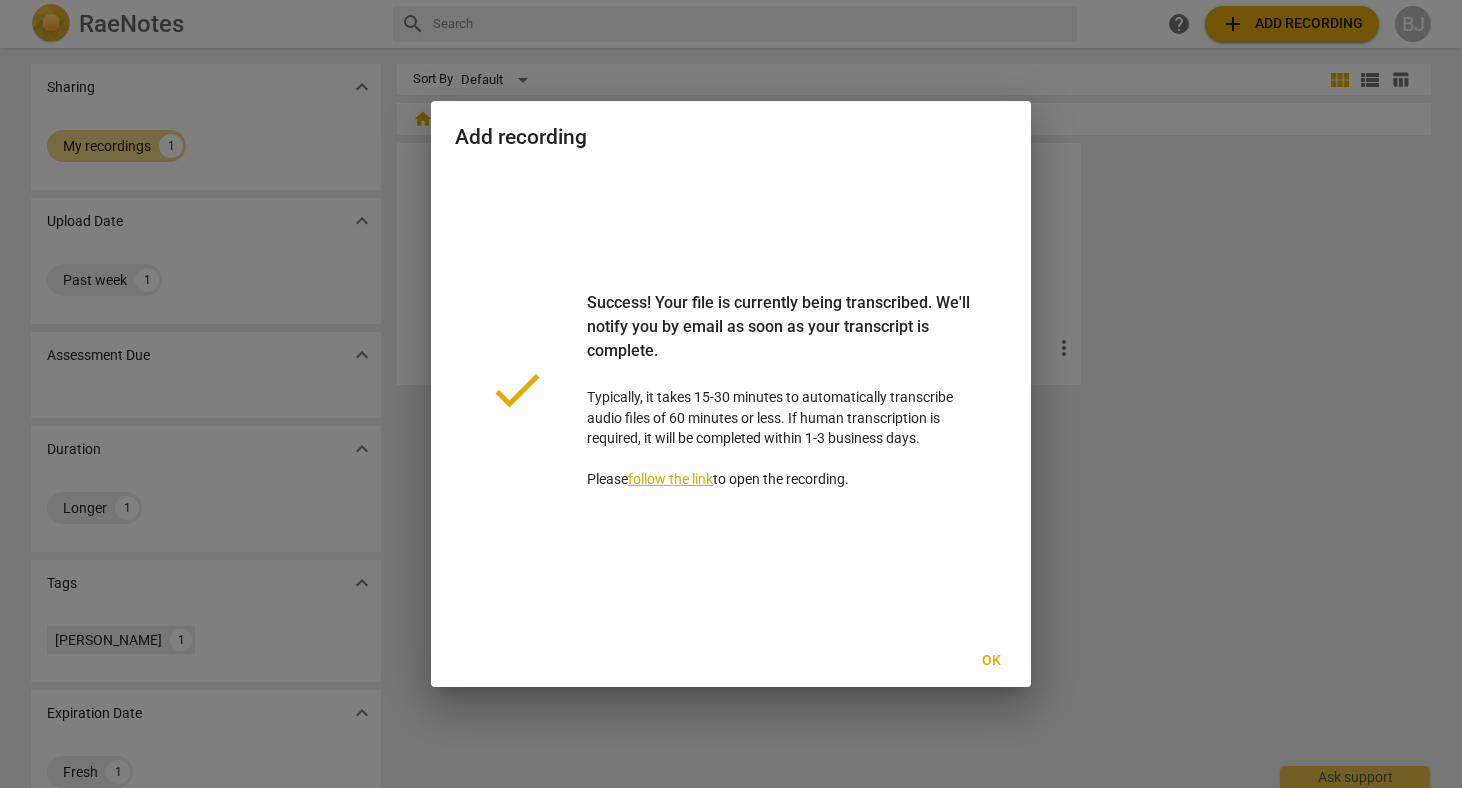 scroll, scrollTop: 0, scrollLeft: 0, axis: both 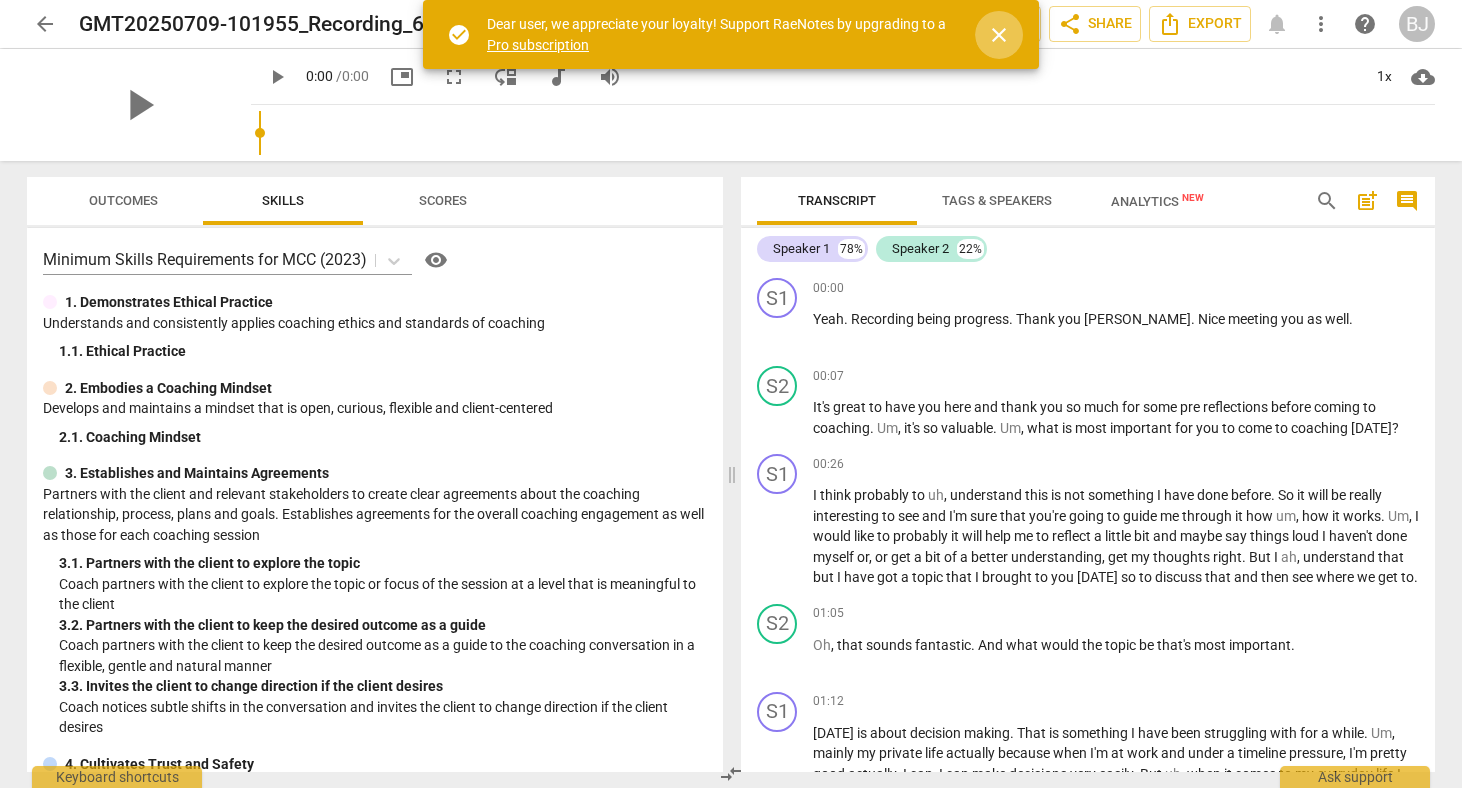 click on "close" at bounding box center (999, 35) 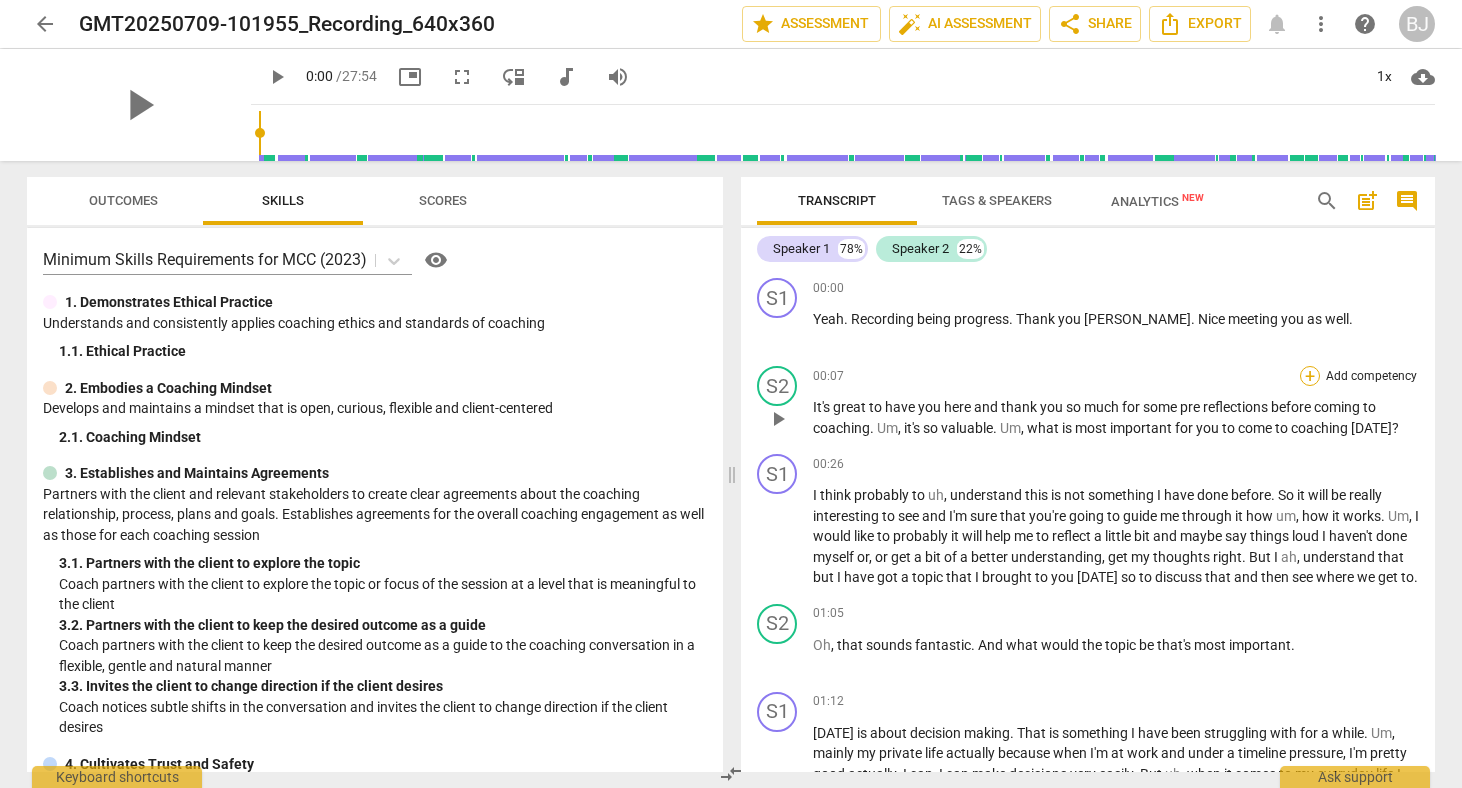 click on "+" at bounding box center (1310, 376) 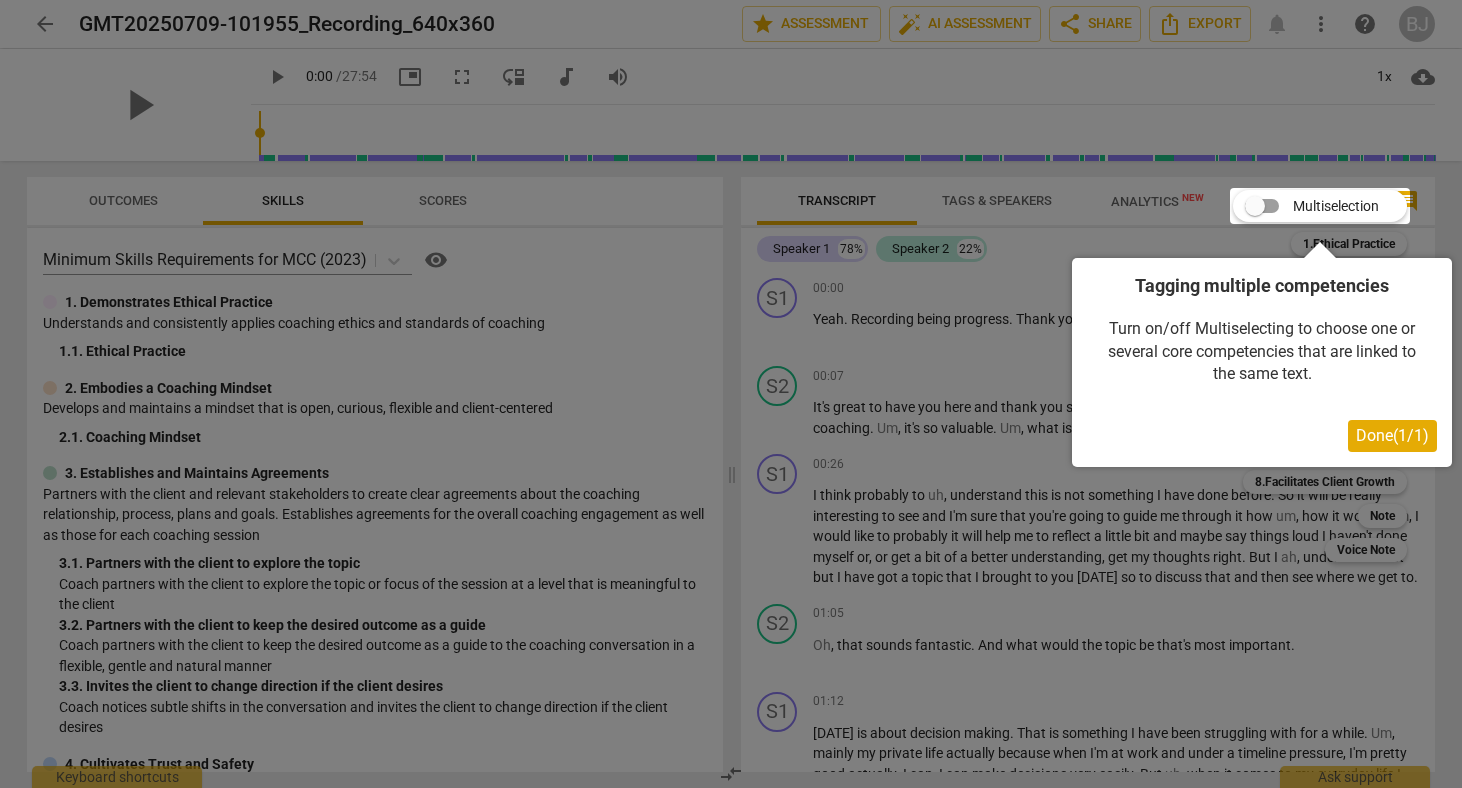 click on "Done  ( 1 / 1 )" at bounding box center (1392, 435) 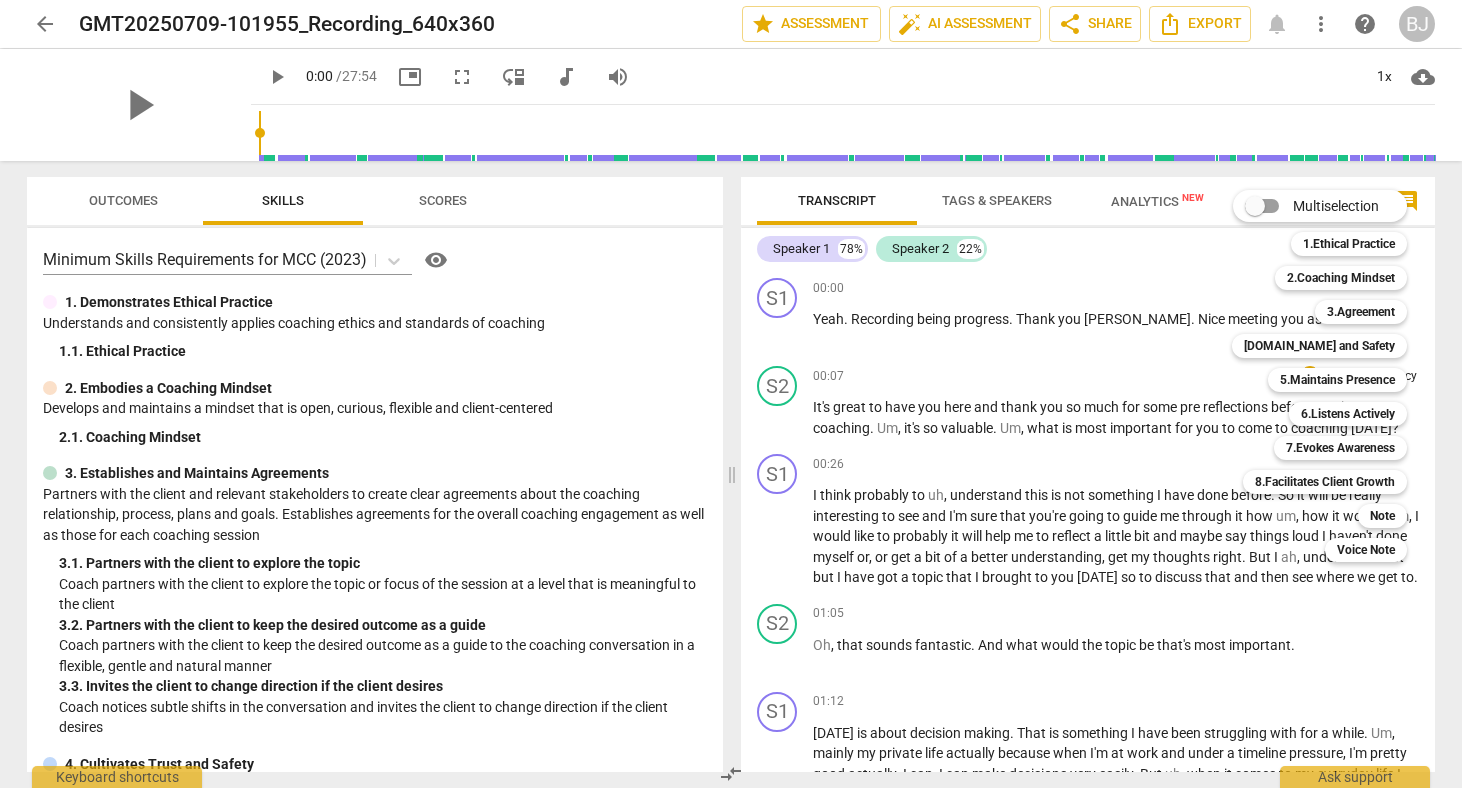 click on "Multiselection" at bounding box center (1255, 206) 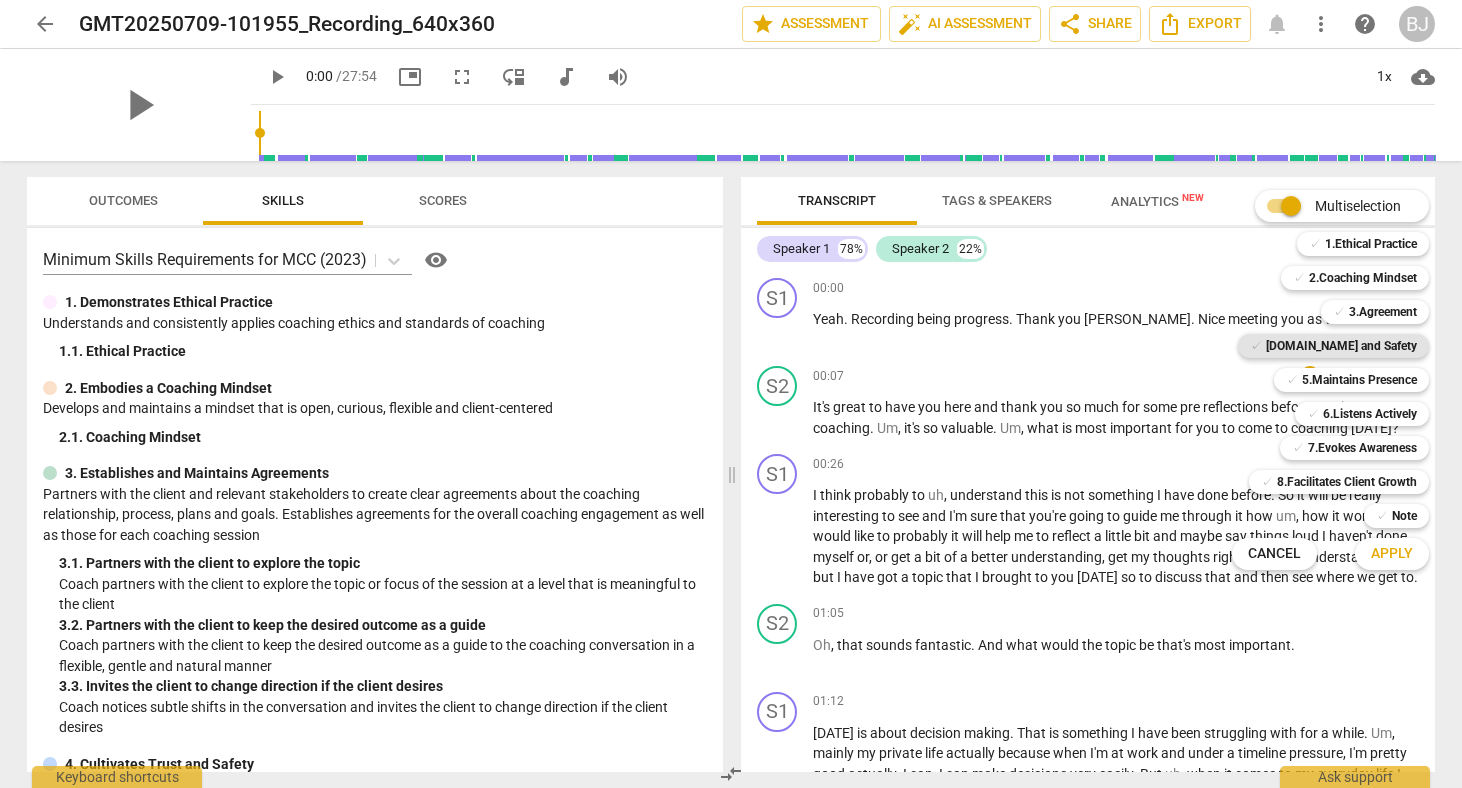 click on "[DOMAIN_NAME] and Safety" at bounding box center [1341, 346] 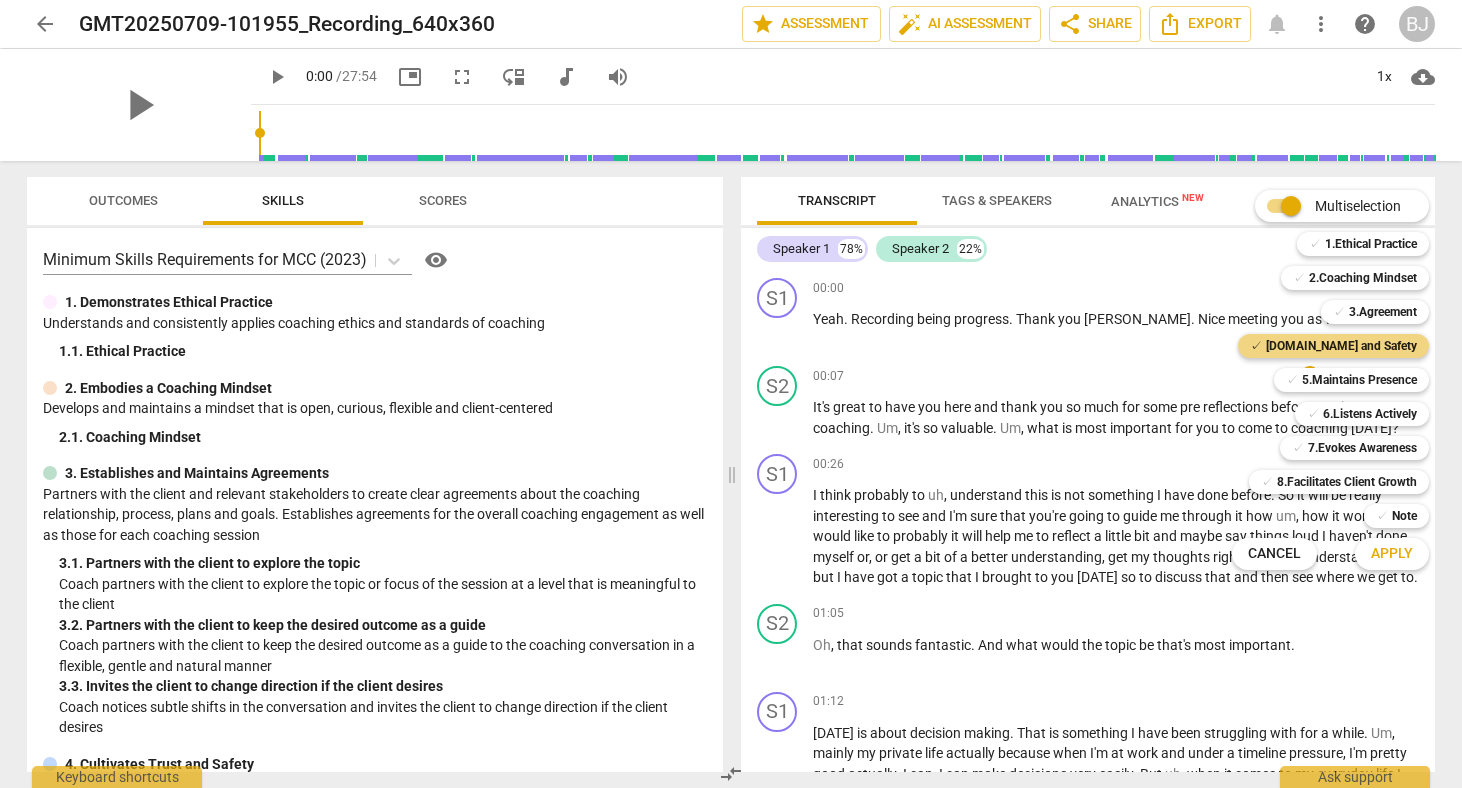 click on "Apply" at bounding box center (1392, 554) 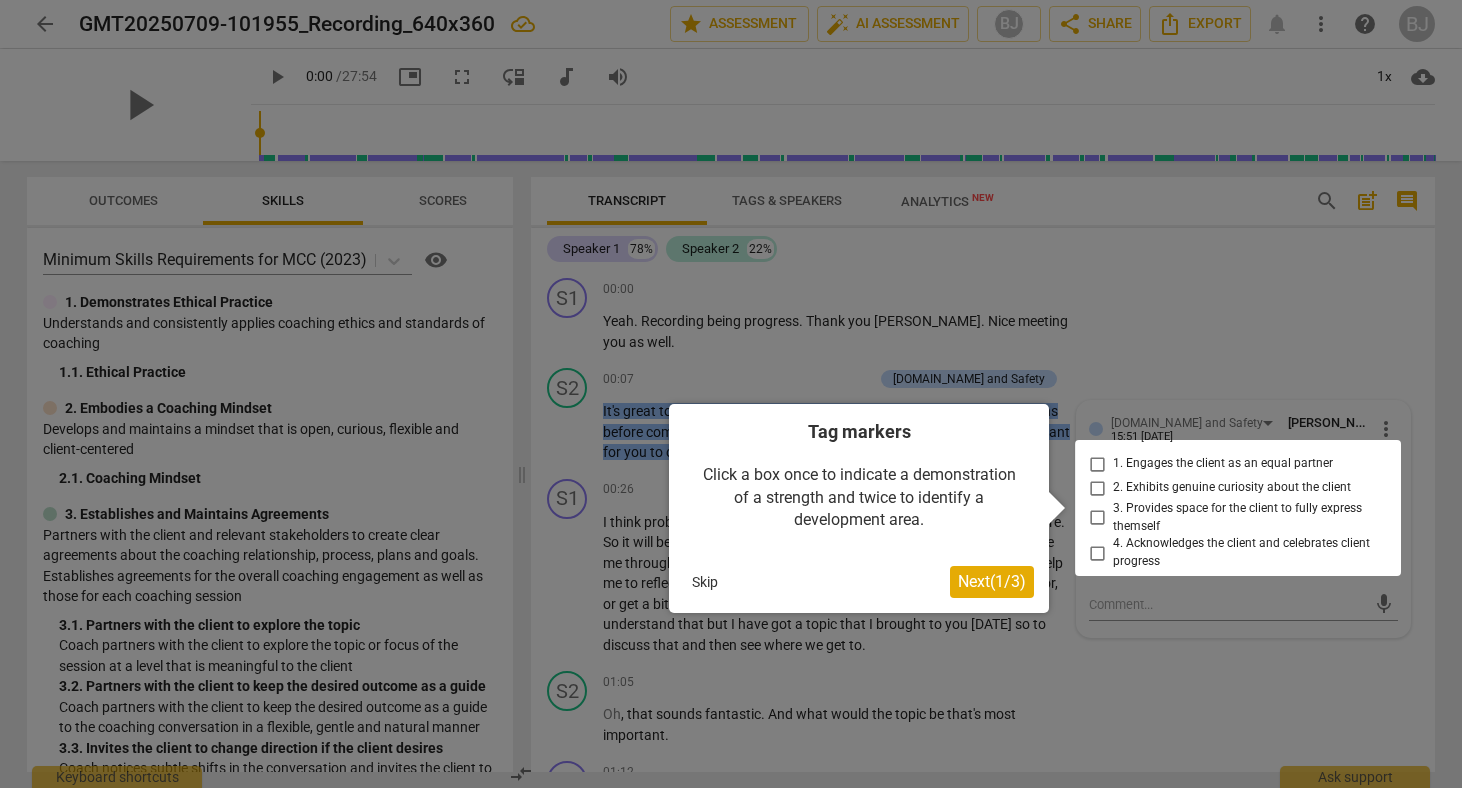 click at bounding box center [1238, 508] 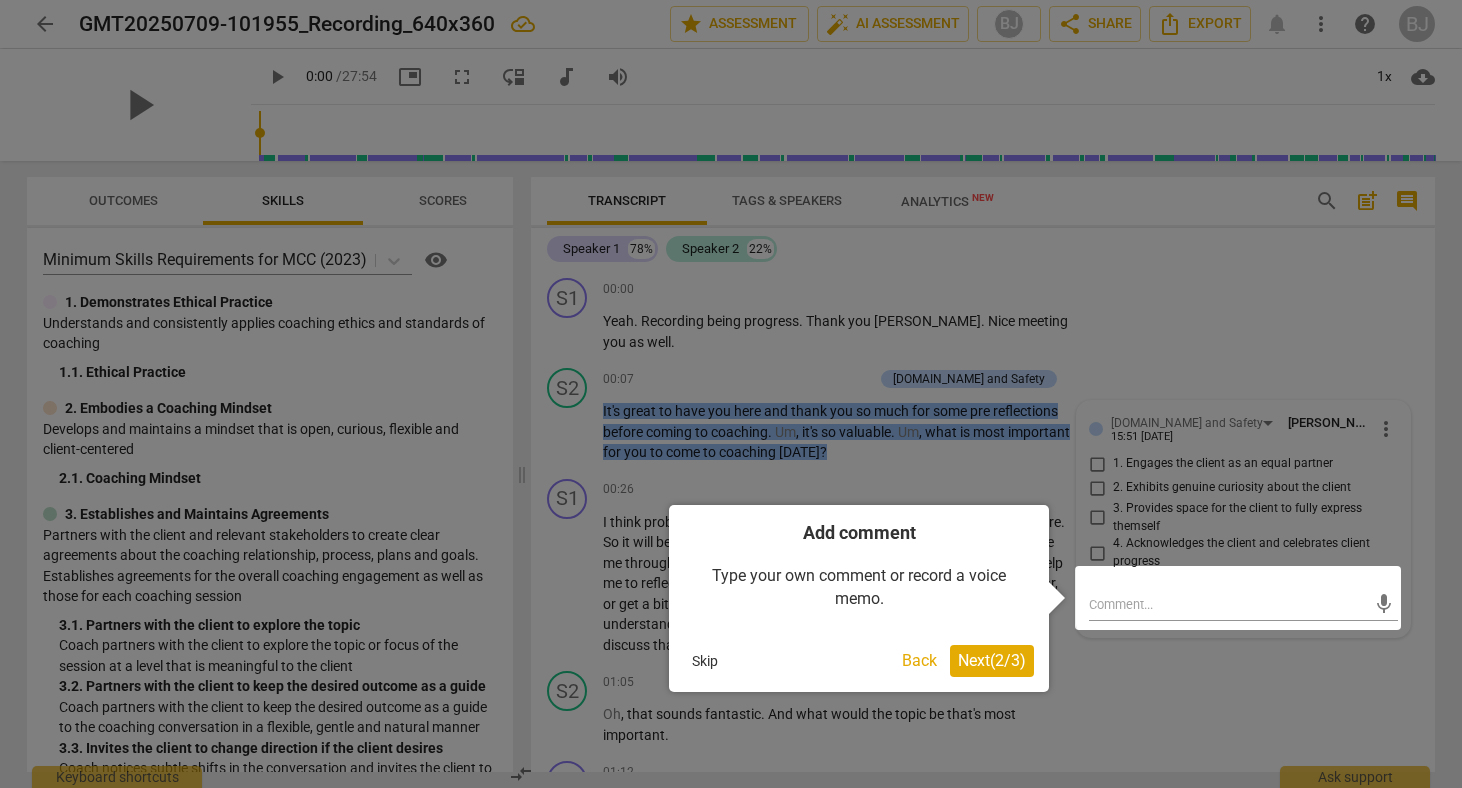 click on "Next  ( 2 / 3 )" at bounding box center (992, 660) 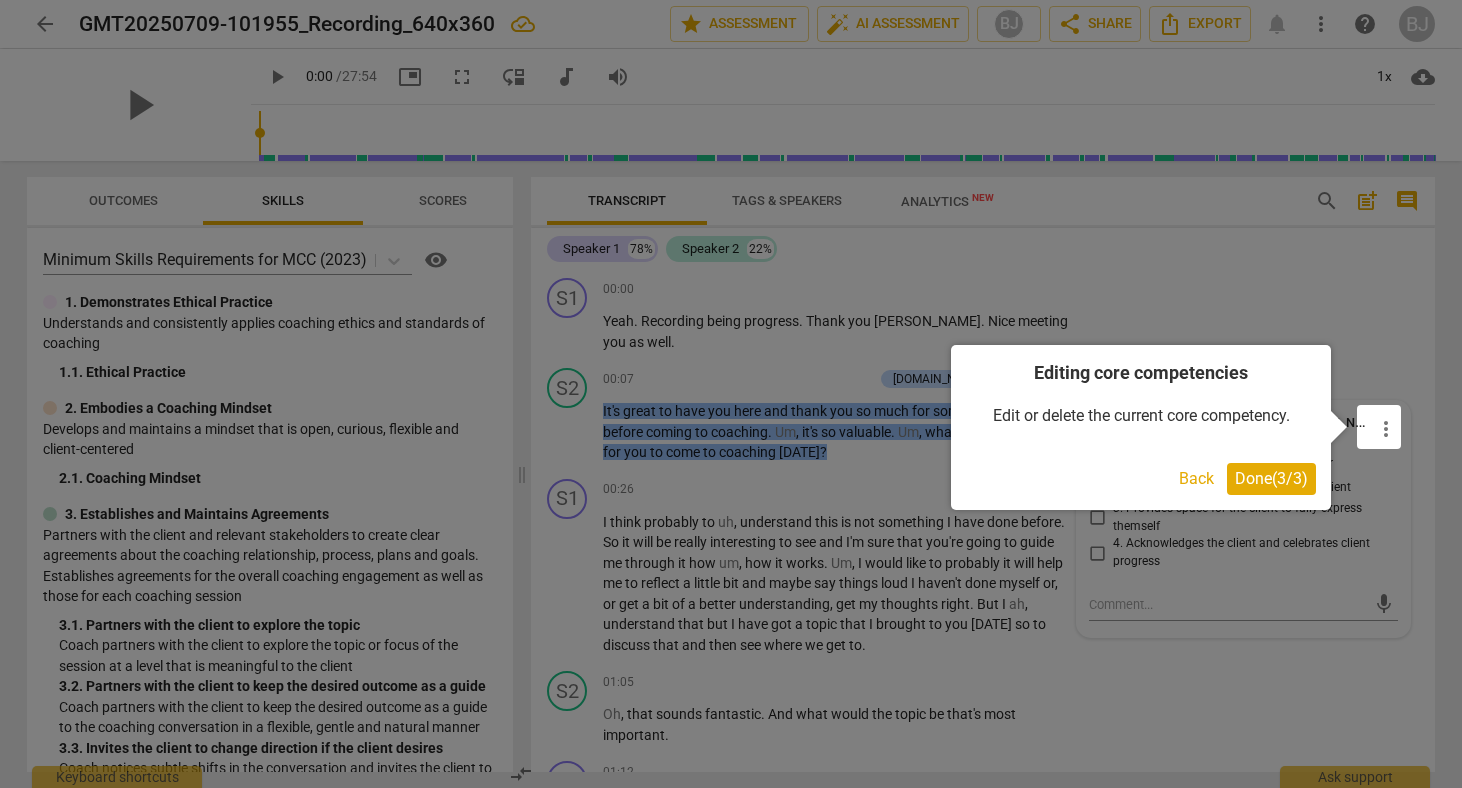 click on "Done  ( 3 / 3 )" at bounding box center (1271, 478) 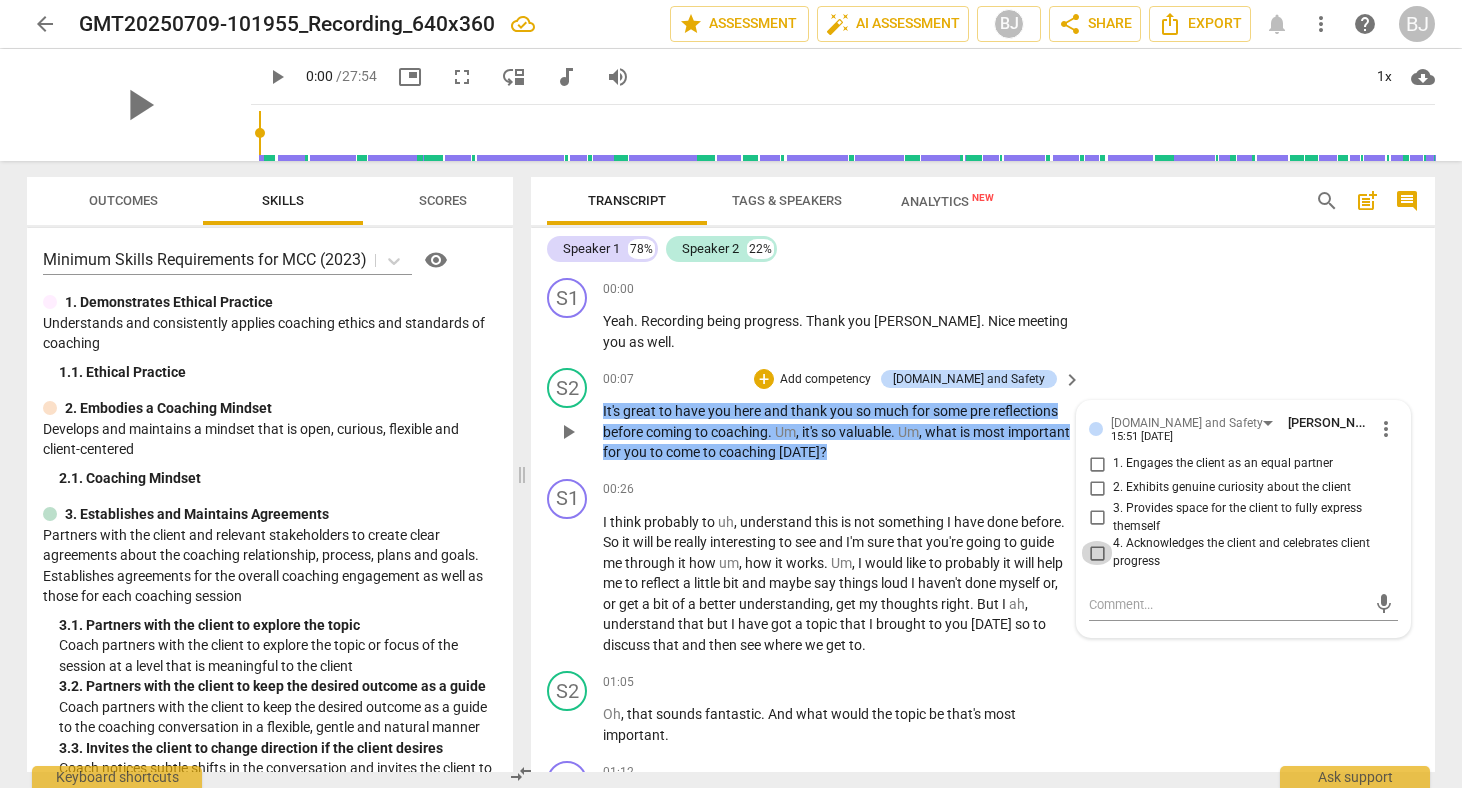 click on "4. Acknowledges the client and celebrates client progress" at bounding box center (1097, 553) 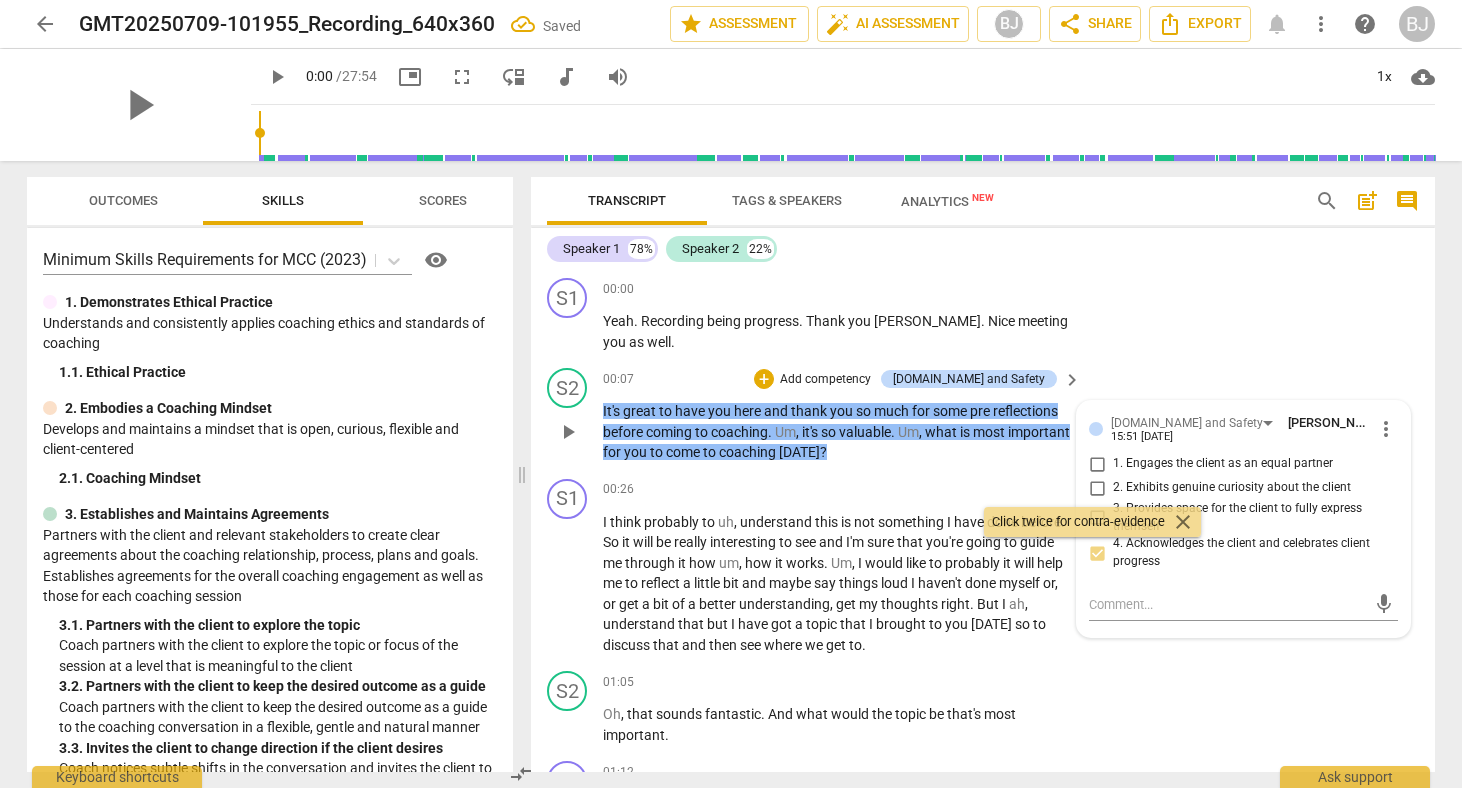 click on "S2 play_arrow pause 00:07 + Add competency [DOMAIN_NAME] and Safety keyboard_arrow_right It's   great   to   have   you   here   and   thank   you   so   much   for   some   pre   reflections   before   coming   to   coaching .   Um ,   it's   so   valuable .   Um ,   what   is   most   important   for   you   to   come   to   coaching   [DATE] ? [DOMAIN_NAME] and Safety [PERSON_NAME] 15:51 [DATE] more_vert 1. Engages the client as an equal partner  2. Exhibits genuine curiosity about the client 3. Provides space for the client to fully express themself 4. Acknowledges the client and celebrates client progress mic" at bounding box center (983, 415) 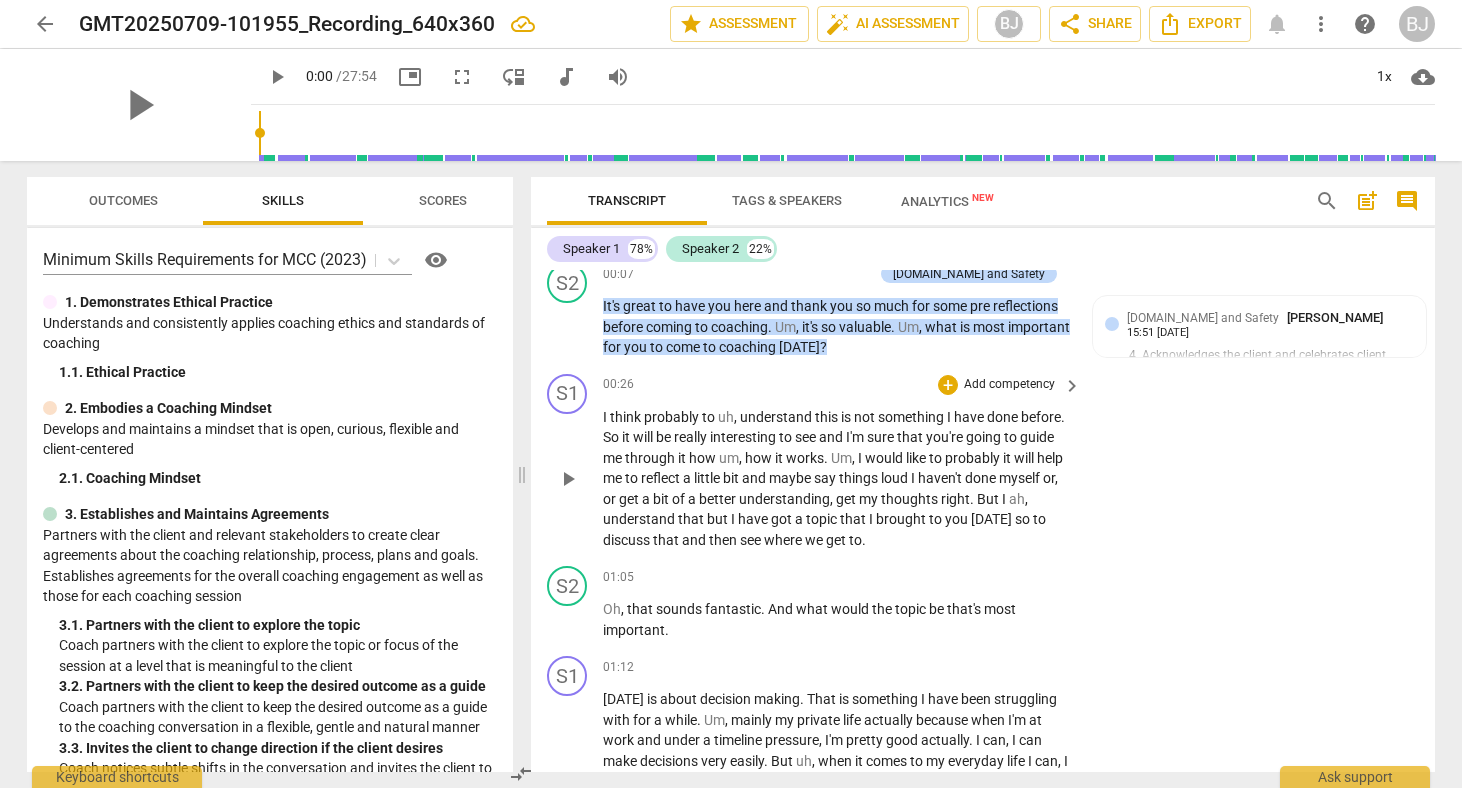 scroll, scrollTop: 124, scrollLeft: 0, axis: vertical 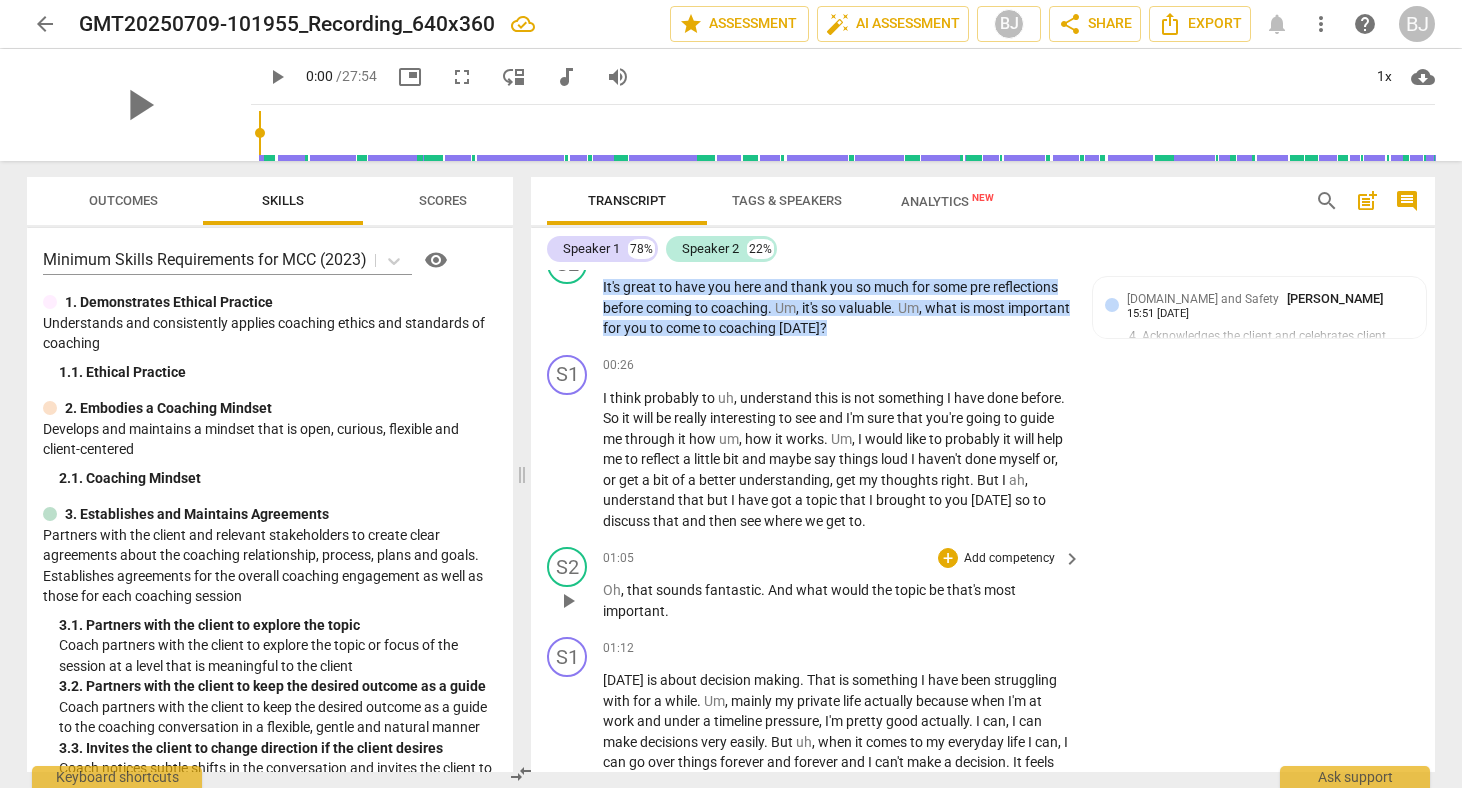 click on "Add competency" at bounding box center (1009, 559) 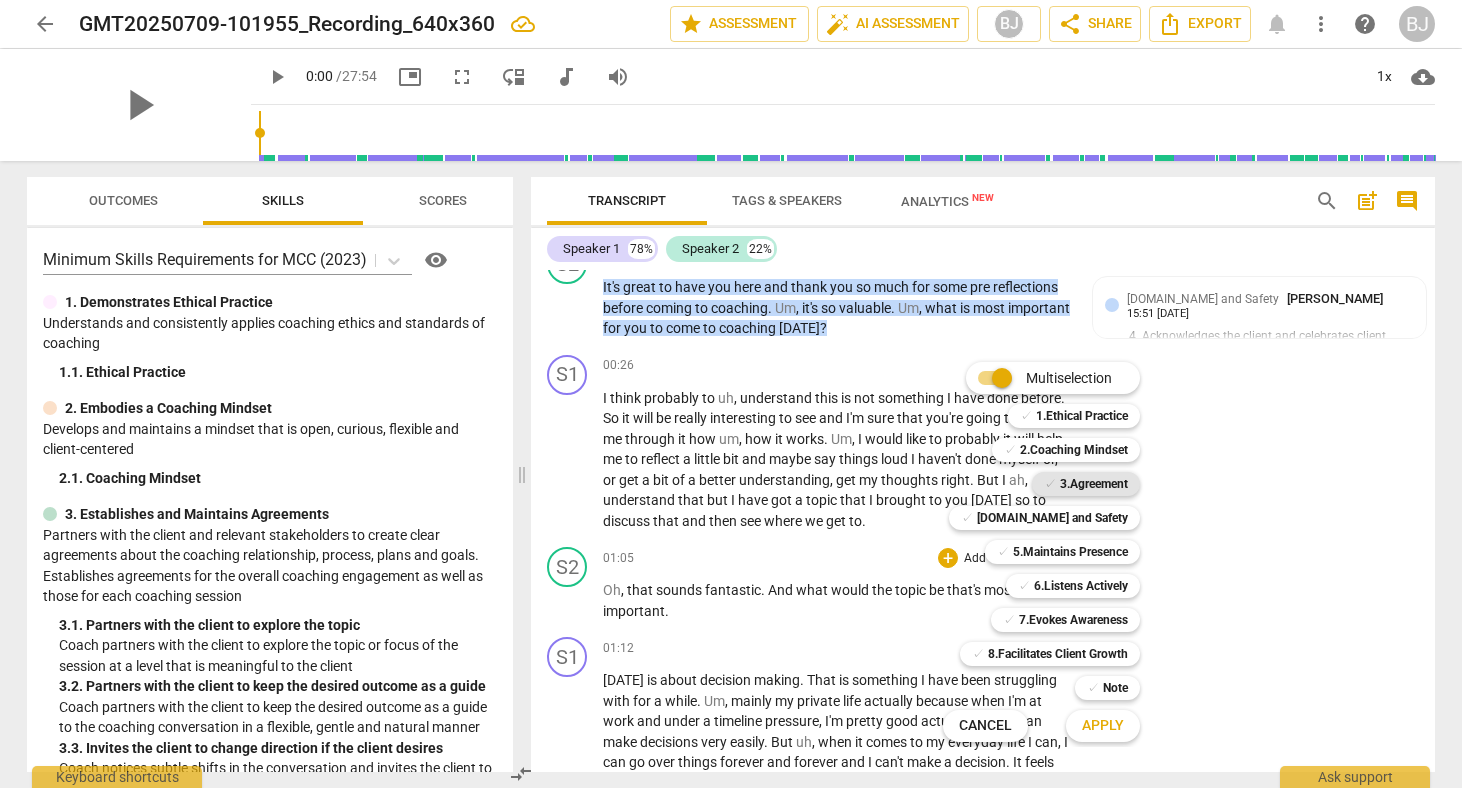 click on "3.Agreement" at bounding box center [1094, 484] 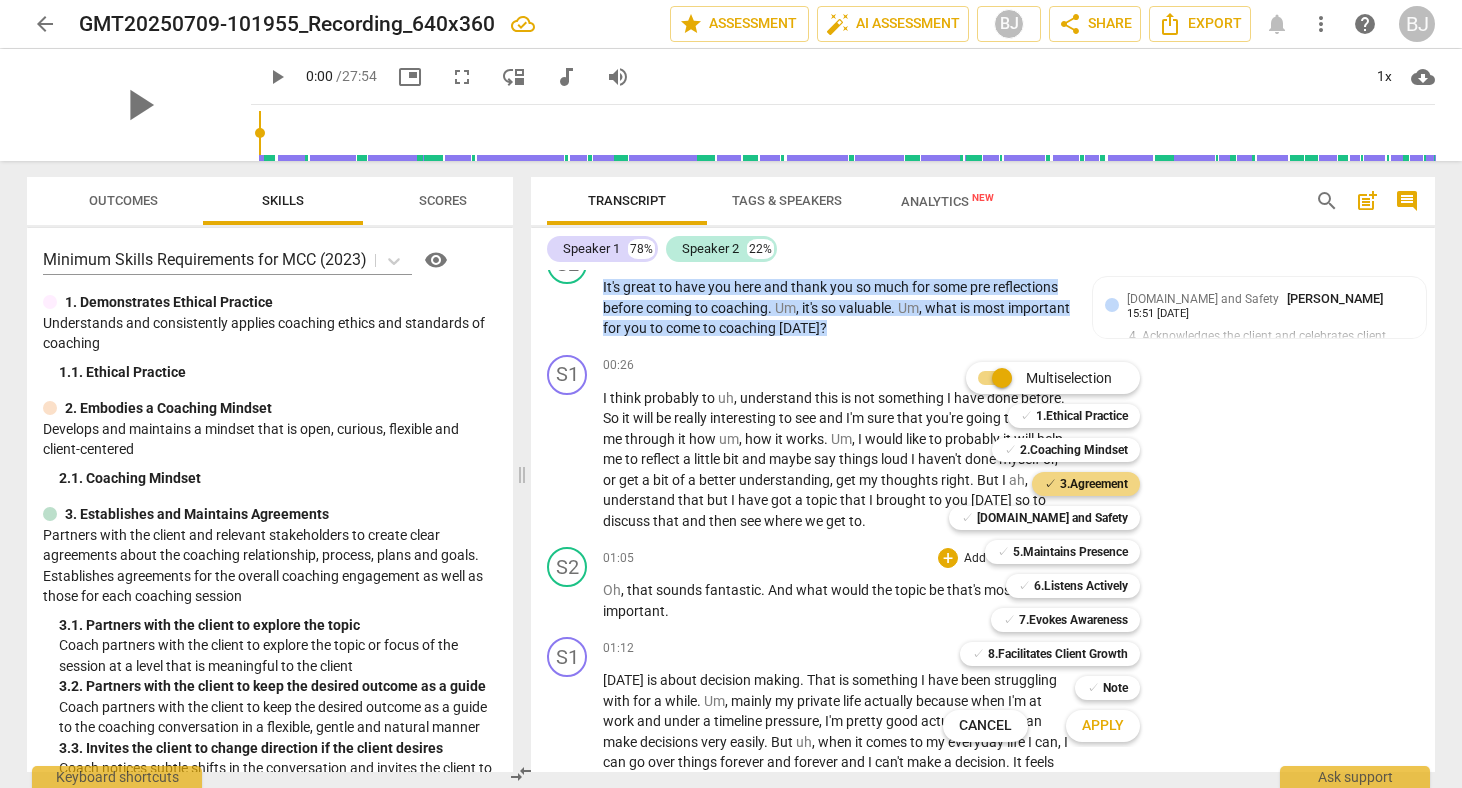 click on "Multiselection m ✓ 1.Ethical Practice 1 ✓ 2.Coaching Mindset 2 ✓ 3.Agreement 3 ✓ [DOMAIN_NAME] and Safety 4 ✓ 5.Maintains Presence 5 ✓ 6.Listens Actively 6 ✓ 7.Evokes Awareness 7 ✓ 8.Facilitates Client Growth 8 ✓ Note 9 Cancel c Apply x" at bounding box center (1056, 552) 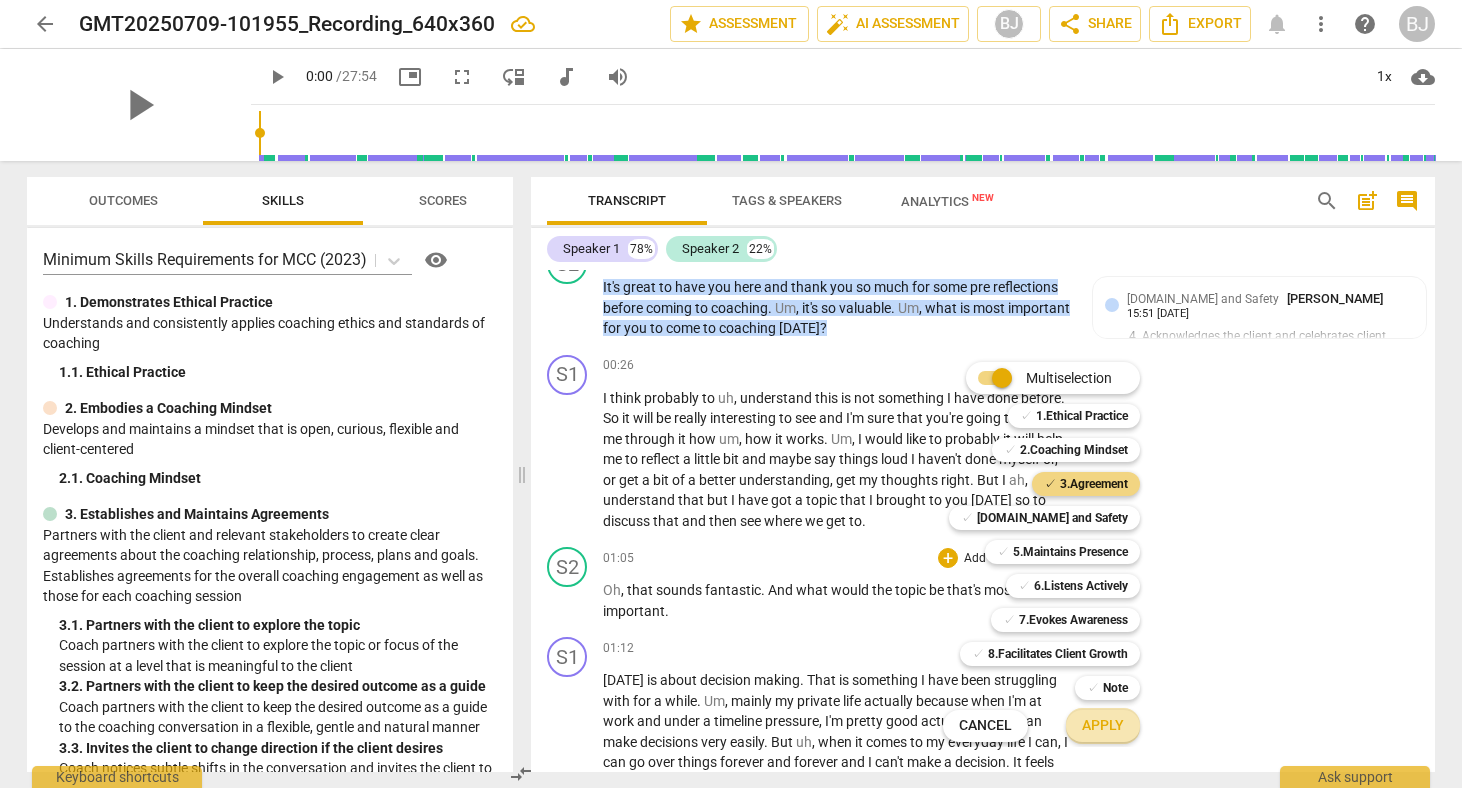 click on "Apply" at bounding box center [1103, 726] 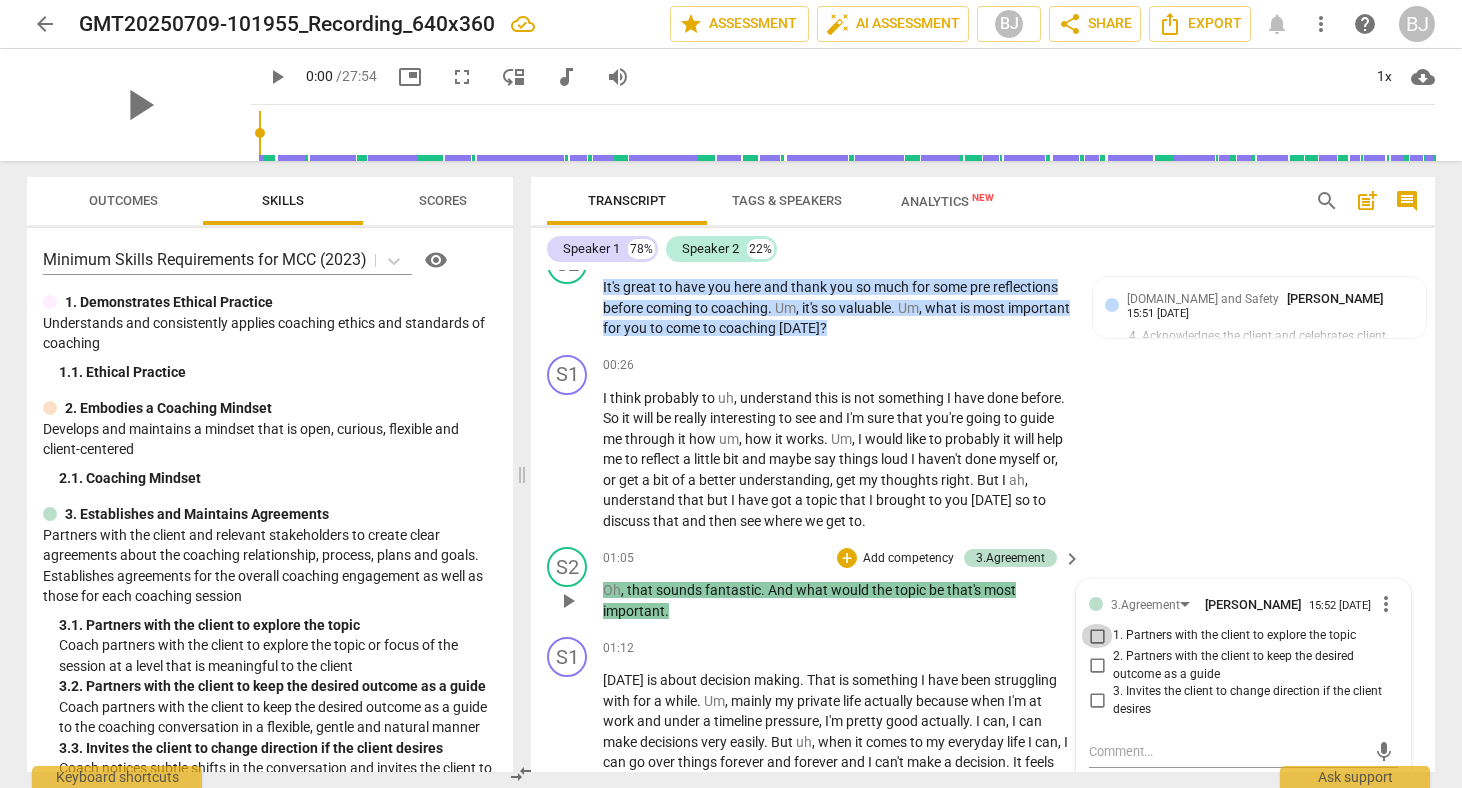 click on "1. Partners with the client to explore the topic" at bounding box center [1097, 636] 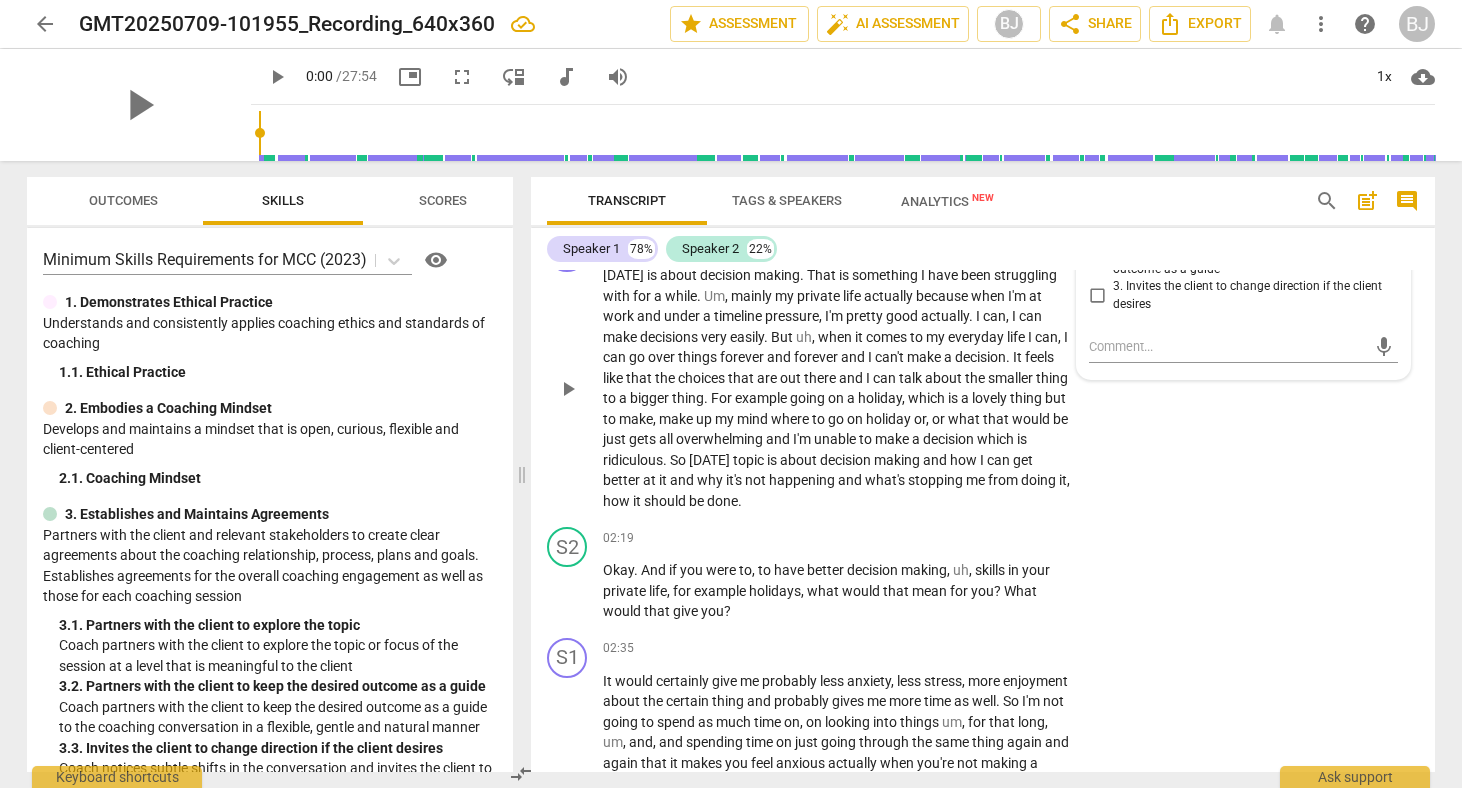 scroll, scrollTop: 534, scrollLeft: 0, axis: vertical 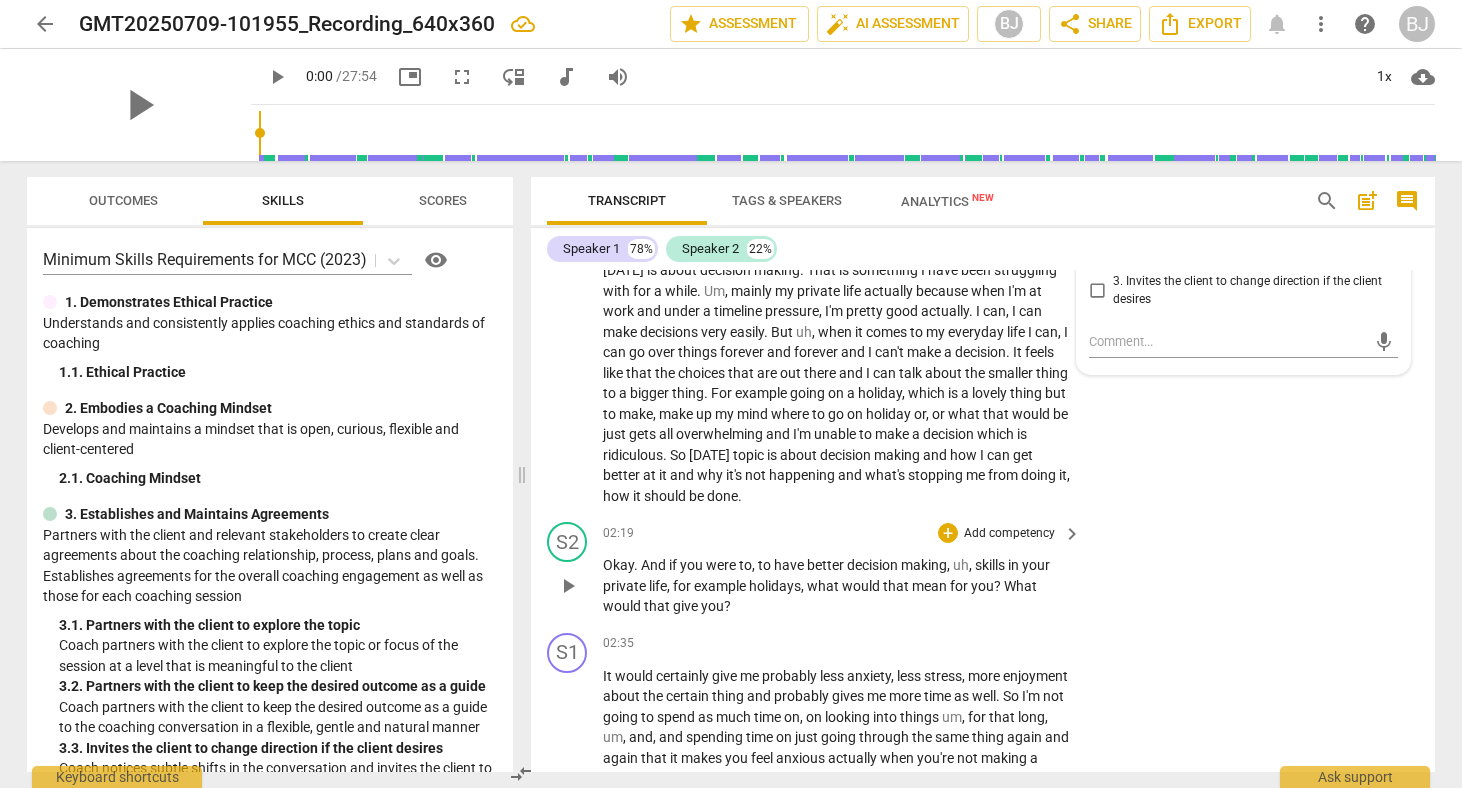 click on "Add competency" at bounding box center [1009, 534] 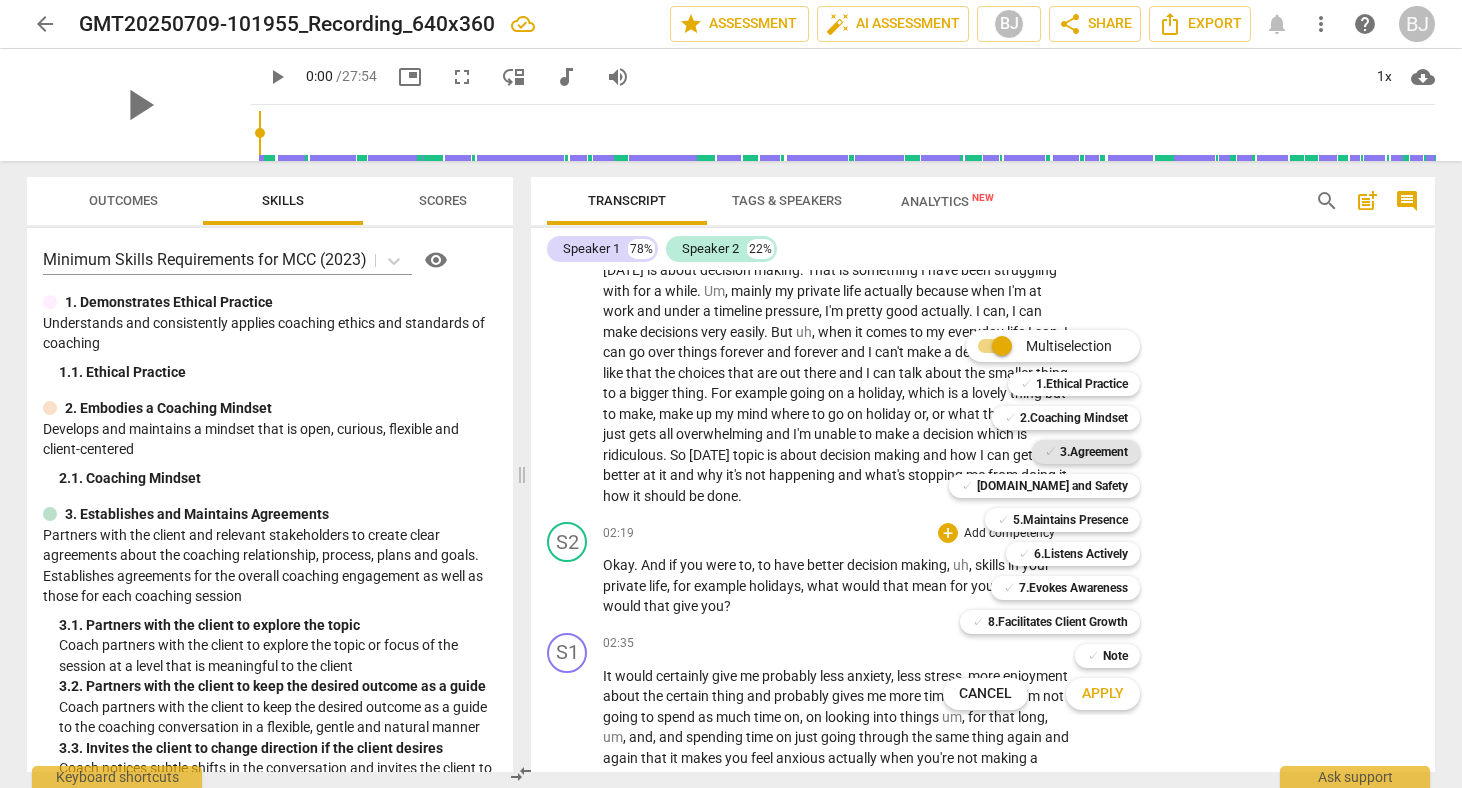 click on "3.Agreement" at bounding box center (1094, 452) 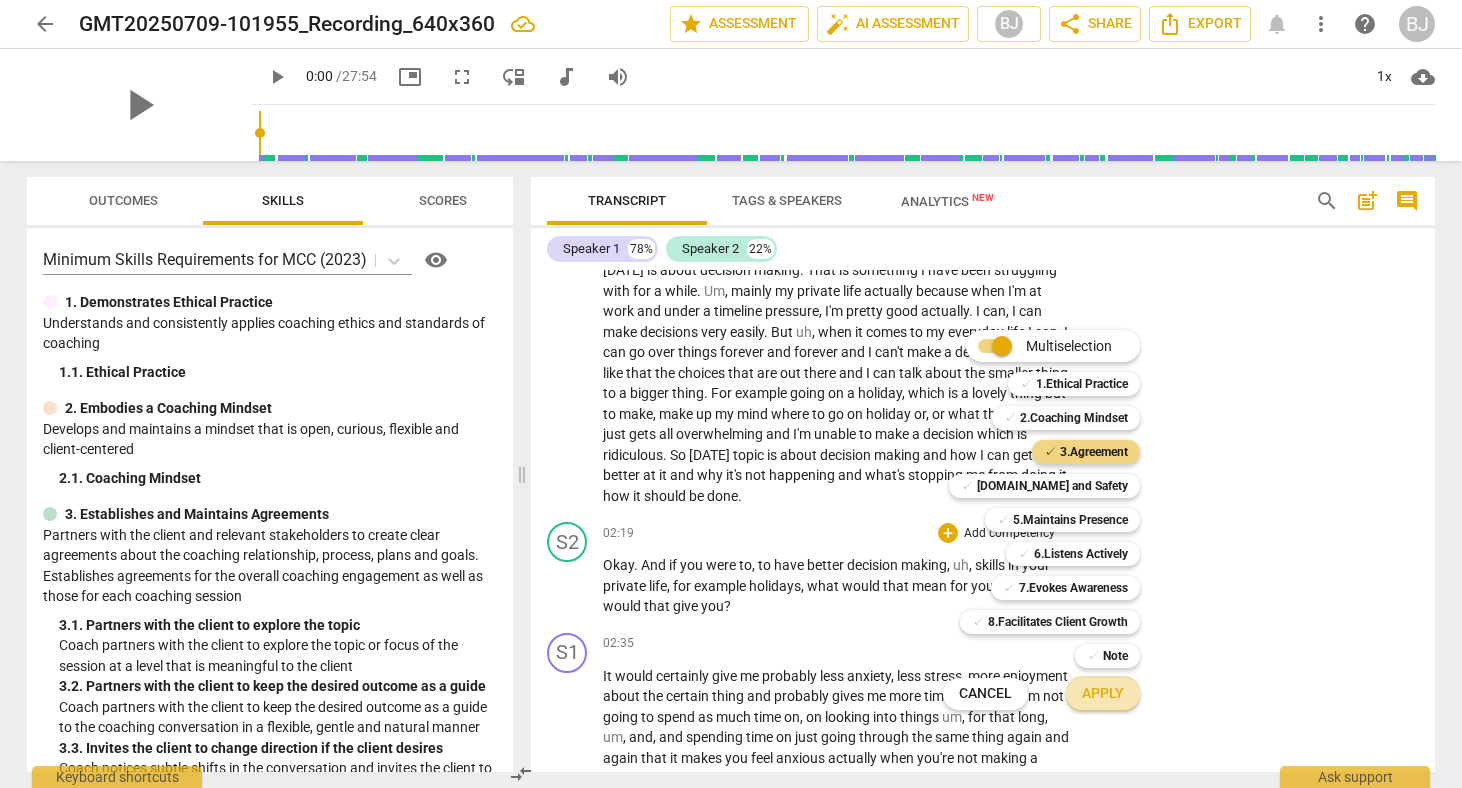 click on "Apply" at bounding box center (1103, 694) 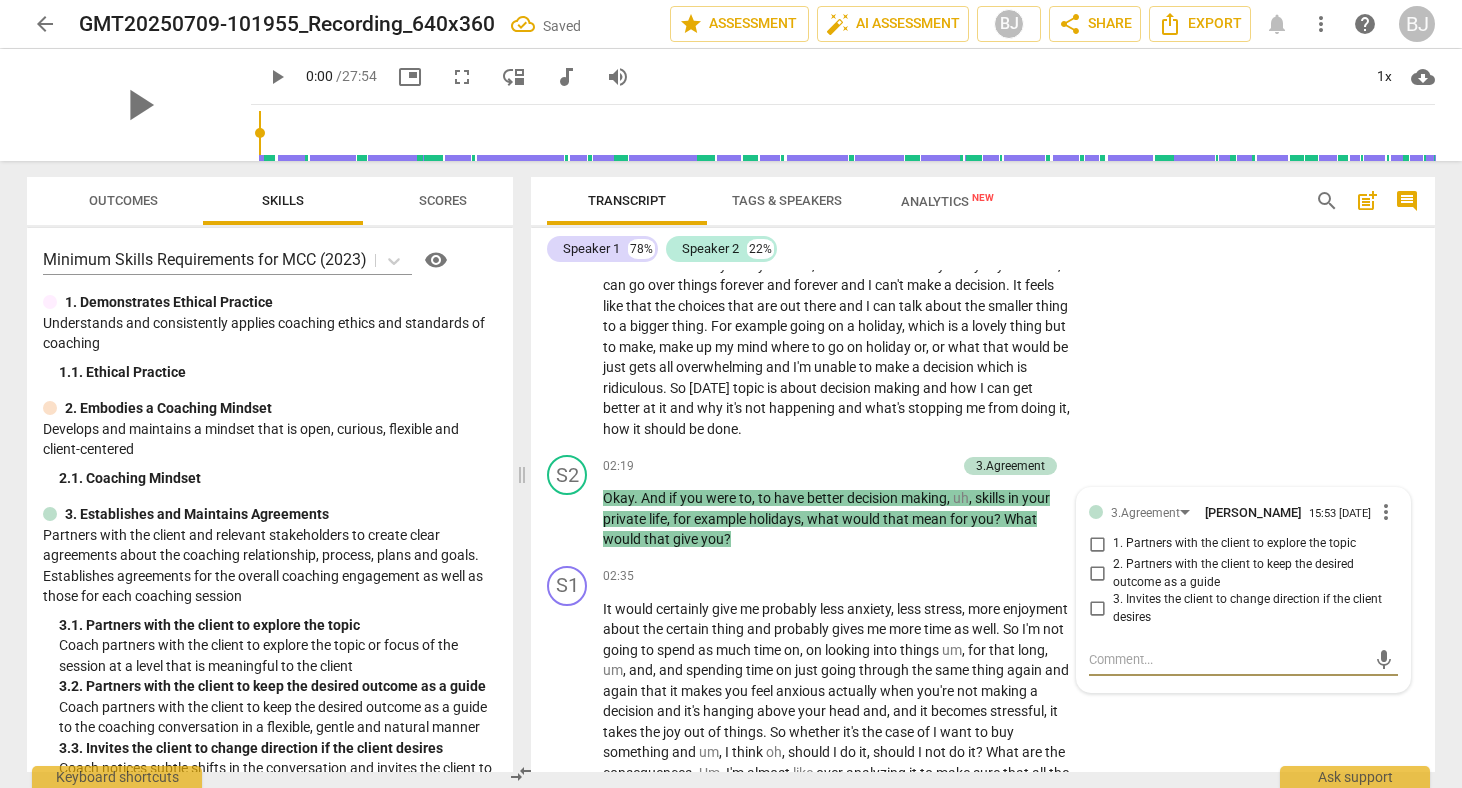 scroll, scrollTop: 606, scrollLeft: 0, axis: vertical 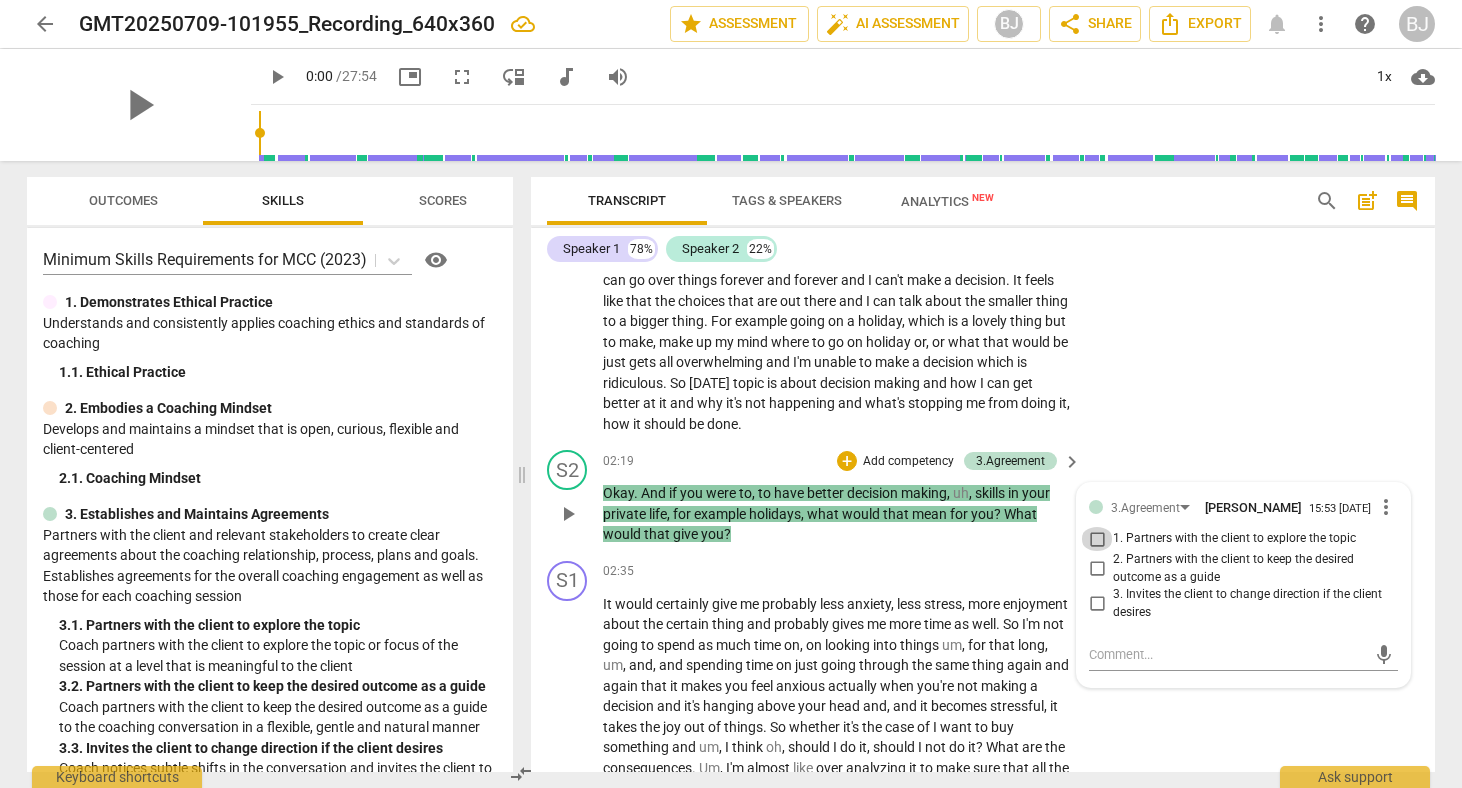 click on "1. Partners with the client to explore the topic" at bounding box center (1097, 539) 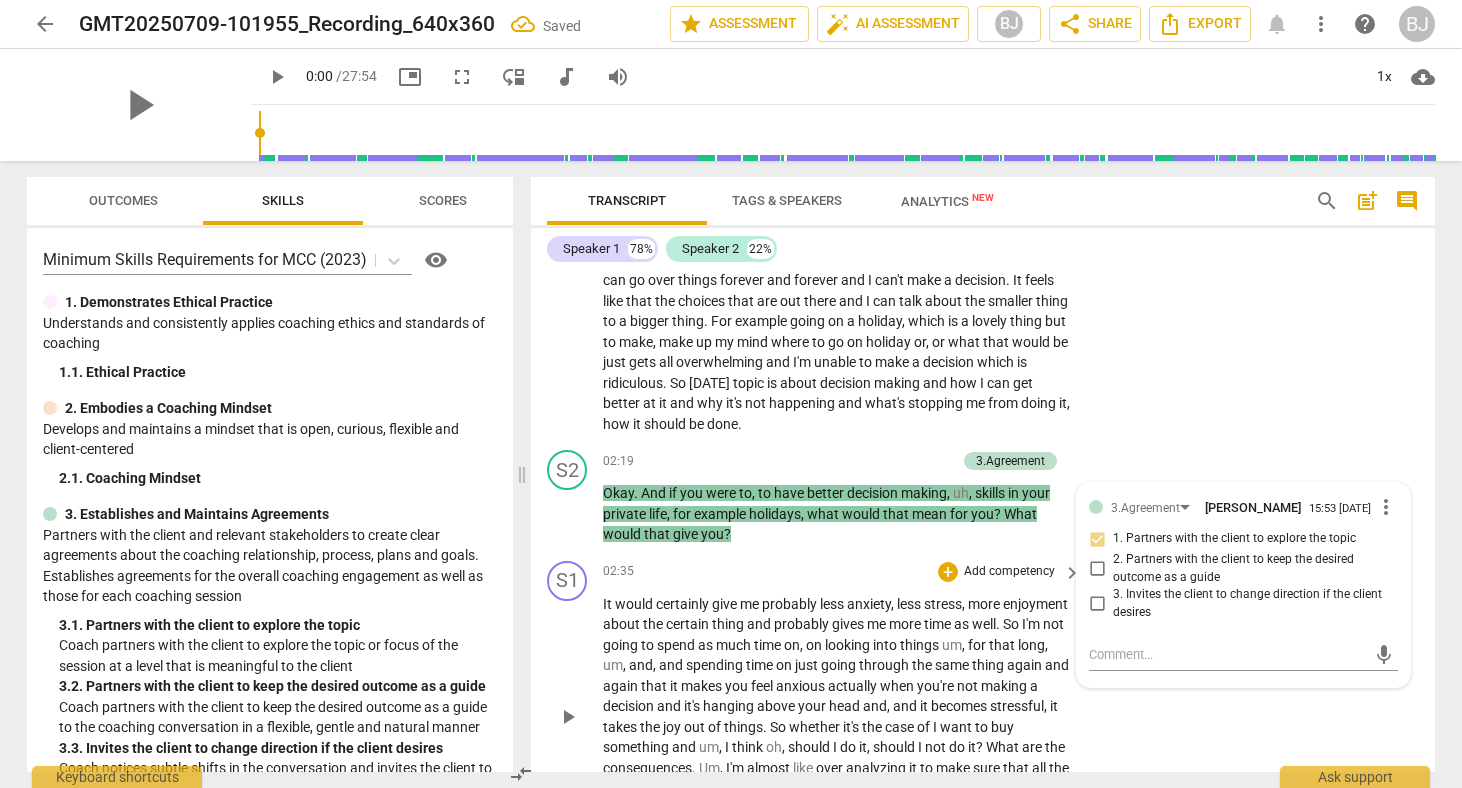 click on "S1 play_arrow pause 02:35 + Add competency keyboard_arrow_right It   would   certainly   give   me   probably   less   anxiety ,   less   stress ,   more   enjoyment   about   the   certain   thing   and   probably   gives   me   more   time   as   well .   So   I'm   not   going   to   spend   as   much   time   on ,   on   looking   into   things   um ,   for   that   long ,   um ,   and ,   and   spending   time   on   just   going   through   the   same   thing   again   and   again   that   it   makes   you   feel   anxious   actually   when   you're   not   making   a   decision   and   it's   hanging   above   your   head   and ,   and   it   becomes   stressful ,   it   takes   the   joy   out   of   things .   So   whether   it's   the   case   of   I   want   to   buy   something   and   um ,   I   think   oh ,   should   I   do   it ,   should   I   not   do   it ?   What   are   the   consequences .   Um ,   I'm   almost   like   over   analyzing   it   to   make   sure   that   all   the   risks" at bounding box center (983, 700) 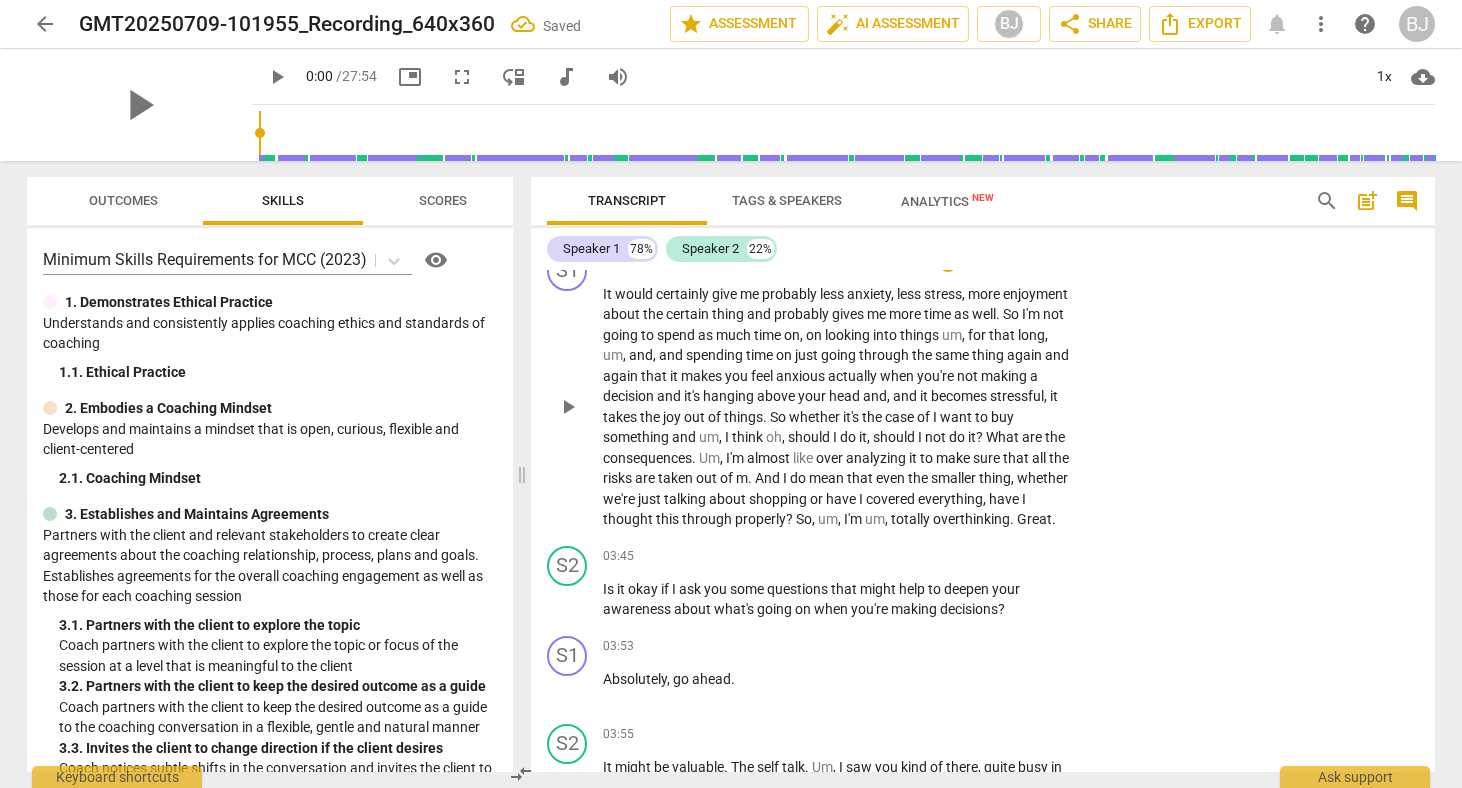 scroll, scrollTop: 919, scrollLeft: 0, axis: vertical 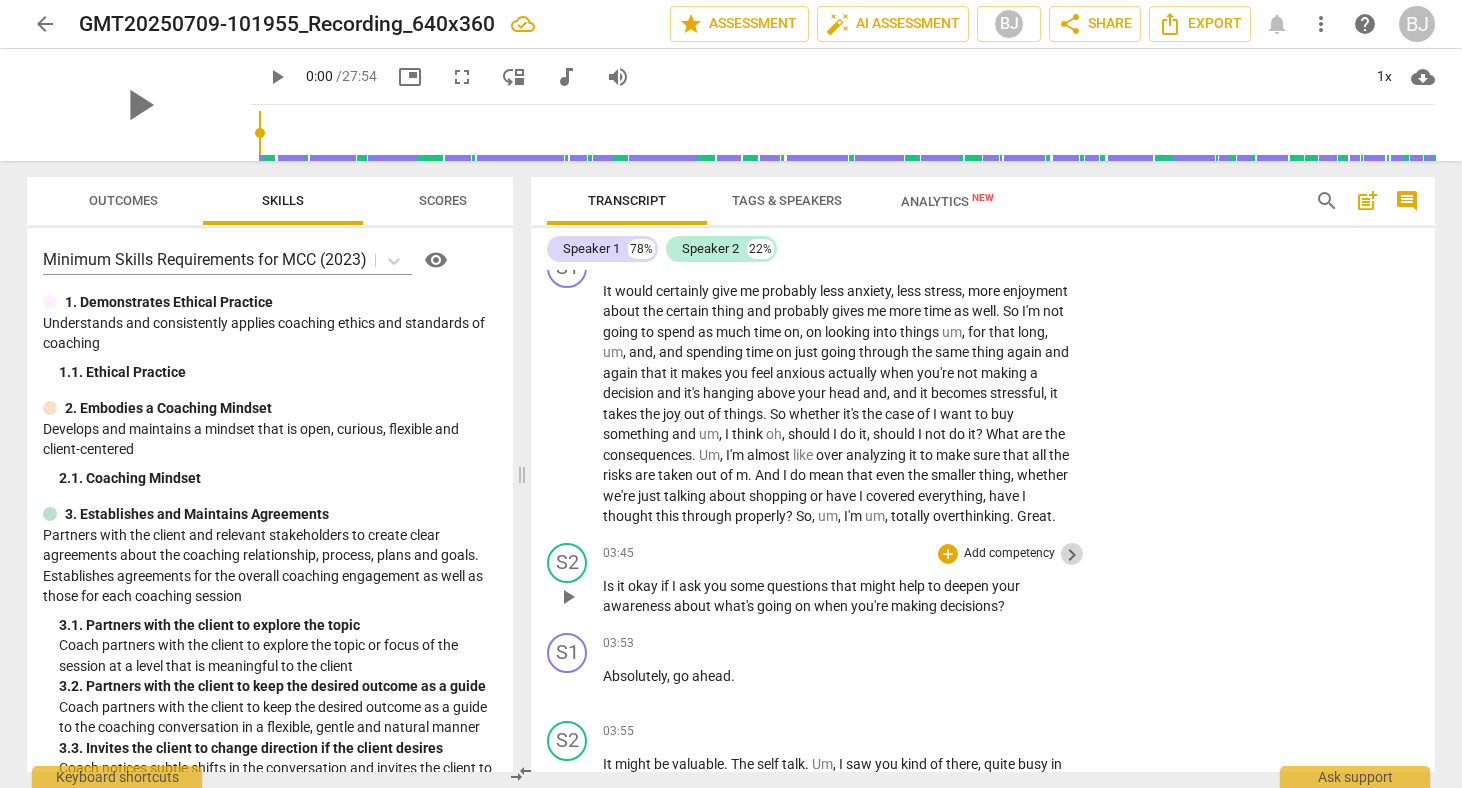 click on "keyboard_arrow_right" at bounding box center (1072, 555) 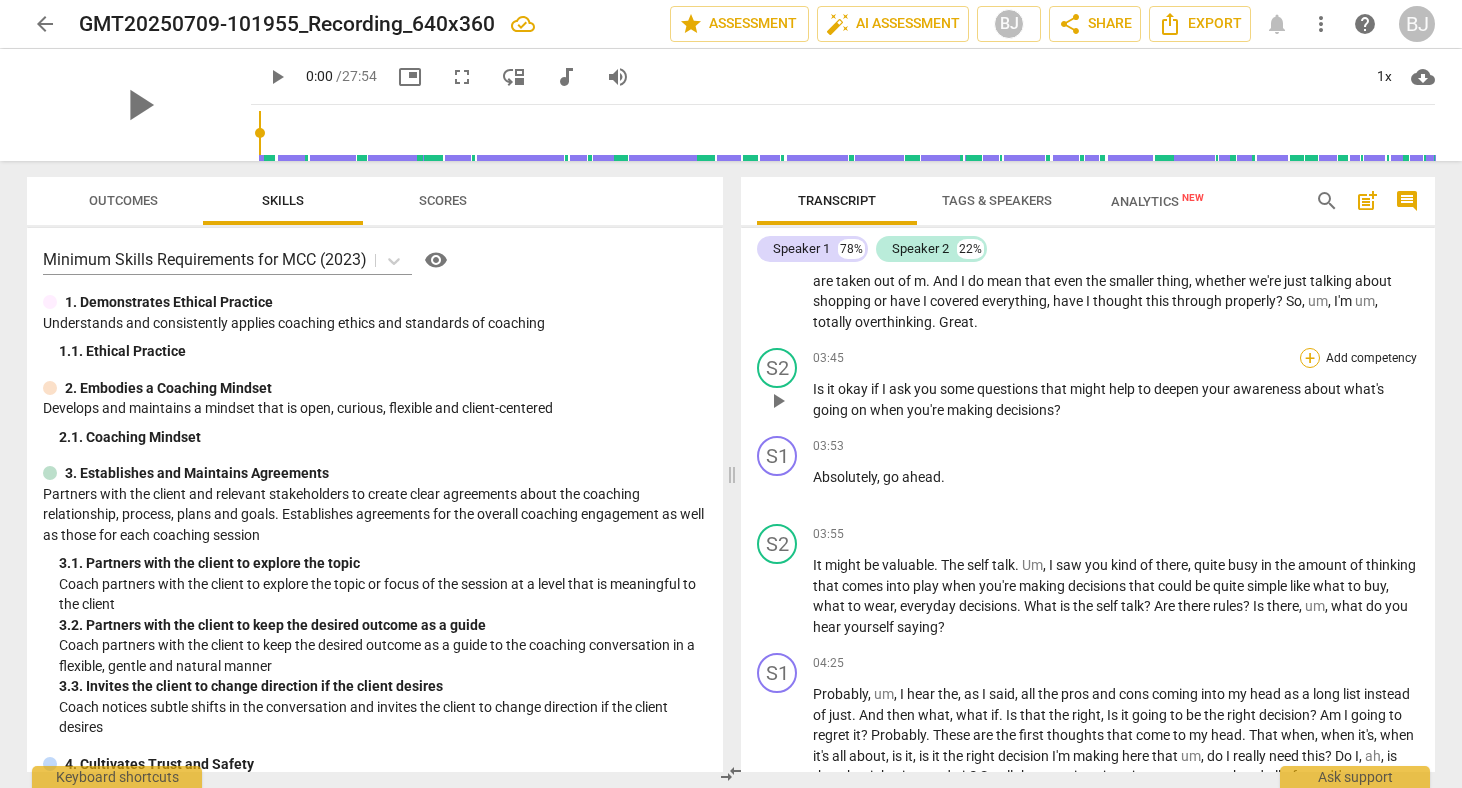 click on "+" at bounding box center (1310, 358) 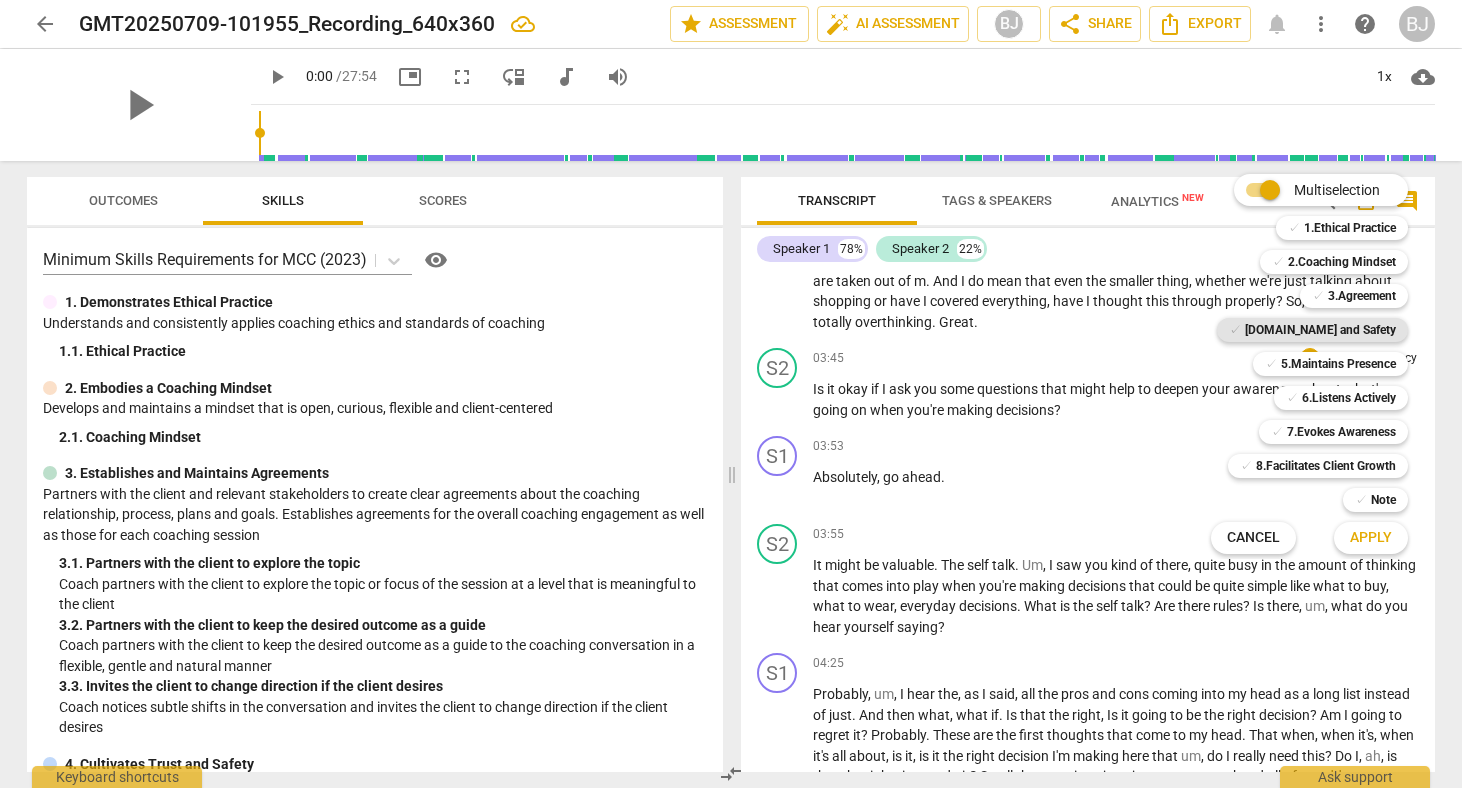 click on "[DOMAIN_NAME] and Safety" at bounding box center [1320, 330] 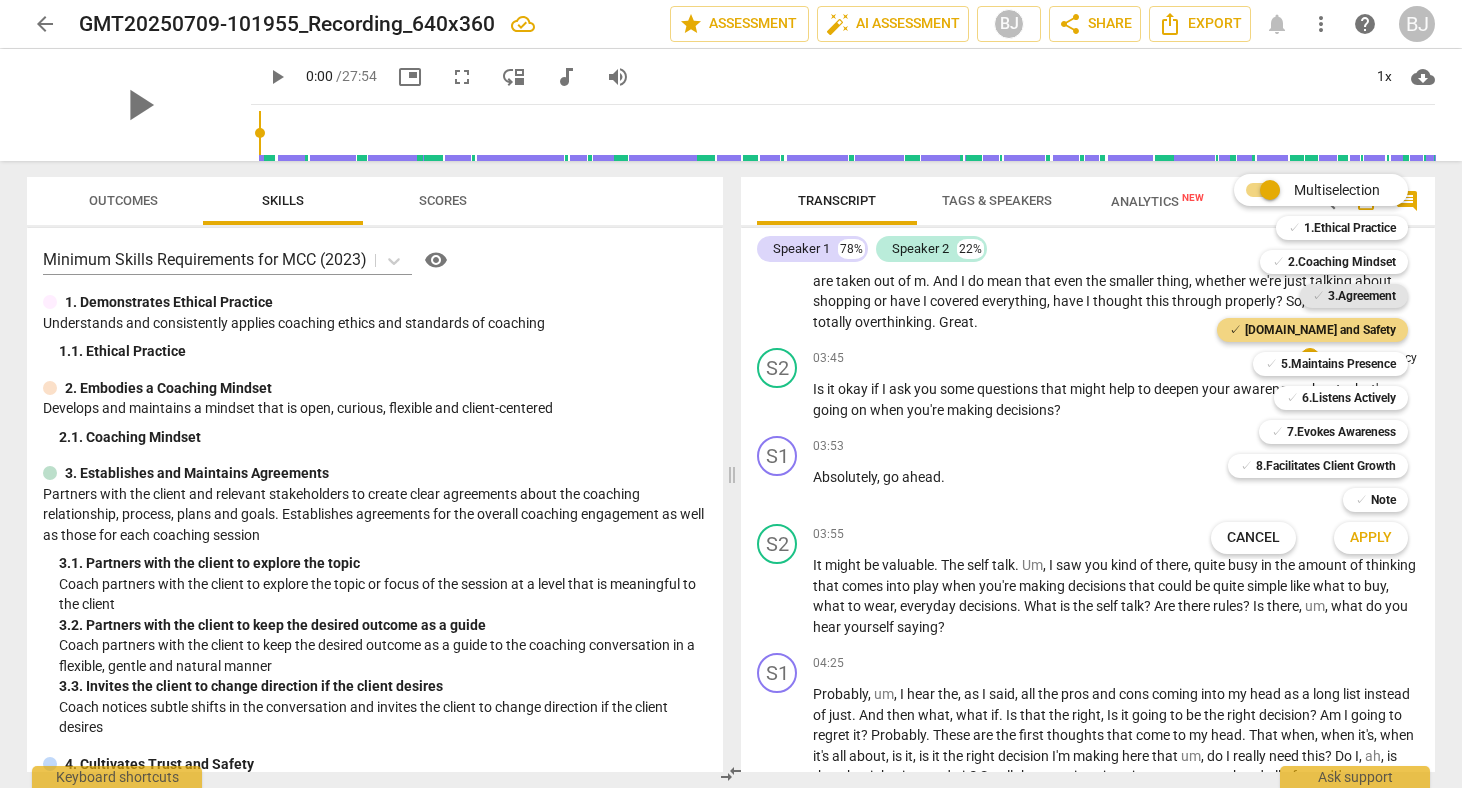 click on "3.Agreement" at bounding box center (1362, 296) 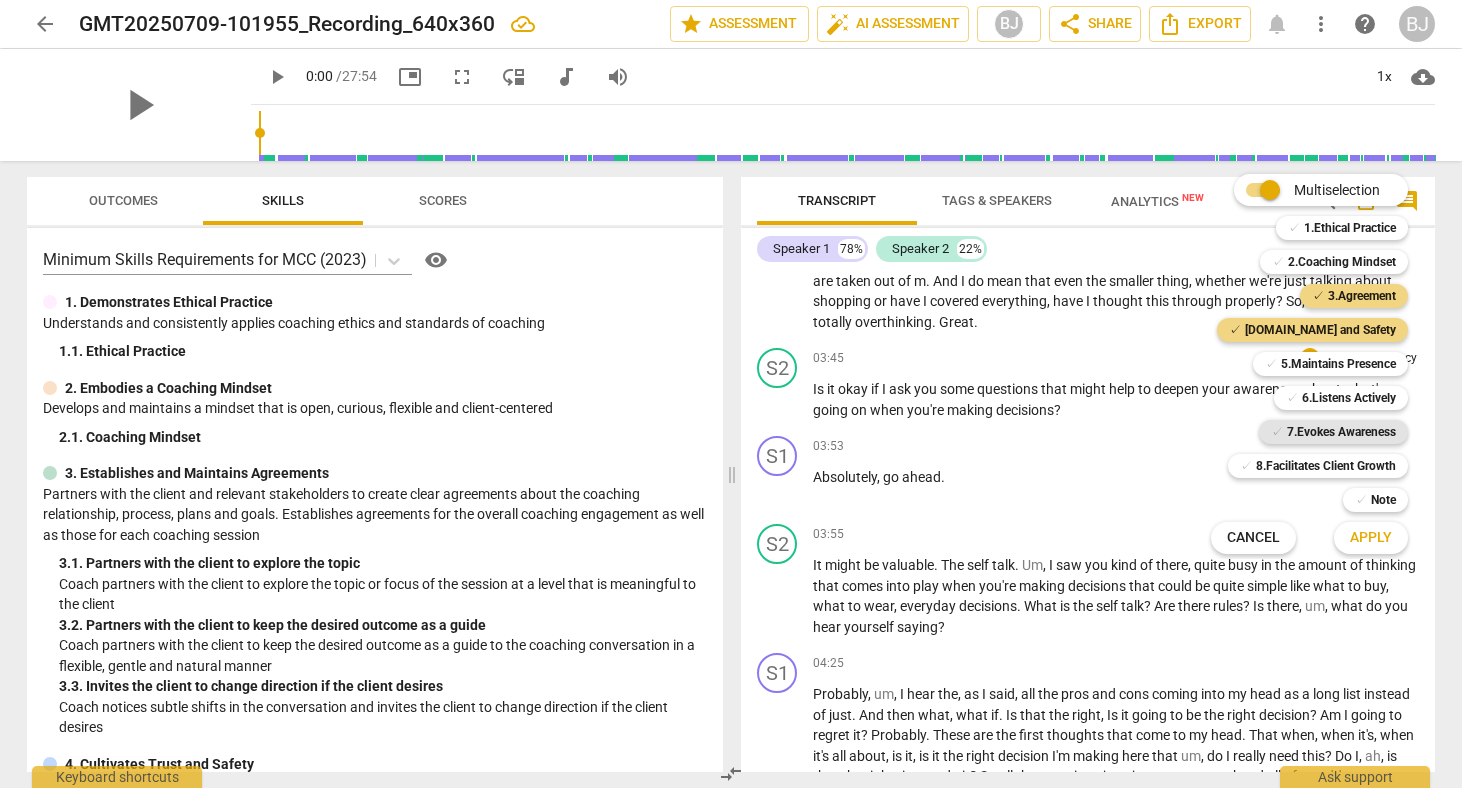 click on "7.Evokes Awareness" at bounding box center [1341, 432] 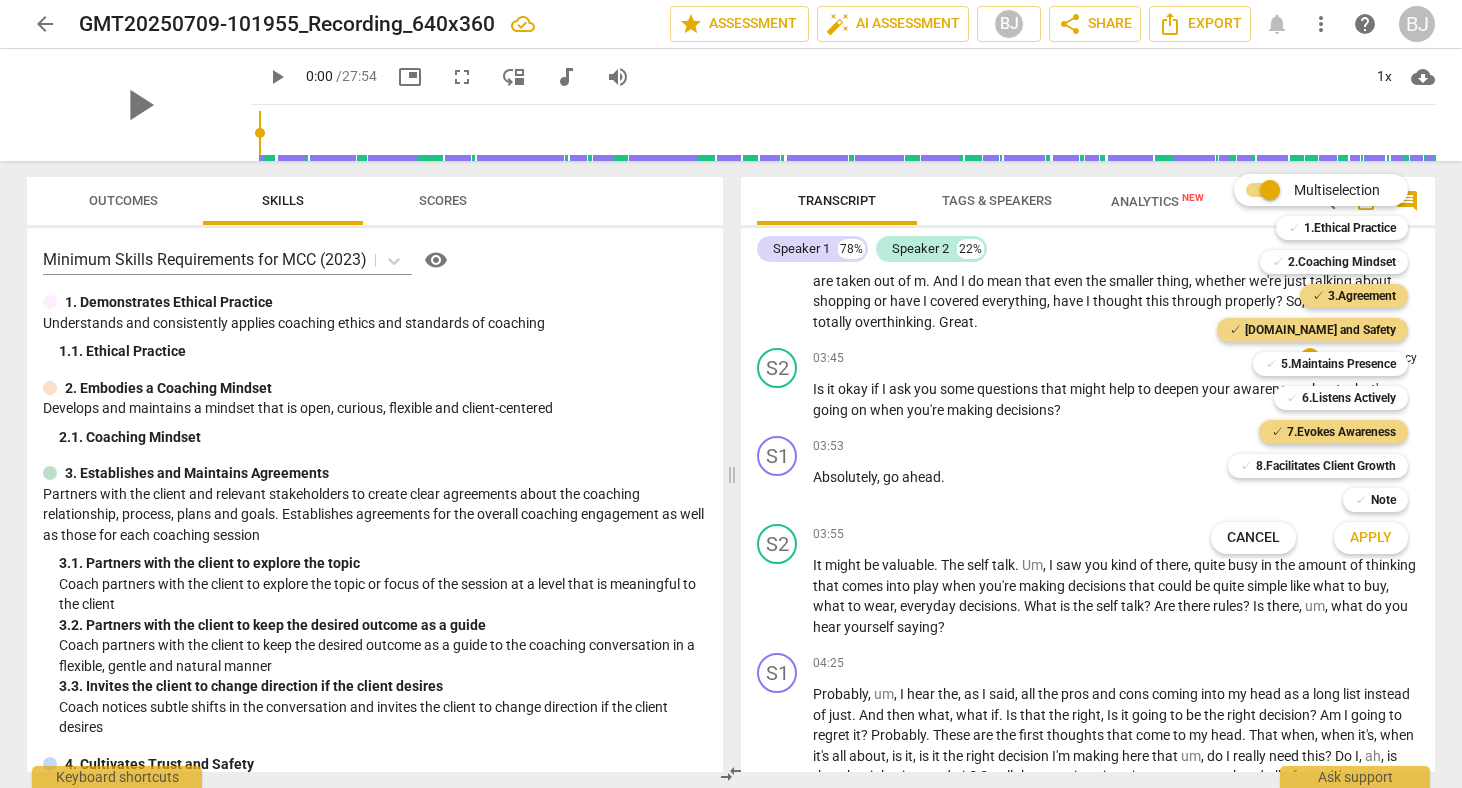 click on "Apply" at bounding box center (1371, 538) 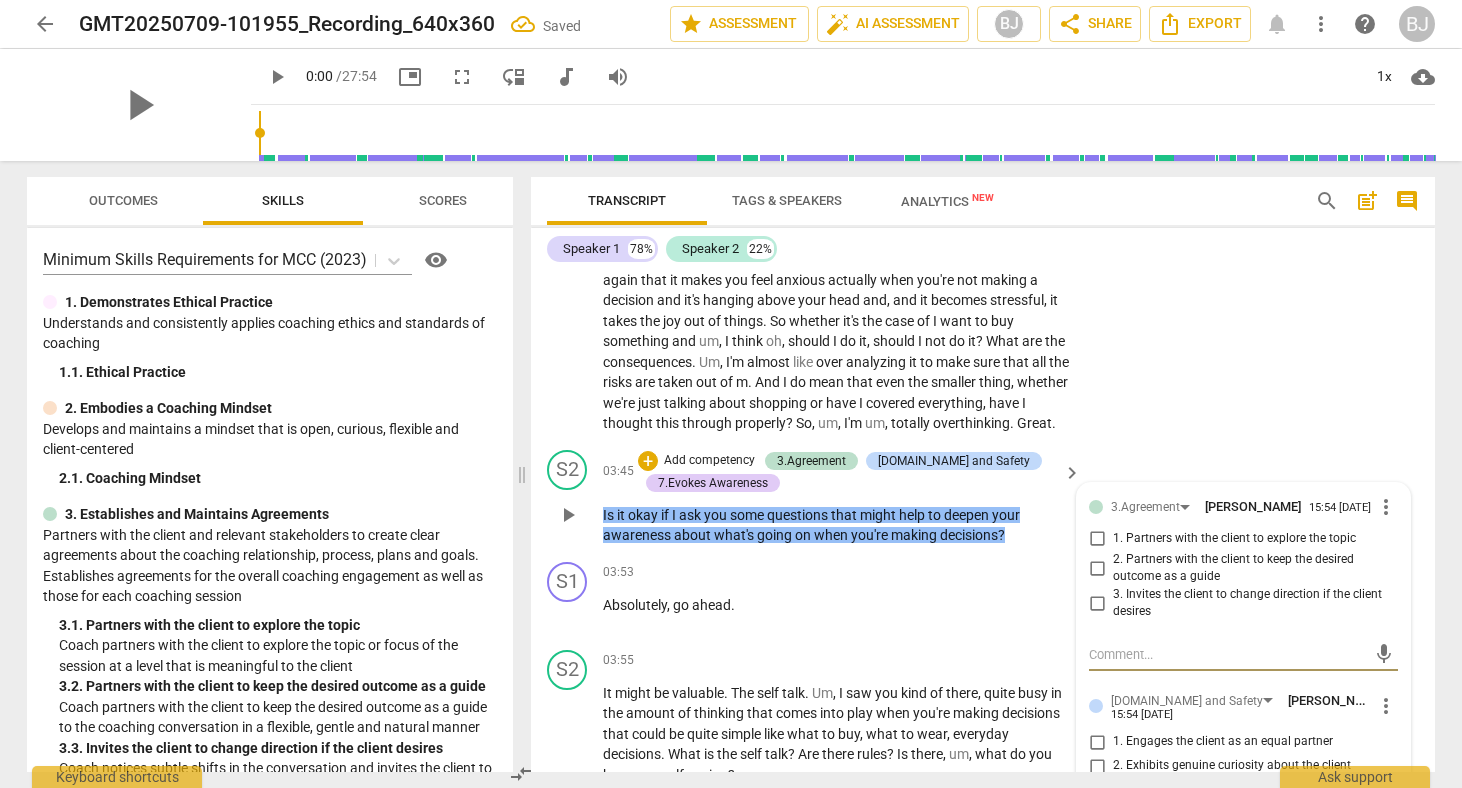 scroll, scrollTop: 1015, scrollLeft: 0, axis: vertical 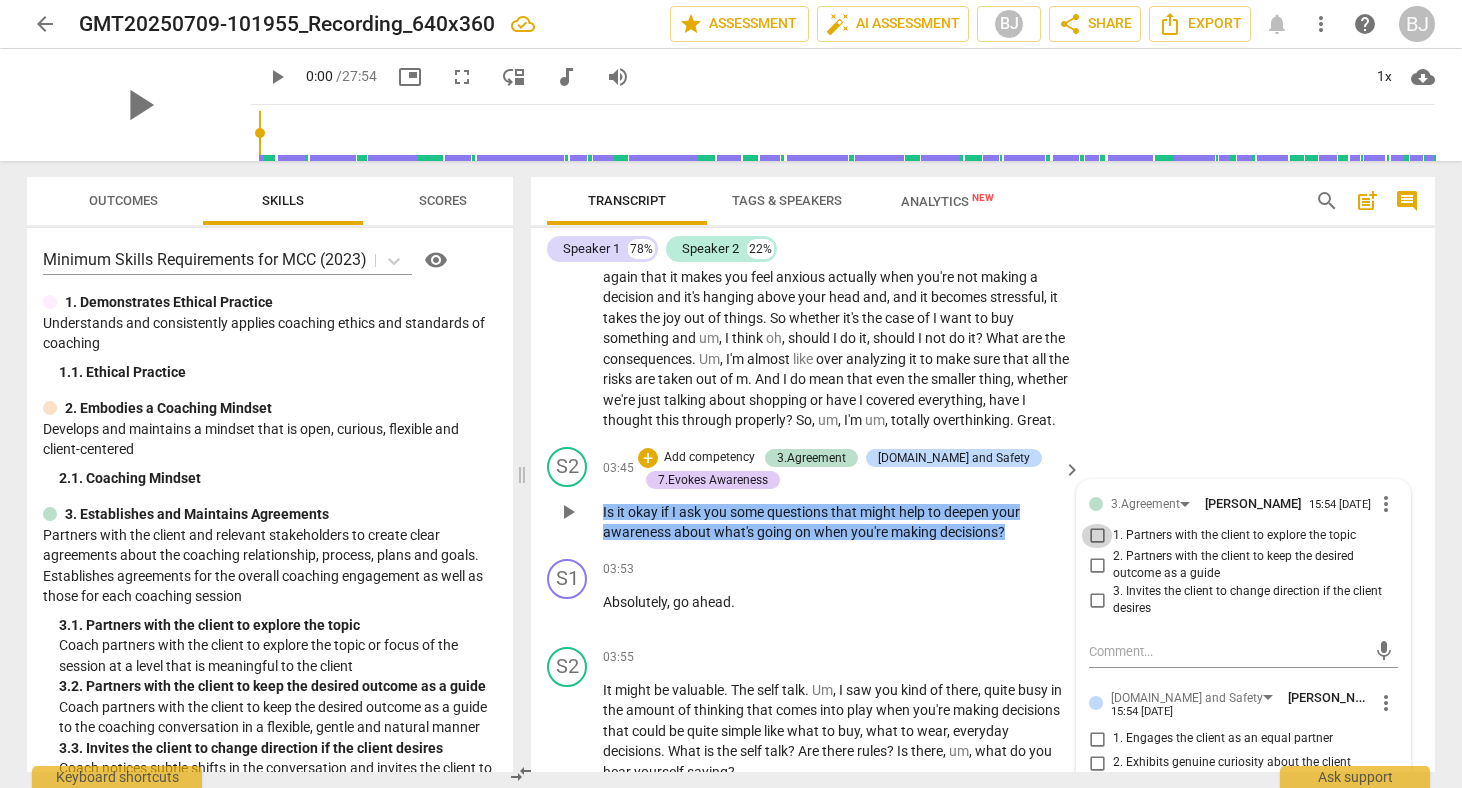 click on "1. Partners with the client to explore the topic" at bounding box center (1097, 536) 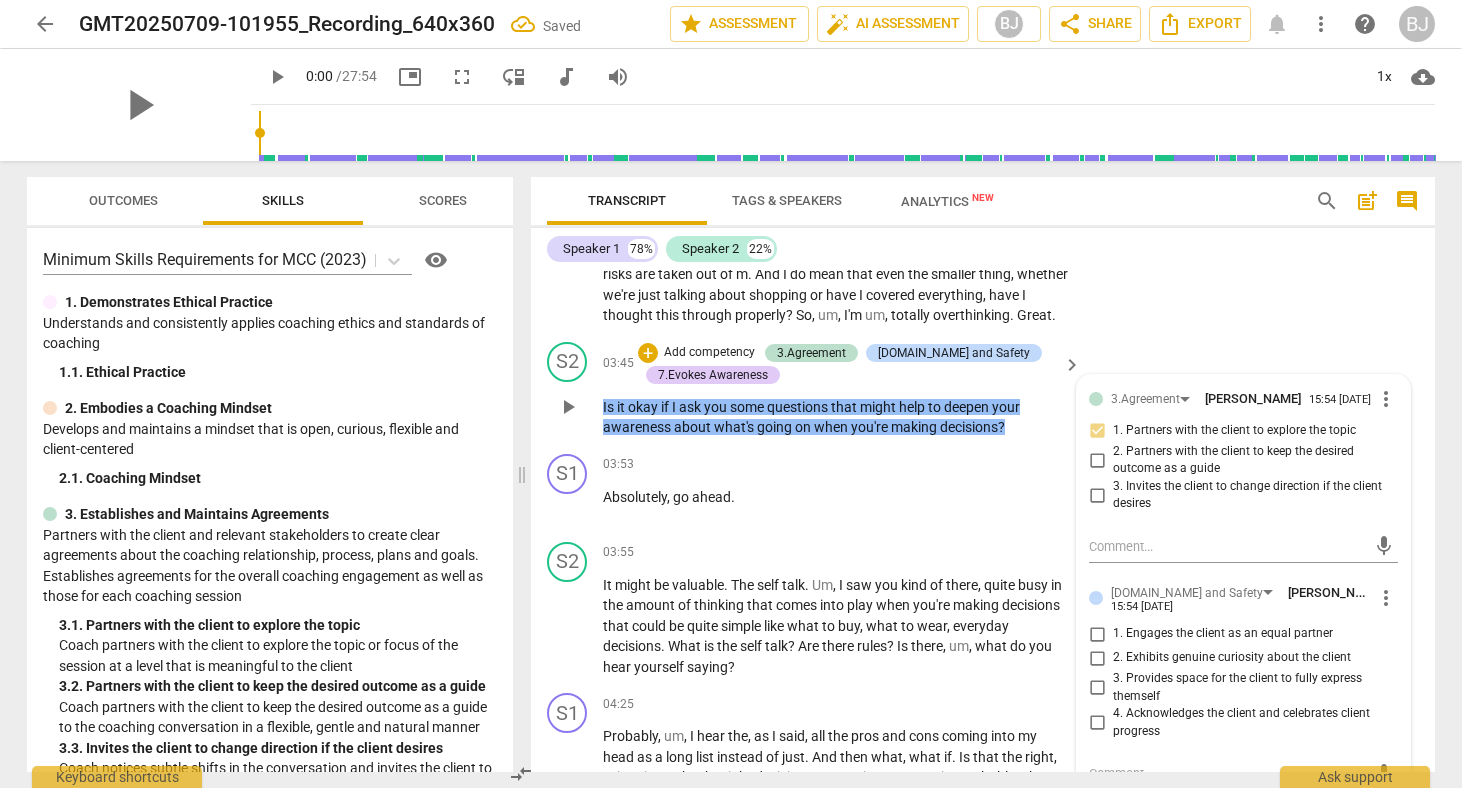 scroll, scrollTop: 1127, scrollLeft: 0, axis: vertical 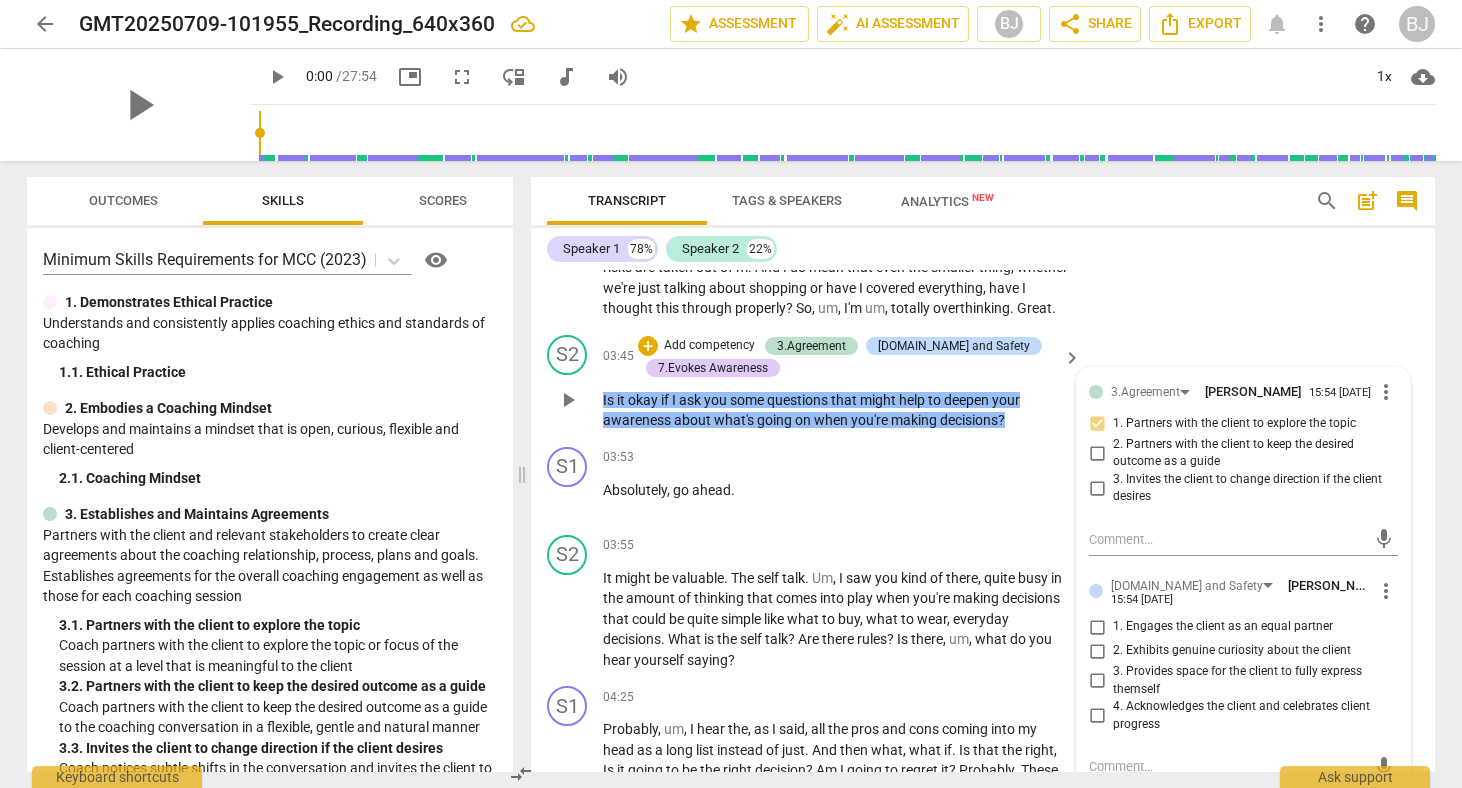 click on "1. Engages the client as an equal partner" at bounding box center [1097, 627] 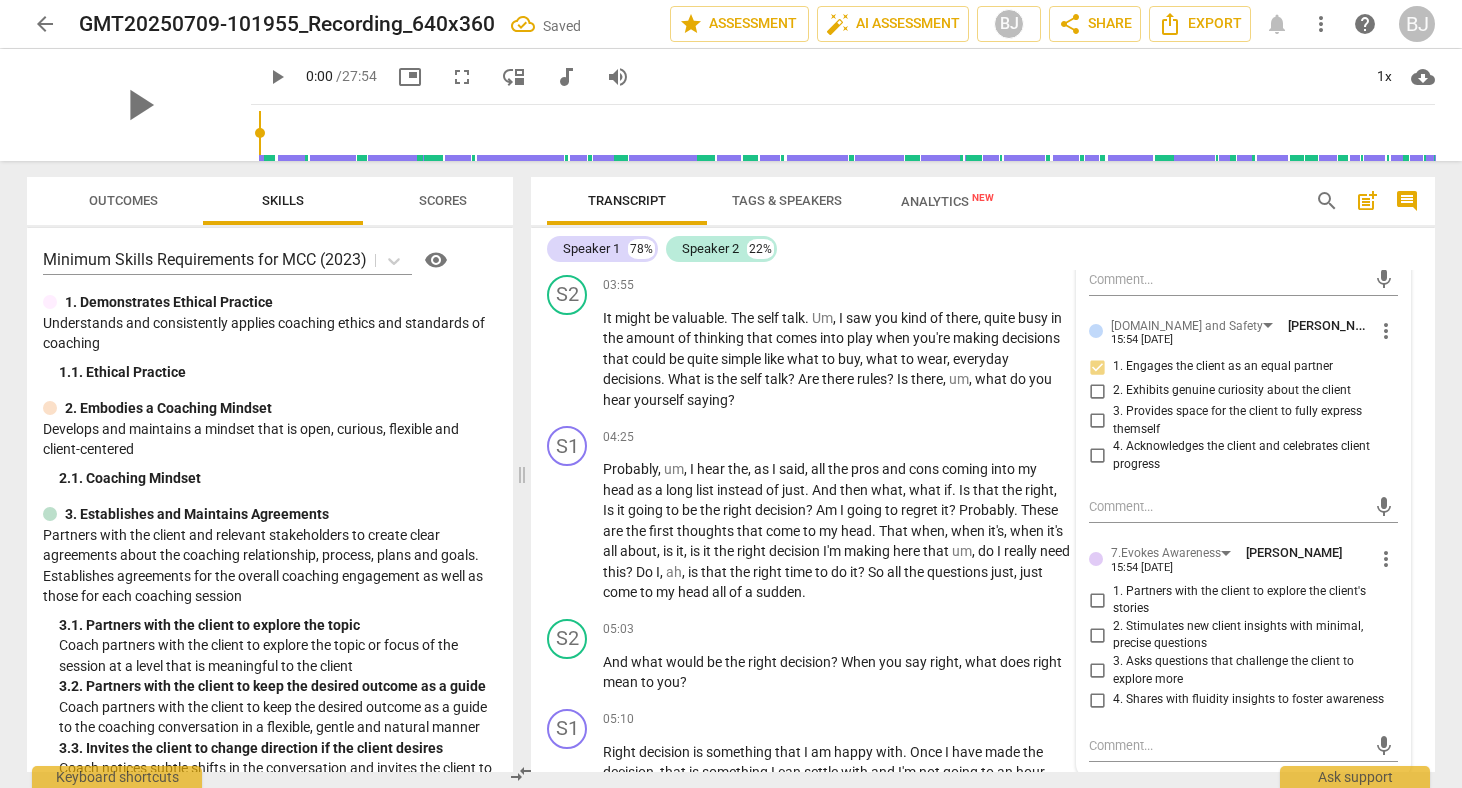 scroll, scrollTop: 1391, scrollLeft: 0, axis: vertical 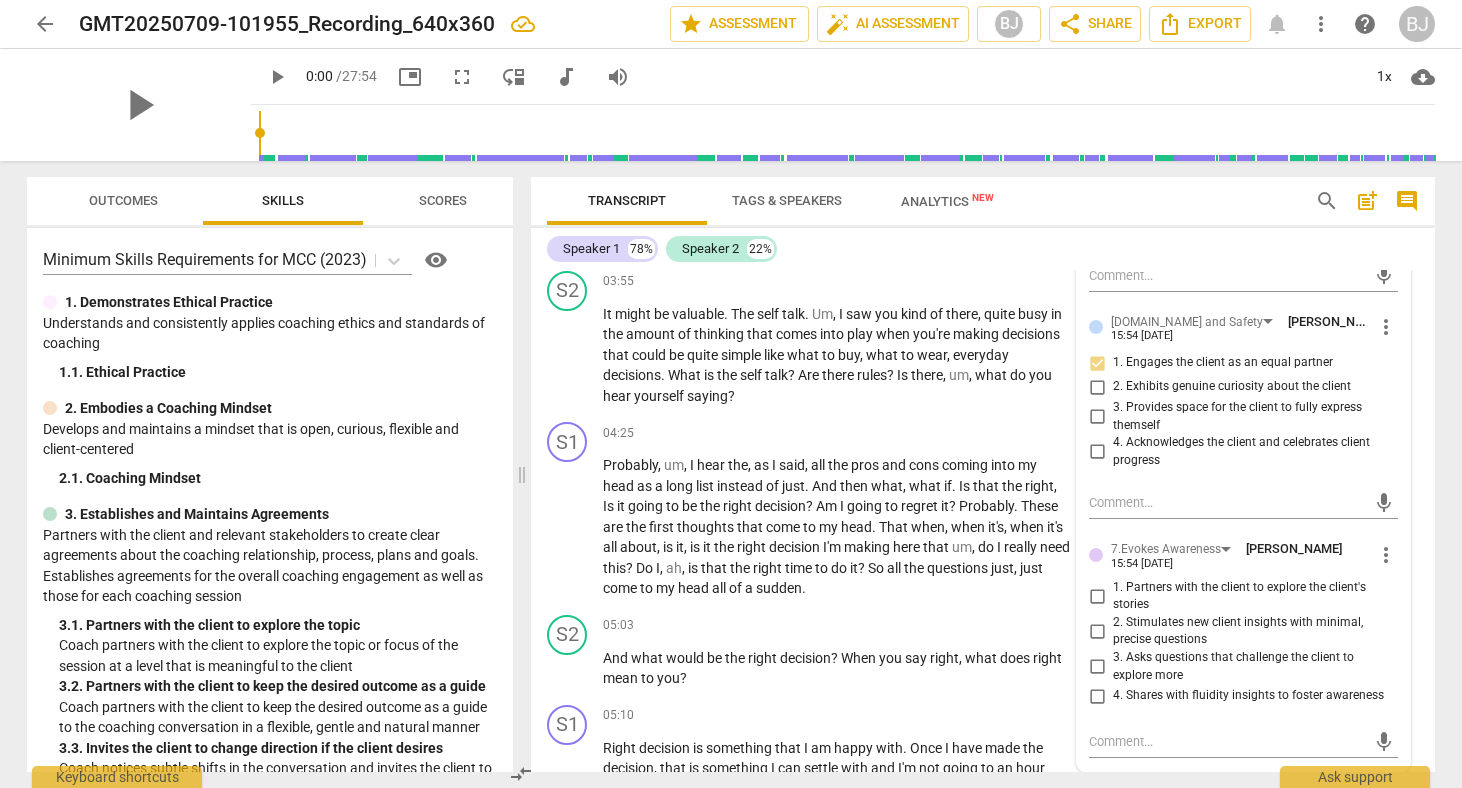 click on "1. Partners with the client to explore the client's stories" at bounding box center [1097, 596] 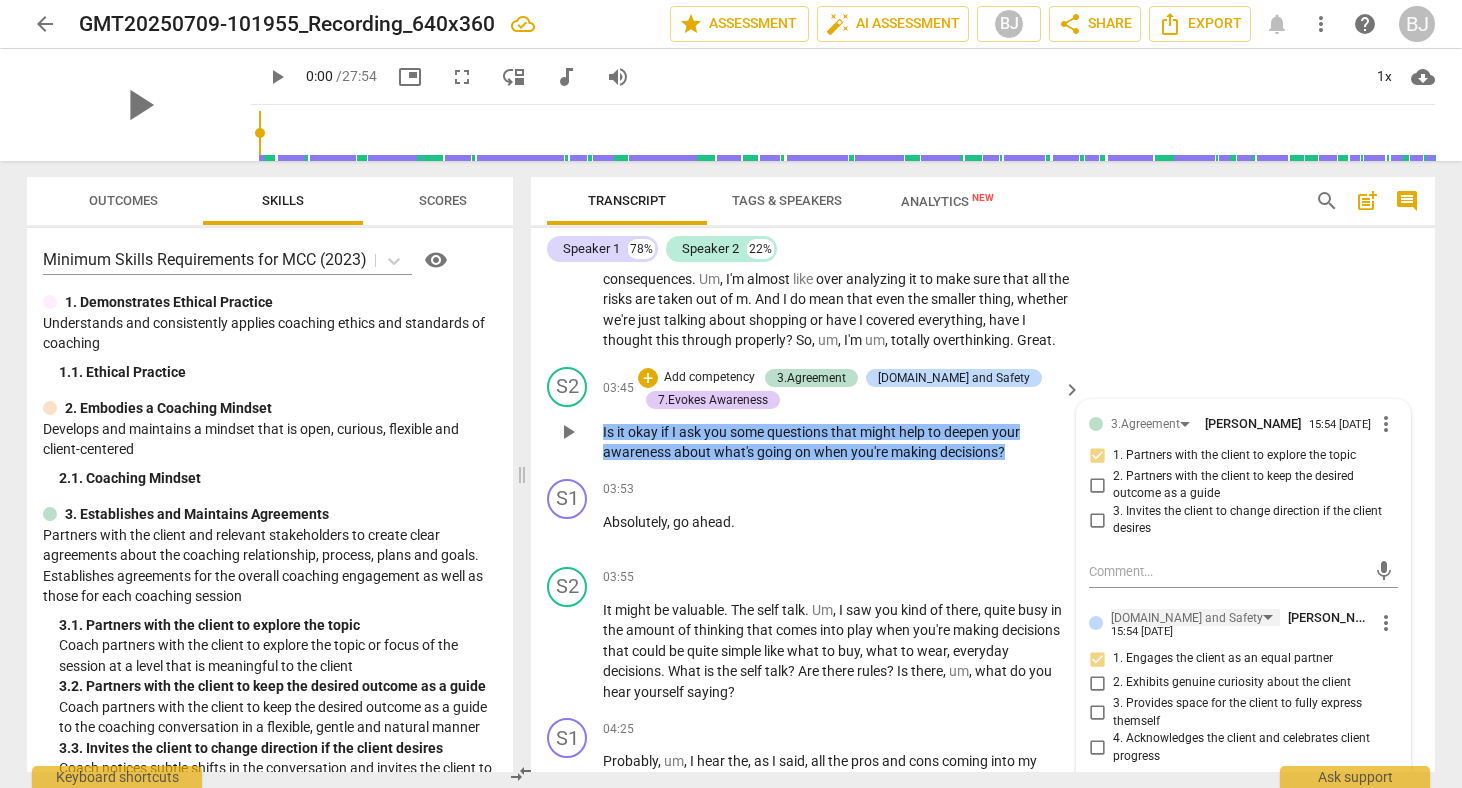 scroll, scrollTop: 1088, scrollLeft: 0, axis: vertical 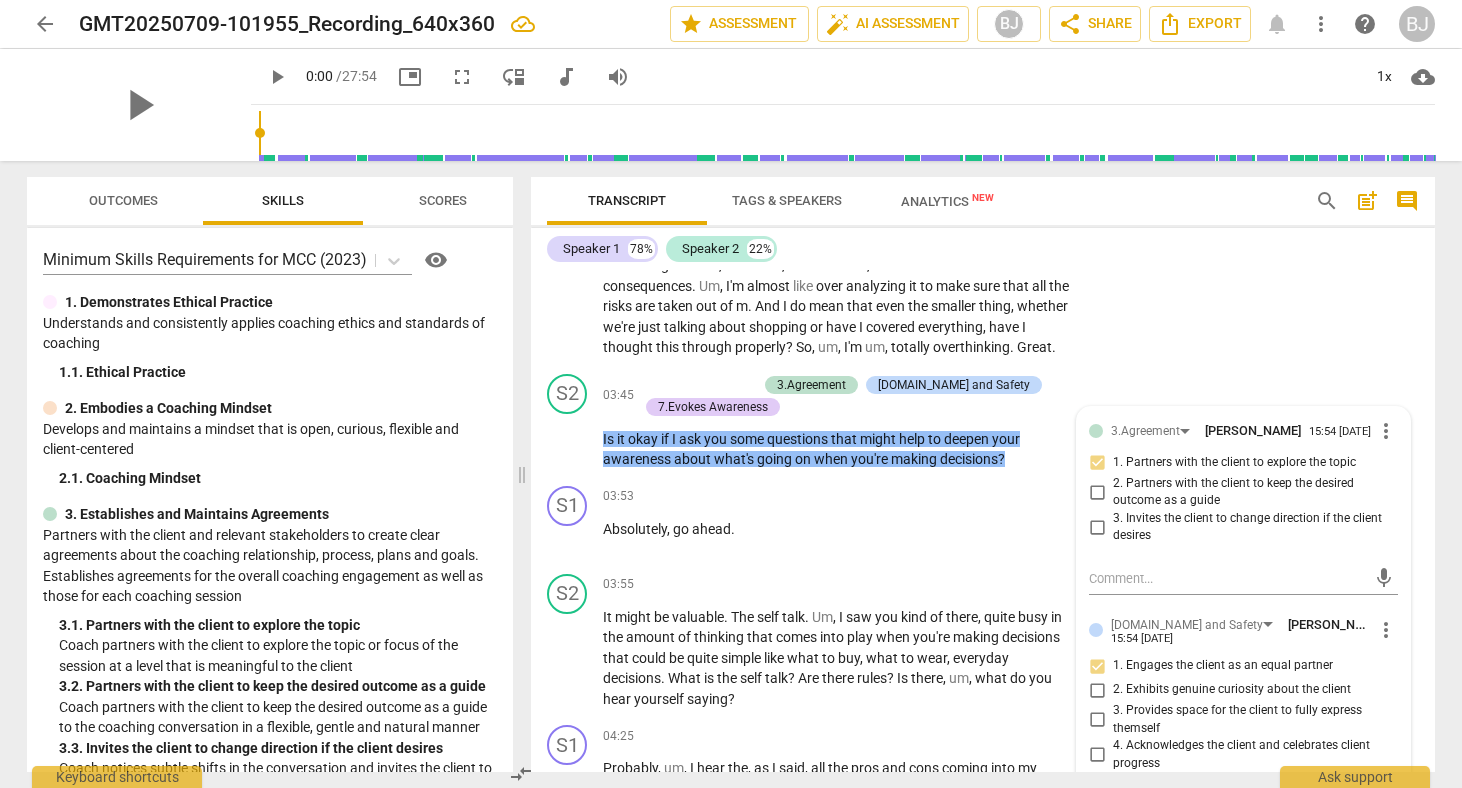 click on "S1 play_arrow pause 02:35 + Add competency keyboard_arrow_right It   would   certainly   give   me   probably   less   anxiety ,   less   stress ,   more   enjoyment   about   the   certain   thing   and   probably   gives   me   more   time   as   well .   So   I'm   not   going   to   spend   as   much   time   on ,   on   looking   into   things   um ,   for   that   long ,   um ,   and ,   and   spending   time   on   just   going   through   the   same   thing   again   and   again   that   it   makes   you   feel   anxious   actually   when   you're   not   making   a   decision   and   it's   hanging   above   your   head   and ,   and   it   becomes   stressful ,   it   takes   the   joy   out   of   things .   So   whether   it's   the   case   of   I   want   to   buy   something   and   um ,   I   think   oh ,   should   I   do   it ,   should   I   not   do   it ?   What   are   the   consequences .   Um ,   I'm   almost   like   over   analyzing   it   to   make   sure   that   all   the   risks" at bounding box center [983, 218] 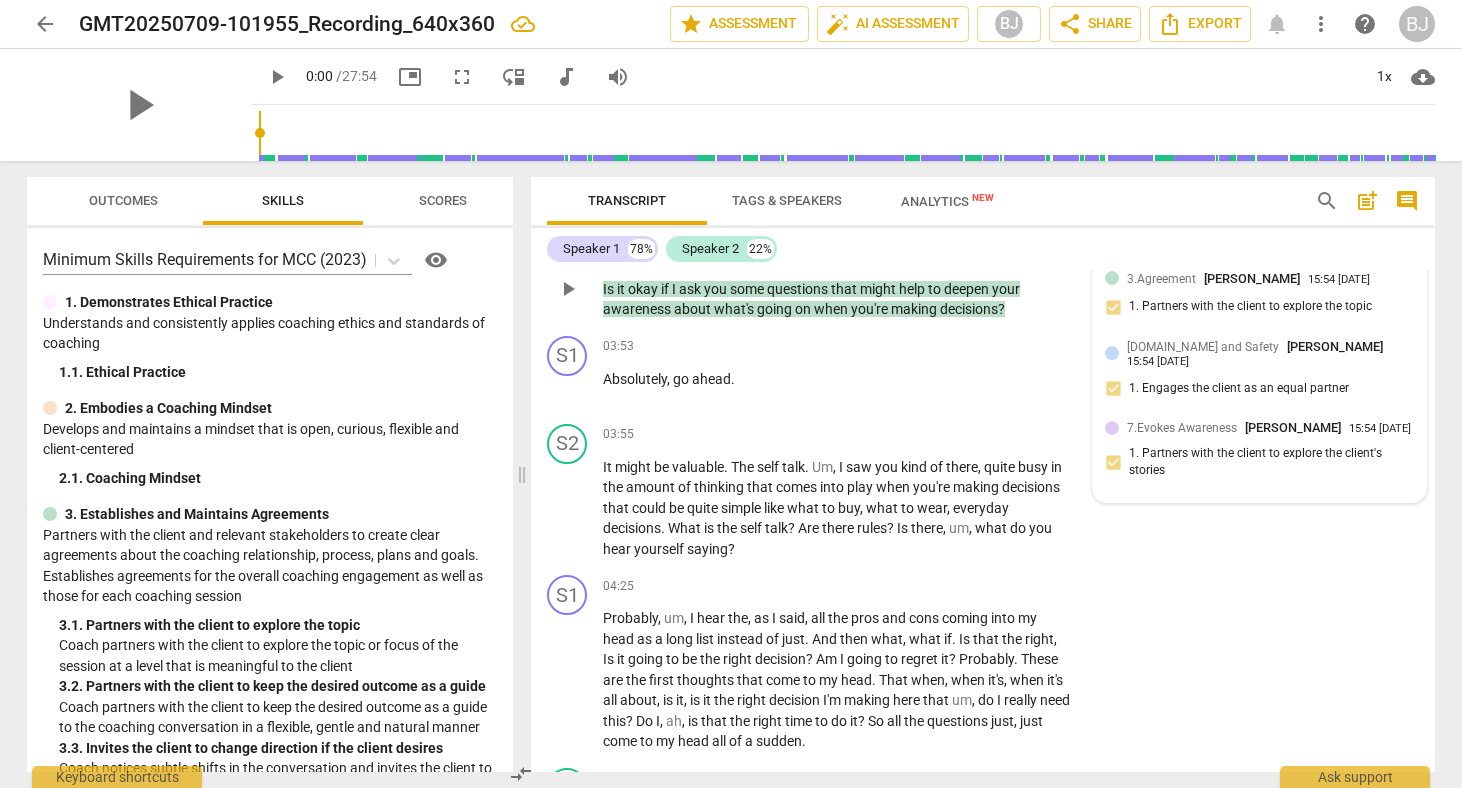 scroll, scrollTop: 1258, scrollLeft: 0, axis: vertical 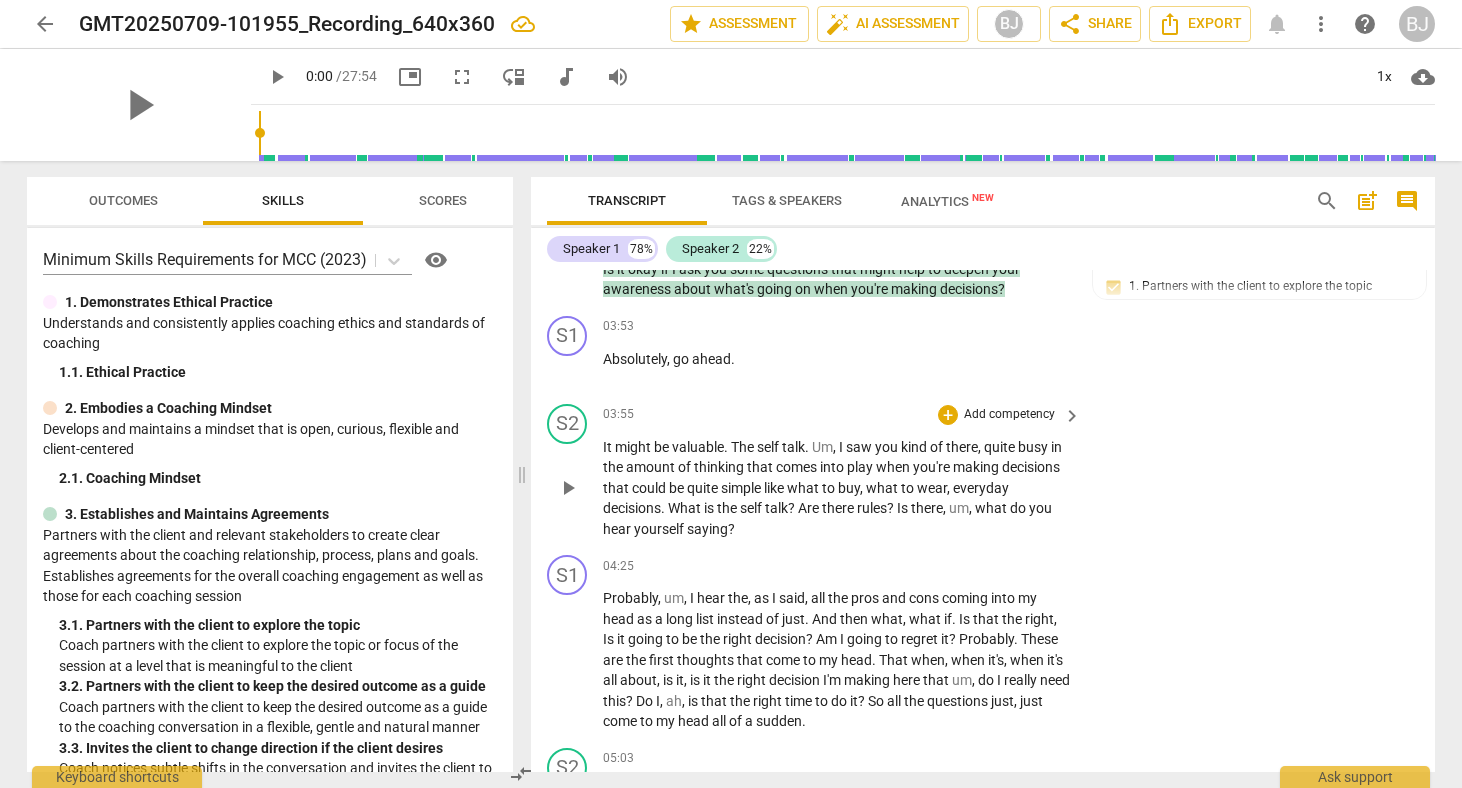 click on "Add competency" at bounding box center [1009, 415] 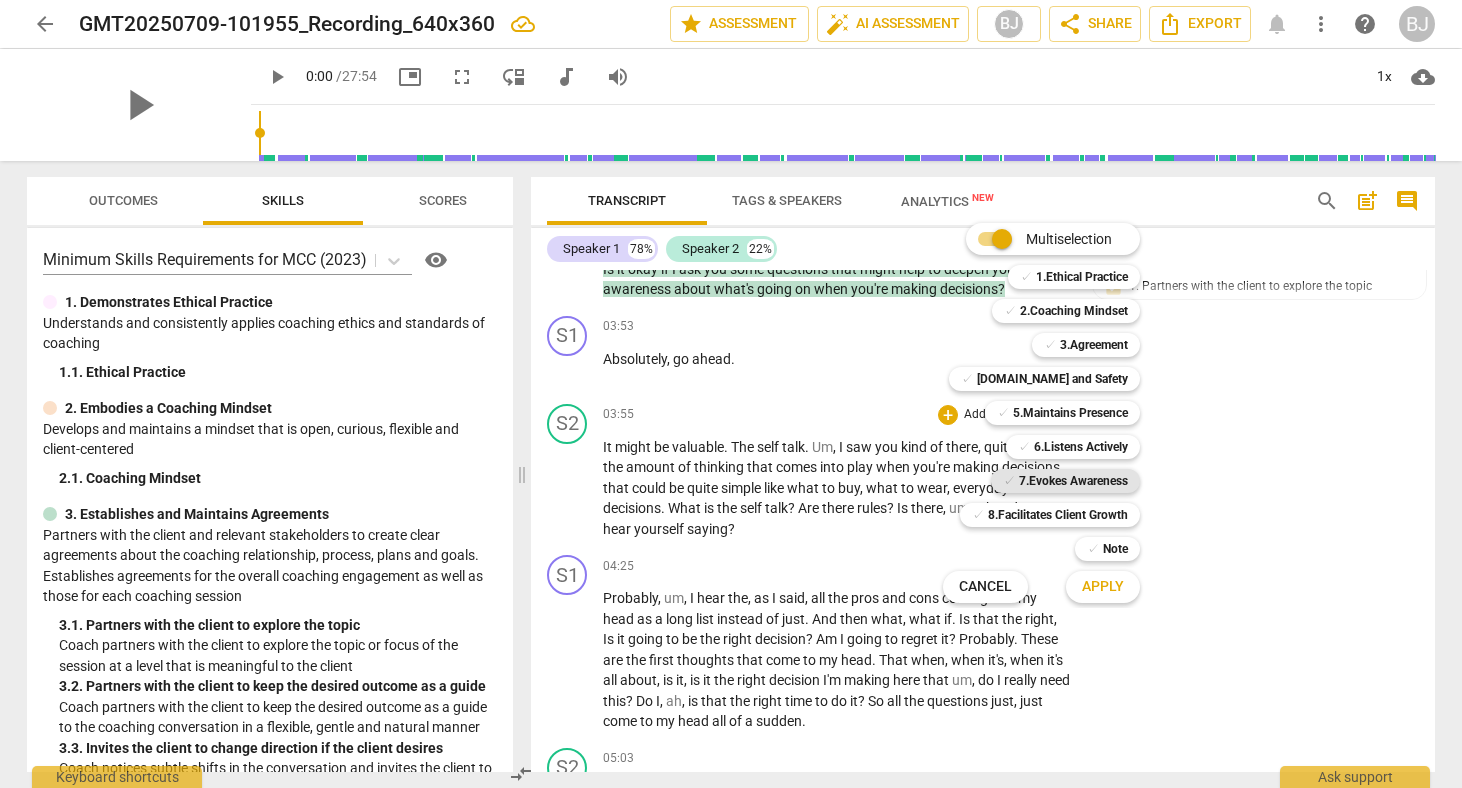 click on "7.Evokes Awareness" at bounding box center [1073, 481] 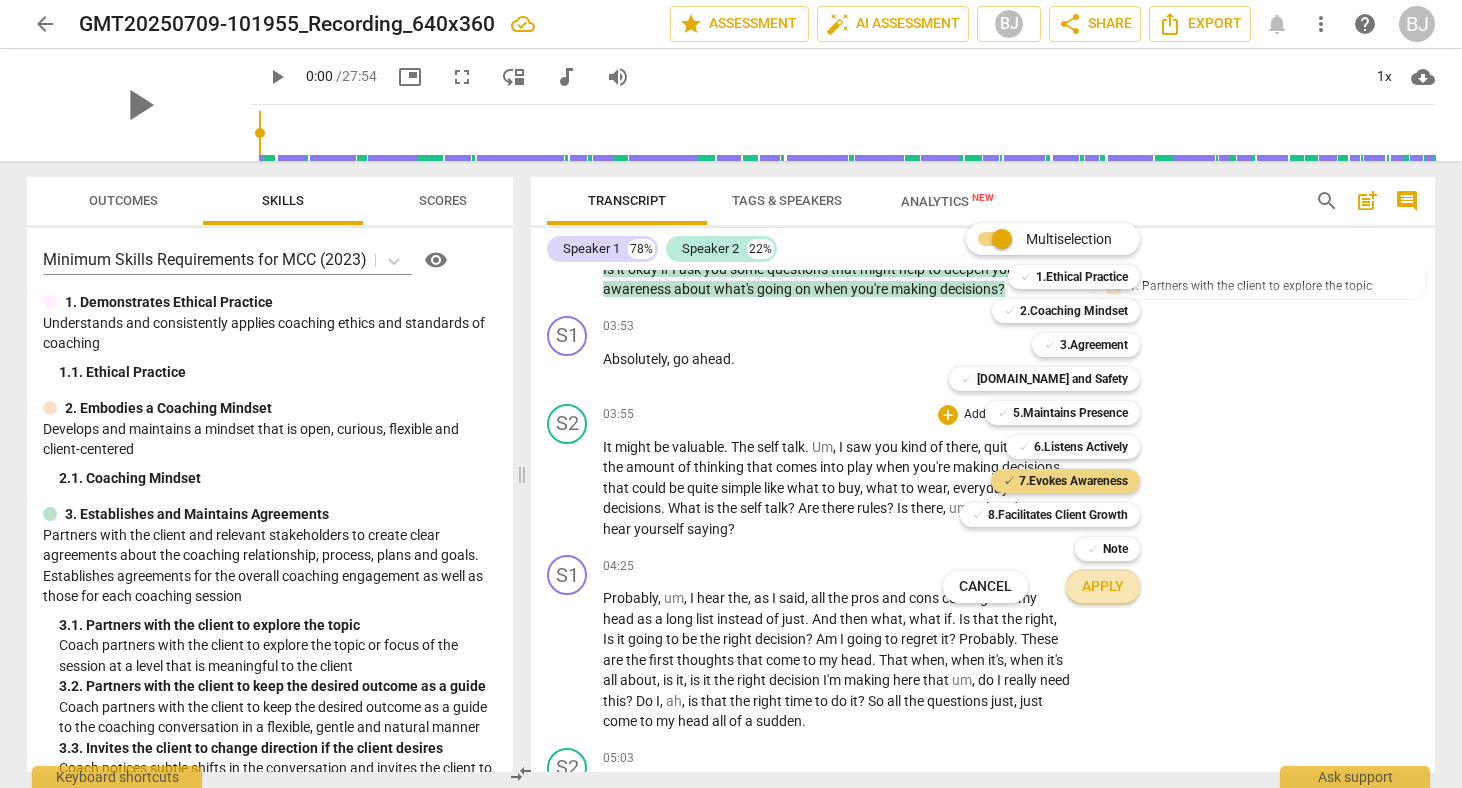 click on "Apply" at bounding box center [1103, 587] 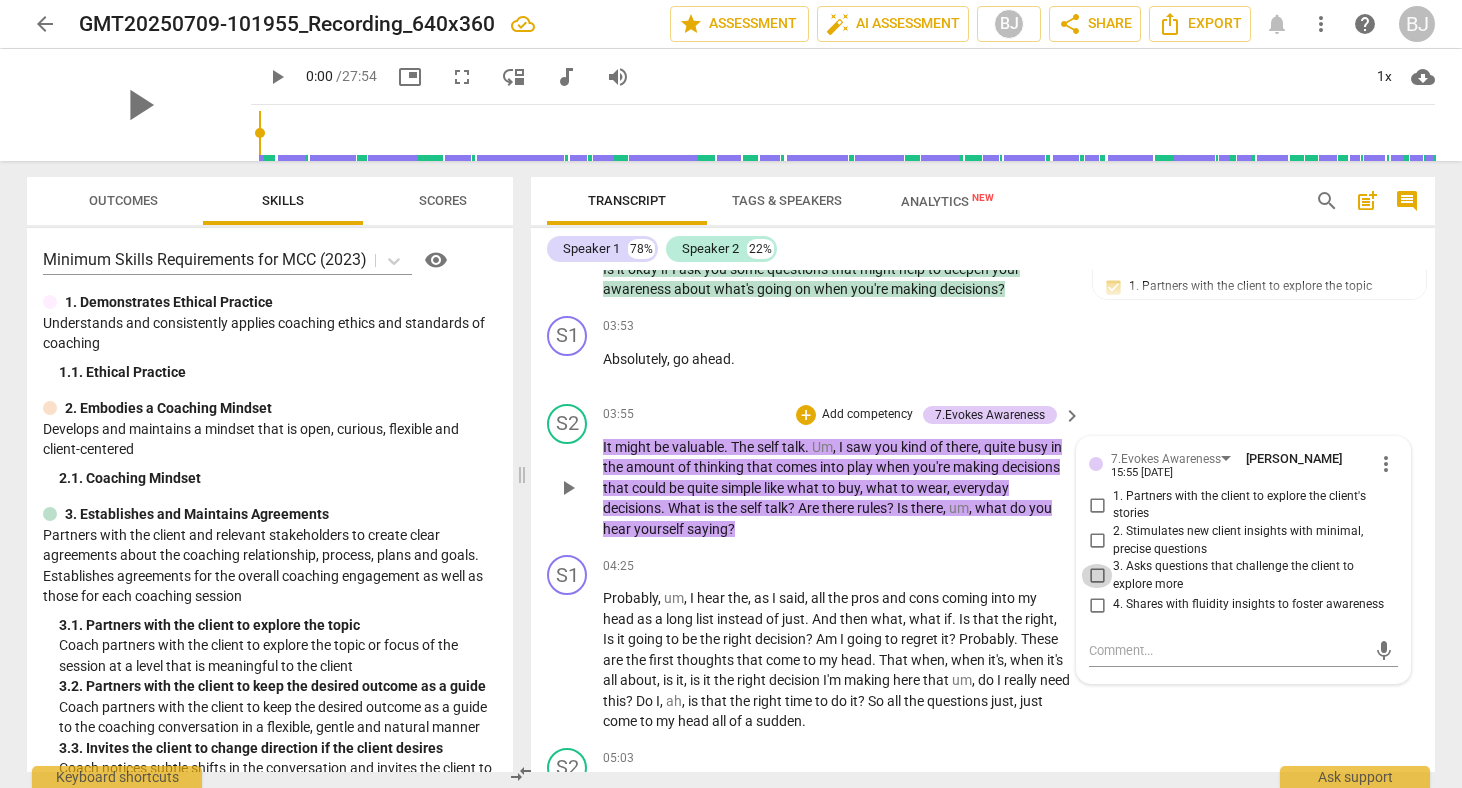 click on "3. Asks questions that challenge the client to explore more" at bounding box center (1097, 576) 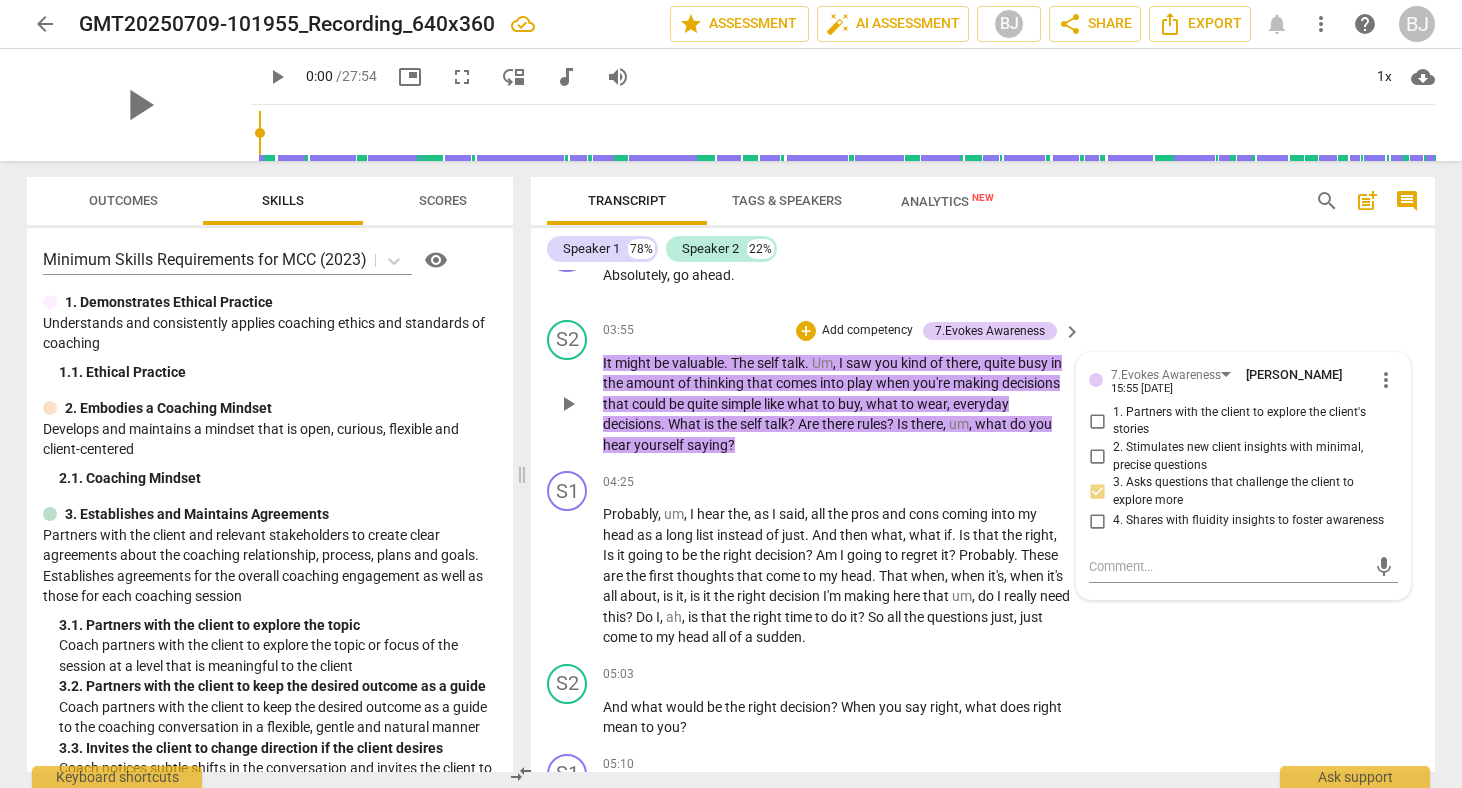 scroll, scrollTop: 1368, scrollLeft: 0, axis: vertical 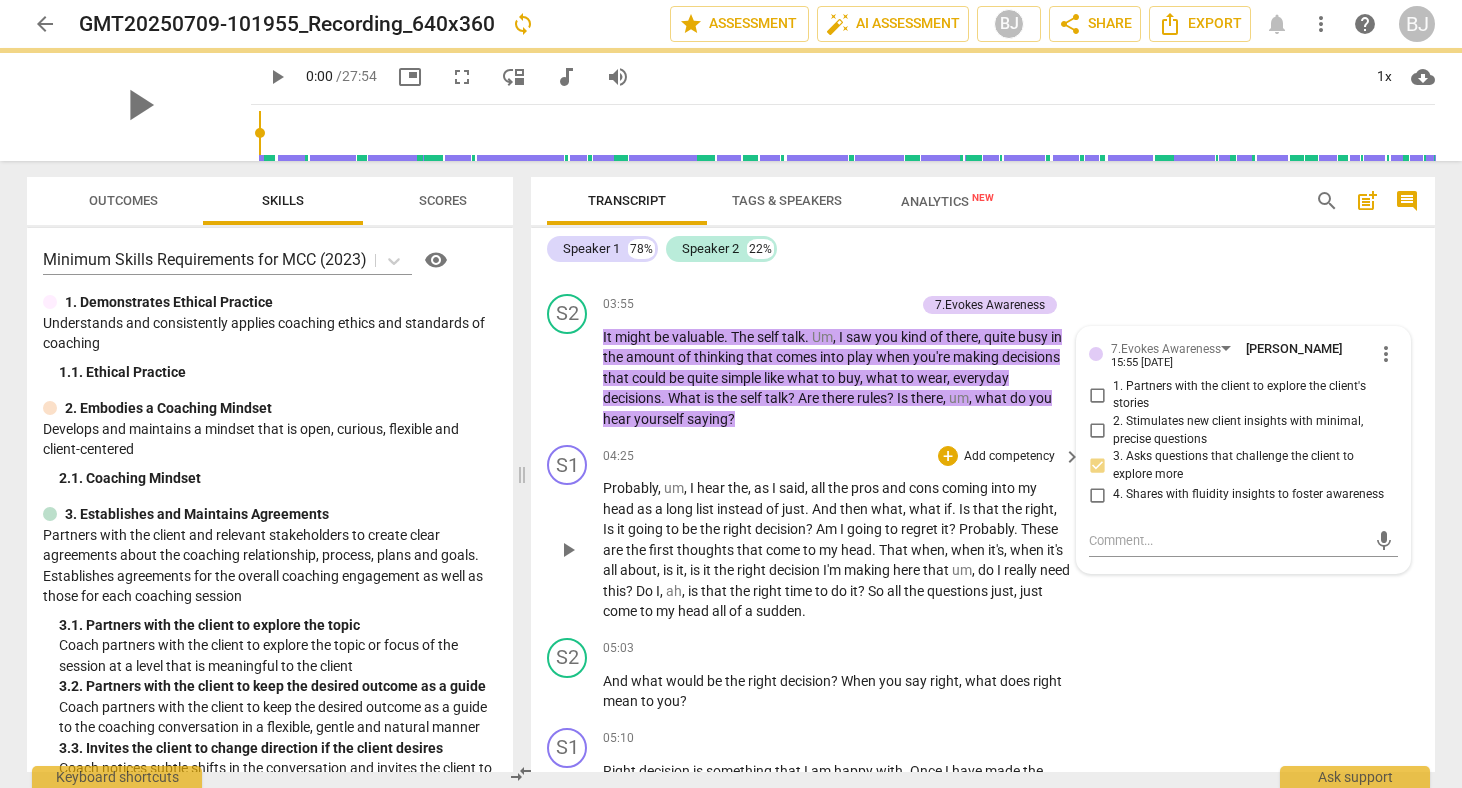 click on "S1 play_arrow pause 04:25 + Add competency keyboard_arrow_right Probably ,   um ,   I   hear   the ,   as   I   said ,   all   the   pros   and   cons   coming   into   my   head   as   a   long   list   instead   of   just .   And   then   what ,   what   if .   Is   that   the   right ,   Is   it   going   to   be   the   right   decision ?   Am   I   going   to   regret   it ?   Probably .   These   are   the   first   thoughts   that   come   to   my   head .   That   when ,   when   it's ,   when   it's   all   about ,   is   it ,   is   it   the   right   decision   I'm   making   here   that   um ,   do   I   really   need   this ?   Do   I ,   ah ,   is   that   the   right   time   to   do   it ?   So   all   the   questions   just ,   just   come   to   my   head   all   of   a   sudden ." at bounding box center [983, 533] 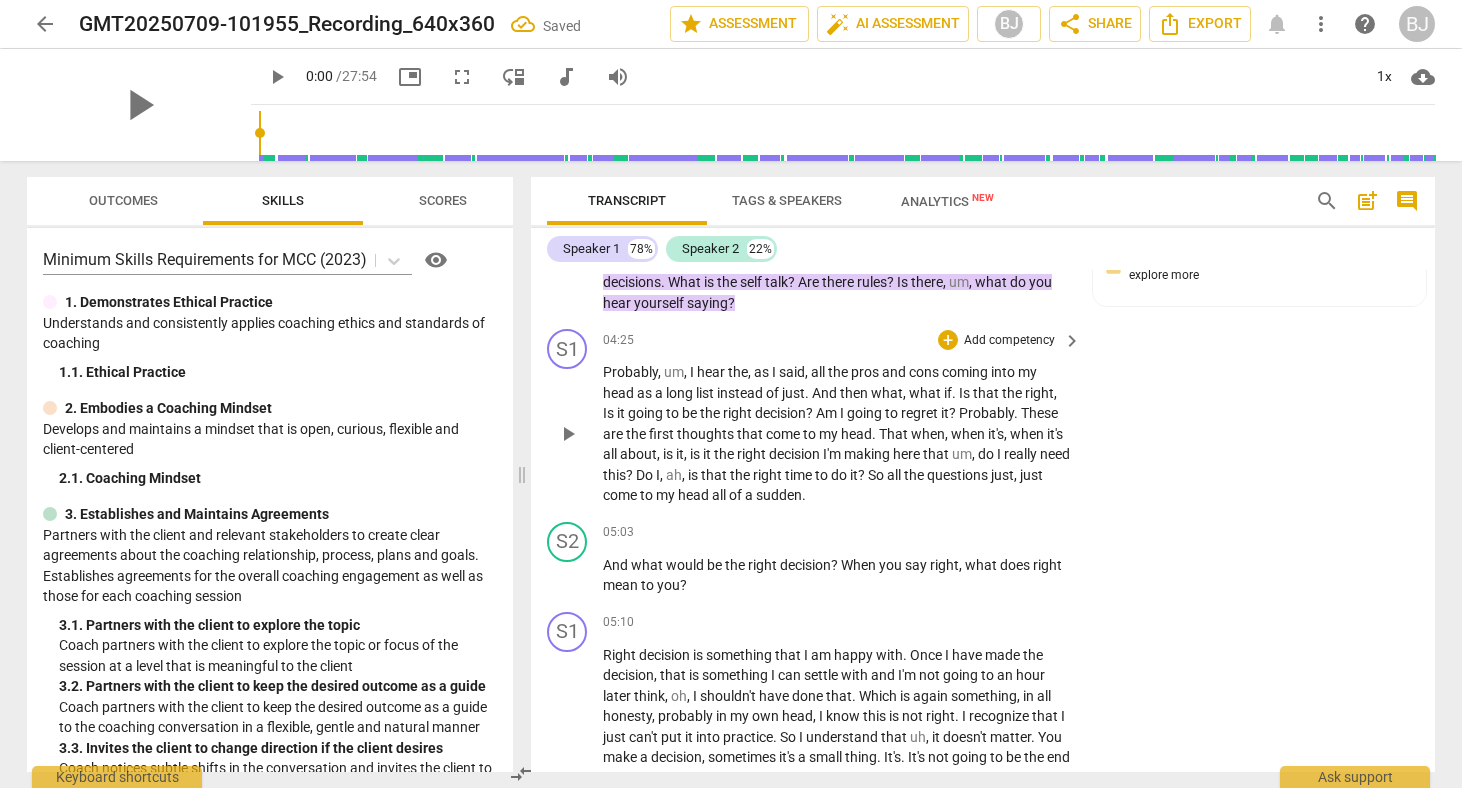 scroll, scrollTop: 1504, scrollLeft: 0, axis: vertical 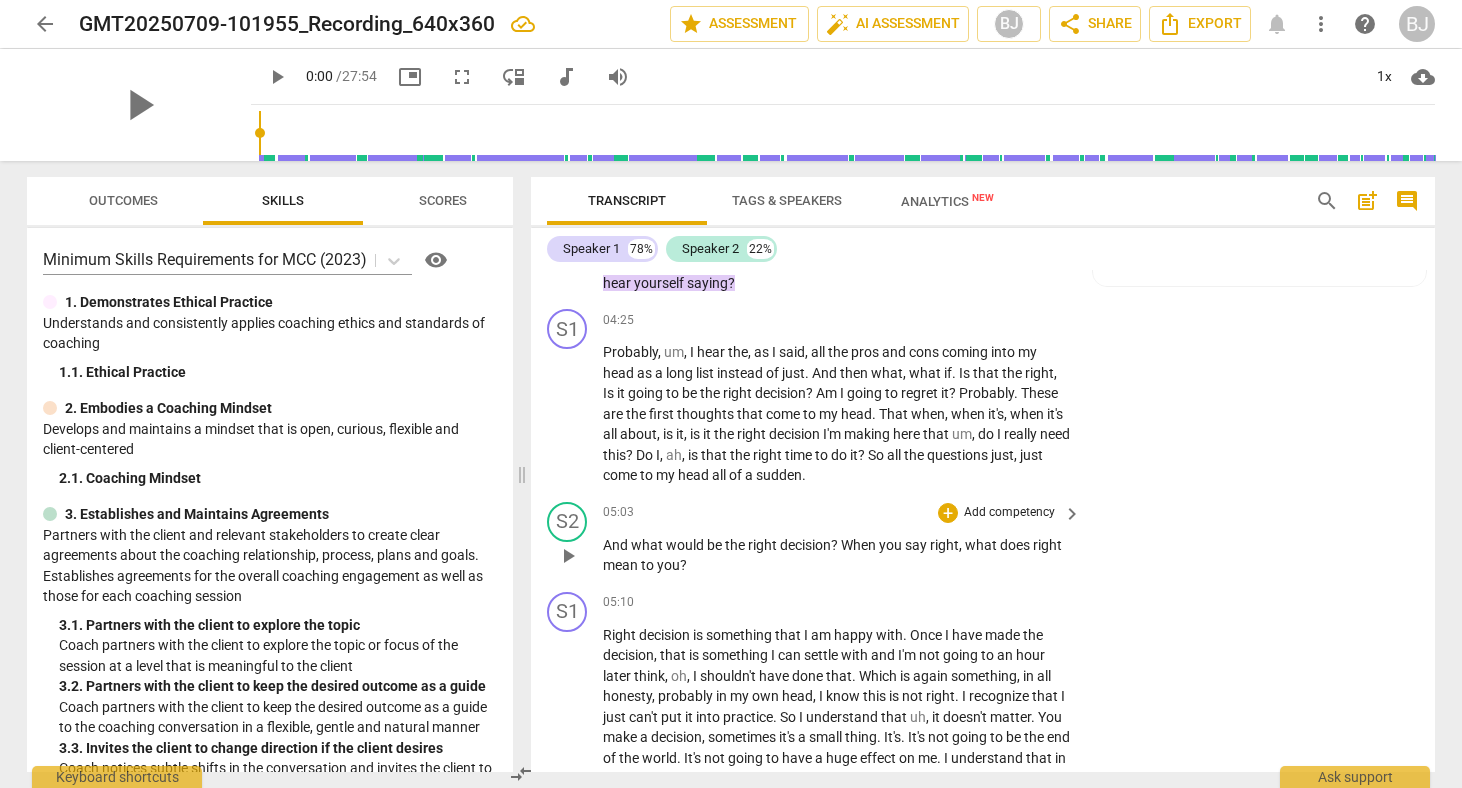 click on "keyboard_arrow_right" at bounding box center (1072, 514) 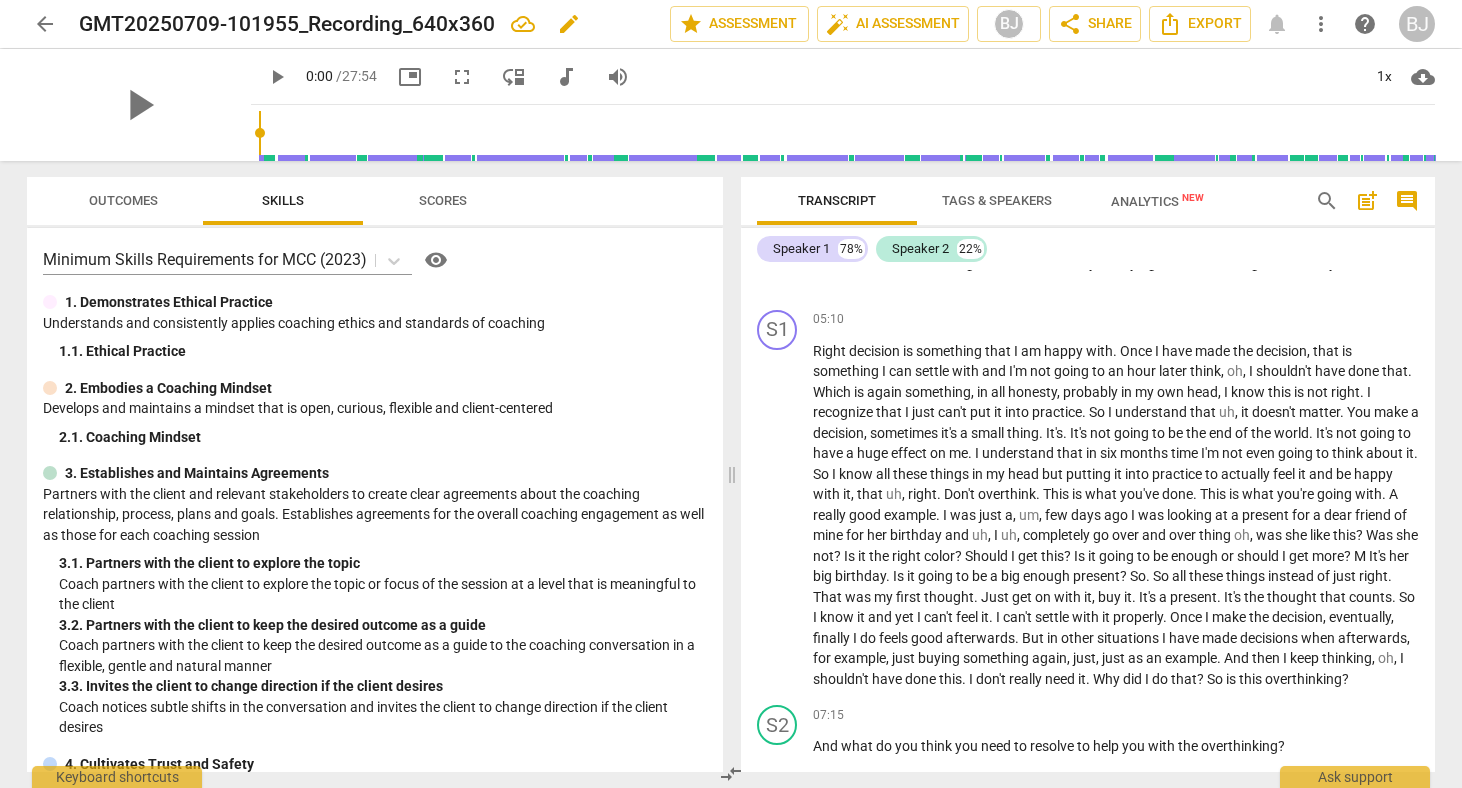 click on "GMT20250709-101955_Recording_640x360" at bounding box center [287, 24] 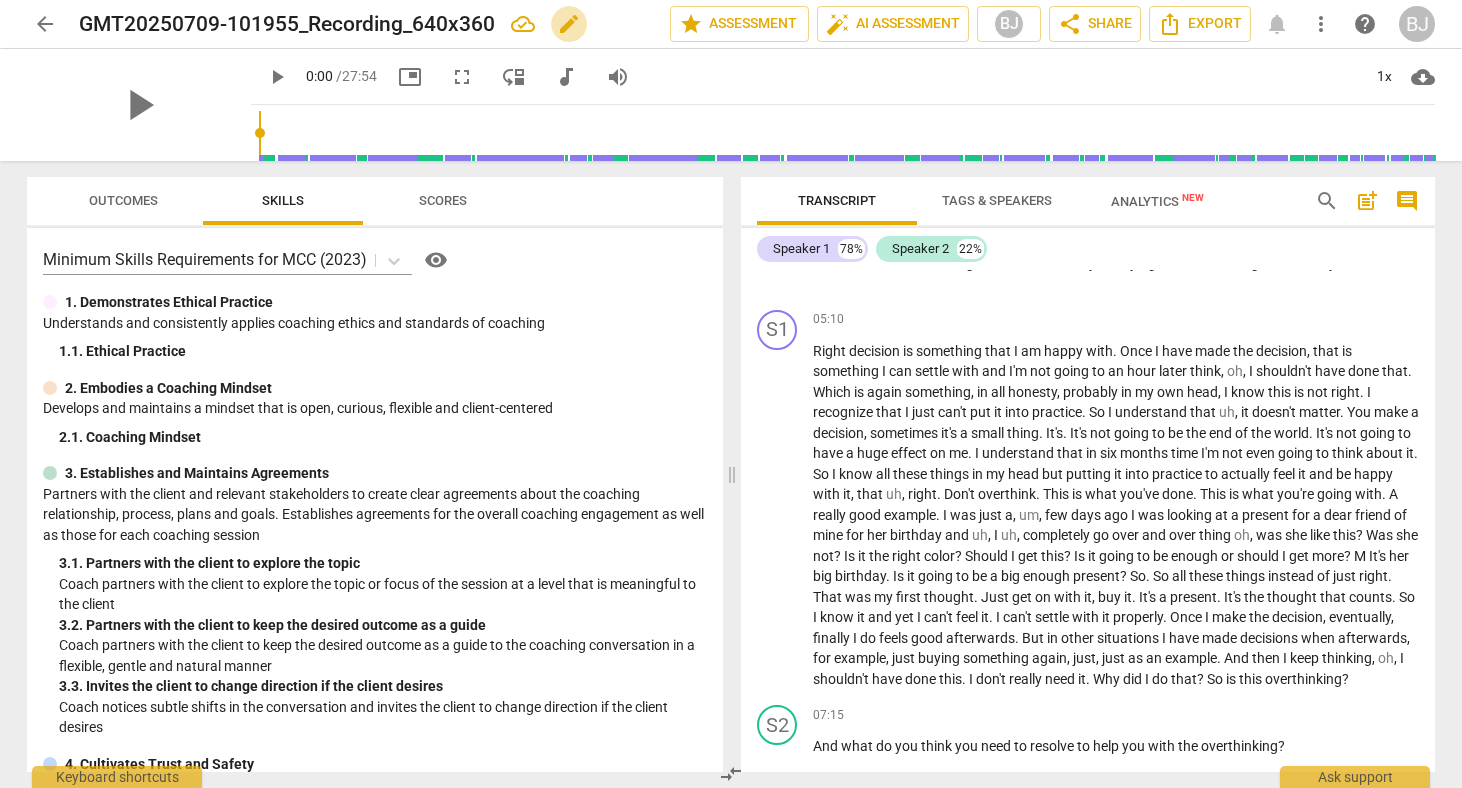 click on "edit" at bounding box center (569, 24) 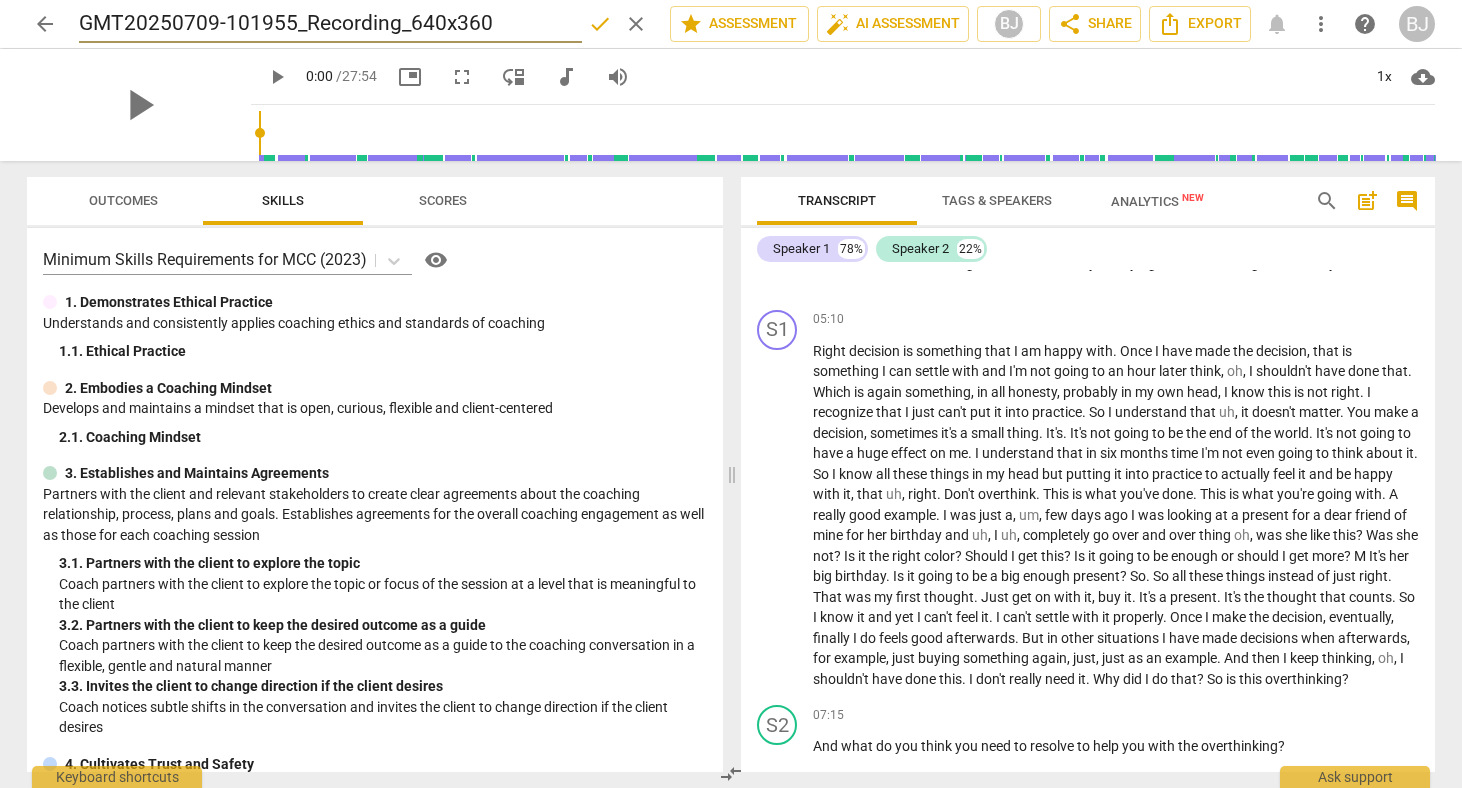 drag, startPoint x: 303, startPoint y: 24, endPoint x: 493, endPoint y: 21, distance: 190.02368 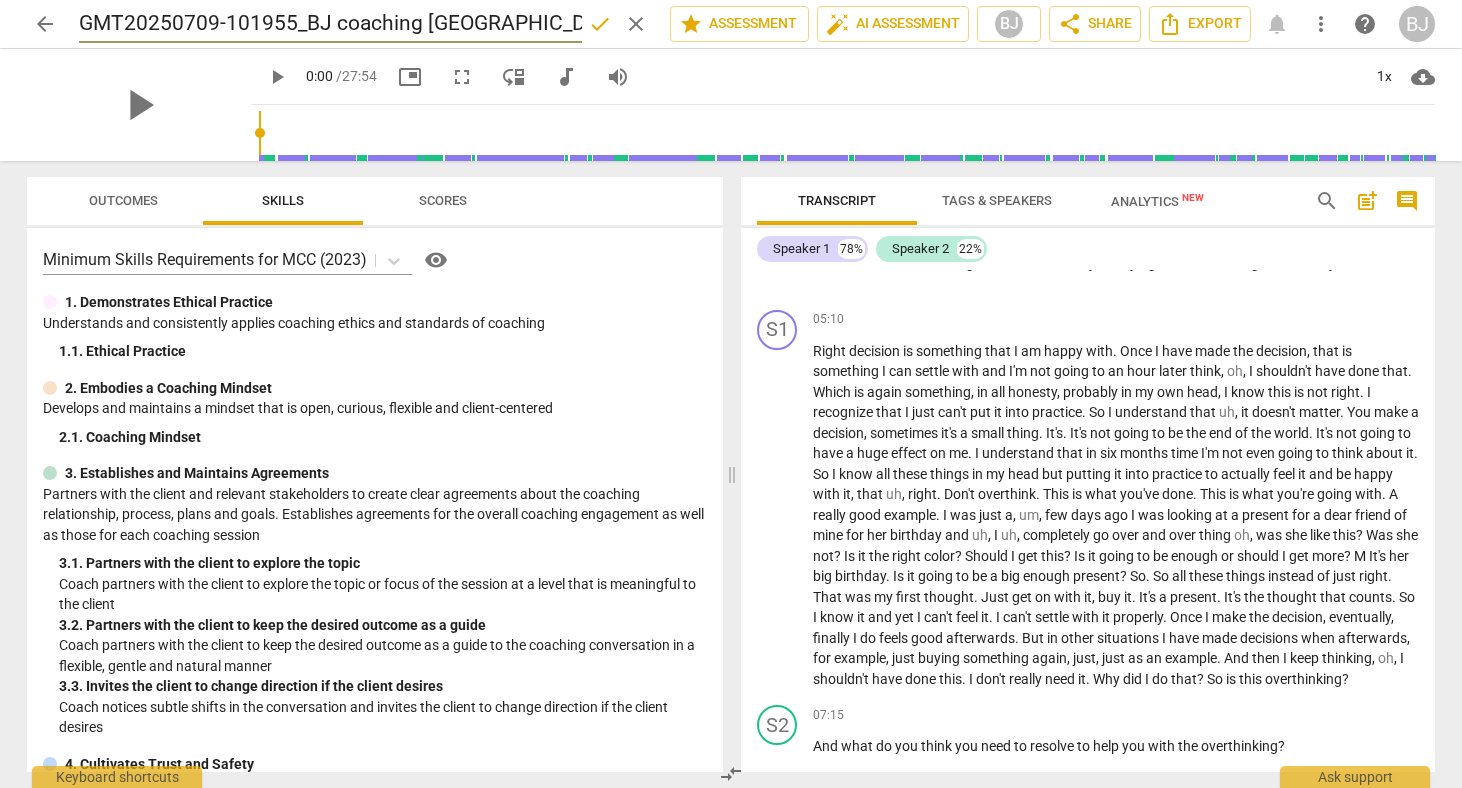 type on "GMT20250709-101955_BJ coaching [GEOGRAPHIC_DATA]" 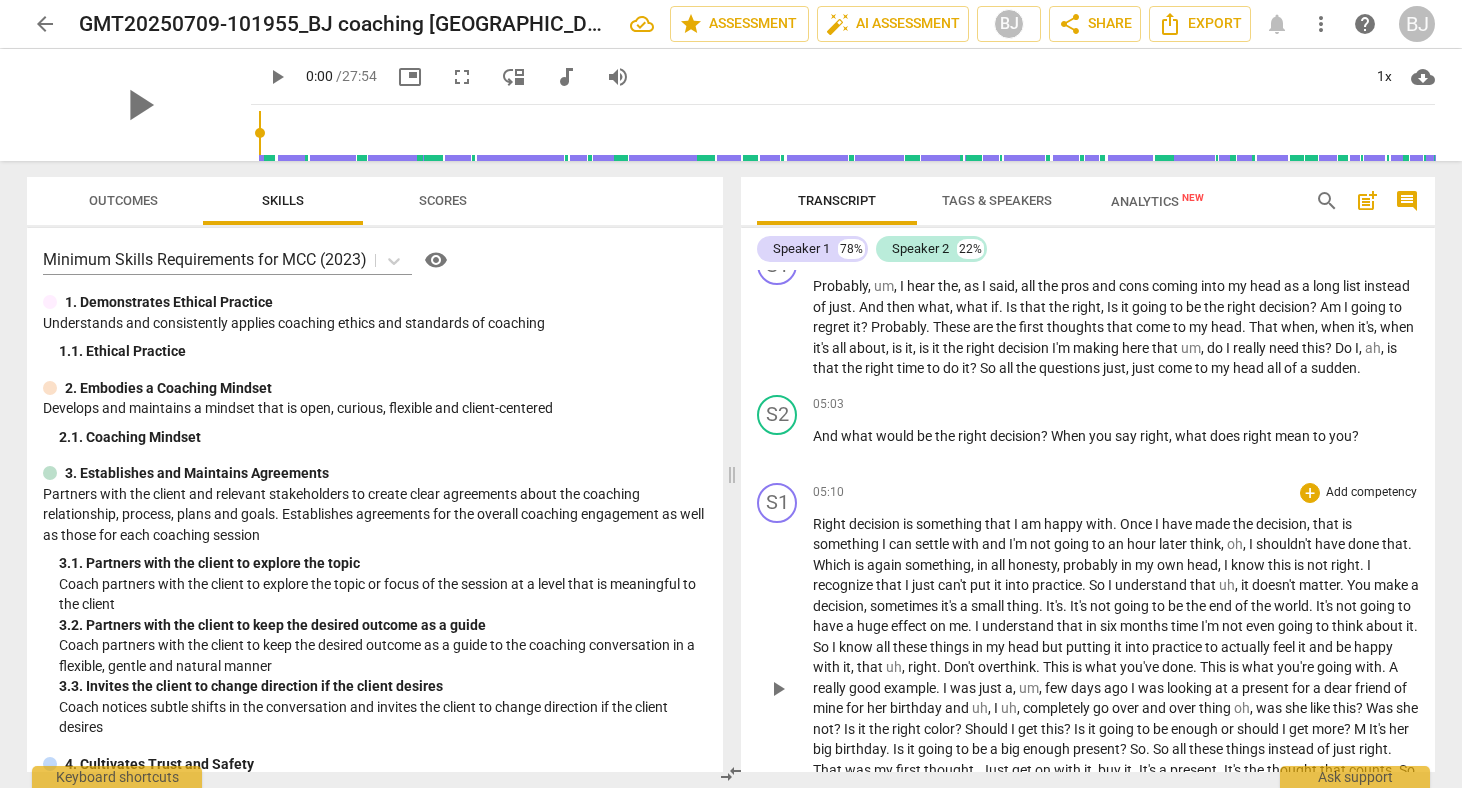 scroll, scrollTop: 1310, scrollLeft: 0, axis: vertical 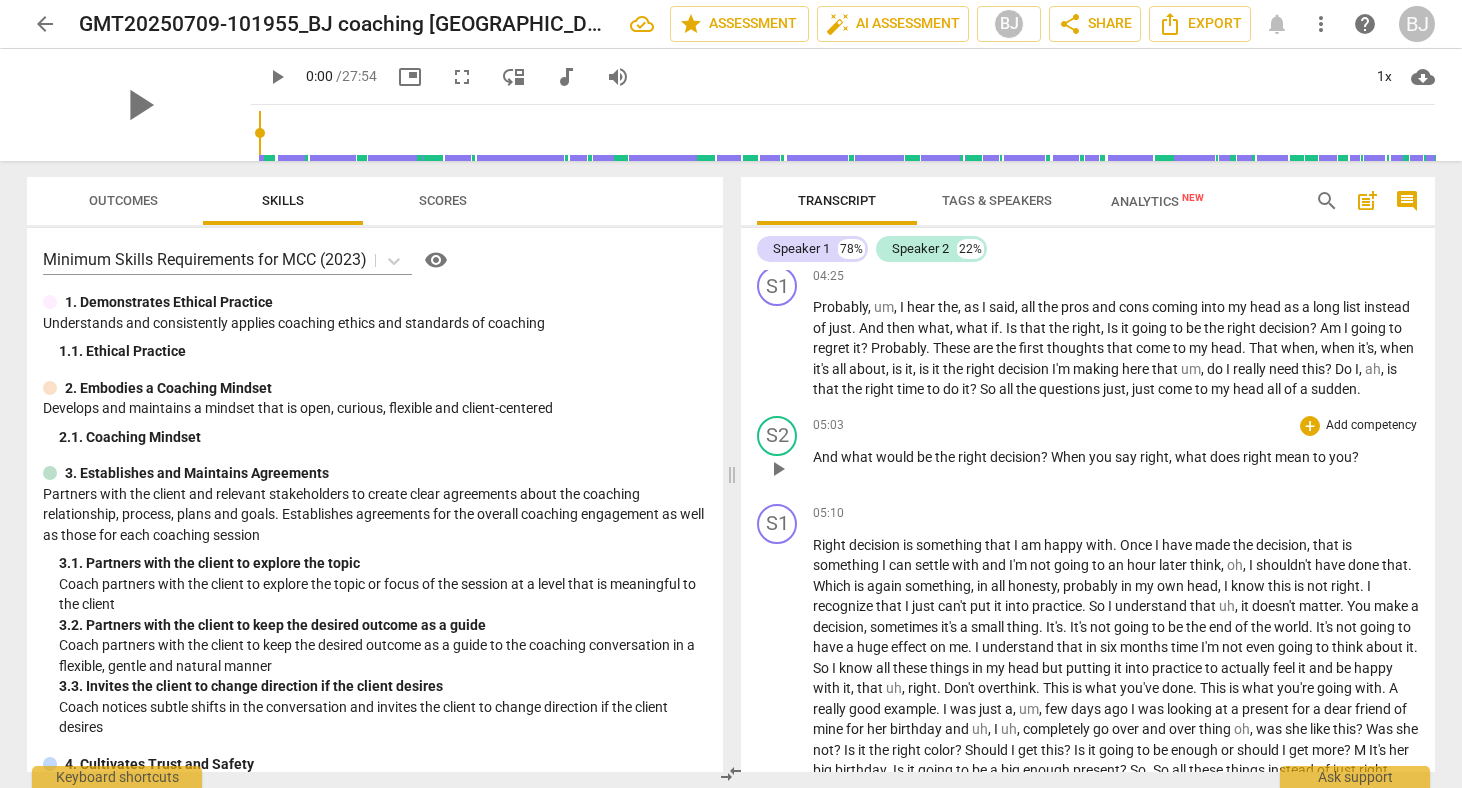 click on "Add competency" at bounding box center (1371, 426) 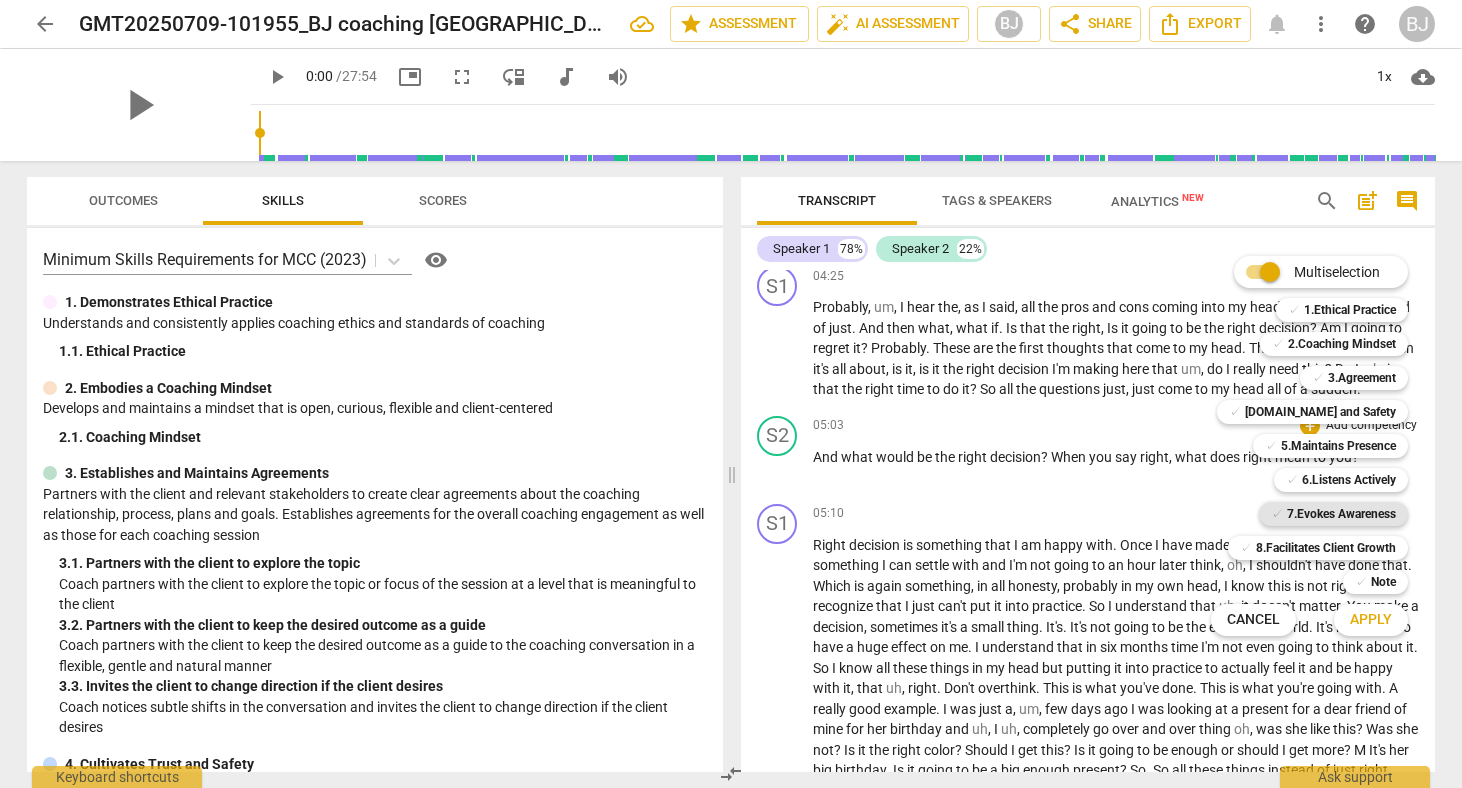 click on "7.Evokes Awareness" at bounding box center [1341, 514] 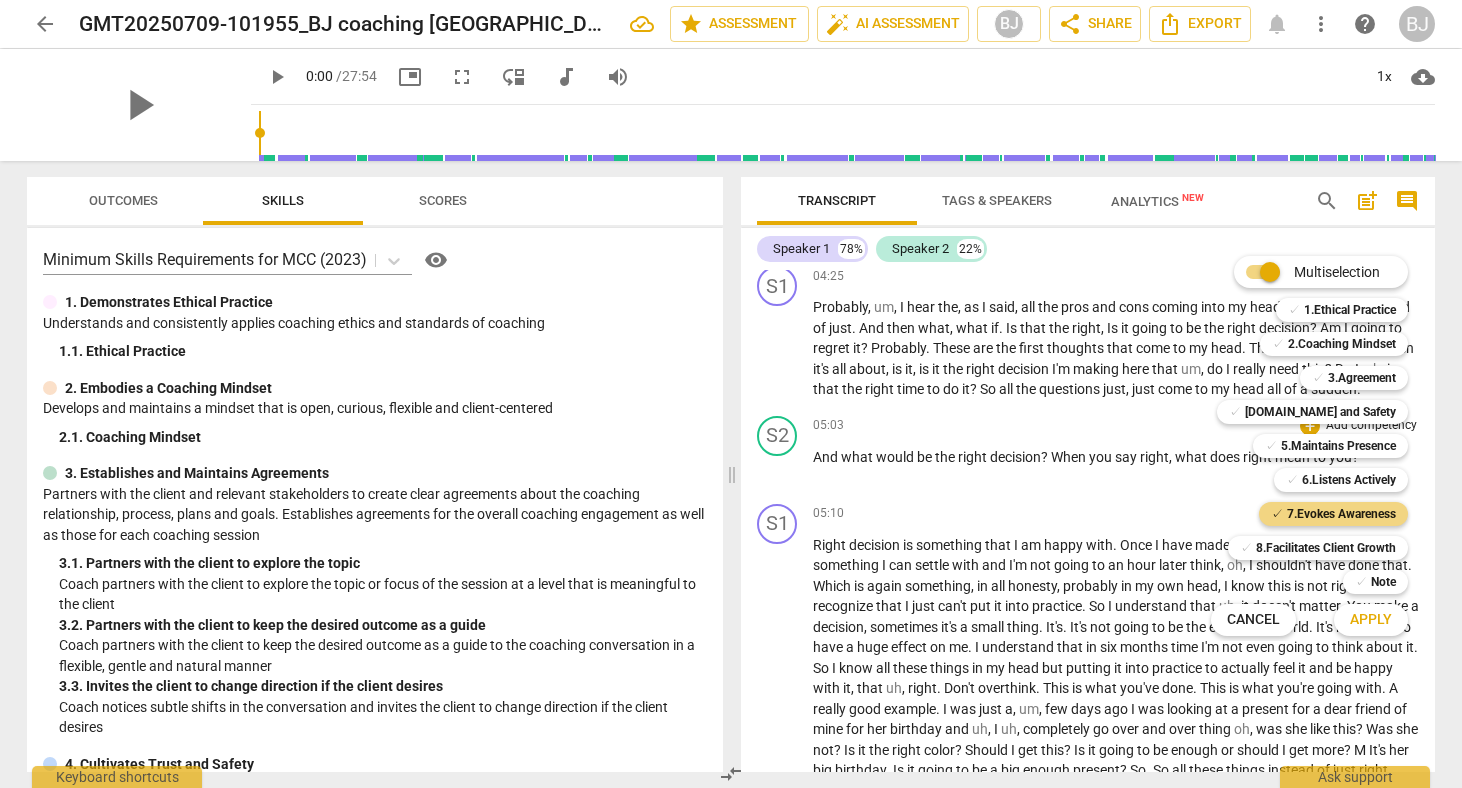 click on "Apply" at bounding box center (1371, 620) 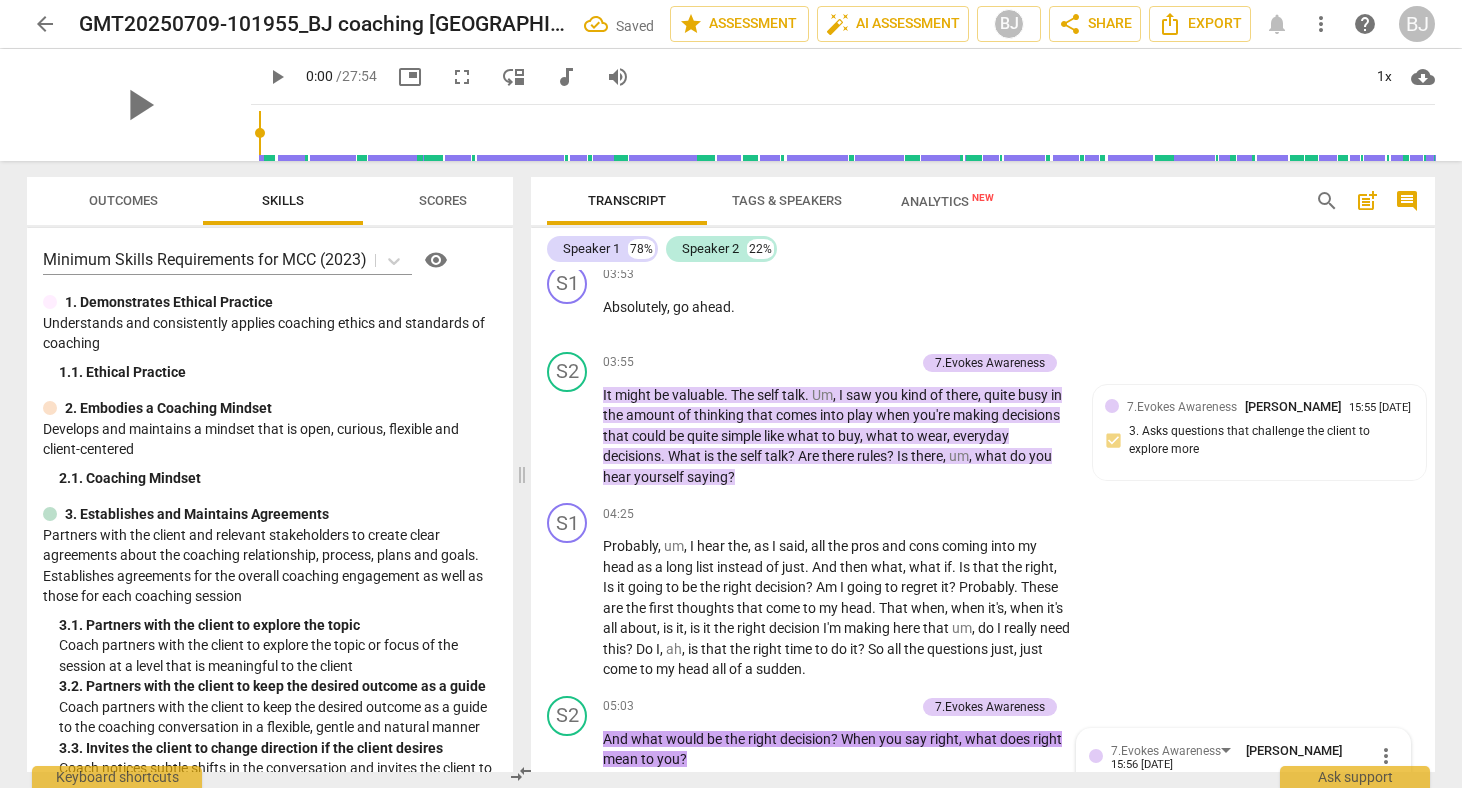 scroll, scrollTop: 1720, scrollLeft: 0, axis: vertical 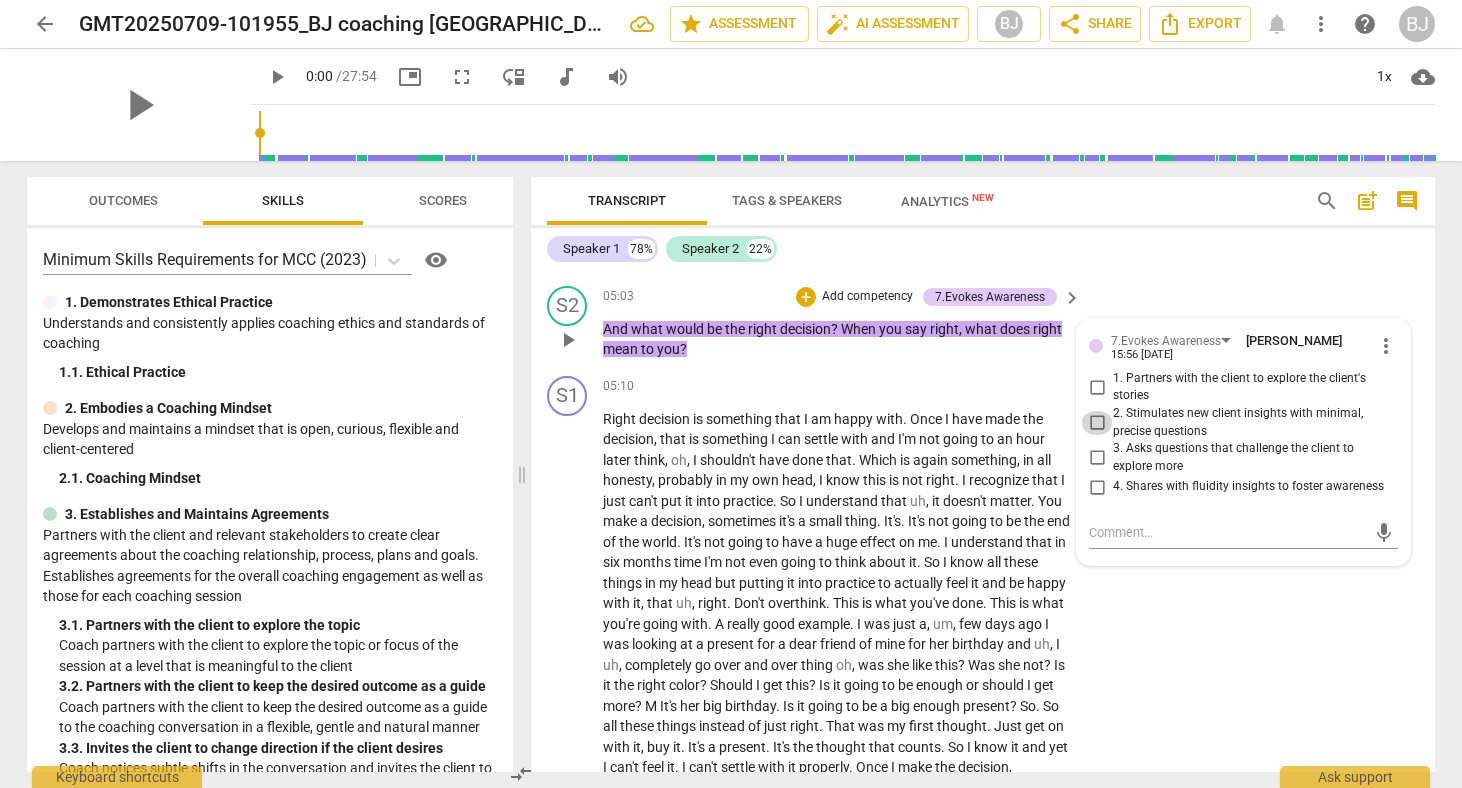 click on "2. Stimulates new client insights with minimal, precise questions" at bounding box center (1097, 423) 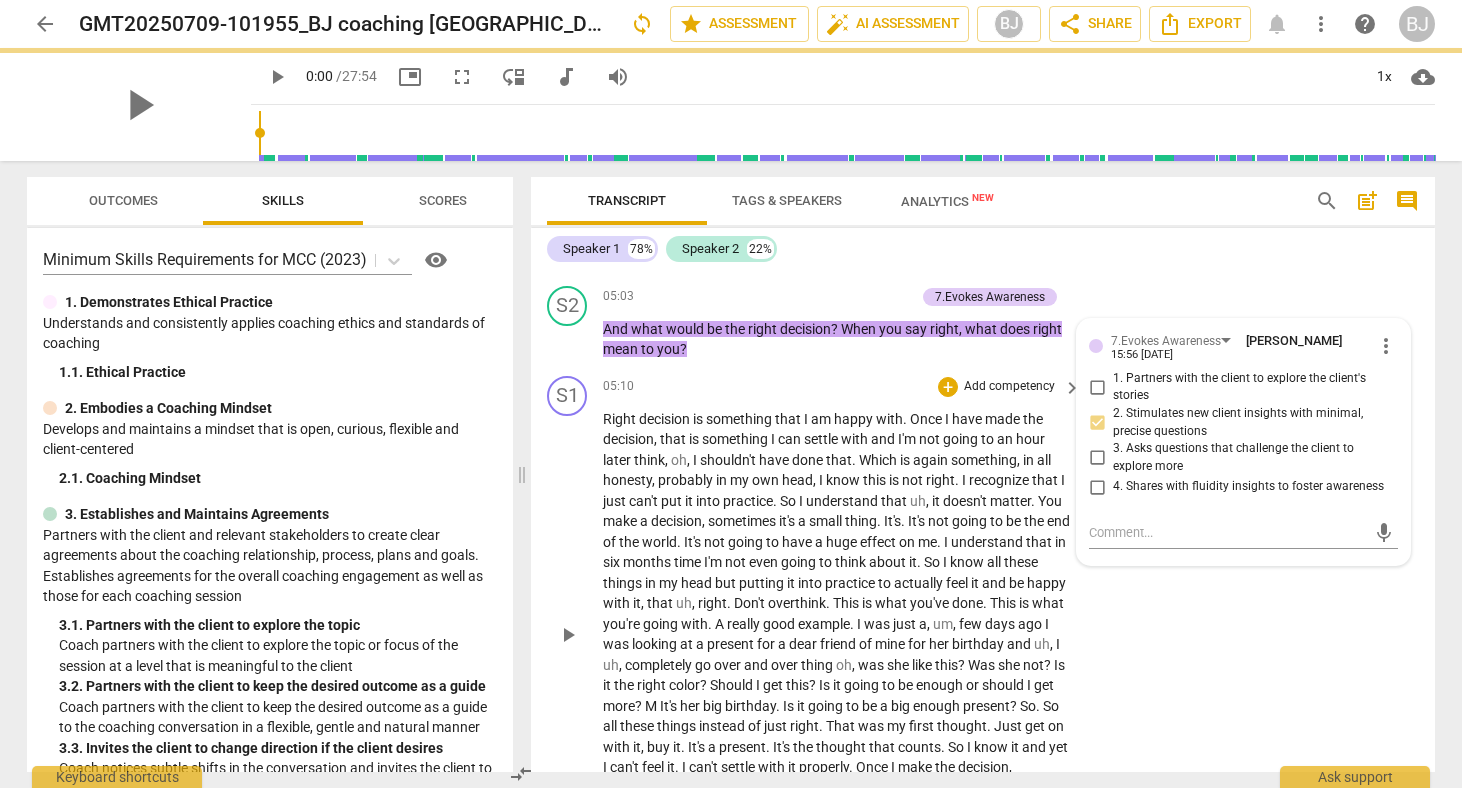 click on "S1 play_arrow pause 05:10 + Add competency keyboard_arrow_right Right   decision   is   something   that   I   am   happy   with .   Once   I   have   made   the   decision ,   that   is   something   I   can   settle   with   and   I'm   not   going   to   an   hour   later   think ,   oh ,   I   shouldn't   have   done   that .   Which   is   again   something ,   in   all   honesty ,   probably   in   my   own   head ,   I   know   this   is   not   right .   I   recognize   that   I   just   can't   put   it   into   practice .   So   I   understand   that   uh ,   it   doesn't   matter .   You   make   a   decision ,   sometimes   it's   a   small   thing .   It's .   It's   not   going   to   be   the   end   of   the   world .   It's   not   going   to   have   a   huge   effect   on   me .   I   understand   that   [DATE]   time   I'm   not   even   going   to   think   about   it .   So   I   know   all   these   things   in   my   head   but   putting   it   into   practice   to     feel" at bounding box center [983, 618] 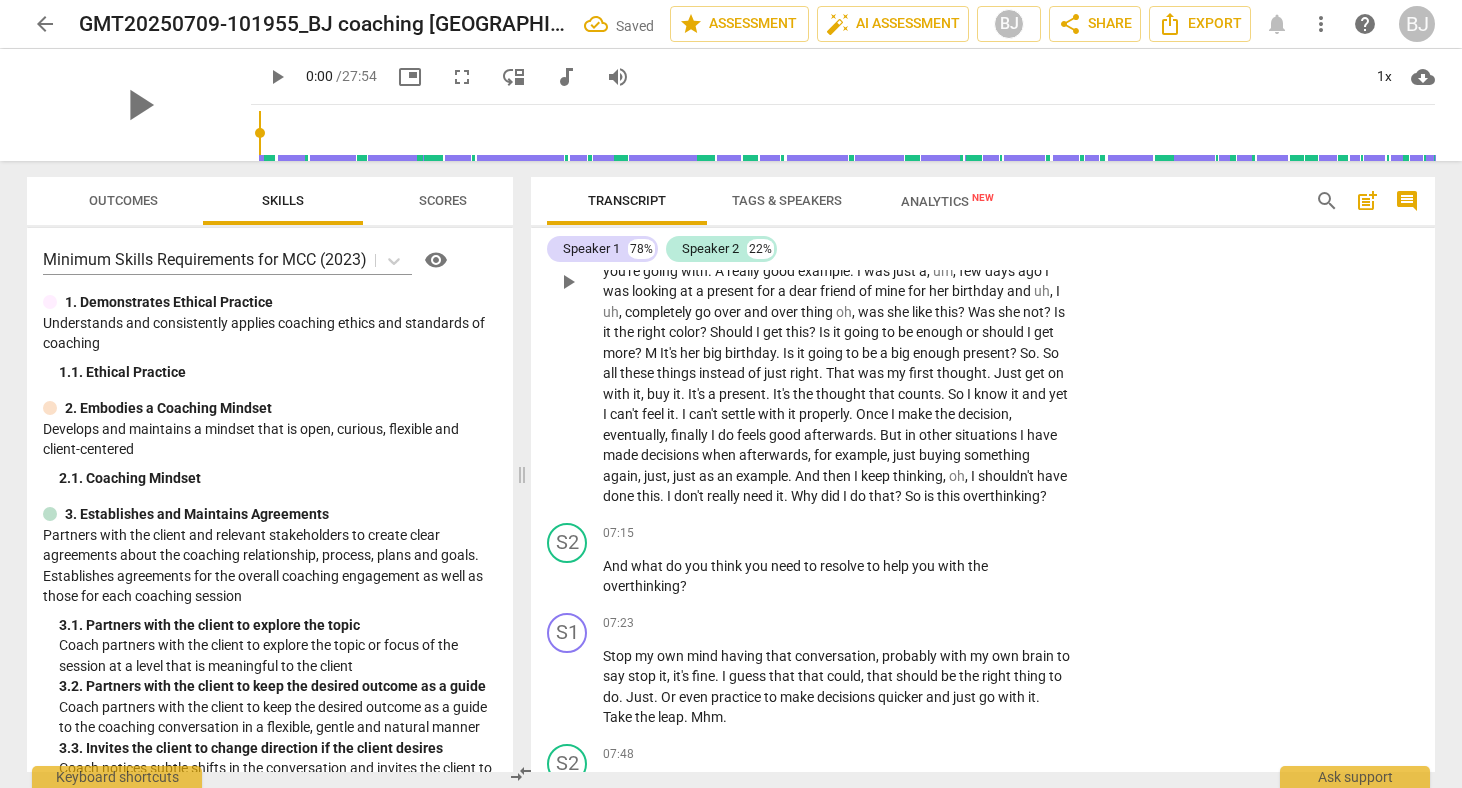 scroll, scrollTop: 2083, scrollLeft: 0, axis: vertical 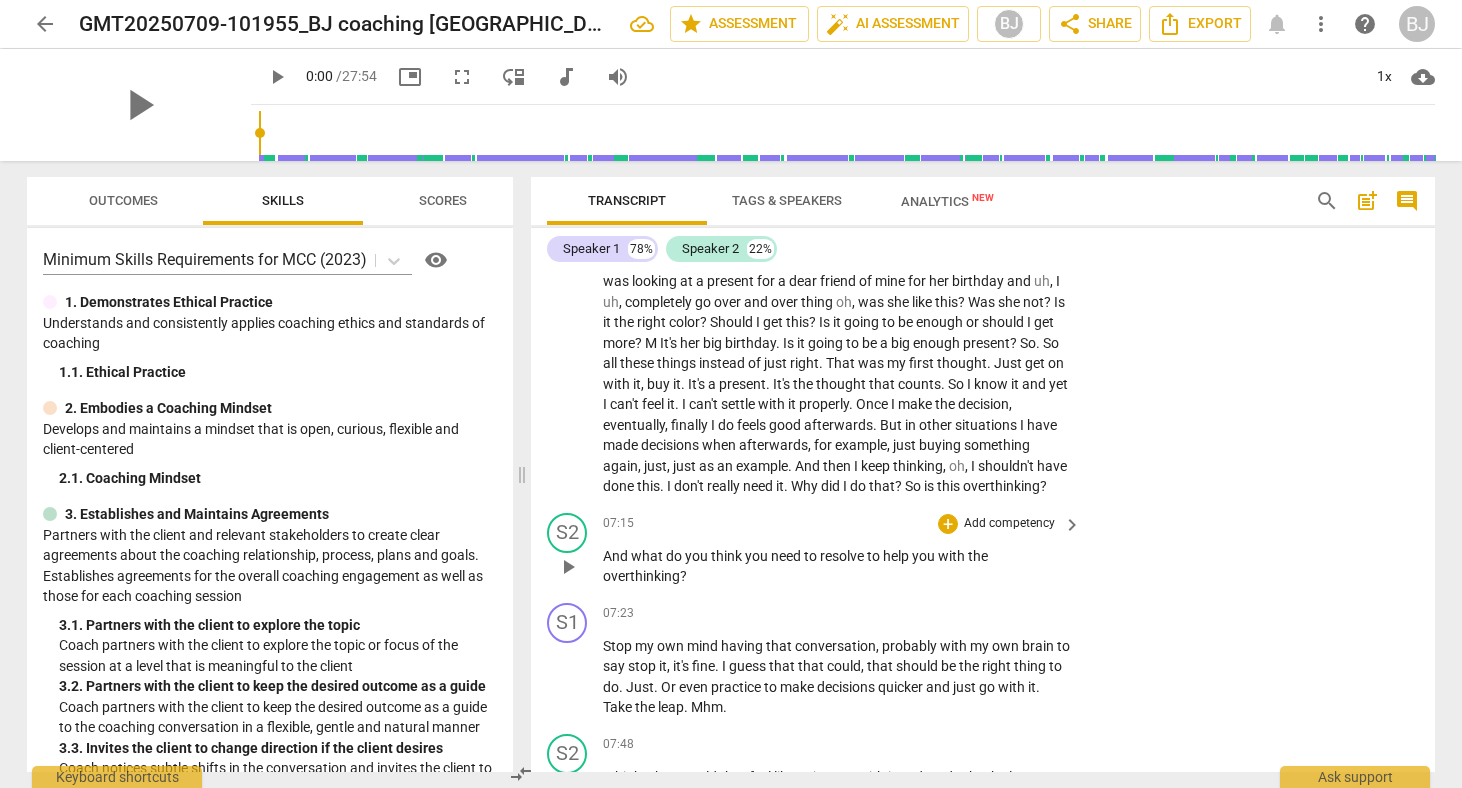 click on "Add competency" at bounding box center (1009, 524) 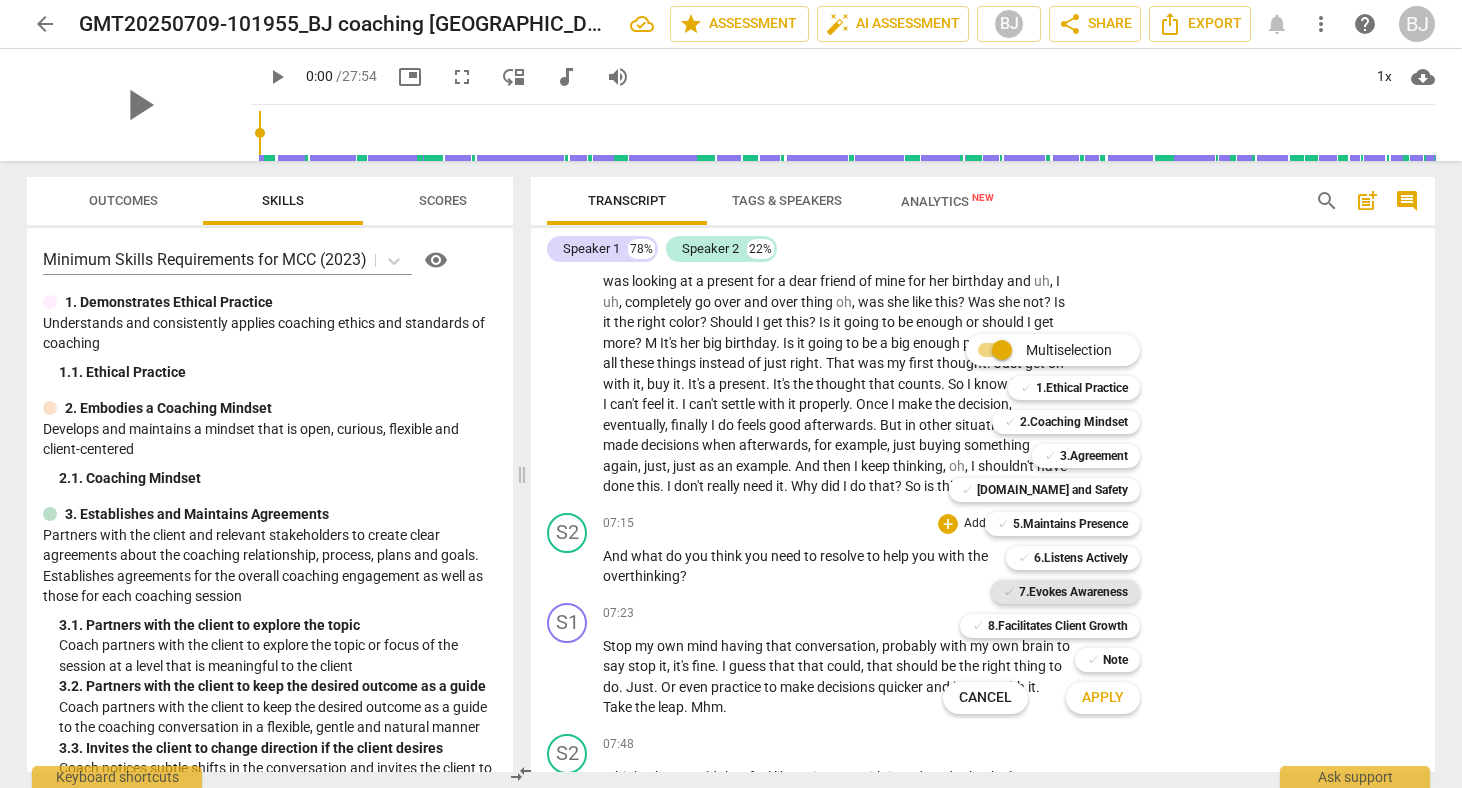 click on "7.Evokes Awareness" at bounding box center [1073, 592] 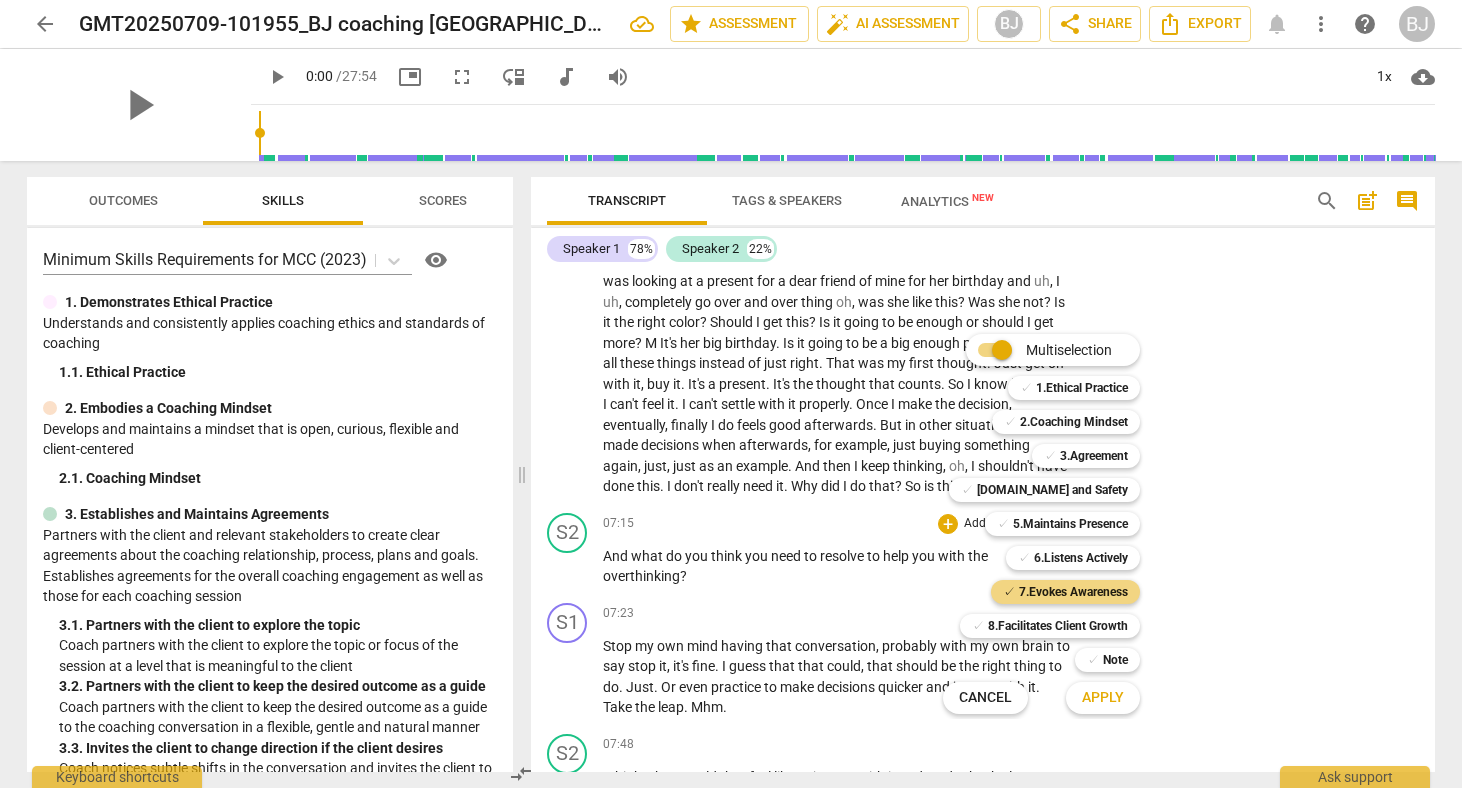 click on "Apply" at bounding box center [1103, 698] 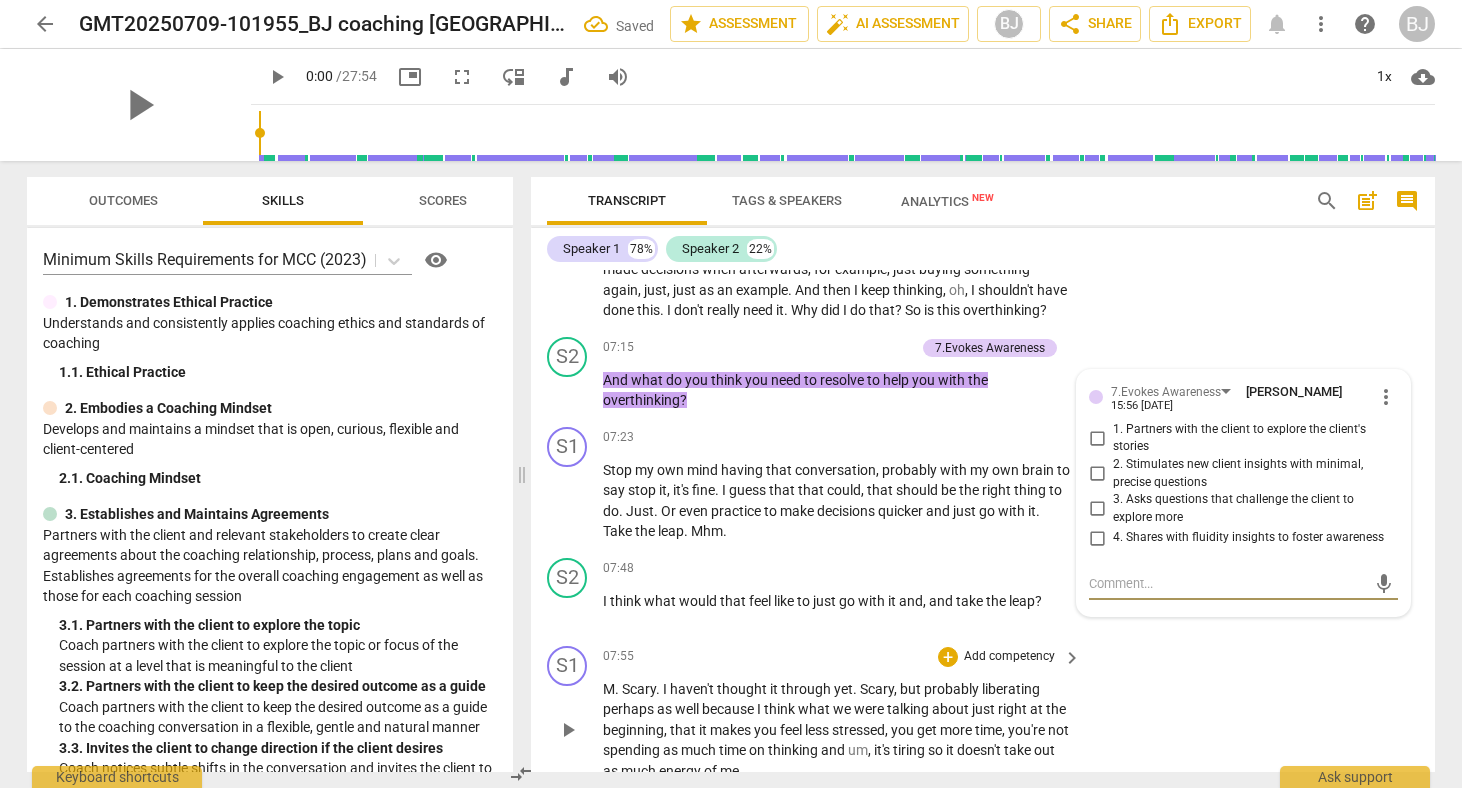 scroll, scrollTop: 2260, scrollLeft: 0, axis: vertical 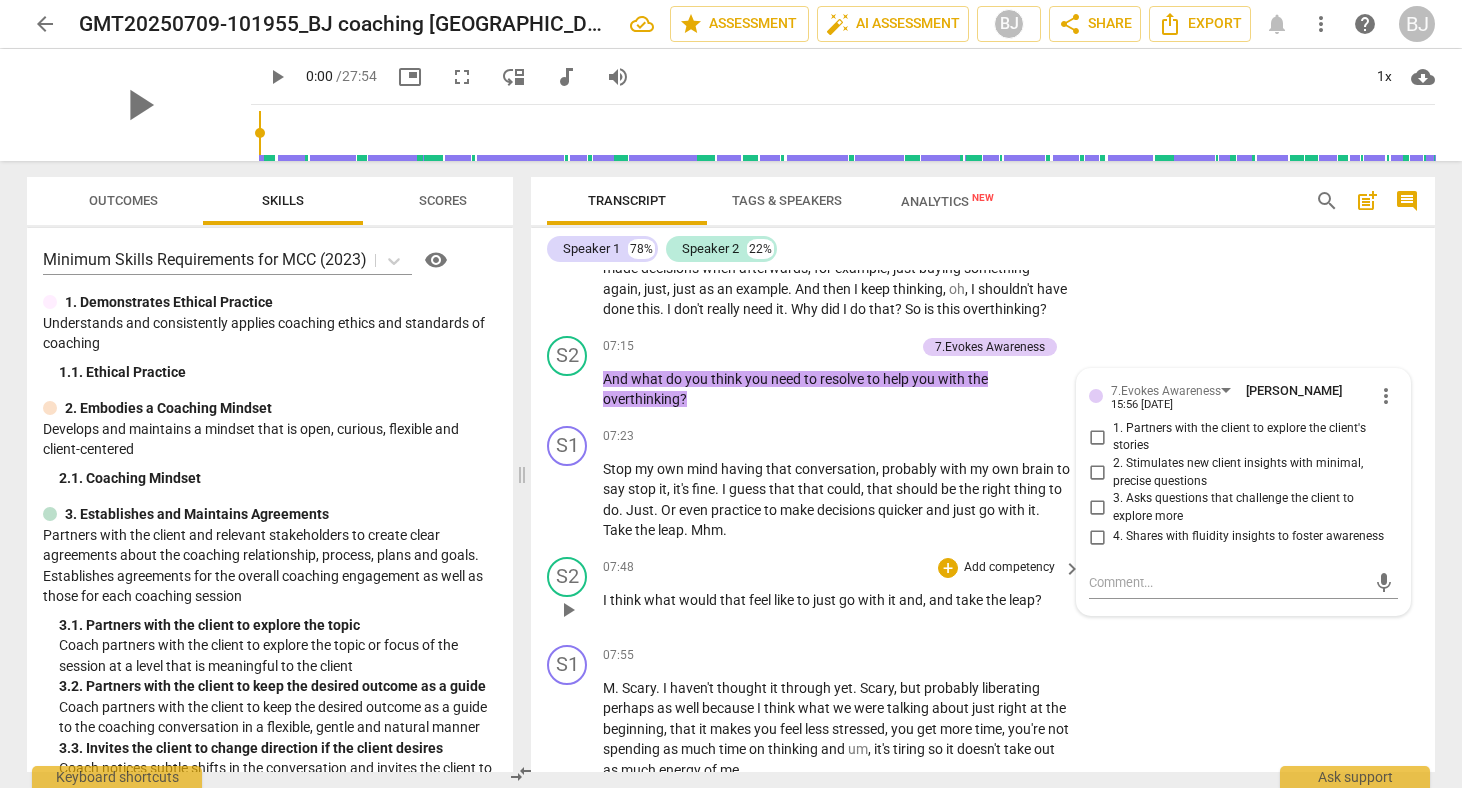 click on "Add competency" at bounding box center (1009, 568) 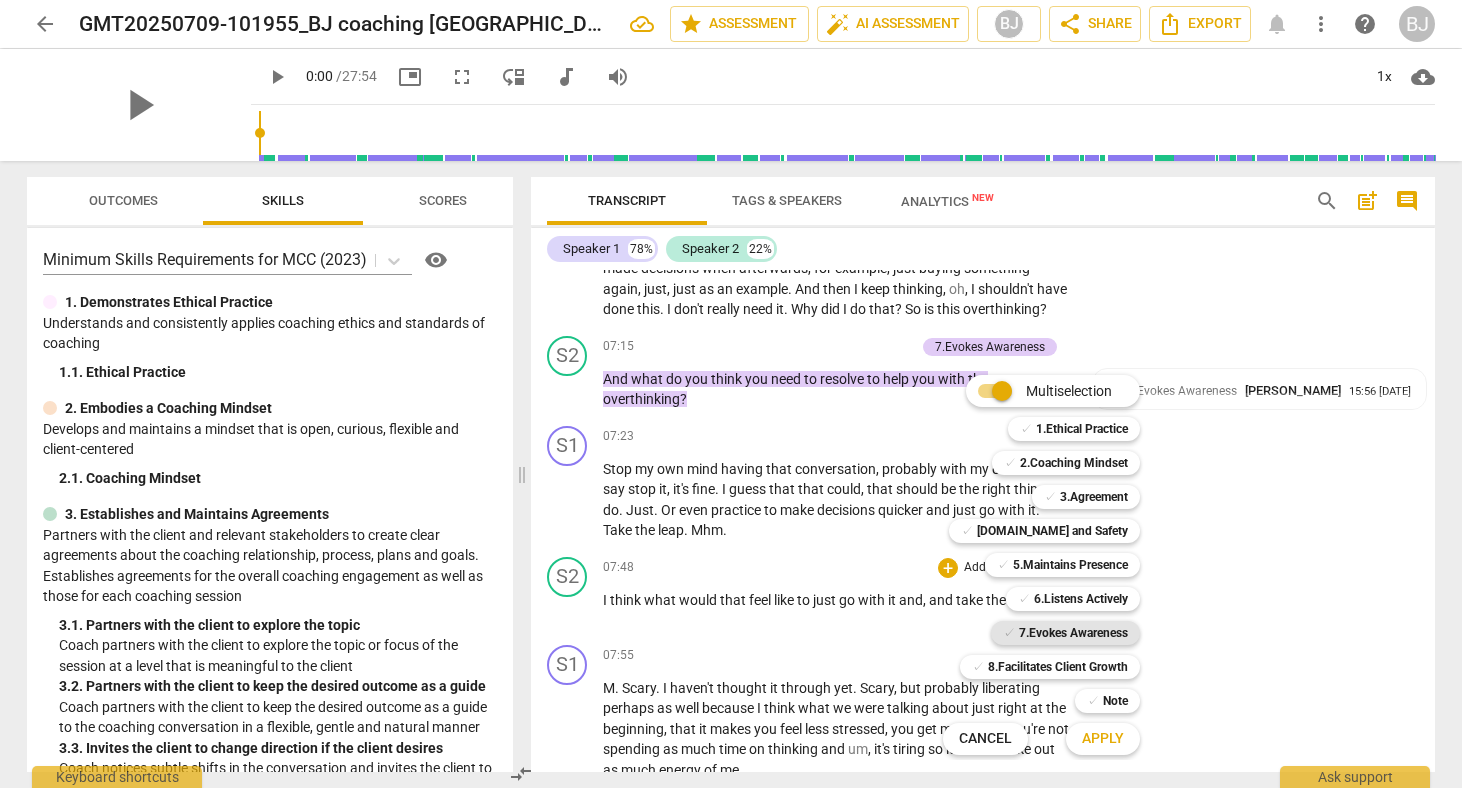click on "7.Evokes Awareness" at bounding box center [1073, 633] 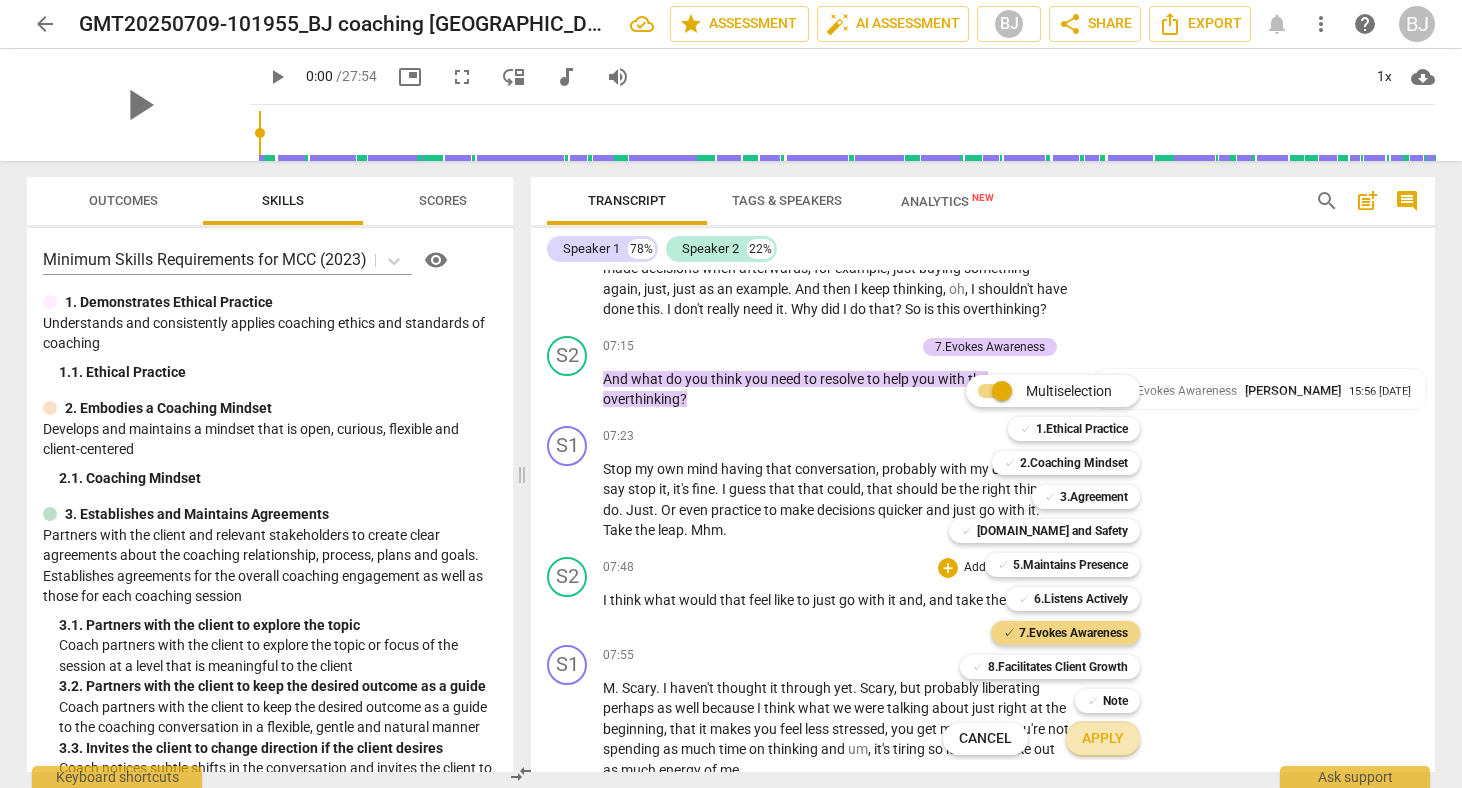 click on "Apply" at bounding box center (1103, 739) 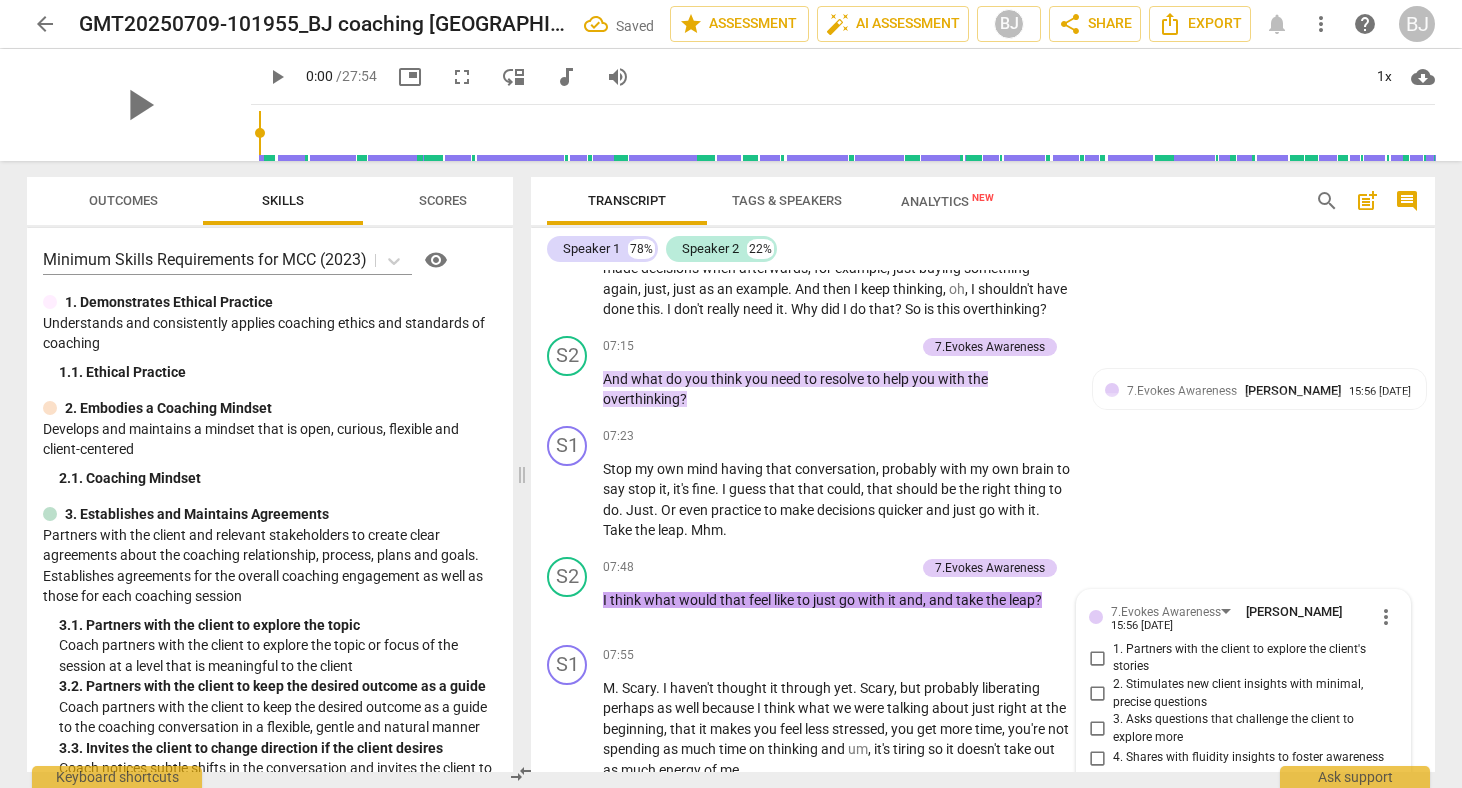 scroll, scrollTop: 2536, scrollLeft: 0, axis: vertical 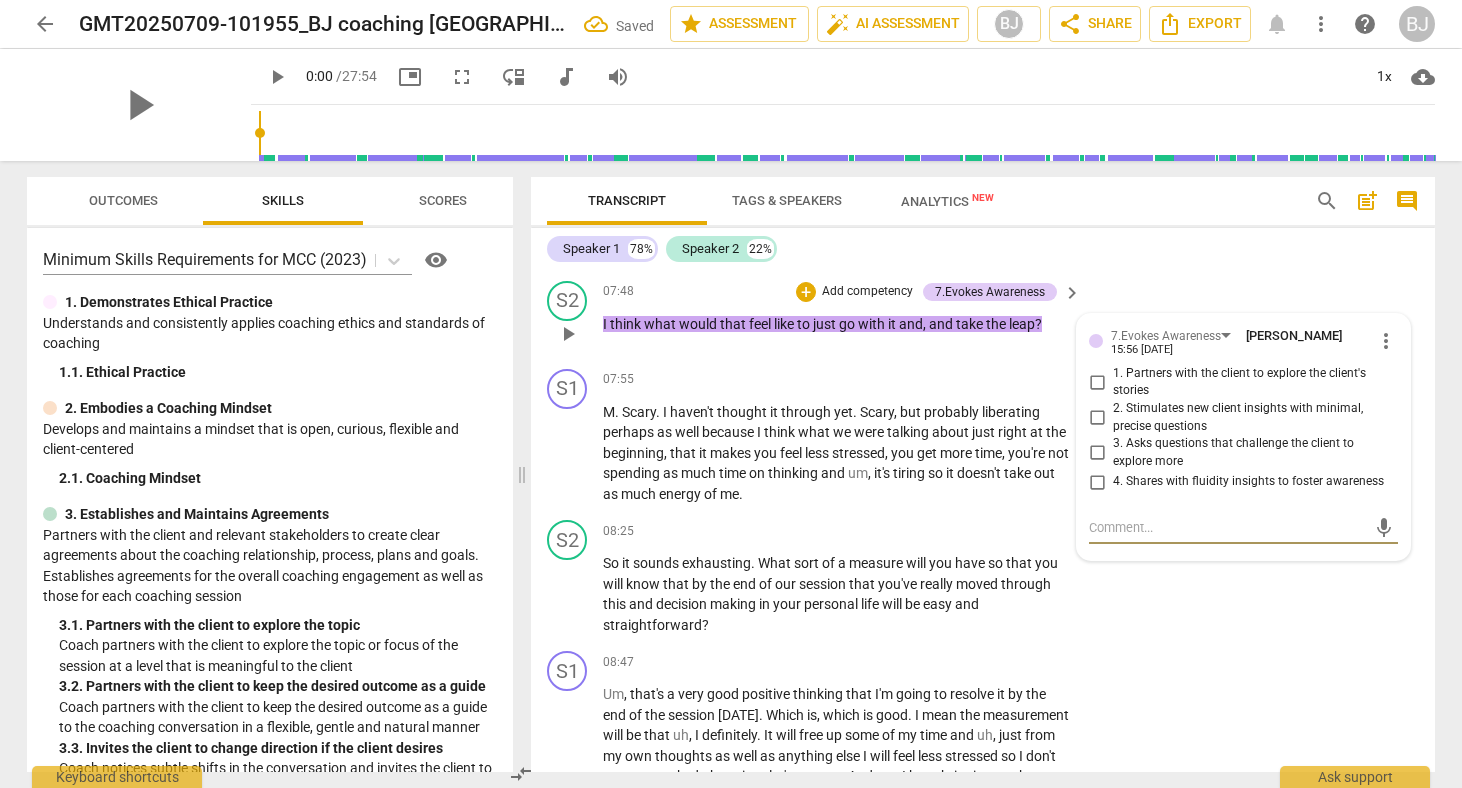 click on "2. Stimulates new client insights with minimal, precise questions" at bounding box center [1097, 418] 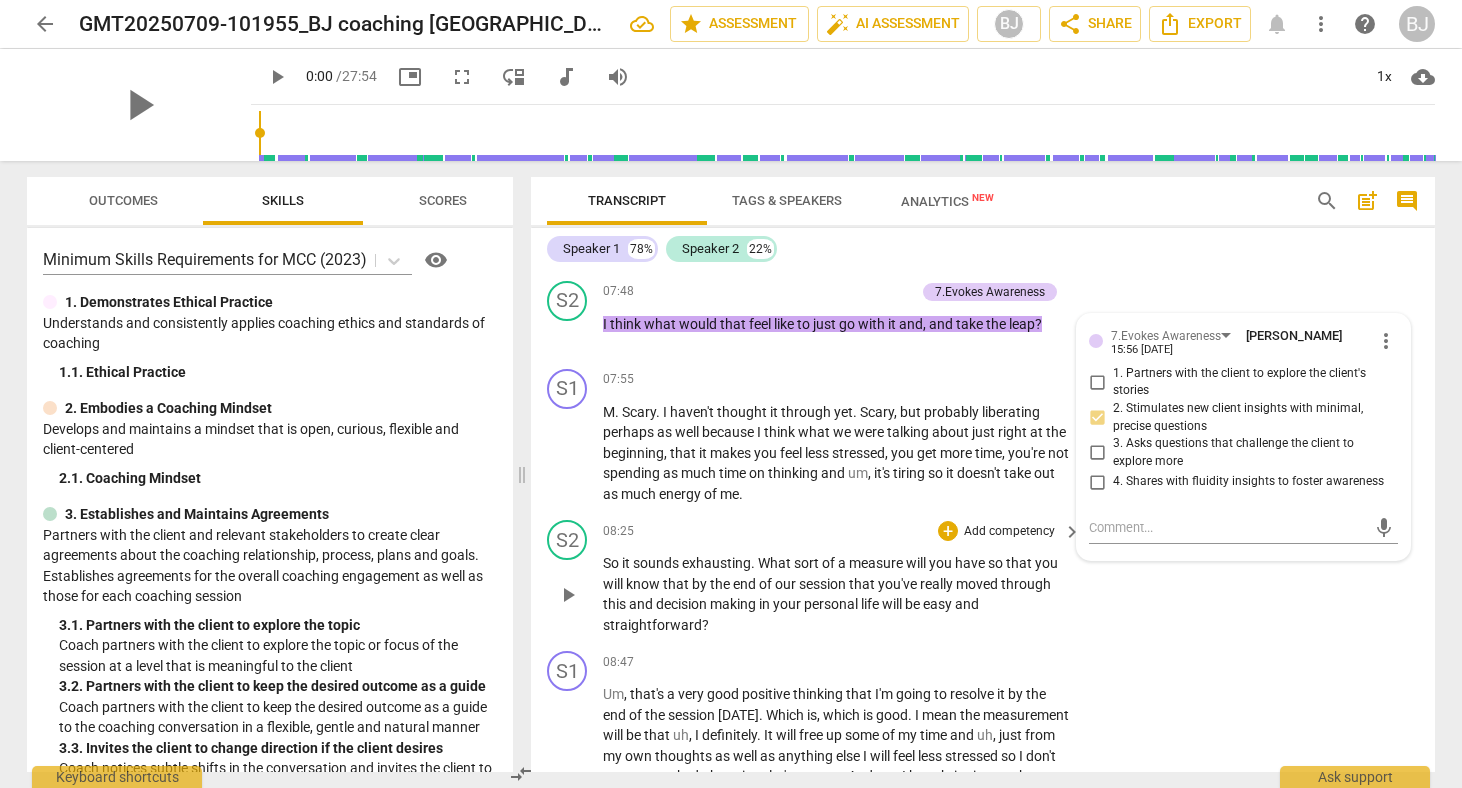 click on "Add competency" at bounding box center (1009, 532) 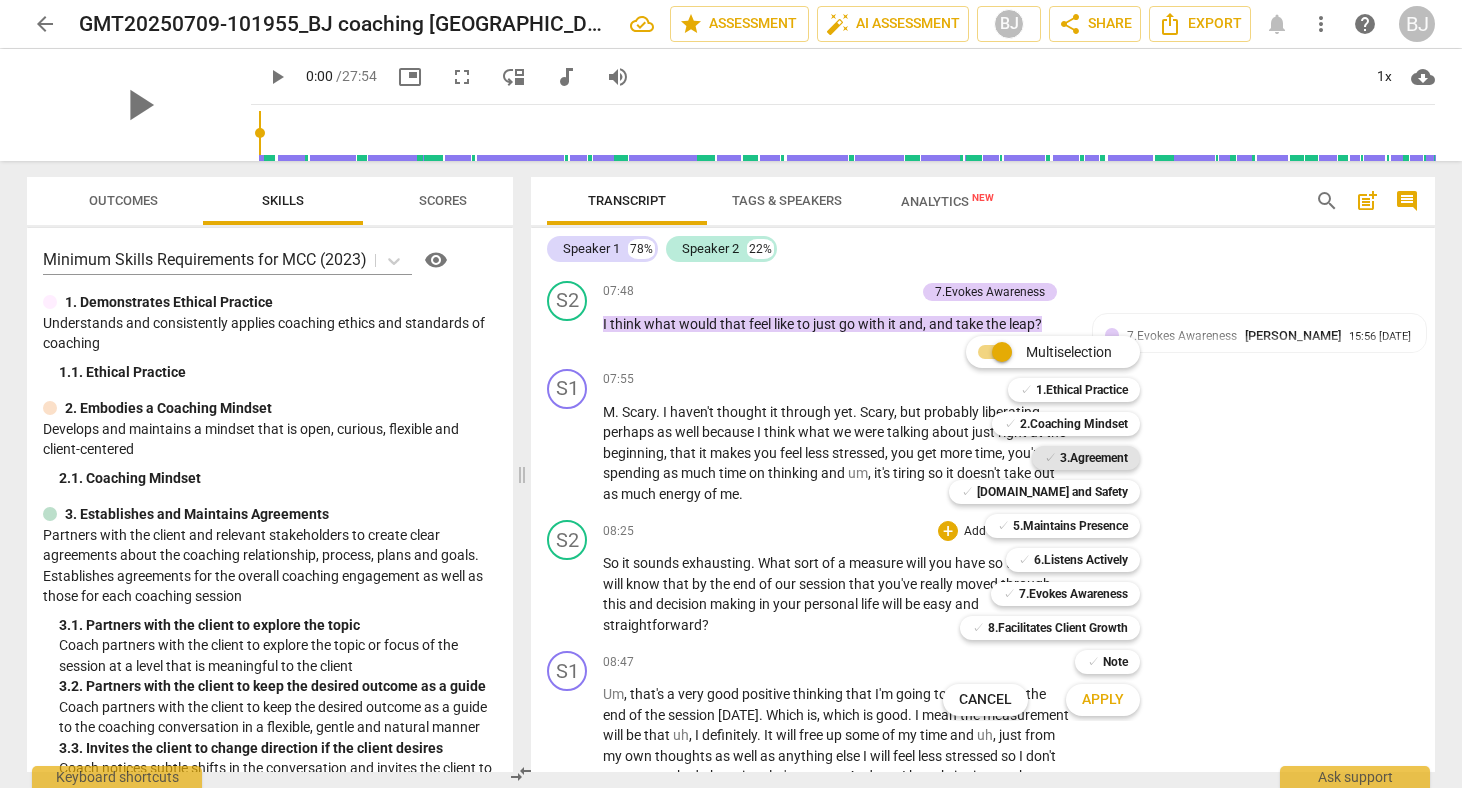 click on "3.Agreement" at bounding box center [1094, 458] 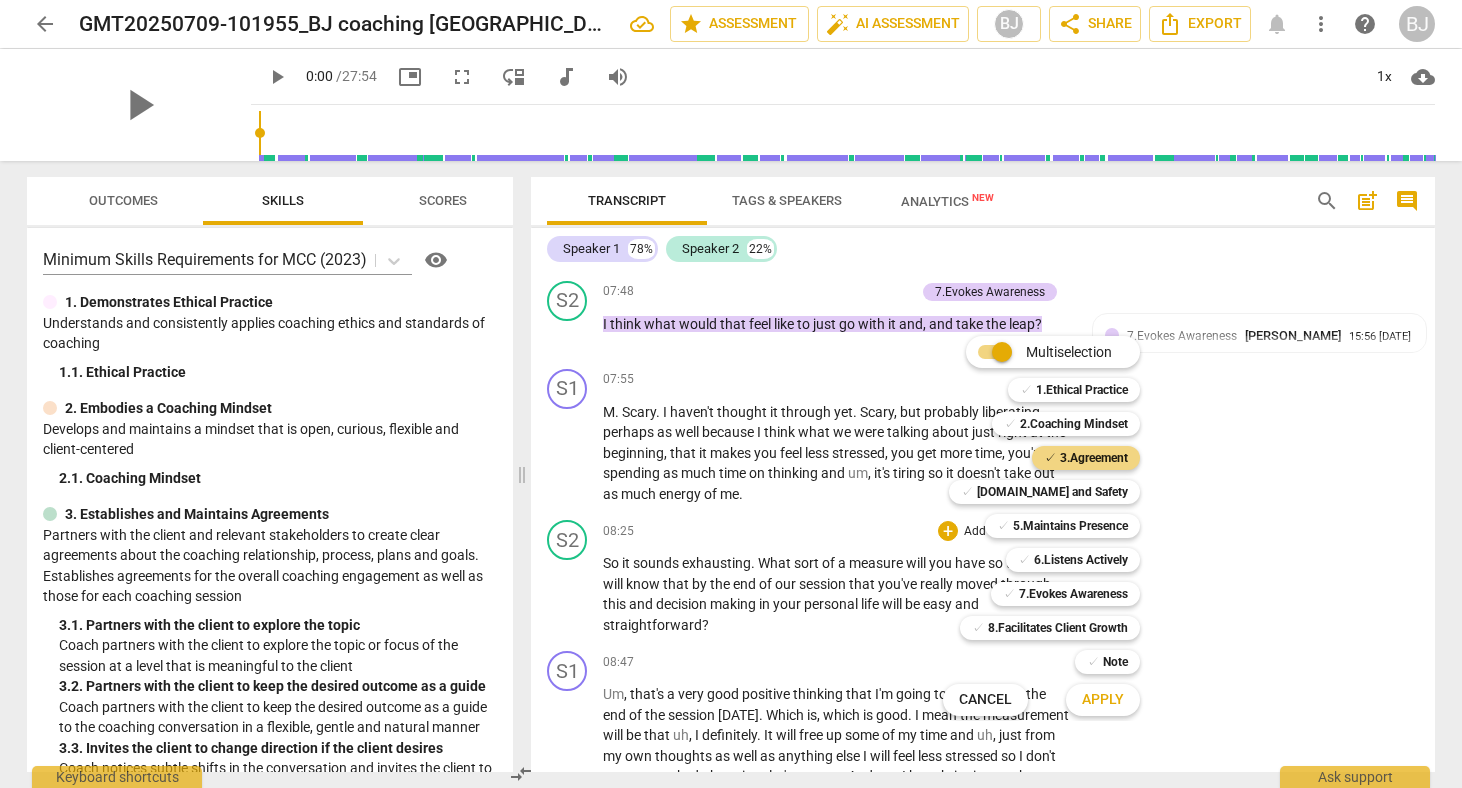 click on "Apply" at bounding box center [1103, 700] 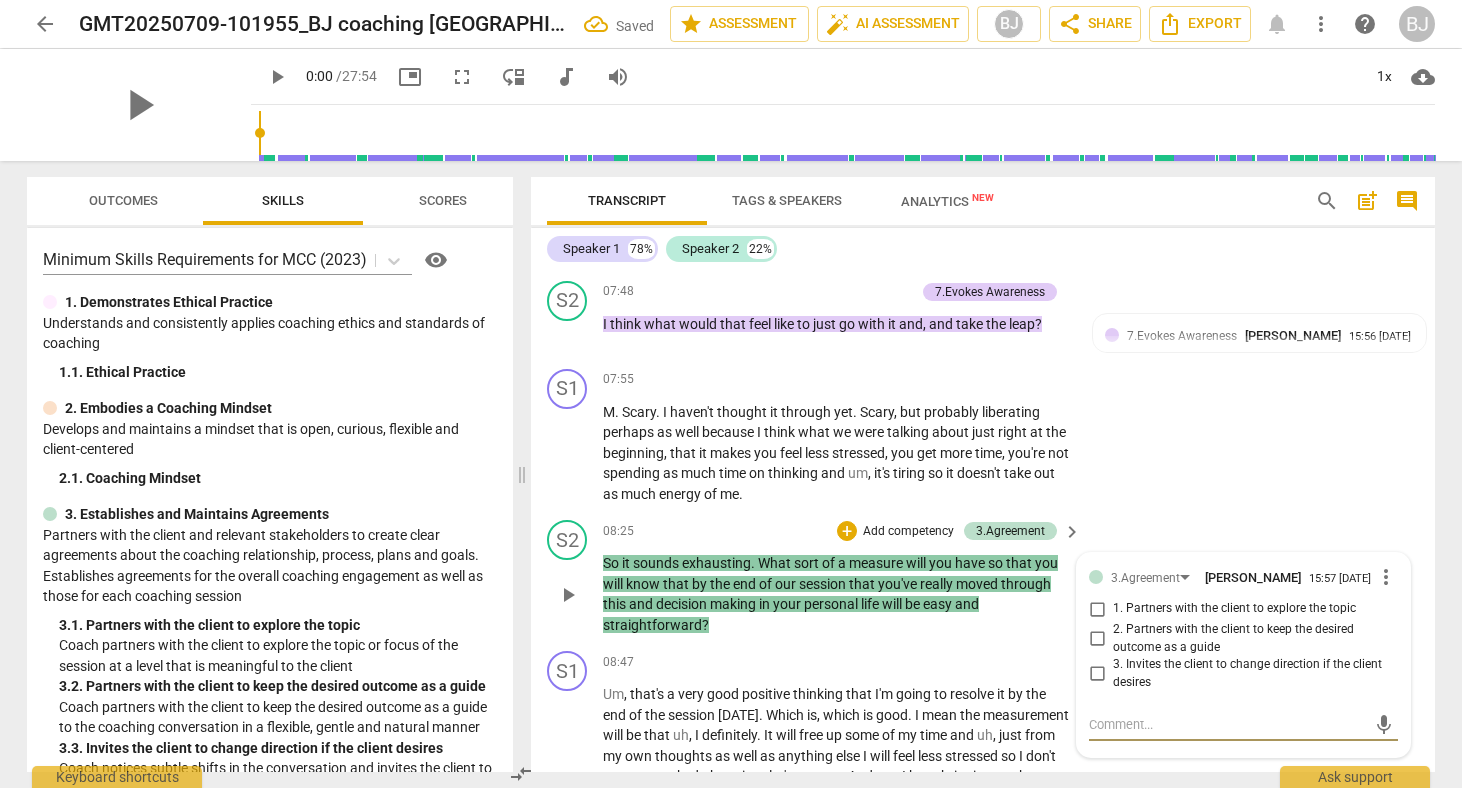 click on "2. Partners with the client to keep the desired outcome as a guide" at bounding box center [1097, 639] 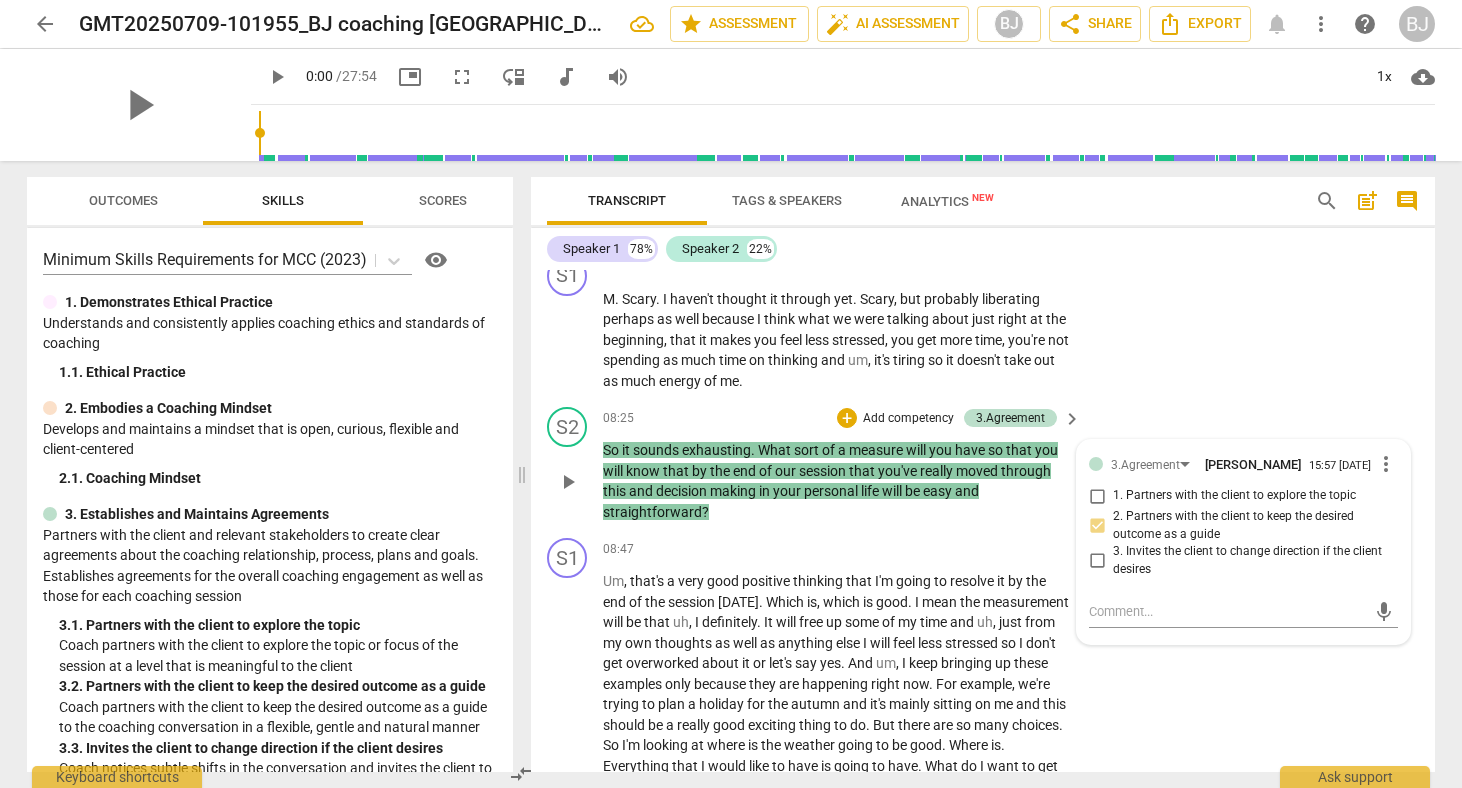 scroll, scrollTop: 2651, scrollLeft: 0, axis: vertical 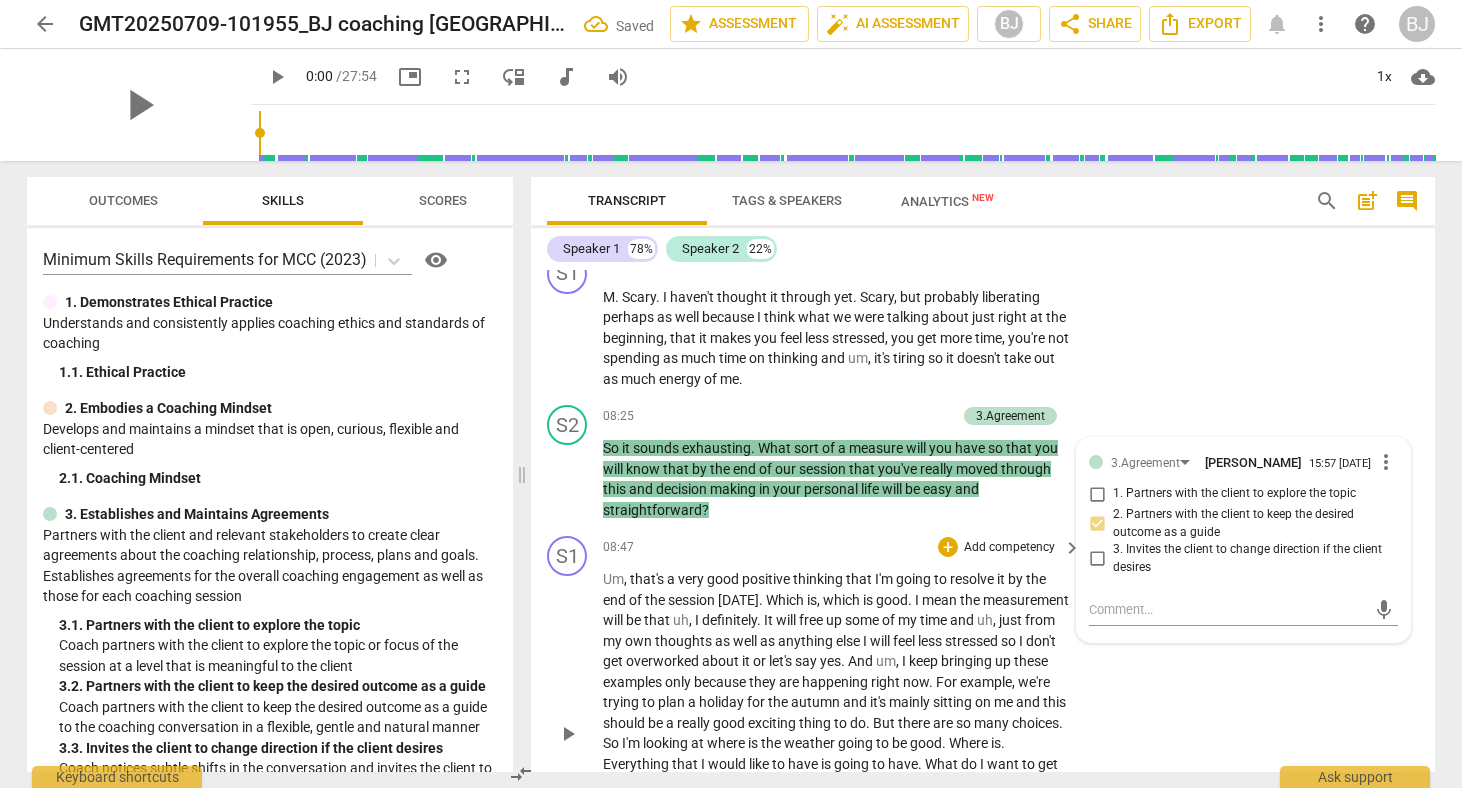 click on "S1 play_arrow pause 08:47 + Add competency keyboard_arrow_right Um ,   that's   a   very   good   positive   thinking   that   I'm   going   to   resolve   it   by   the   end   of   the   session   [DATE] .   Which   is ,   which   is   good .   I   mean   the   measurement   will   be   that   uh ,   I   definitely .   It   will   free   up   some   of   my   time   and   uh ,   just   from   my   own   thoughts   as   well   as   anything   else   I   will   feel   less   stressed   so   I   don't   get   overworked   about   it   or   let's   say   yes .   And   um ,   I   keep   bringing   up   these   examples   only   because   they   are   happening   right   now .   For   example ,   we're   trying   to   plan   a   holiday   for   the   autumn   and   it's   mainly   sitting   on   me   and   this   should   be   a   really   good   exciting   thing   to   do .   But   there   are   so   many   choices .   So   I'm   looking   at   where   is   the   weather   going   to   be   good .   Where   is ." at bounding box center [983, 716] 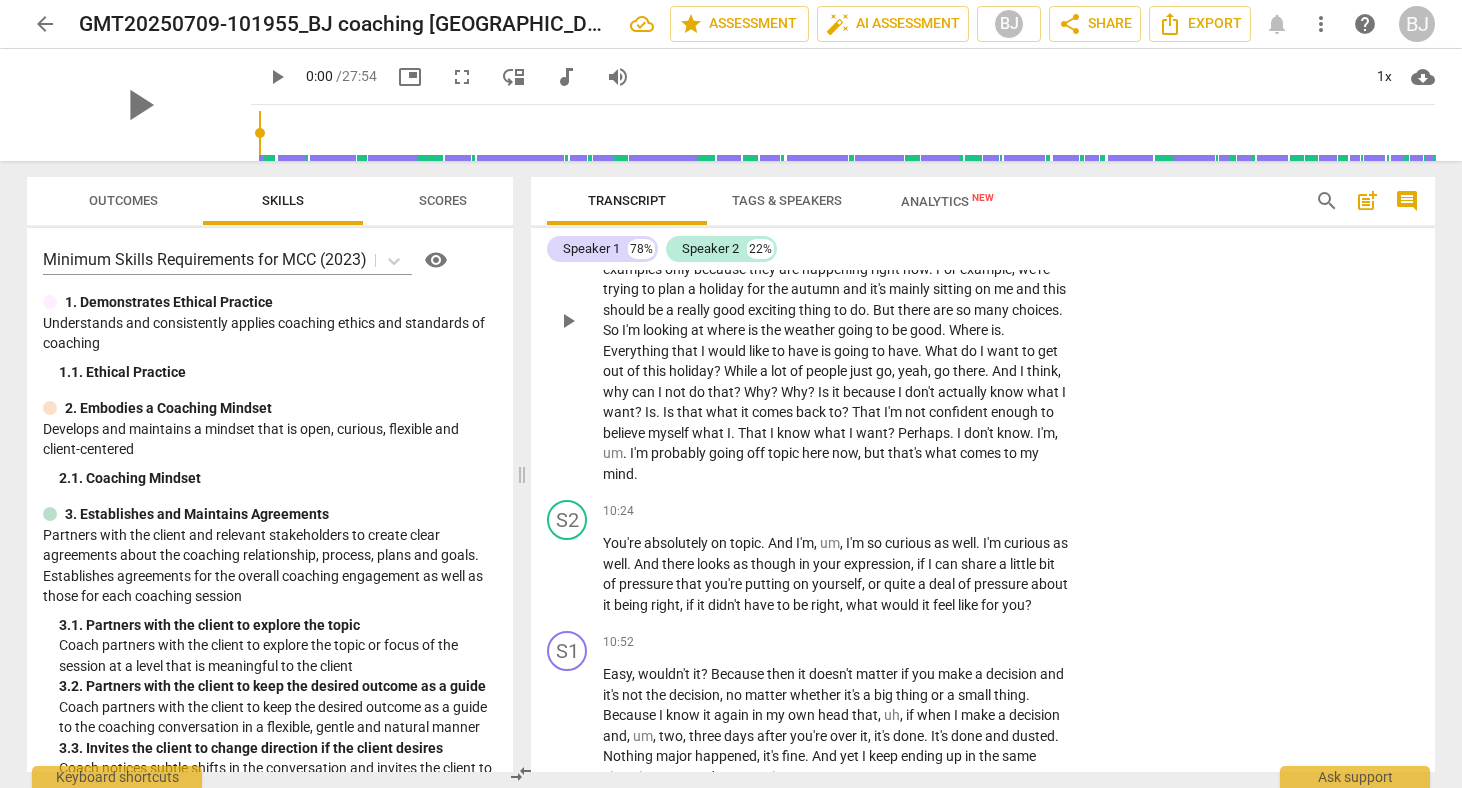 scroll, scrollTop: 3081, scrollLeft: 0, axis: vertical 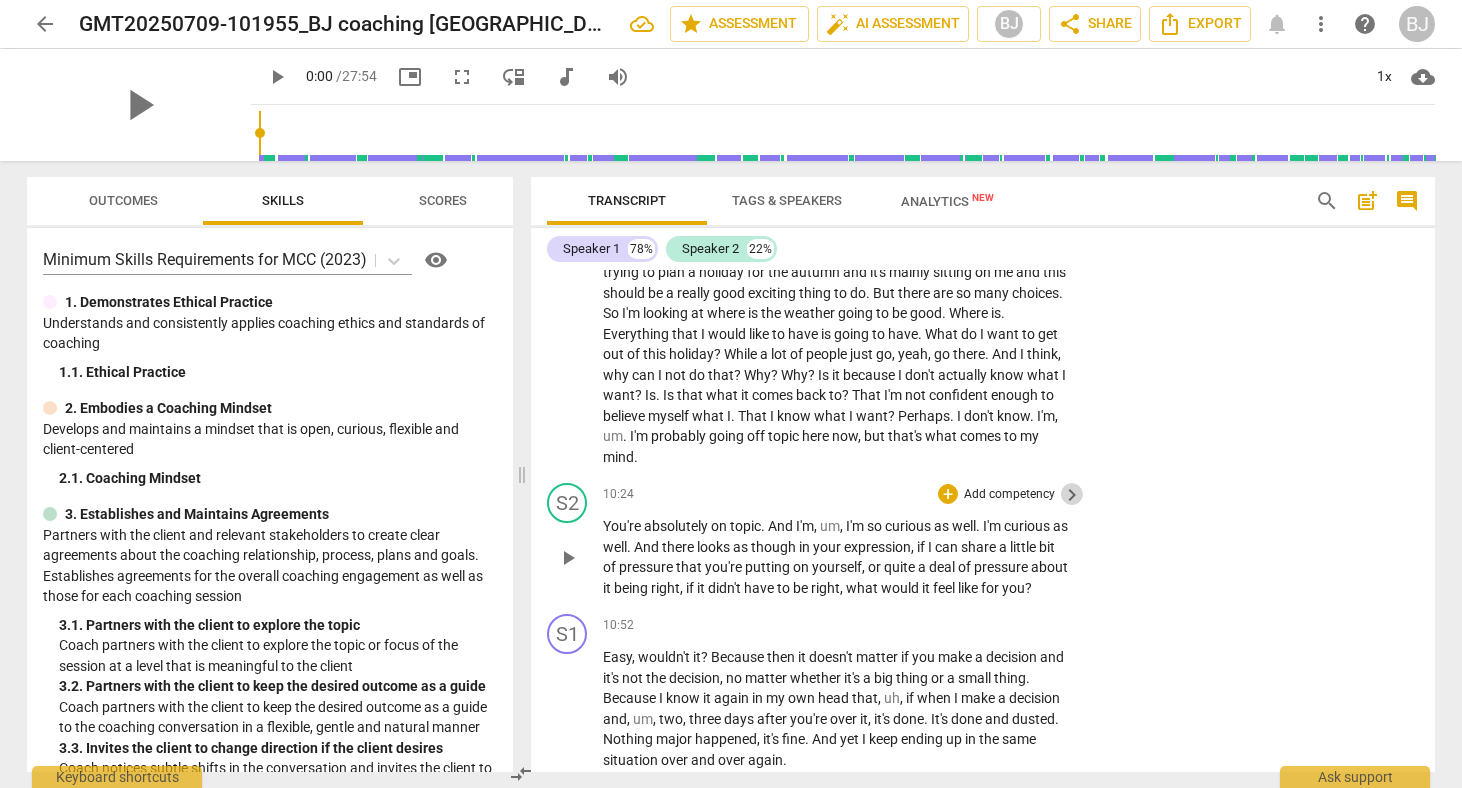 click on "keyboard_arrow_right" at bounding box center (1072, 495) 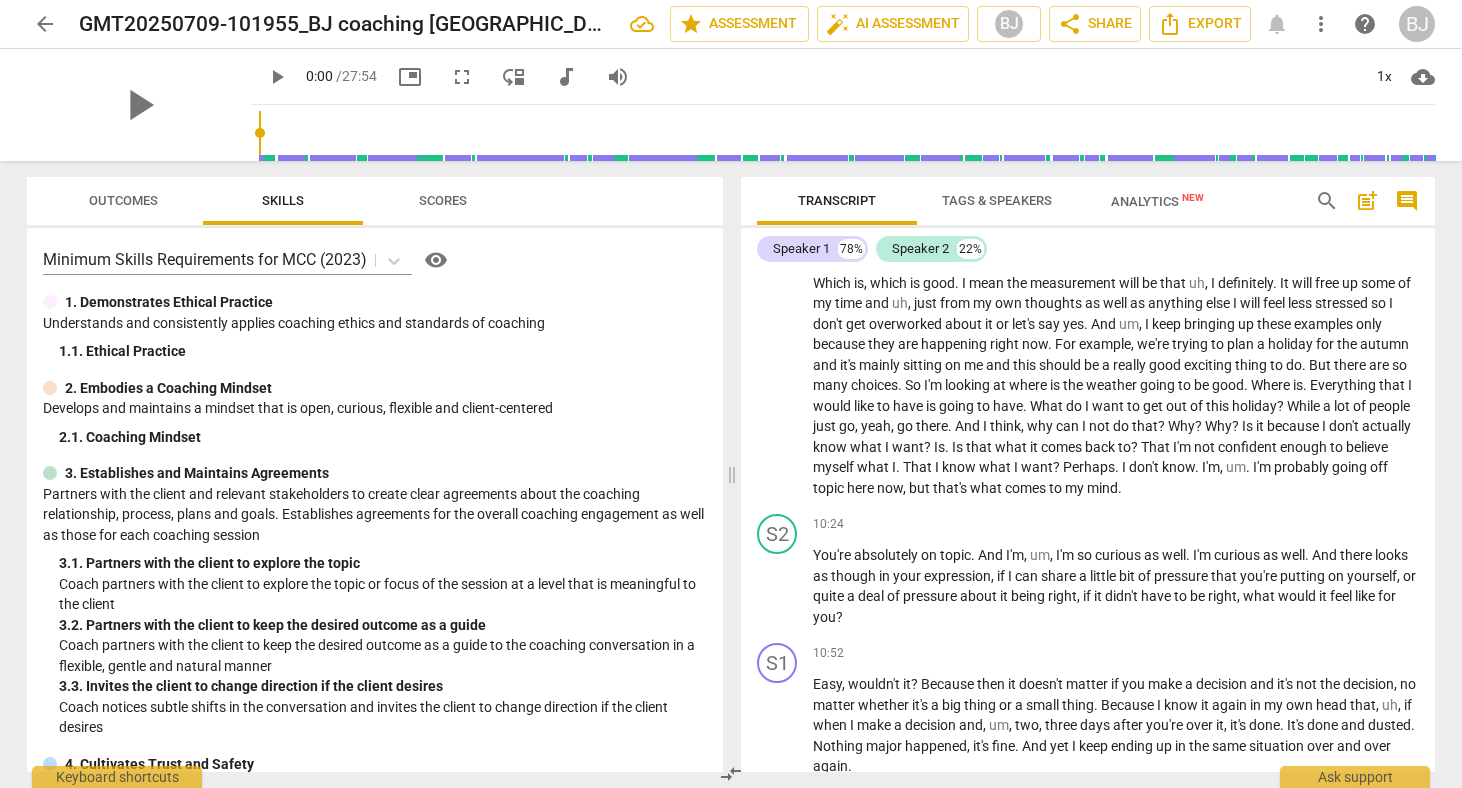 scroll, scrollTop: 2513, scrollLeft: 0, axis: vertical 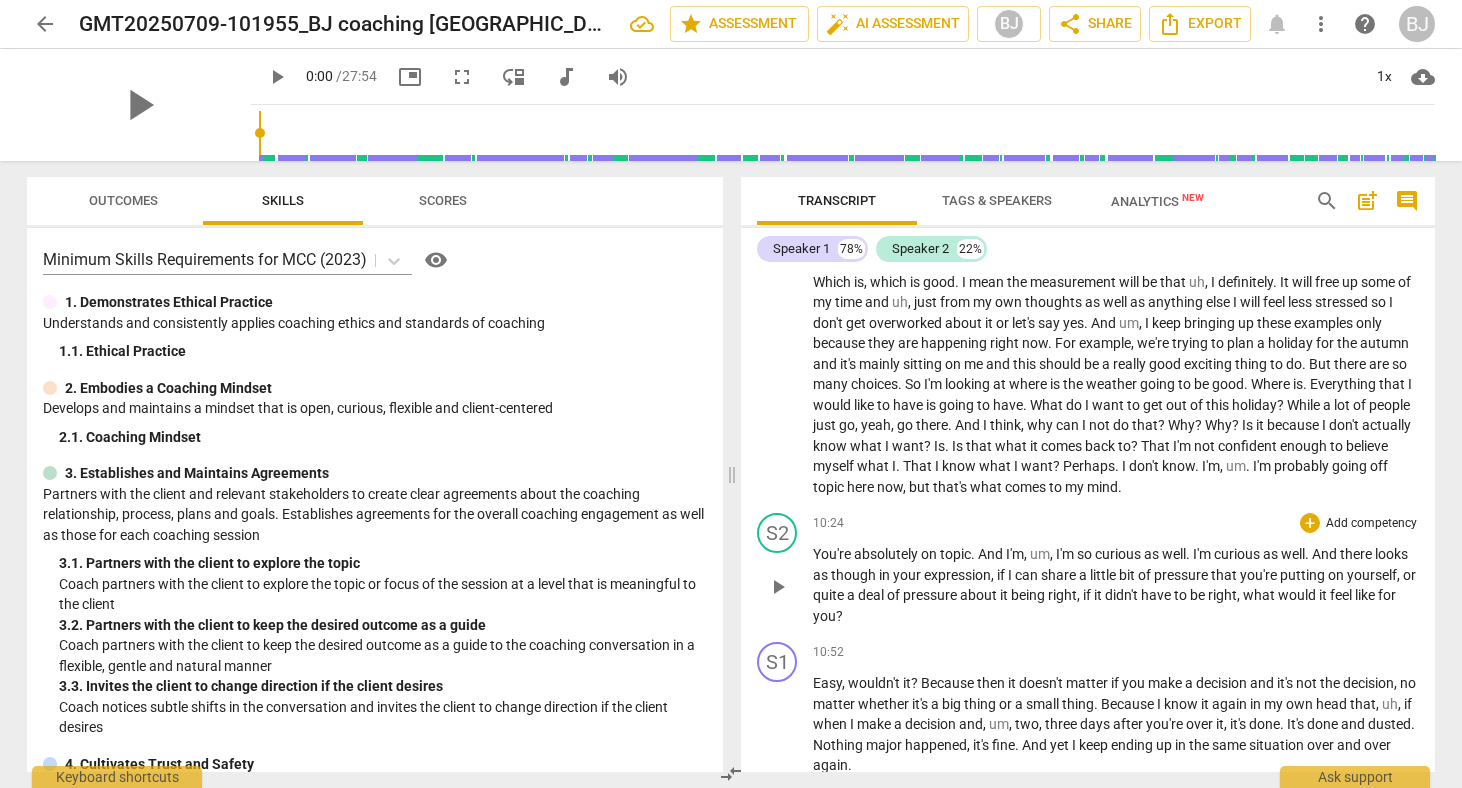 click on "Add competency" at bounding box center (1371, 524) 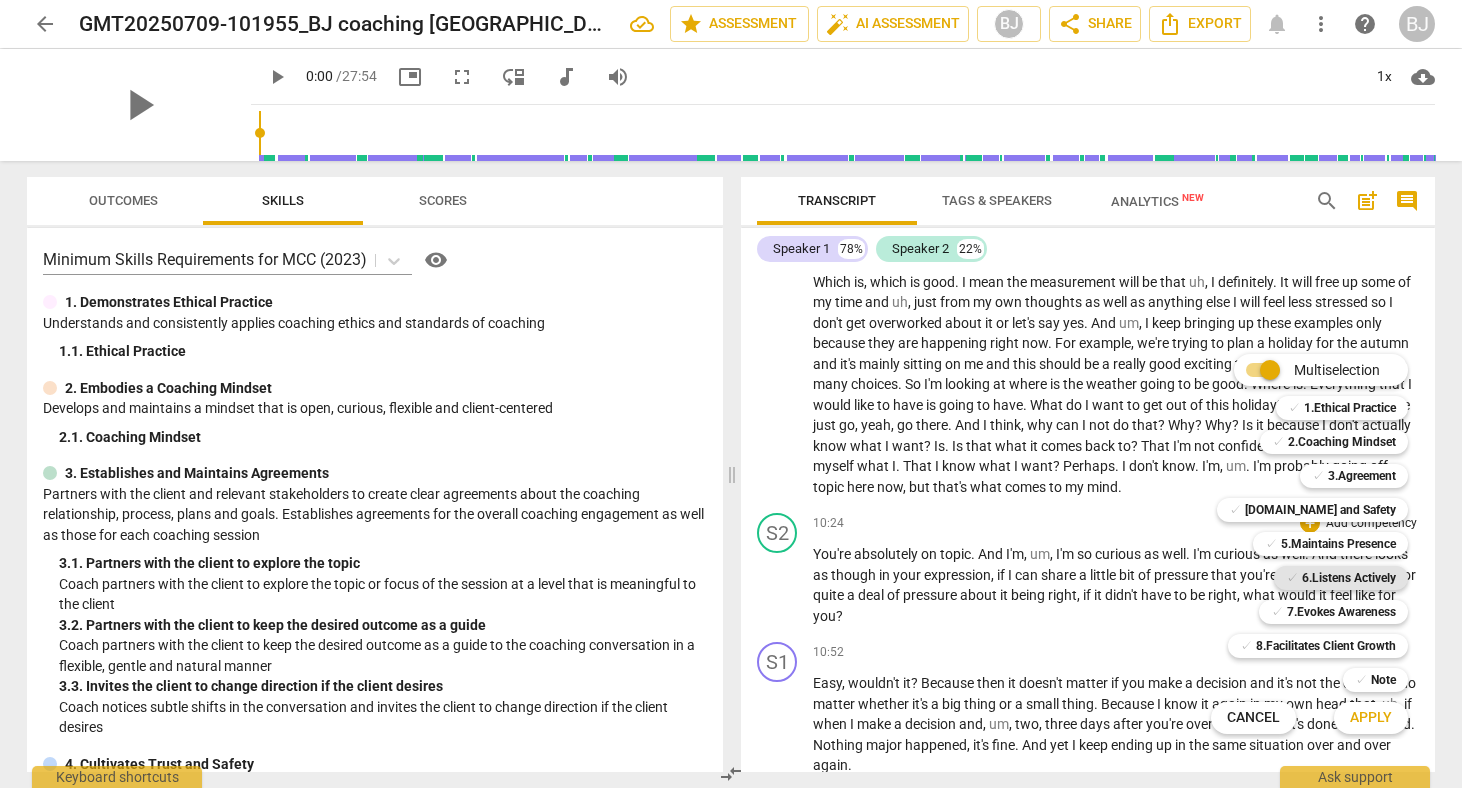 click on "6.Listens Actively" at bounding box center [1349, 578] 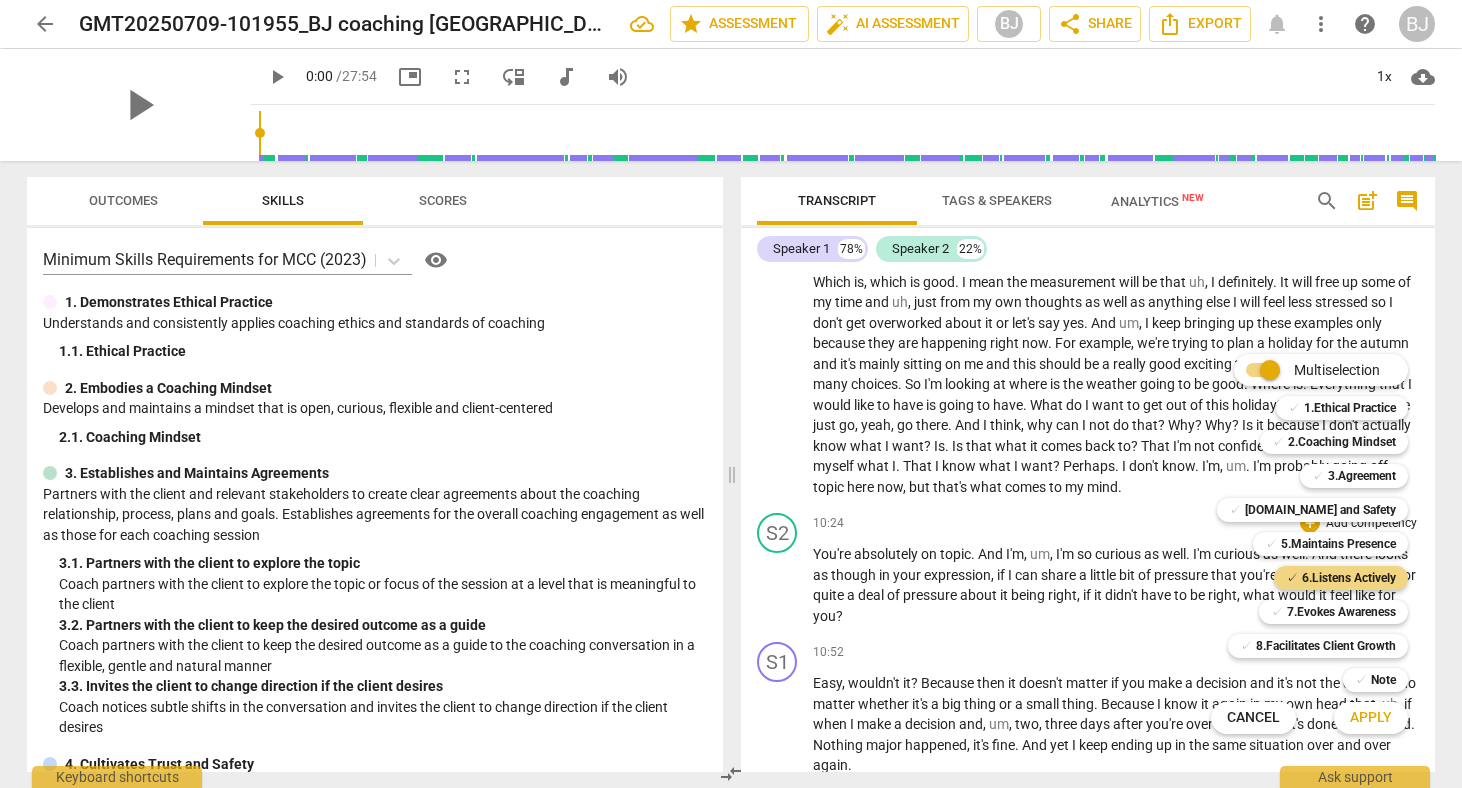 click on "Apply" at bounding box center (1371, 718) 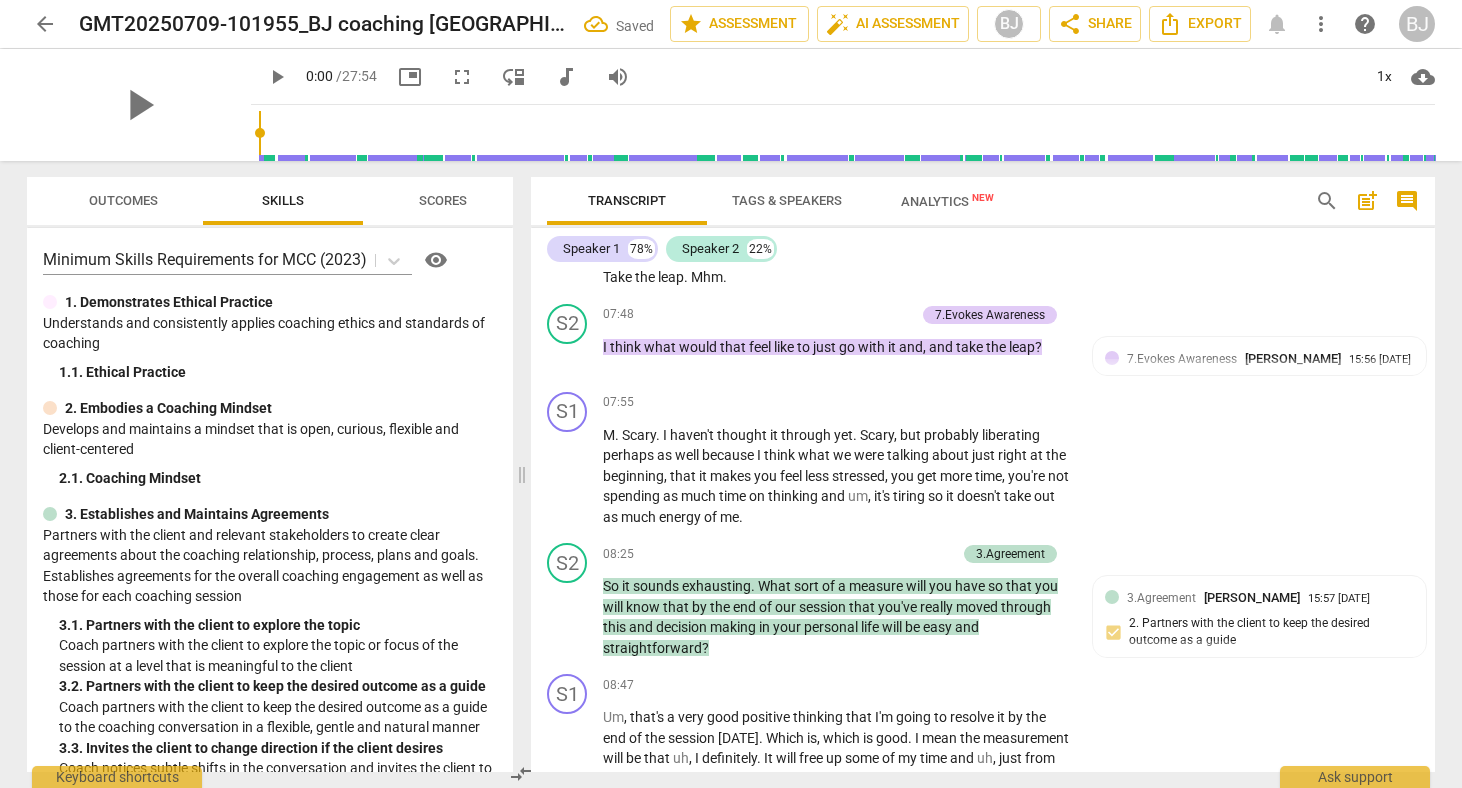scroll, scrollTop: 3237, scrollLeft: 0, axis: vertical 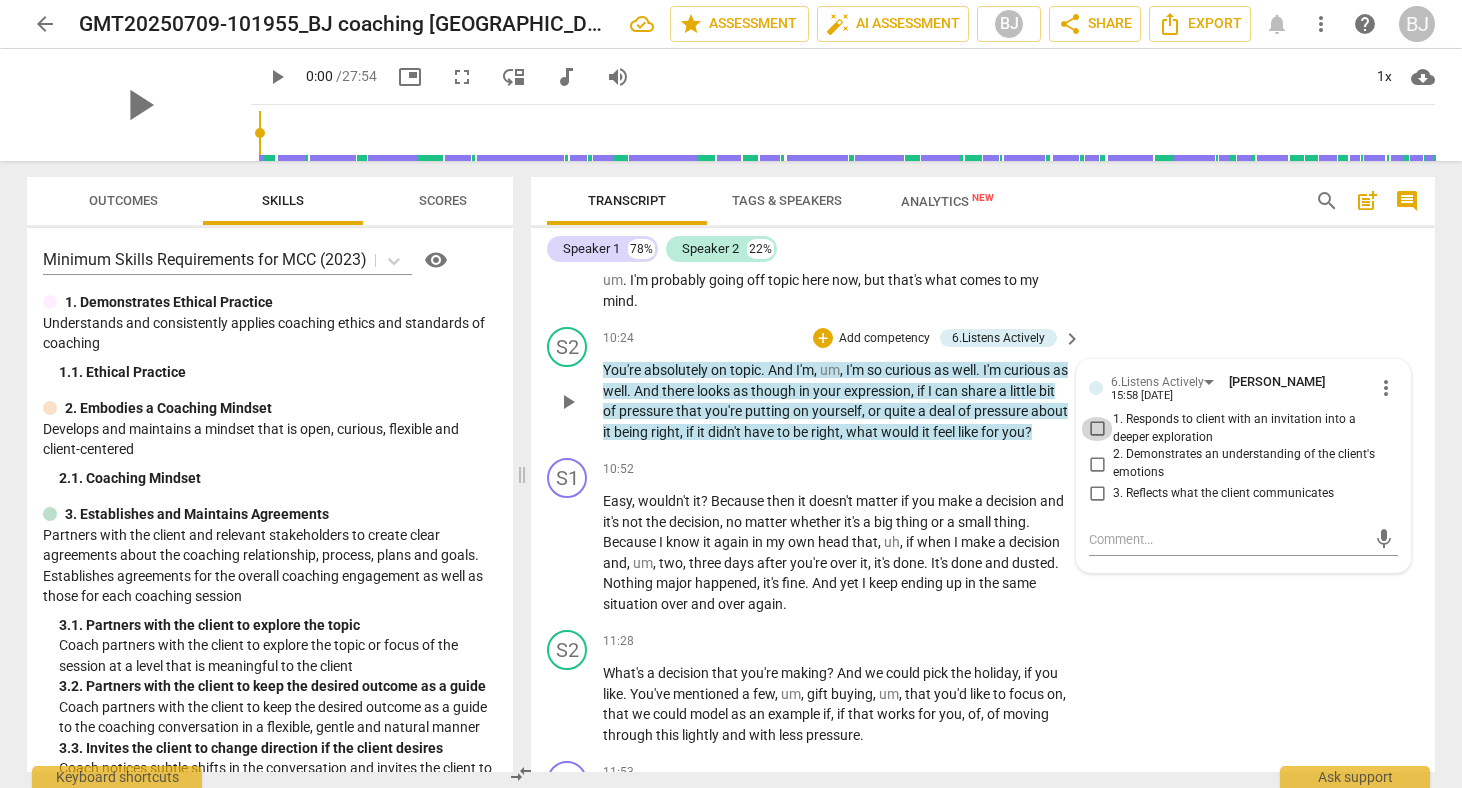 click on "1. Responds to client with an invitation into a deeper exploration" at bounding box center [1097, 429] 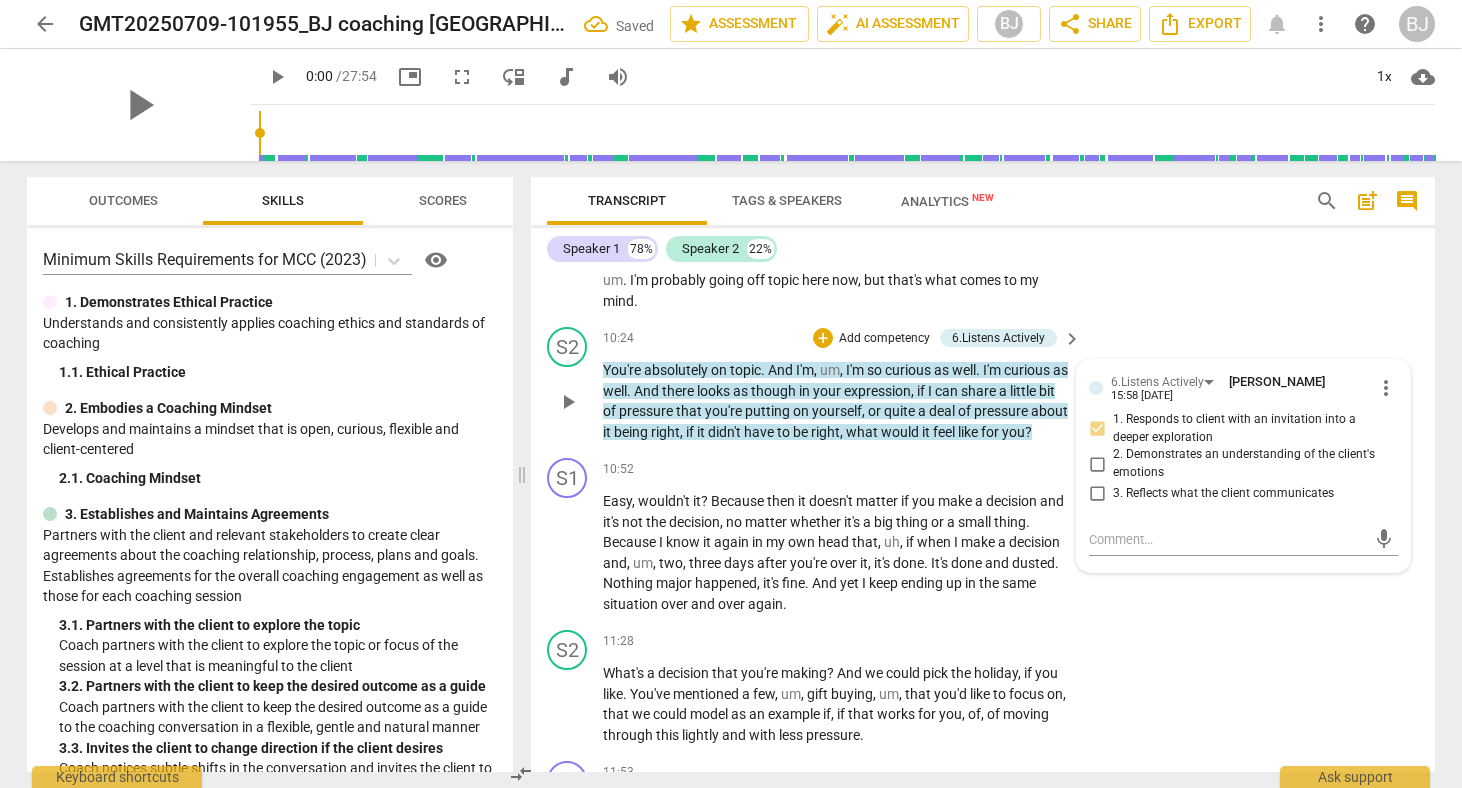 click on "2. Demonstrates an understanding of the client's emotions" at bounding box center [1097, 464] 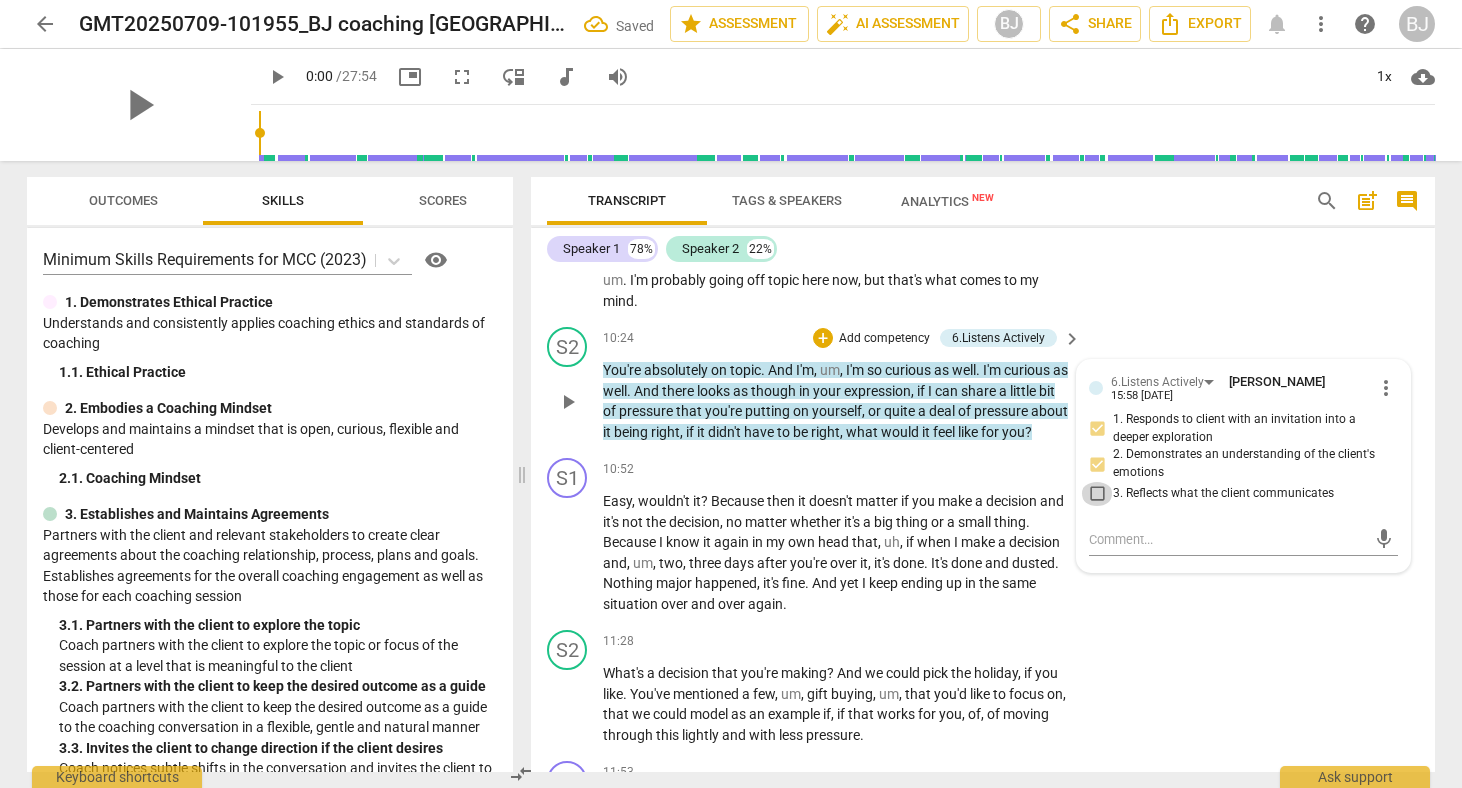 click on "3. Reflects what the client communicates" at bounding box center [1097, 494] 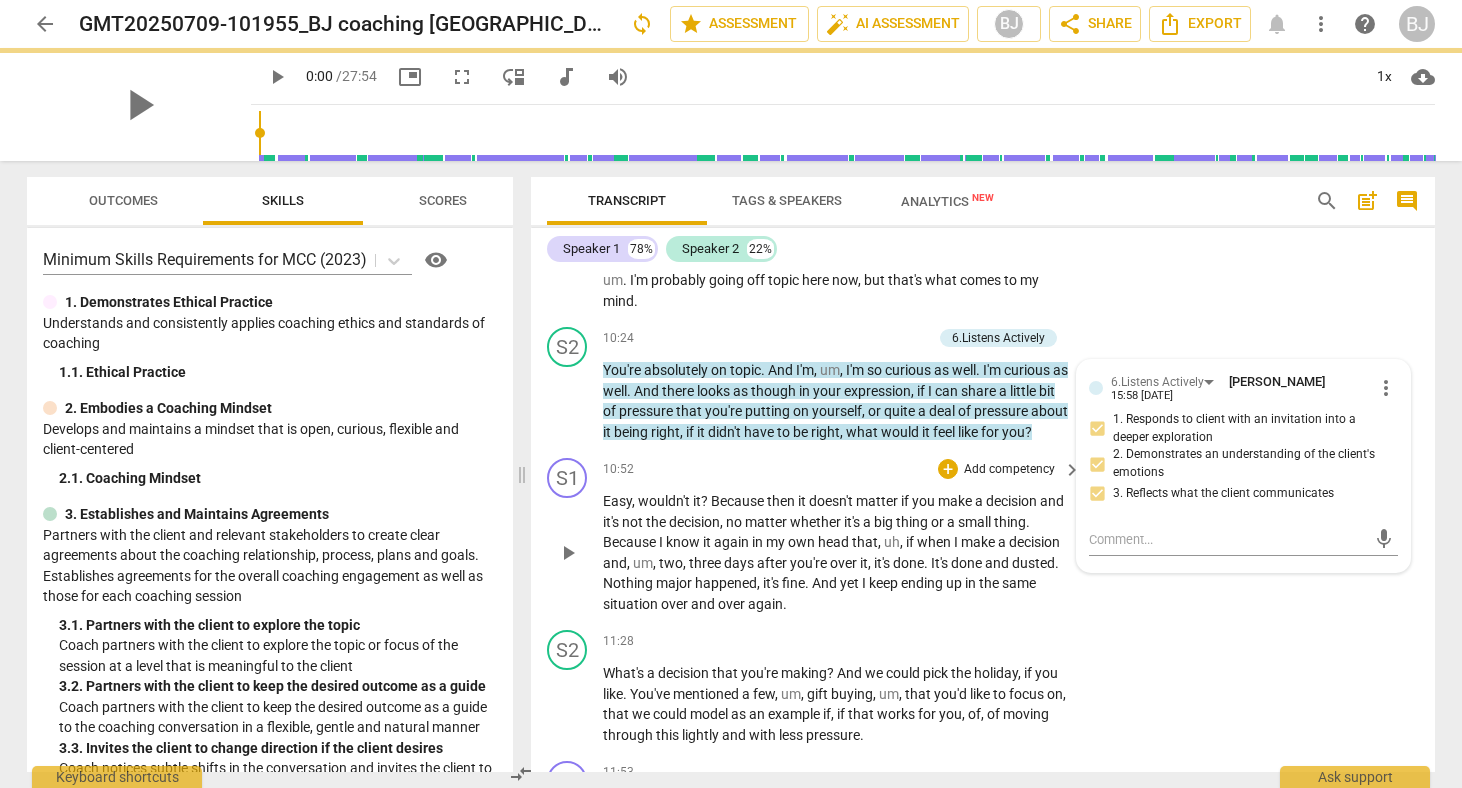 click on "S1 play_arrow pause 10:52 + Add competency keyboard_arrow_right Easy ,   wouldn't   it ?   Because   then   it   doesn't   matter   if   you   make   a   decision   and   it's   not   the   decision ,   no   matter   whether   it's   a   big   thing   or   a   small   thing .   Because   I   know   it   again   in   my   own   head   that ,   uh ,   if   when   I   make   a   decision   and ,   um ,   two ,   three   days   after   you're   over   it ,   it's   done .   It's   done   and   dusted .   Nothing   major   happened ,   it's   fine .   And   yet   I   keep   ending   up   in   the   same   situation   over   and   over   again ." at bounding box center (983, 536) 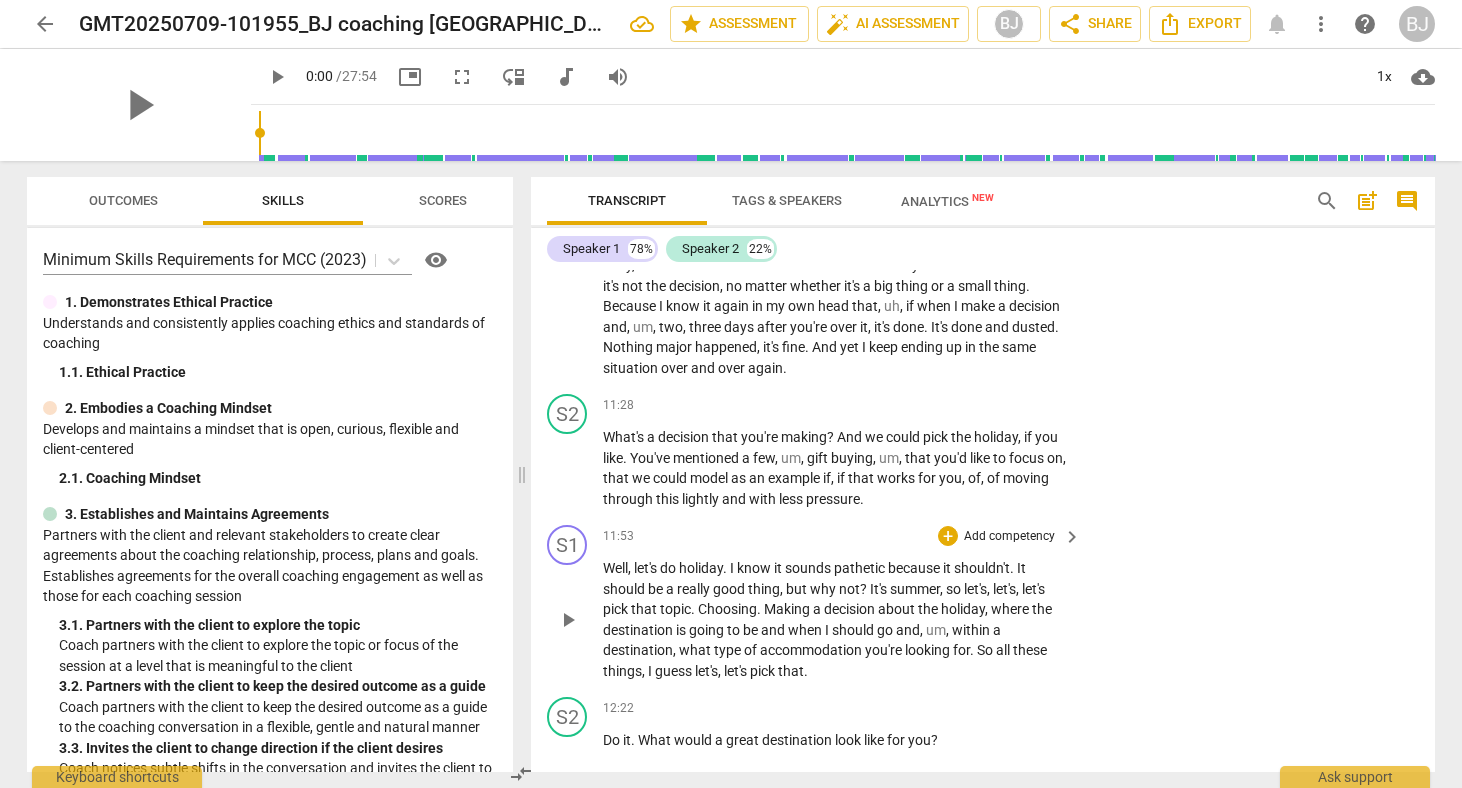 scroll, scrollTop: 3475, scrollLeft: 0, axis: vertical 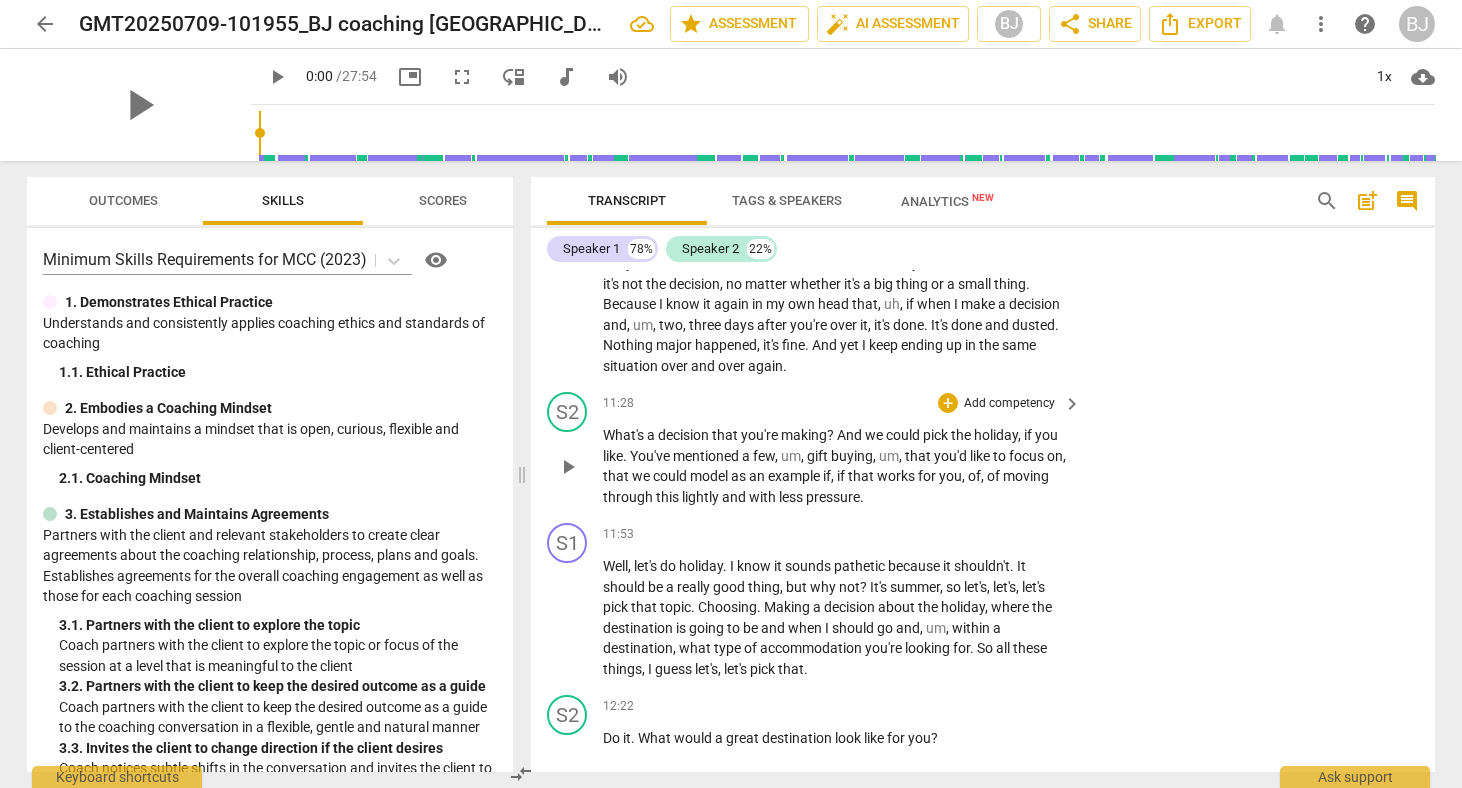 click on "keyboard_arrow_right" at bounding box center (1072, 404) 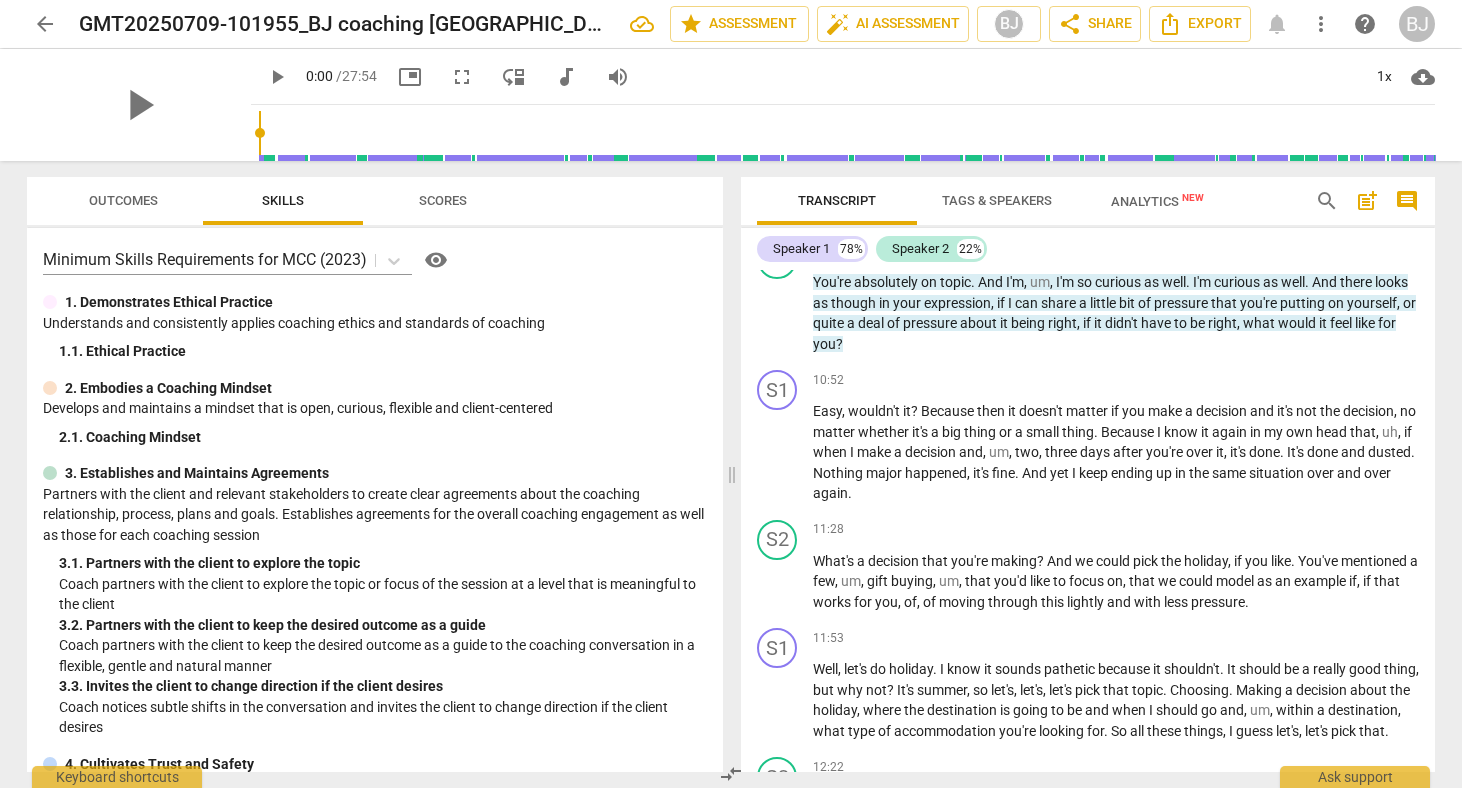 scroll, scrollTop: 2811, scrollLeft: 0, axis: vertical 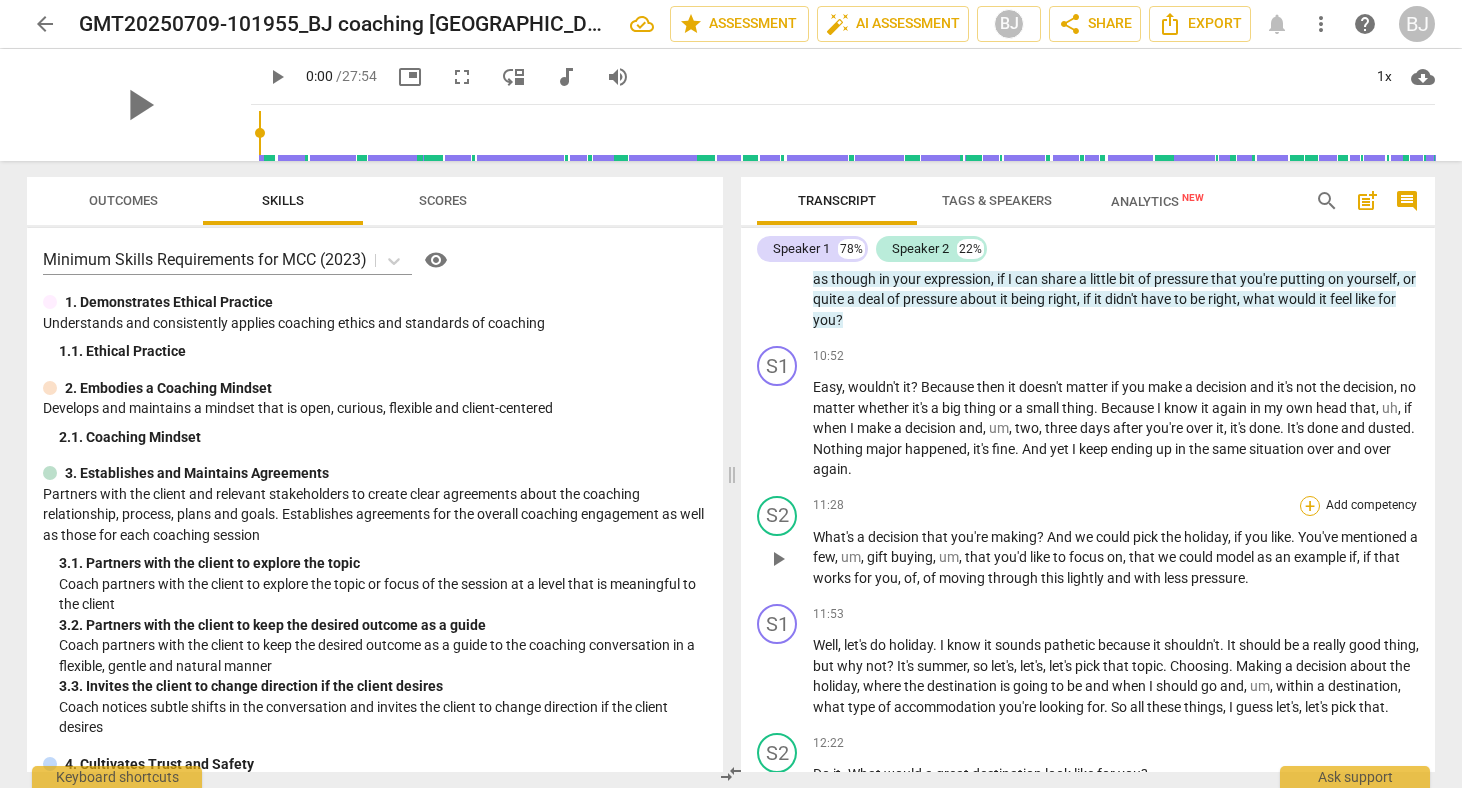 click on "+" at bounding box center (1310, 506) 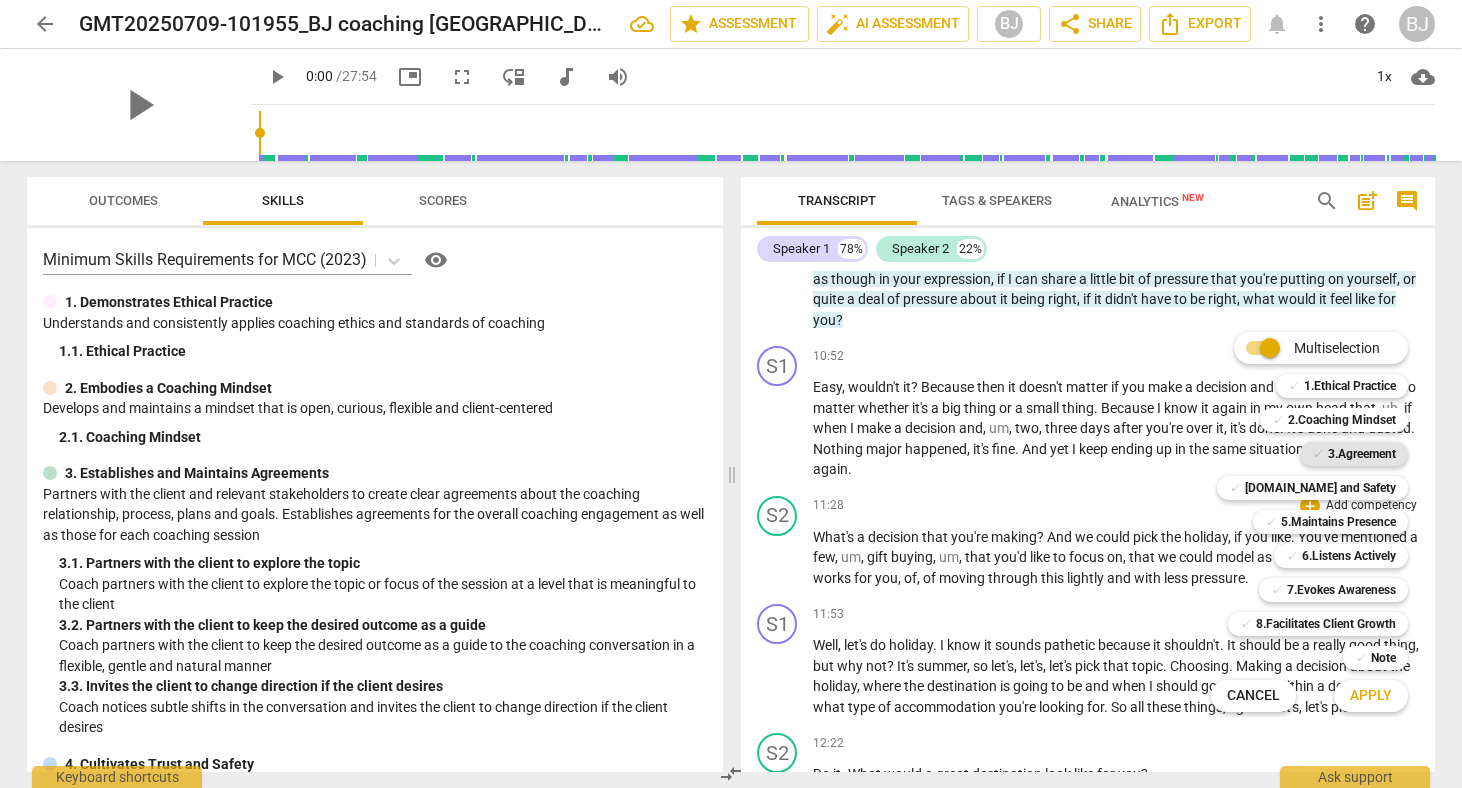 click on "3.Agreement" at bounding box center [1362, 454] 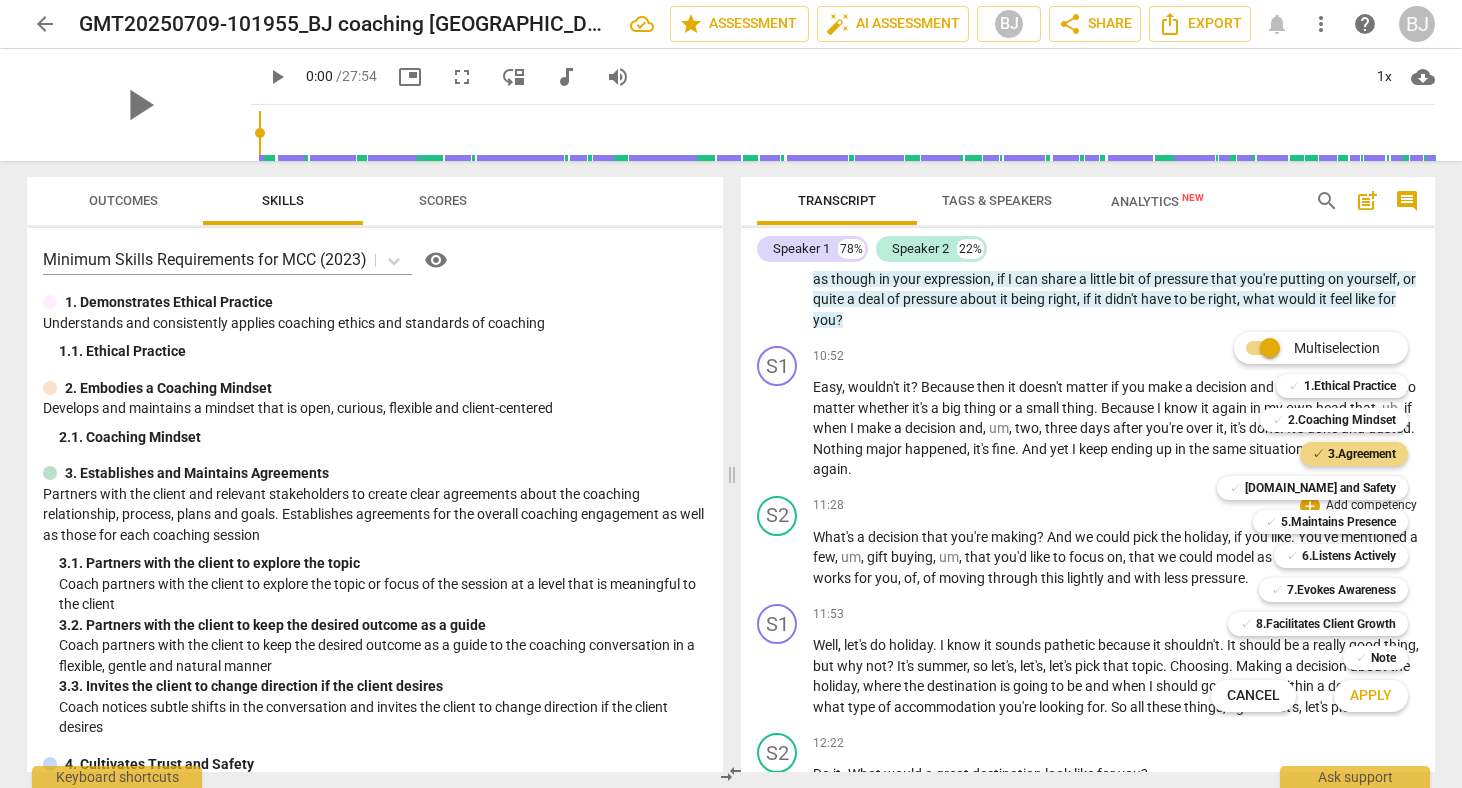 click on "Apply" at bounding box center [1371, 696] 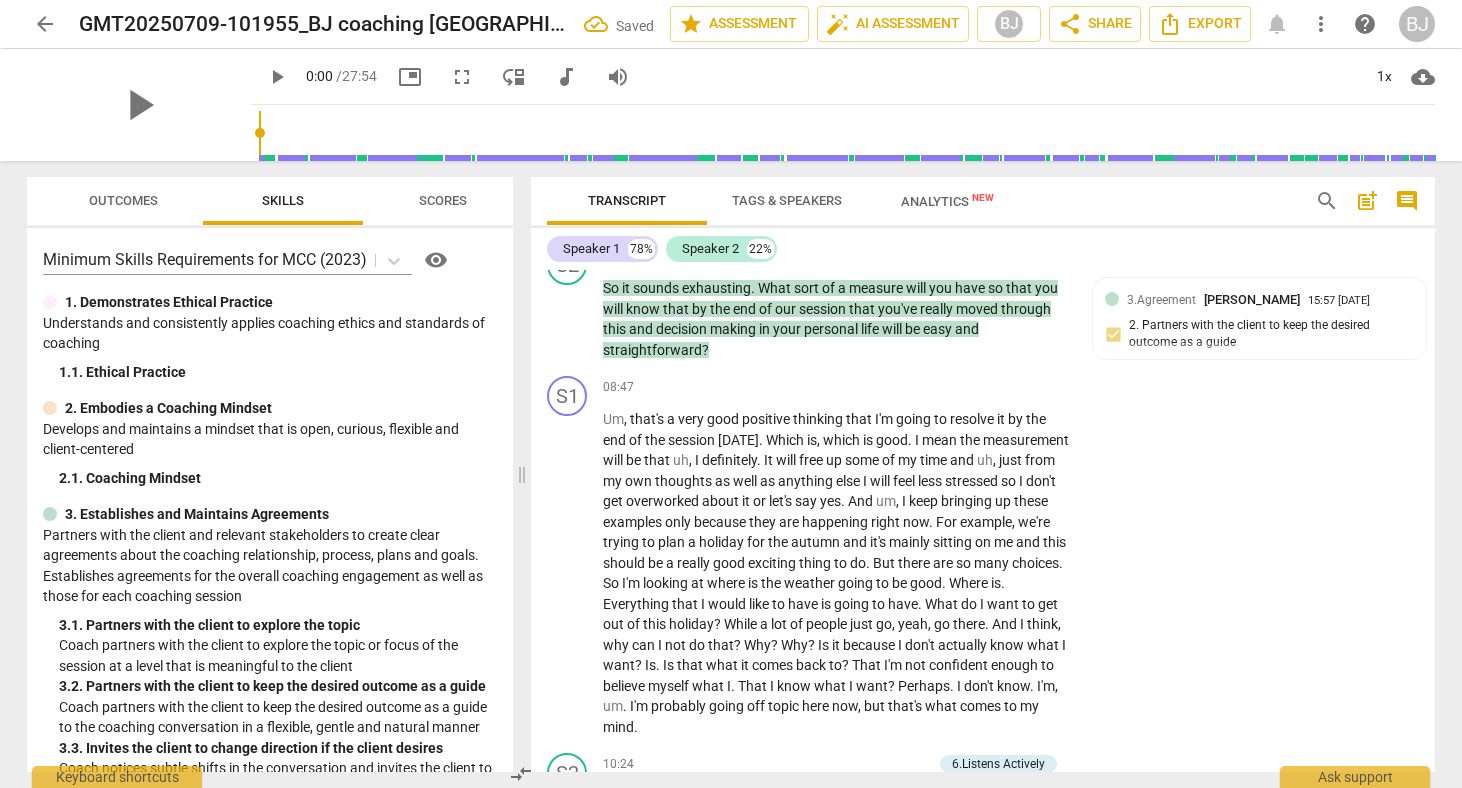 scroll, scrollTop: 3555, scrollLeft: 0, axis: vertical 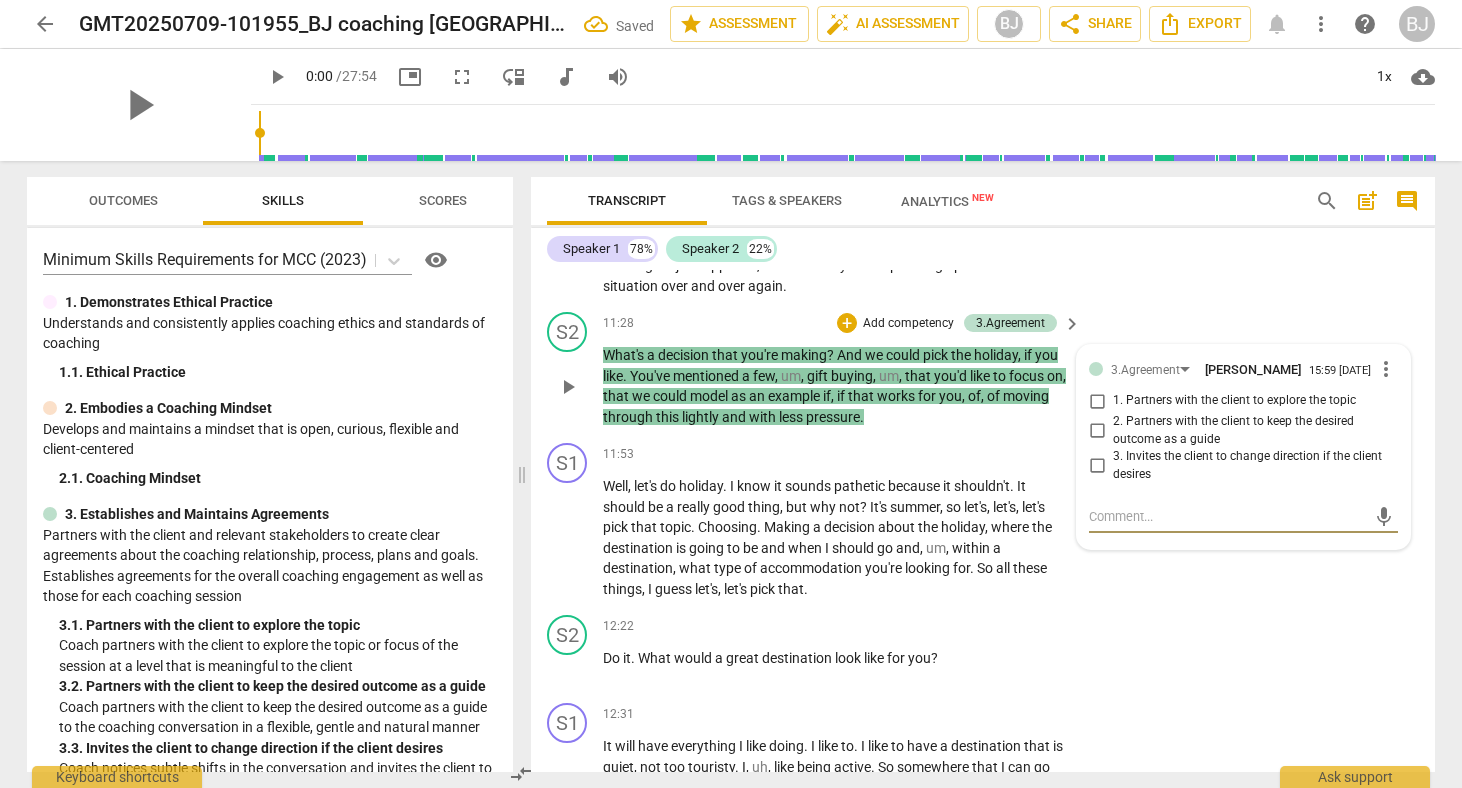 click on "1. Partners with the client to explore the topic" at bounding box center (1097, 401) 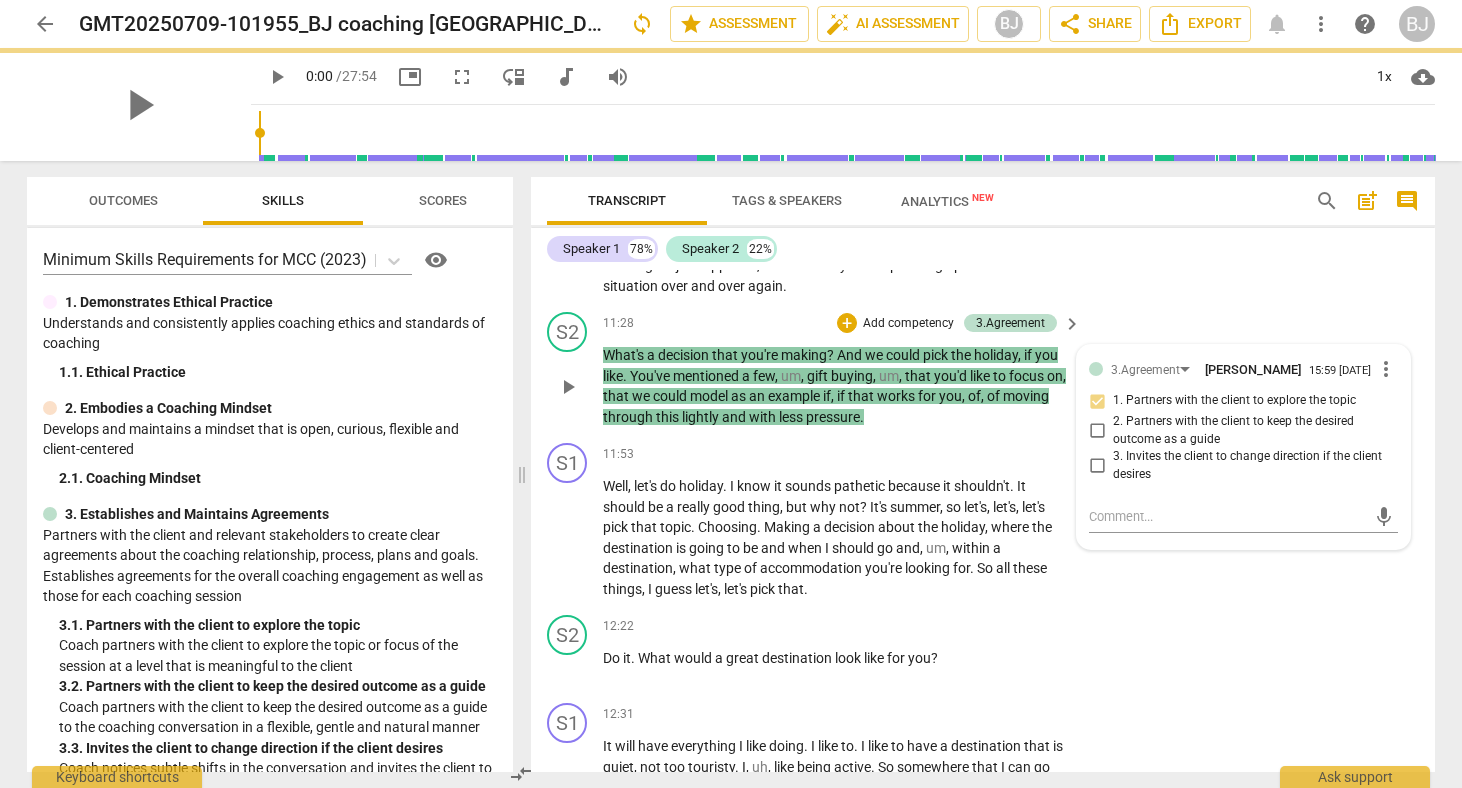 click on "2. Partners with the client to keep the desired outcome as a guide" at bounding box center [1097, 431] 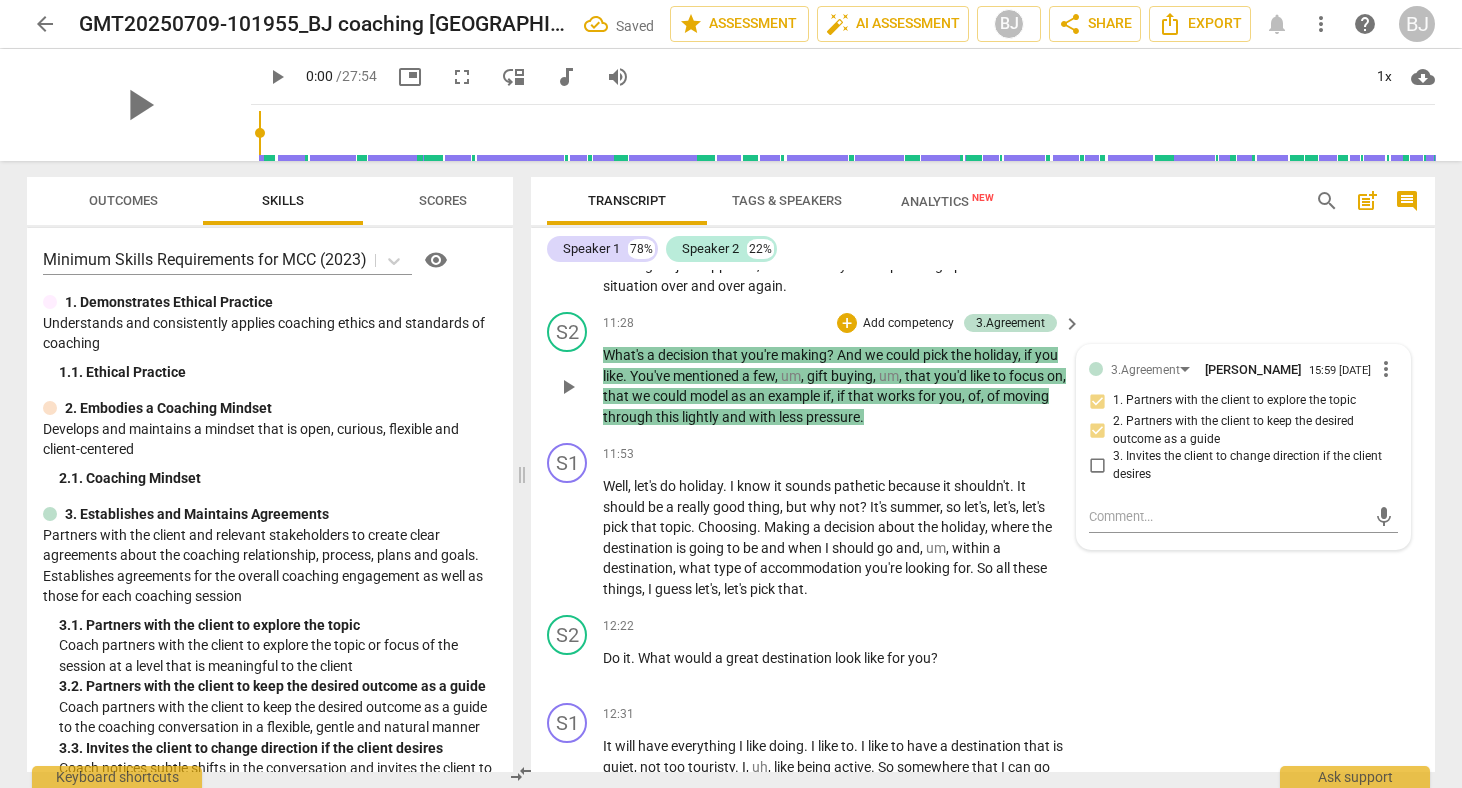 click on "3. Invites the client to change direction if the client desires" at bounding box center [1097, 466] 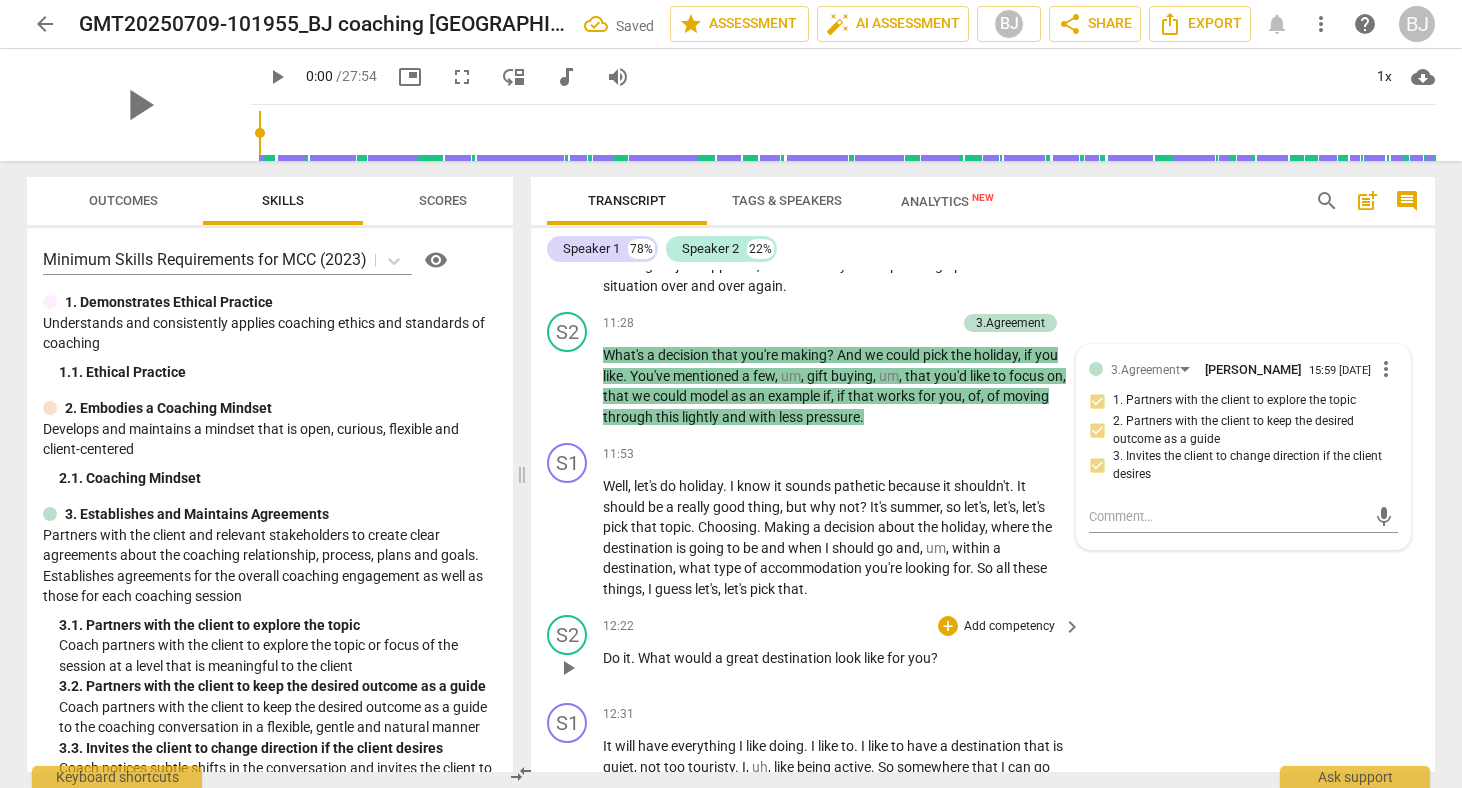 click on "S2 play_arrow pause 12:22 + Add competency keyboard_arrow_right Do   it .   What   would   a   great   destination   look   like   for   you ?" at bounding box center (983, 651) 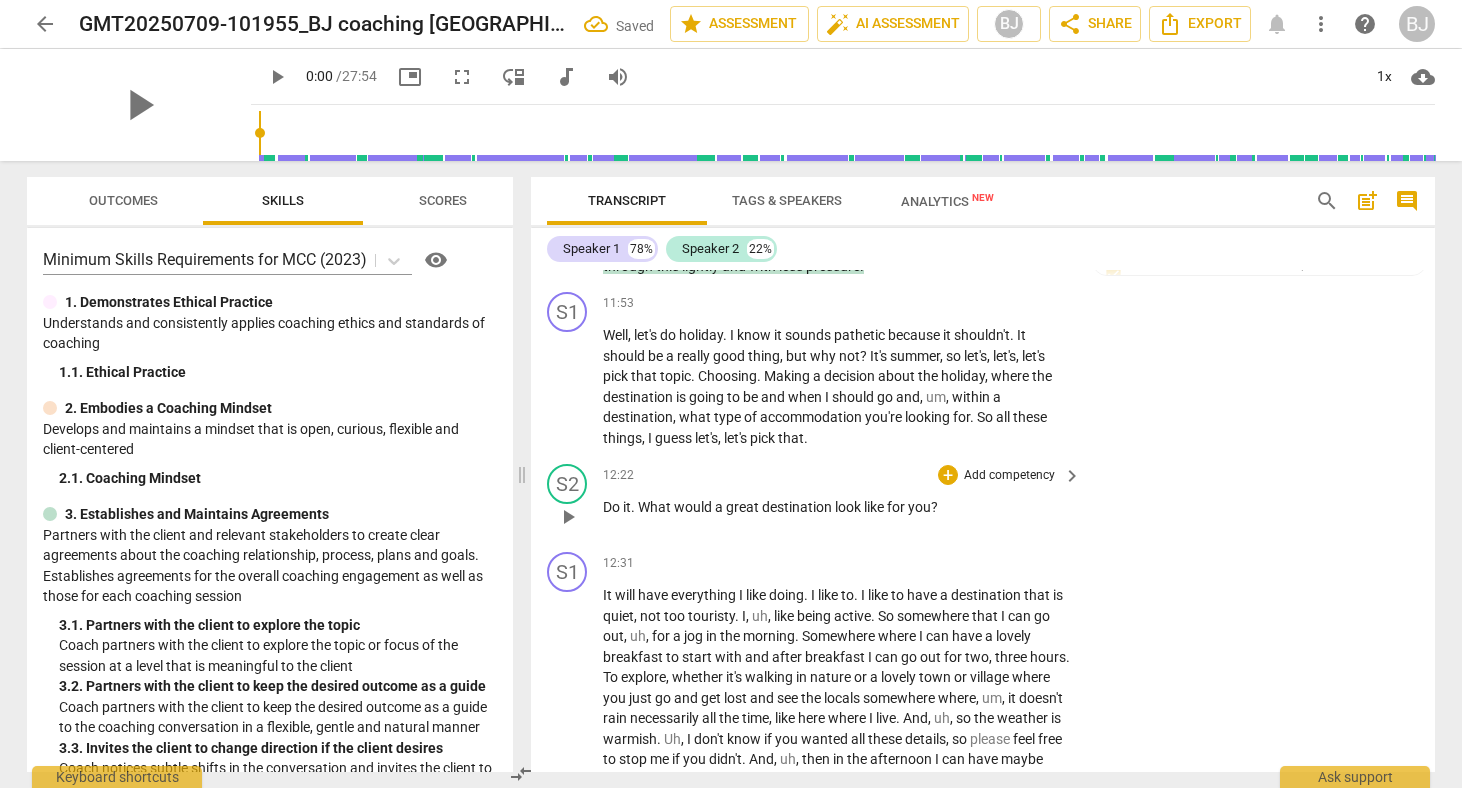 scroll, scrollTop: 3708, scrollLeft: 0, axis: vertical 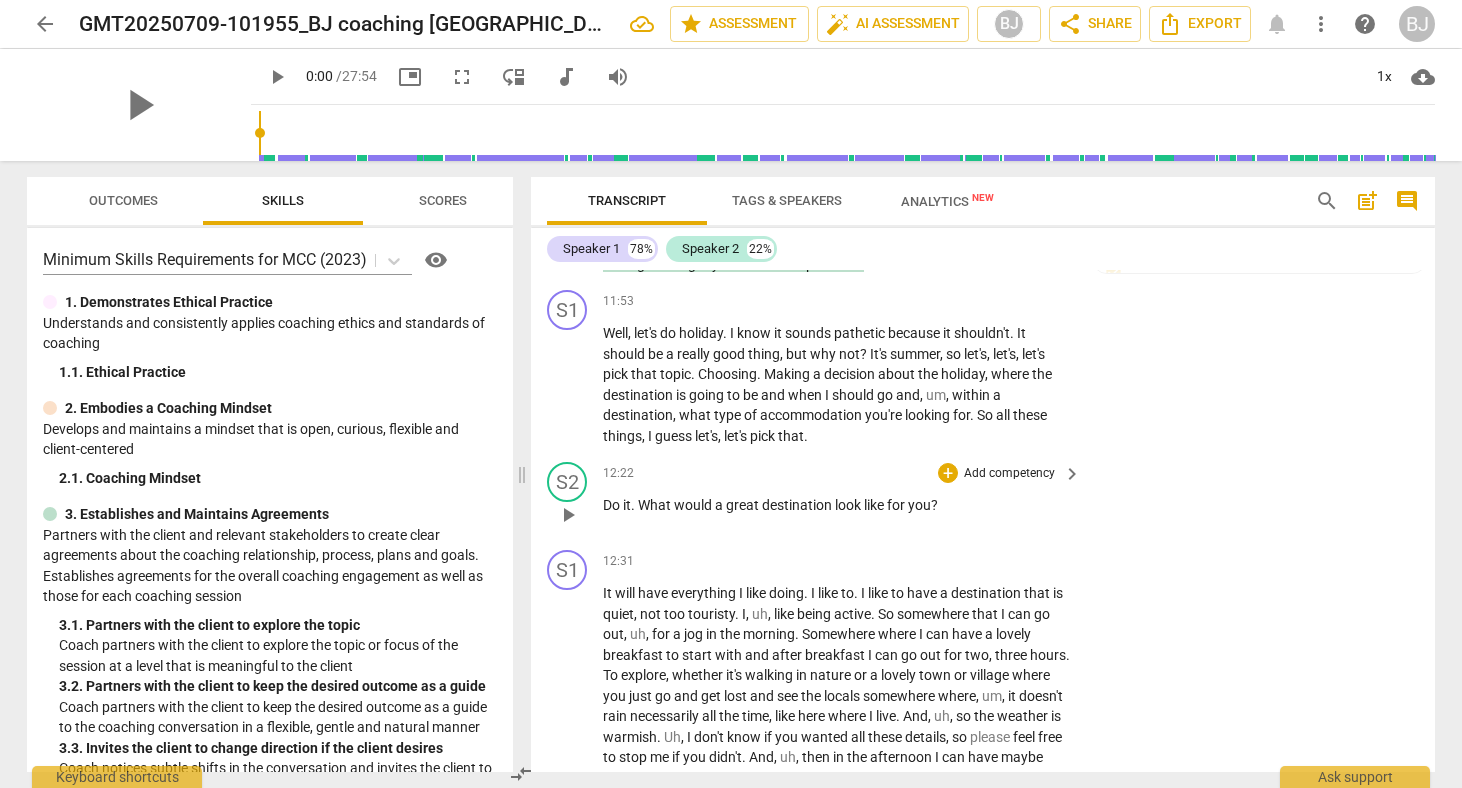 click on "Add competency" at bounding box center [1009, 474] 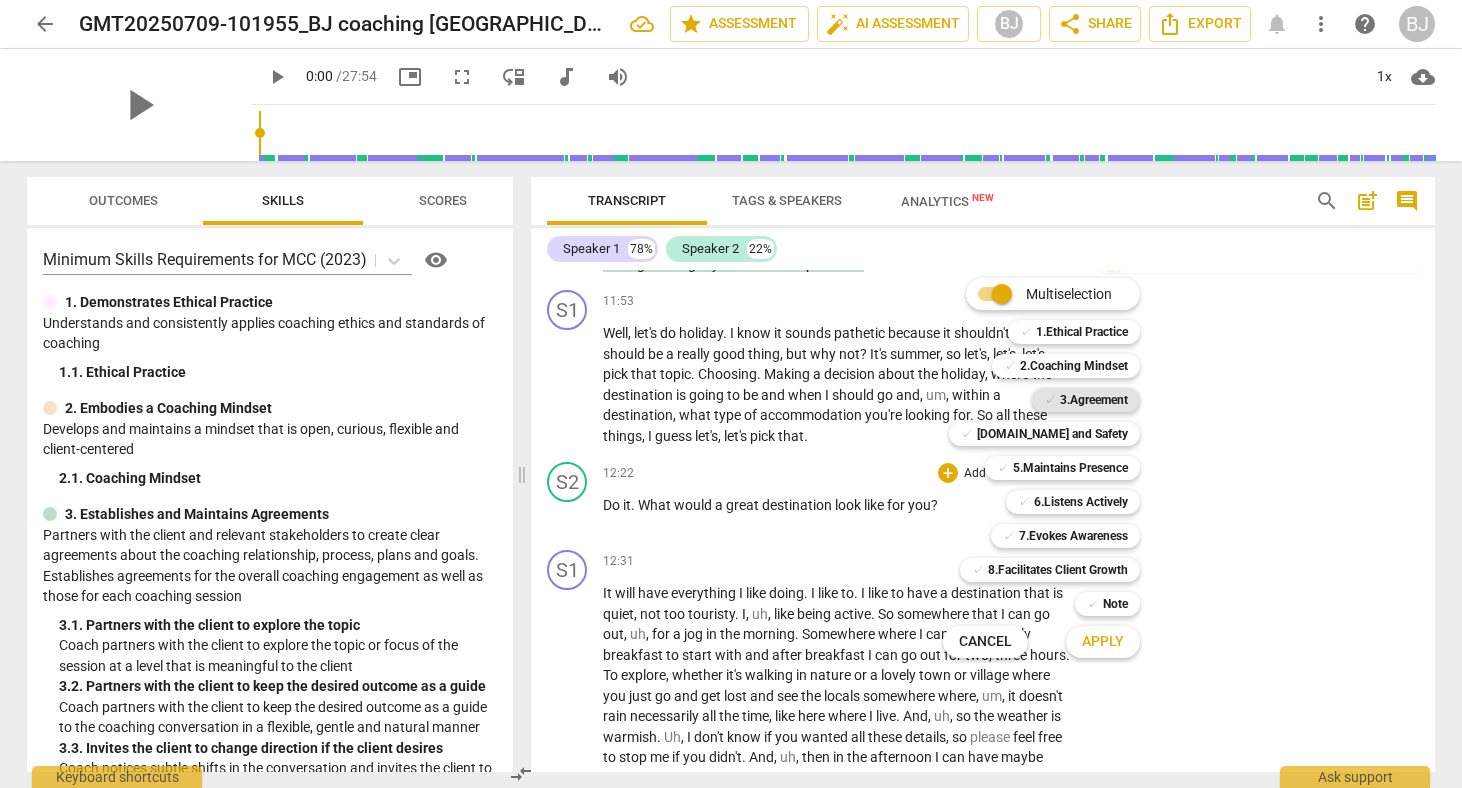 click on "3.Agreement" at bounding box center [1094, 400] 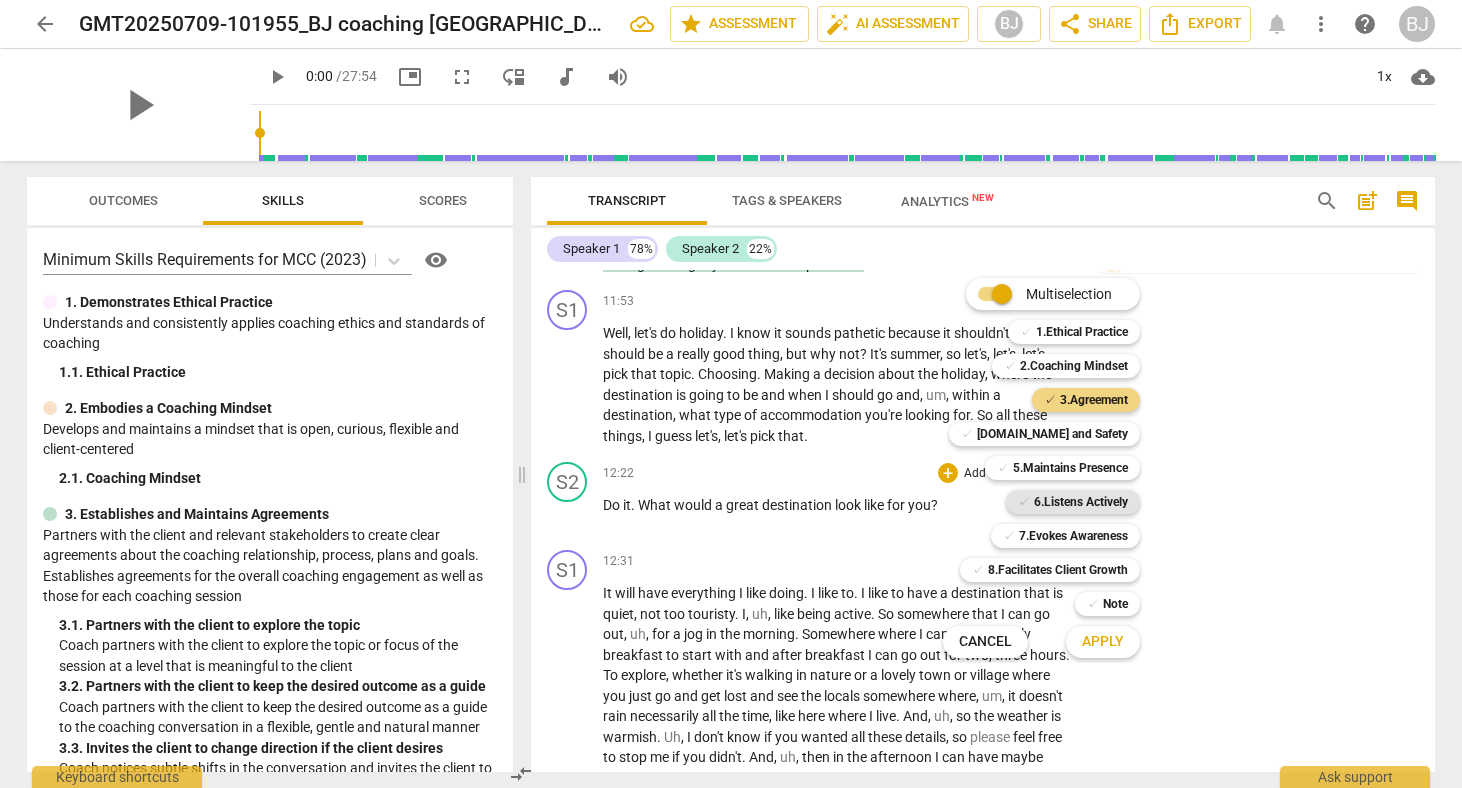 click on "6.Listens Actively" at bounding box center (1081, 502) 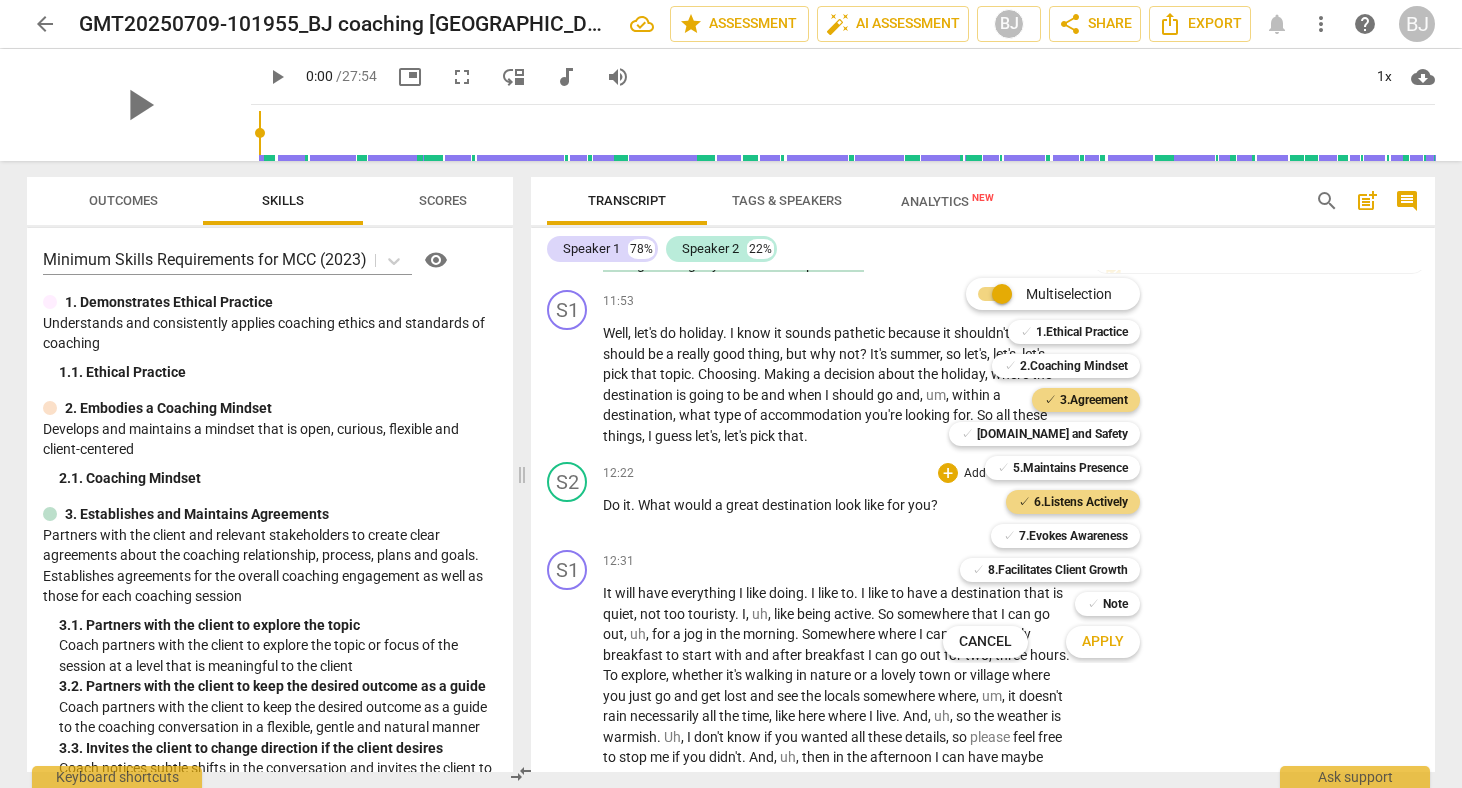 click on "Apply" at bounding box center (1103, 642) 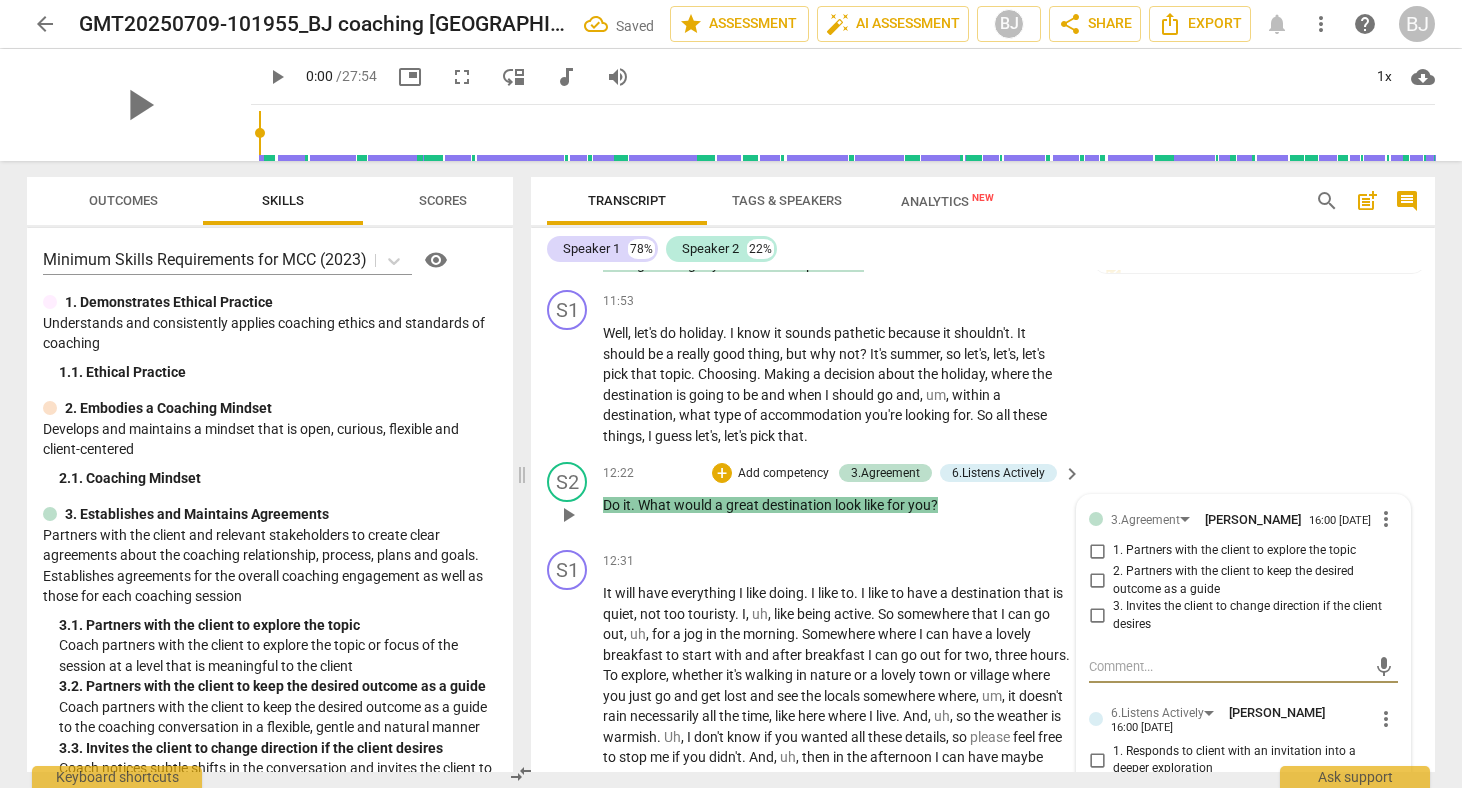 click on "1. Partners with the client to explore the topic" at bounding box center (1097, 551) 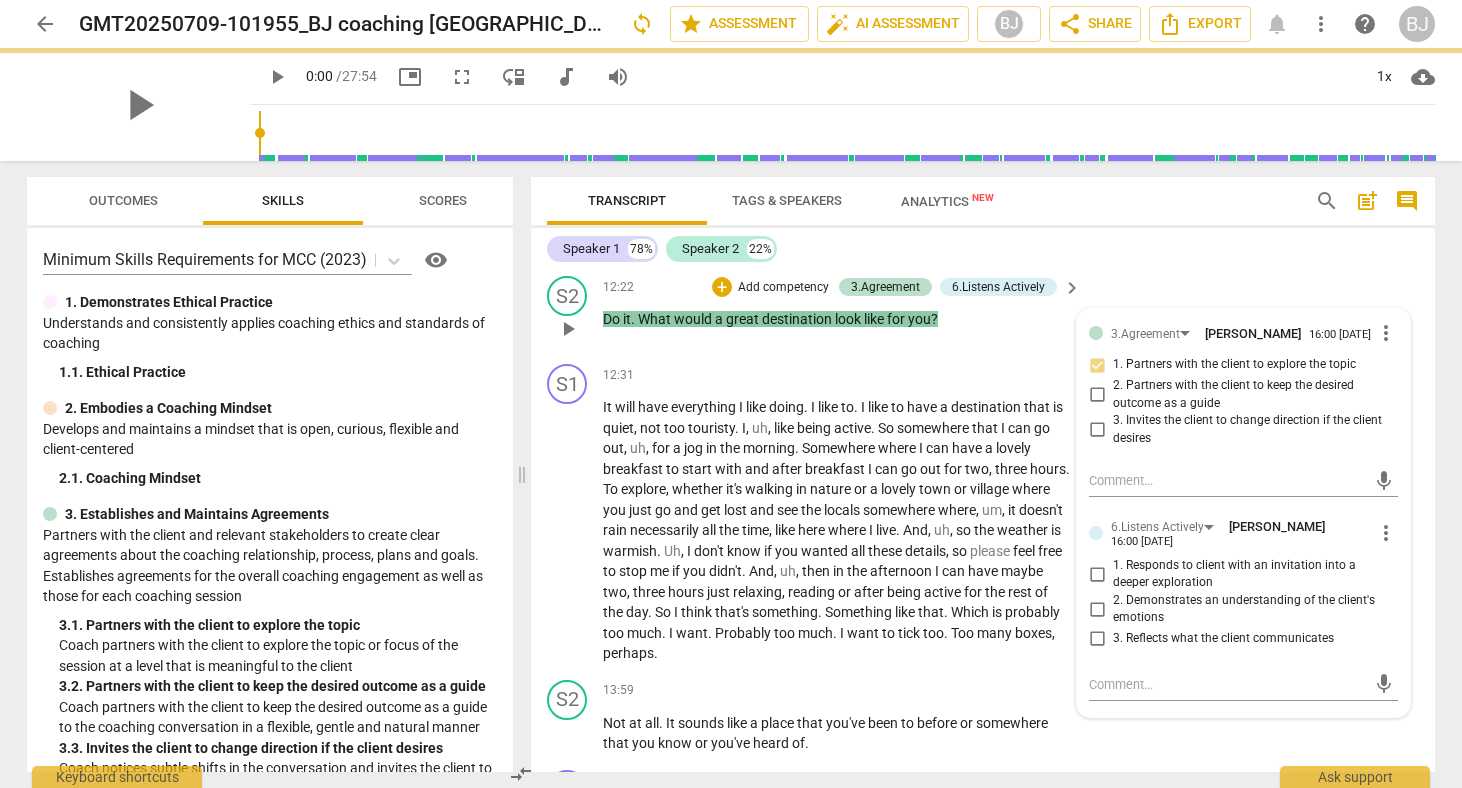 scroll, scrollTop: 3918, scrollLeft: 0, axis: vertical 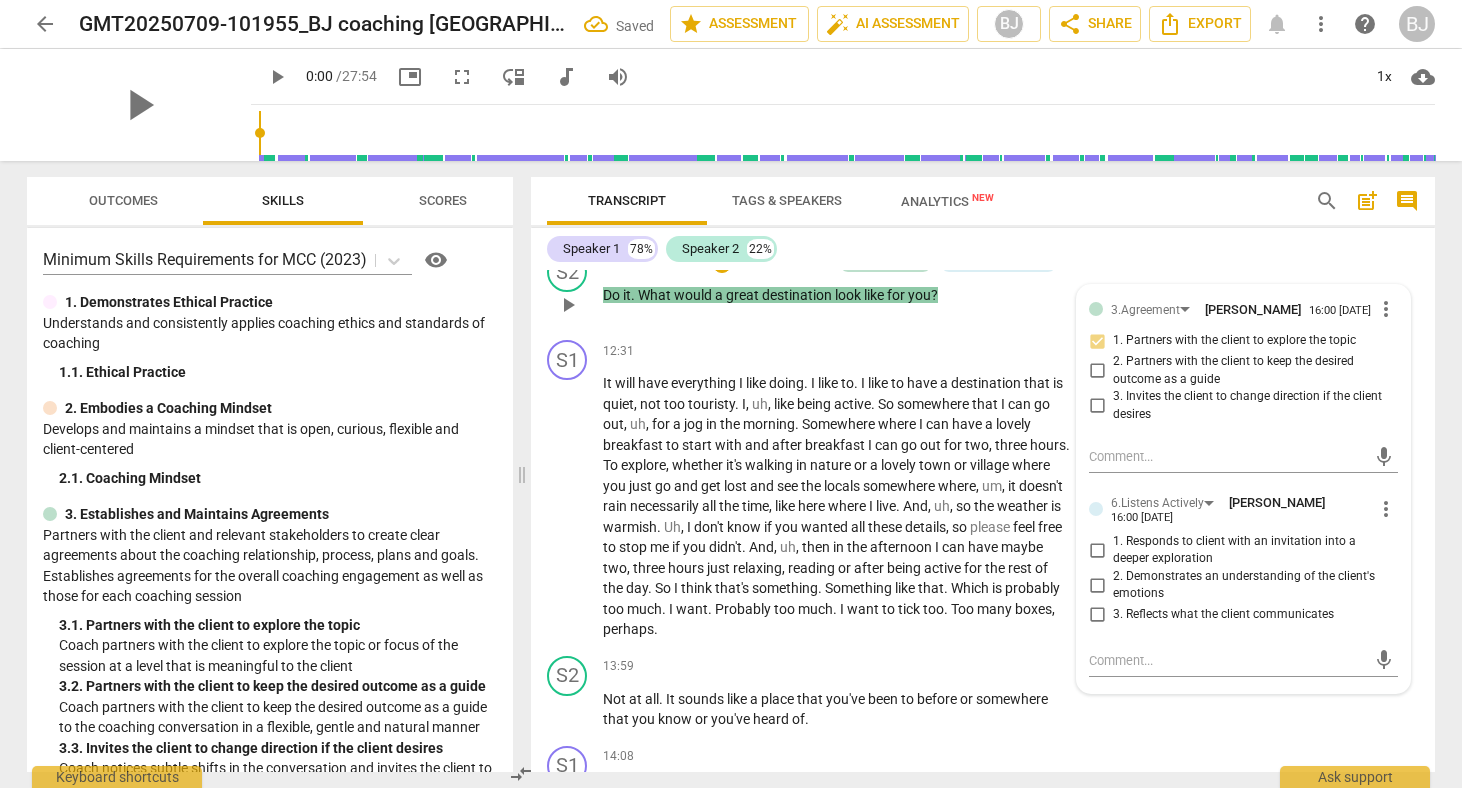click on "1. Responds to client with an invitation into a deeper exploration" at bounding box center [1097, 550] 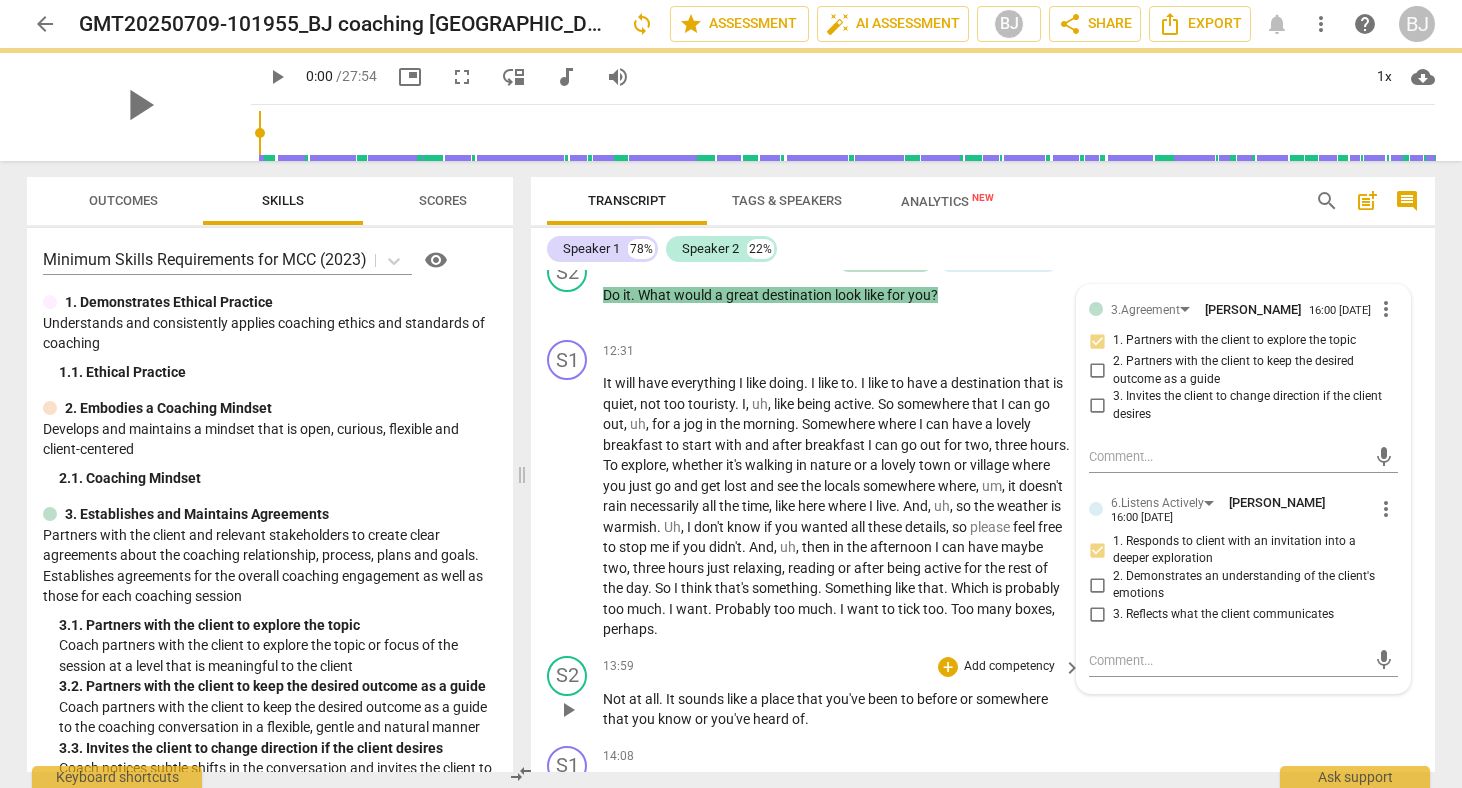 click on "S2 play_arrow pause 13:59 + Add competency keyboard_arrow_right Not   at   all .   It   sounds   like   a   place   that   you've   been   to   before   or   somewhere   that   you   know   or   you've   heard   of ." at bounding box center (983, 693) 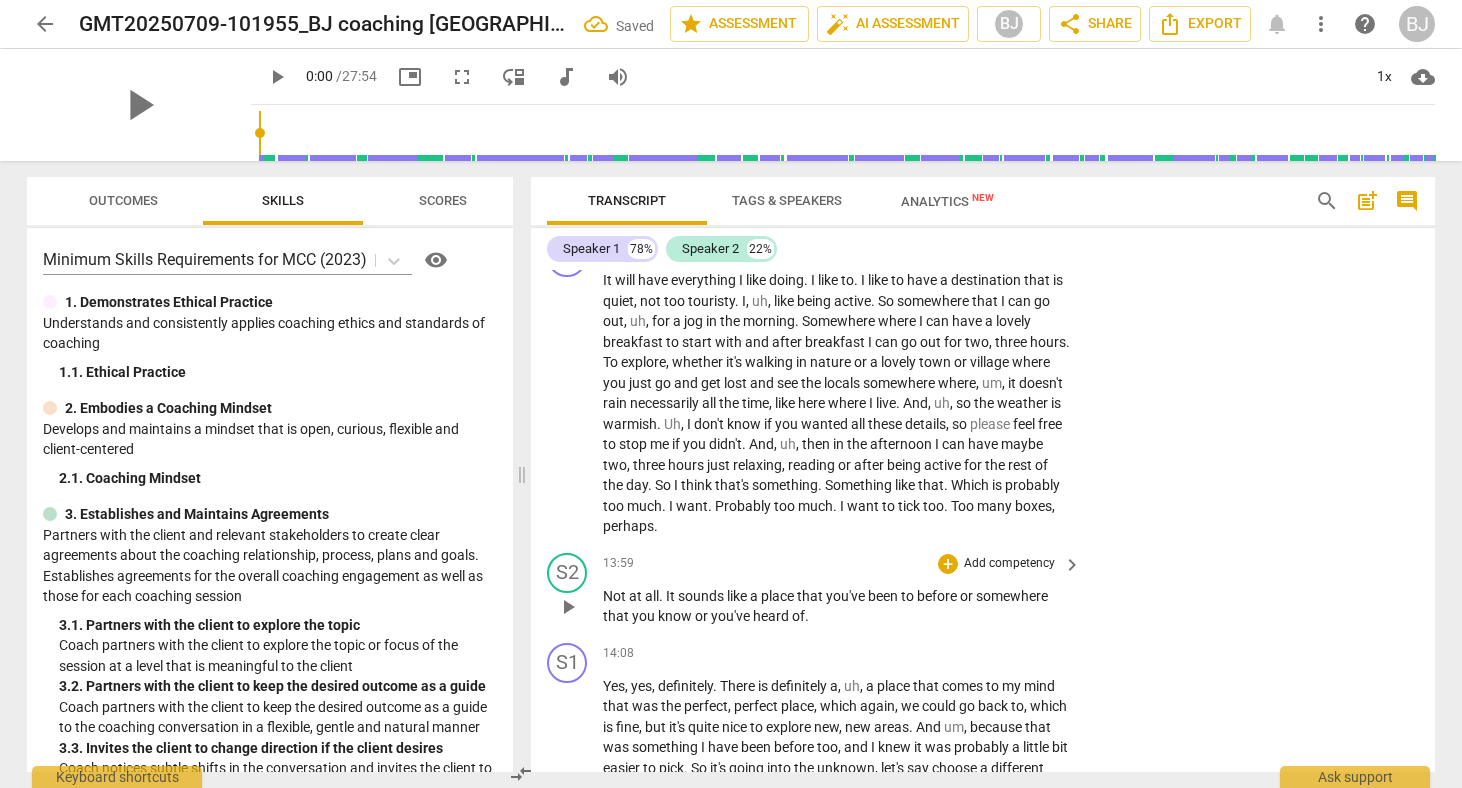 scroll, scrollTop: 4027, scrollLeft: 0, axis: vertical 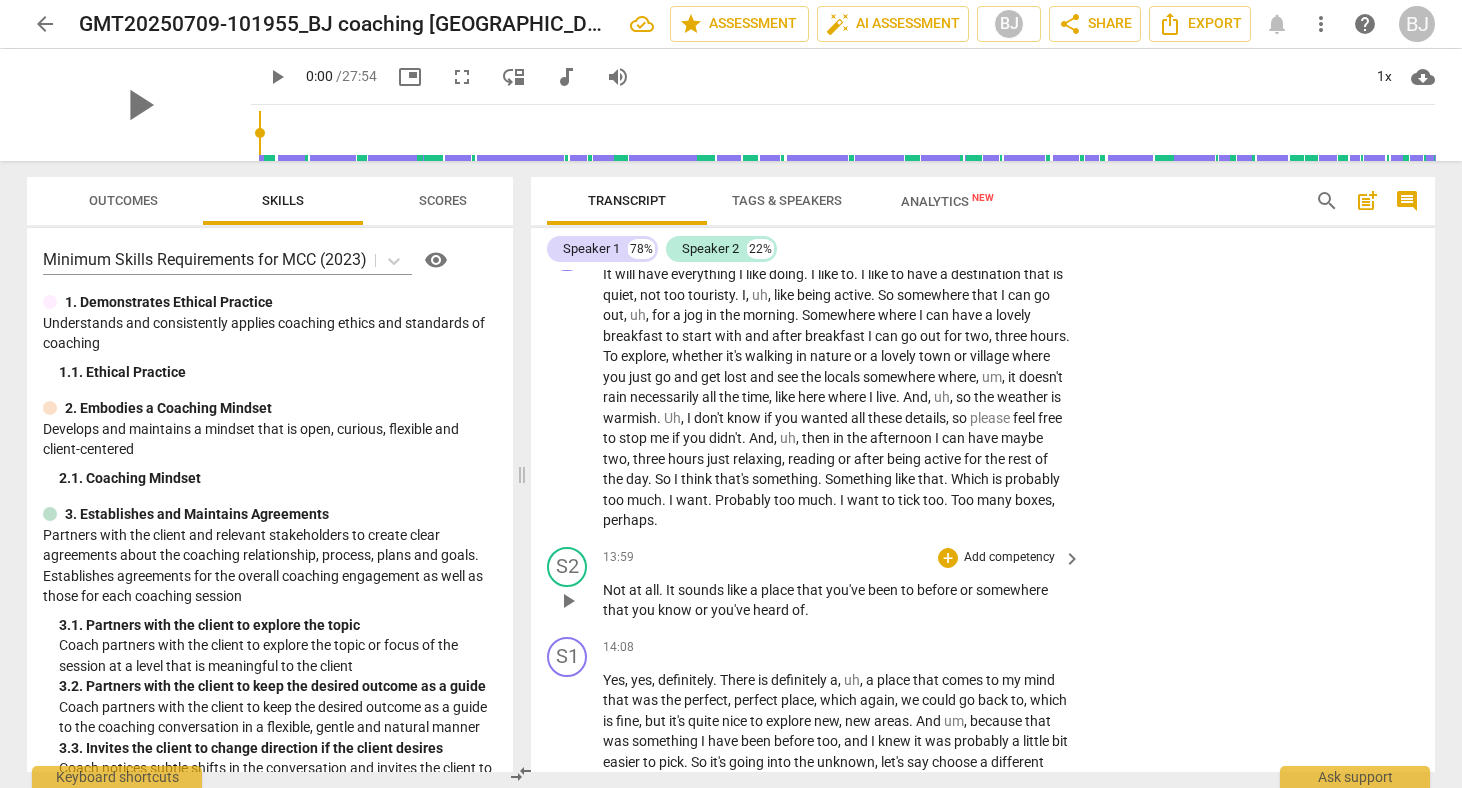 click on "keyboard_arrow_right" at bounding box center (1072, 559) 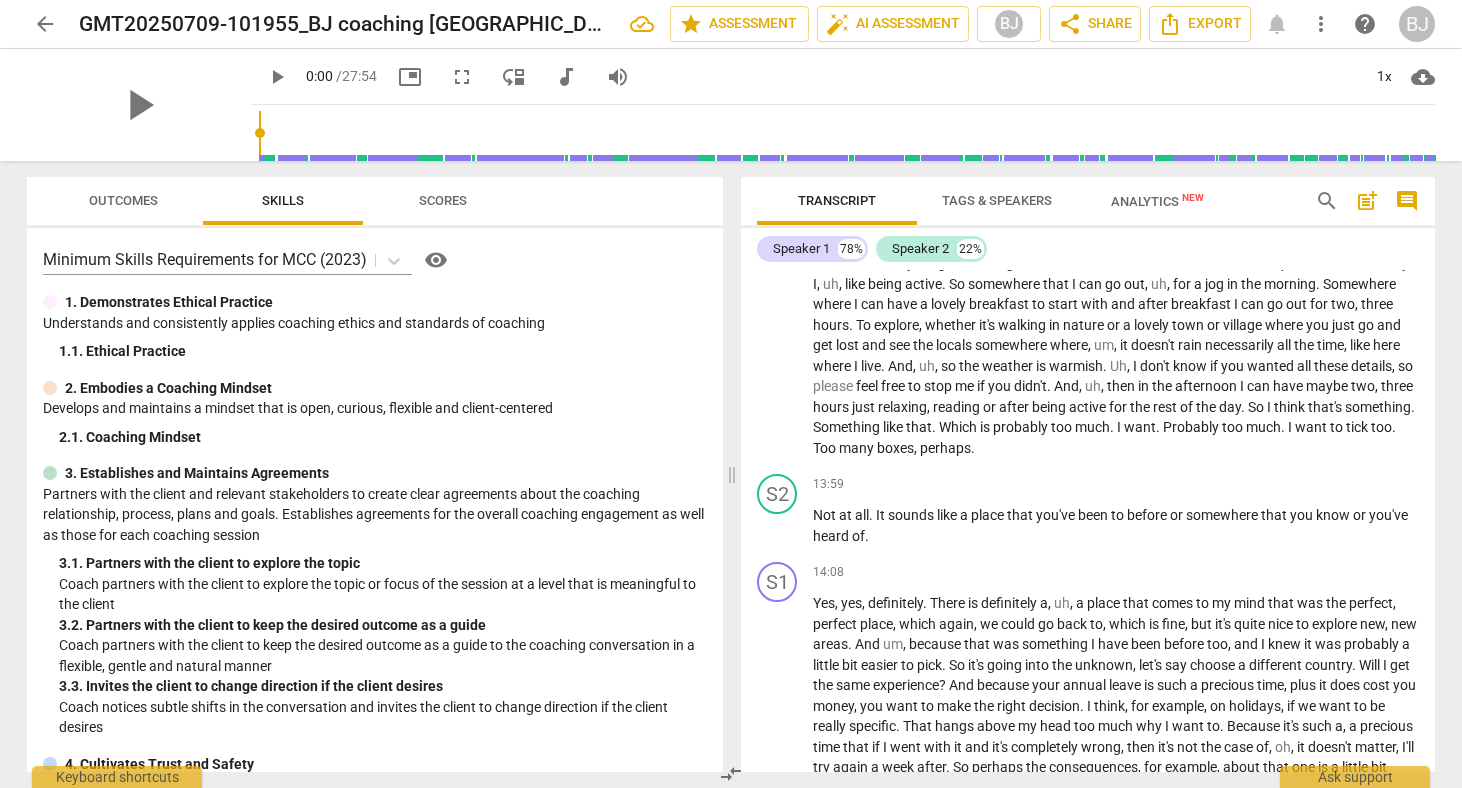 scroll, scrollTop: 3442, scrollLeft: 0, axis: vertical 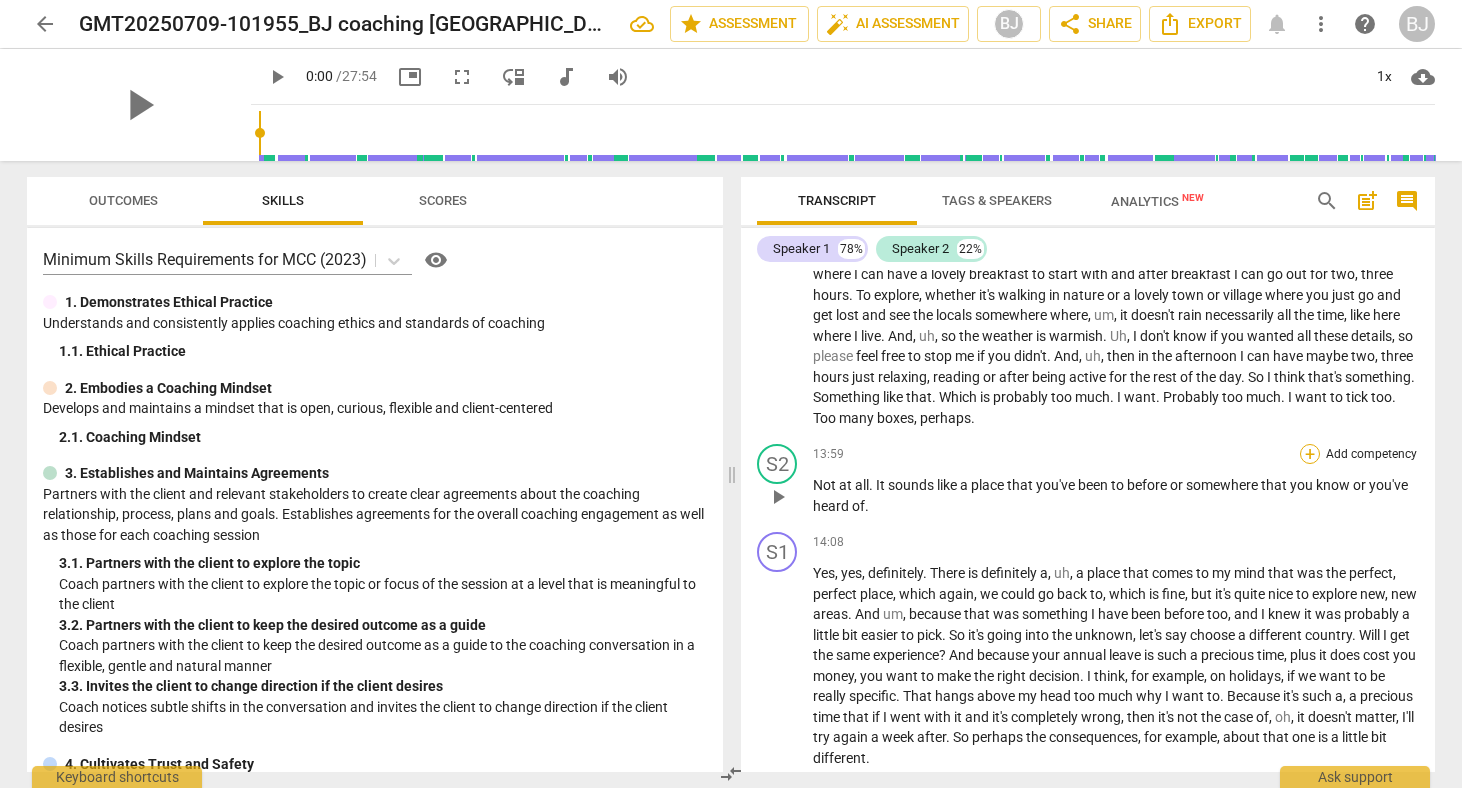 click on "+" at bounding box center [1310, 454] 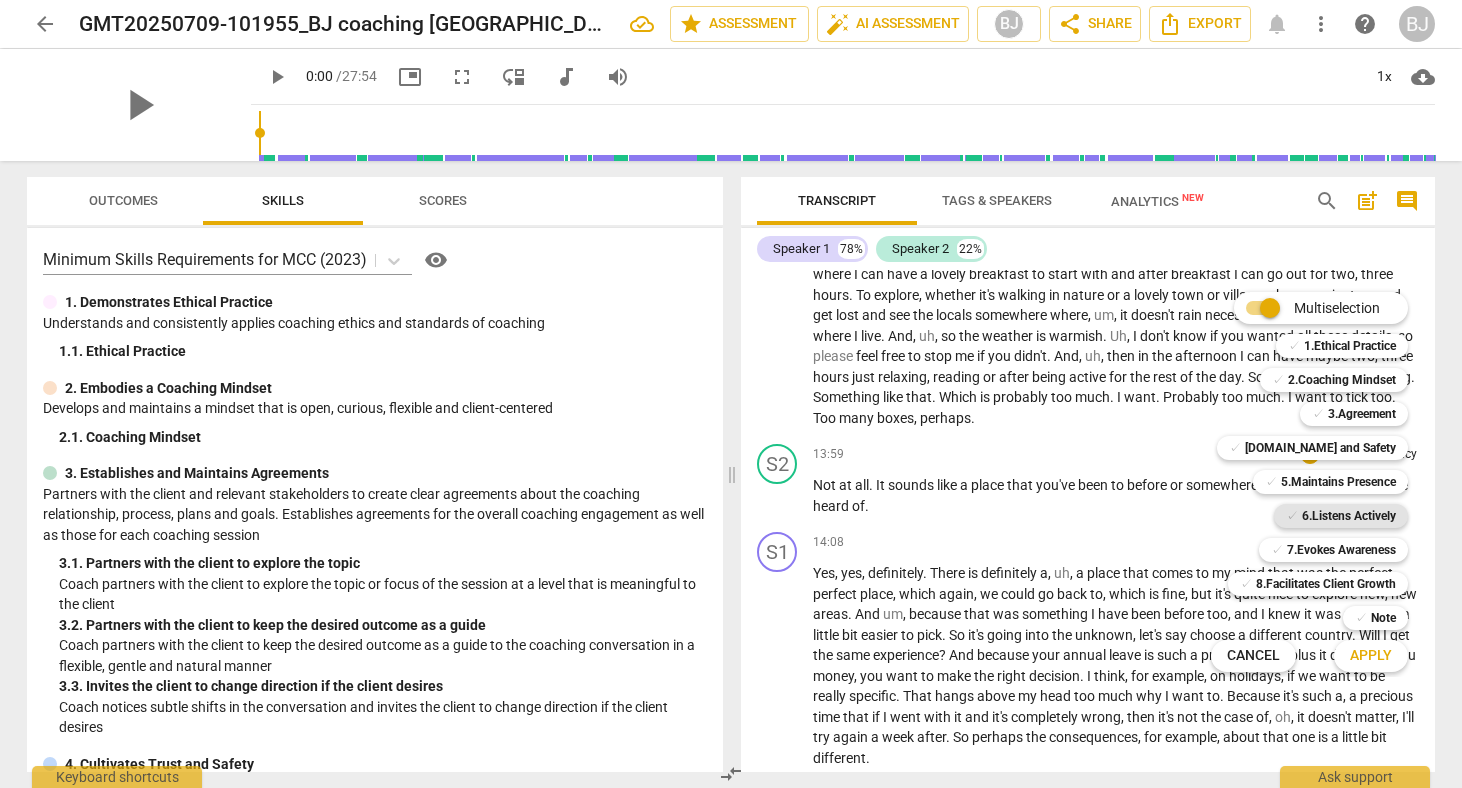 click on "6.Listens Actively" at bounding box center (1349, 516) 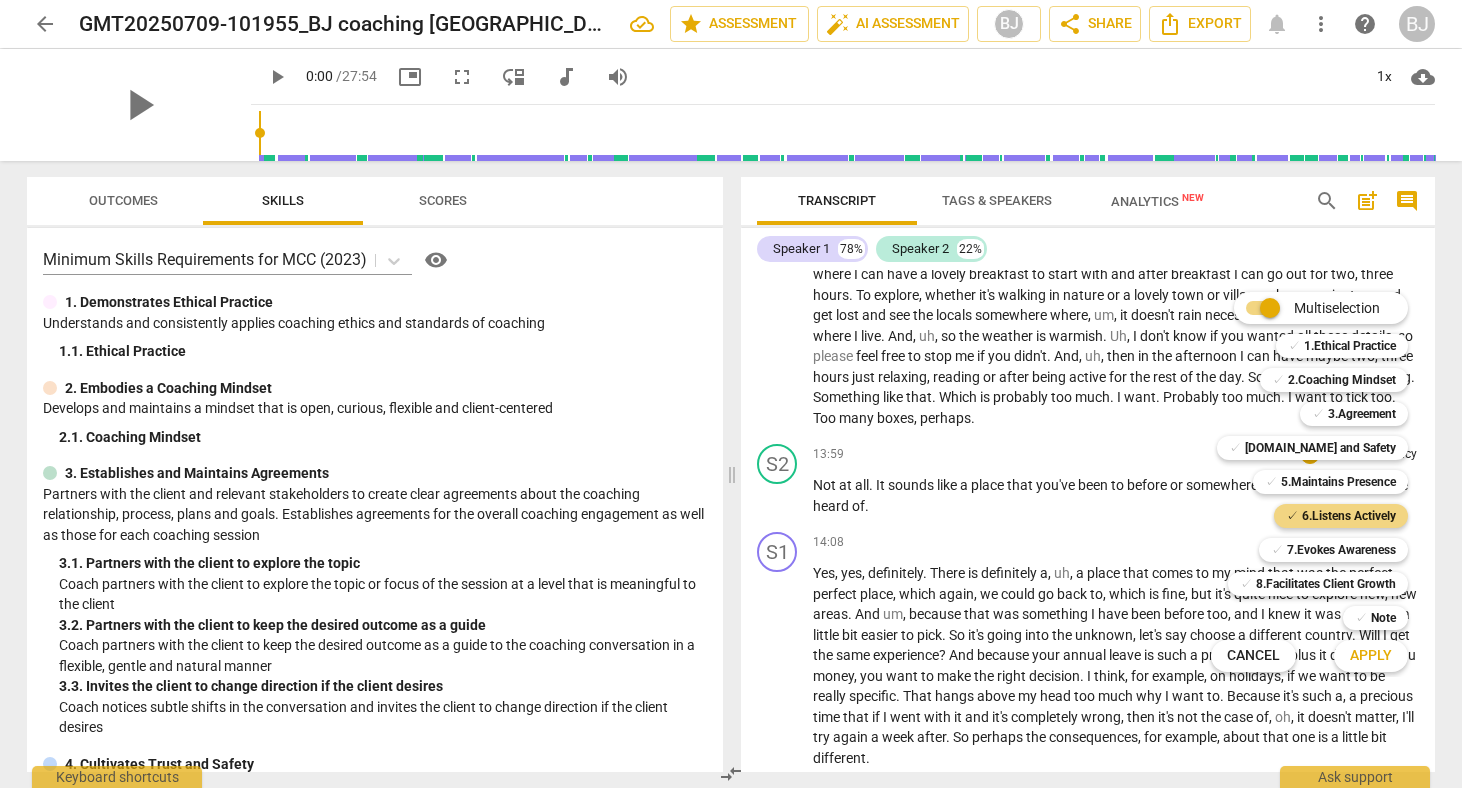 click on "Apply" at bounding box center (1371, 656) 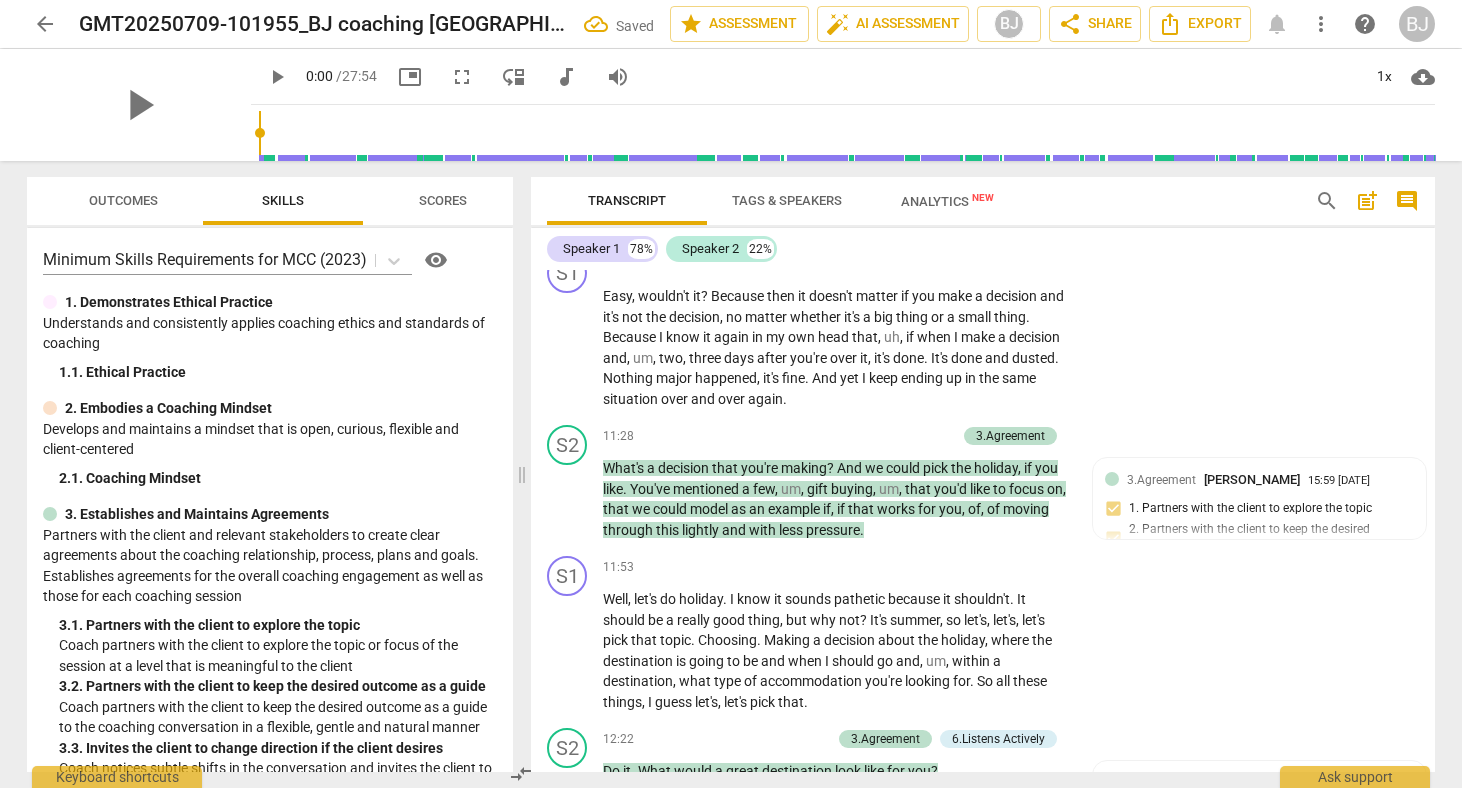 scroll, scrollTop: 4250, scrollLeft: 0, axis: vertical 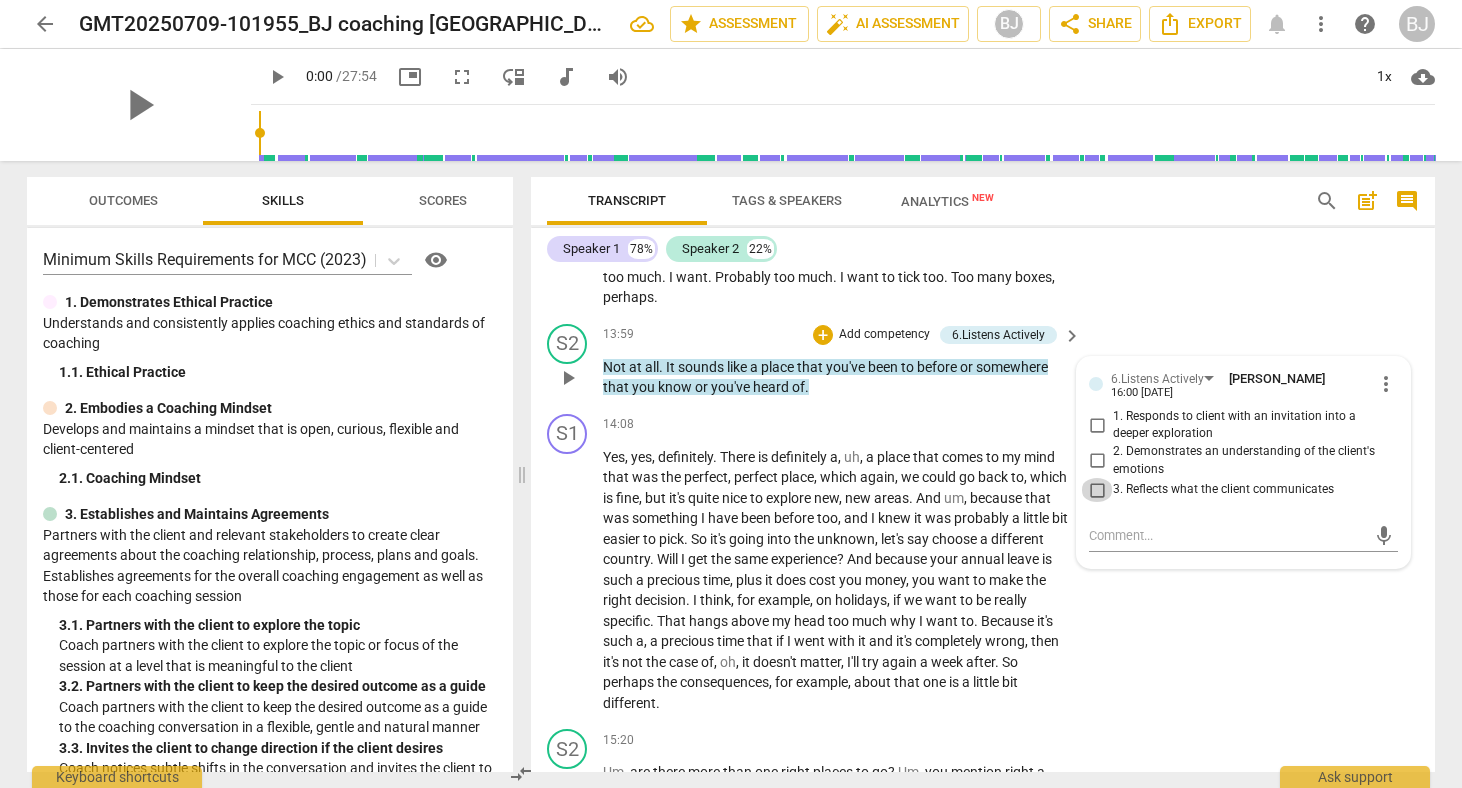 click on "3. Reflects what the client communicates" at bounding box center [1097, 490] 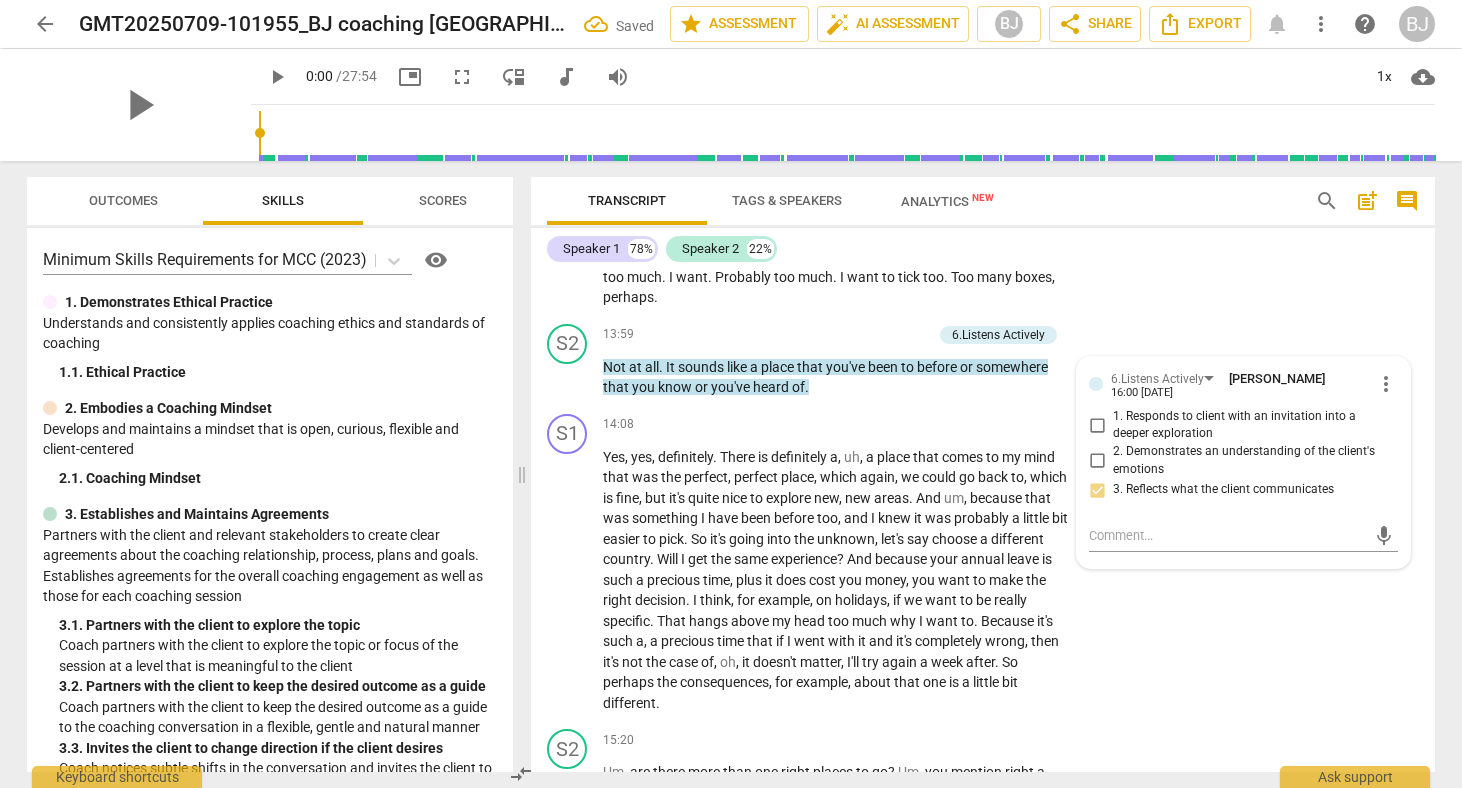 click on "S1 play_arrow pause 12:31 + Add competency keyboard_arrow_right It   will   have   everything   I   like   doing .   I   like   to .   I   like   to   have   a   destination   that   is   quiet ,   not   too   touristy .   I ,   uh ,   like   being   active .   So   somewhere   that   I   can   go   out ,   uh ,   for   a   jog   in   the   morning .   Somewhere   where   I   can   have   a   lovely   breakfast   to   start   with   and   after   breakfast   I   can   go   out   for   two ,   three   hours .   To   explore ,   whether   it's   walking   in   nature   or   a   lovely   town   or   village   where   you   just   go   and   get   lost   and   see   the   locals   somewhere   where ,   um ,   it   doesn't   rain   necessarily   all   the   time ,   like   here   where   I   live .   And ,   uh ,   so   the   weather   is   warmish .   Uh ,   I   don't   know   if   you   wanted   all   these   details ,   so   please   feel   free   to   stop   me   if   you   didn't .   And ,   uh ,   then   in" at bounding box center [983, 158] 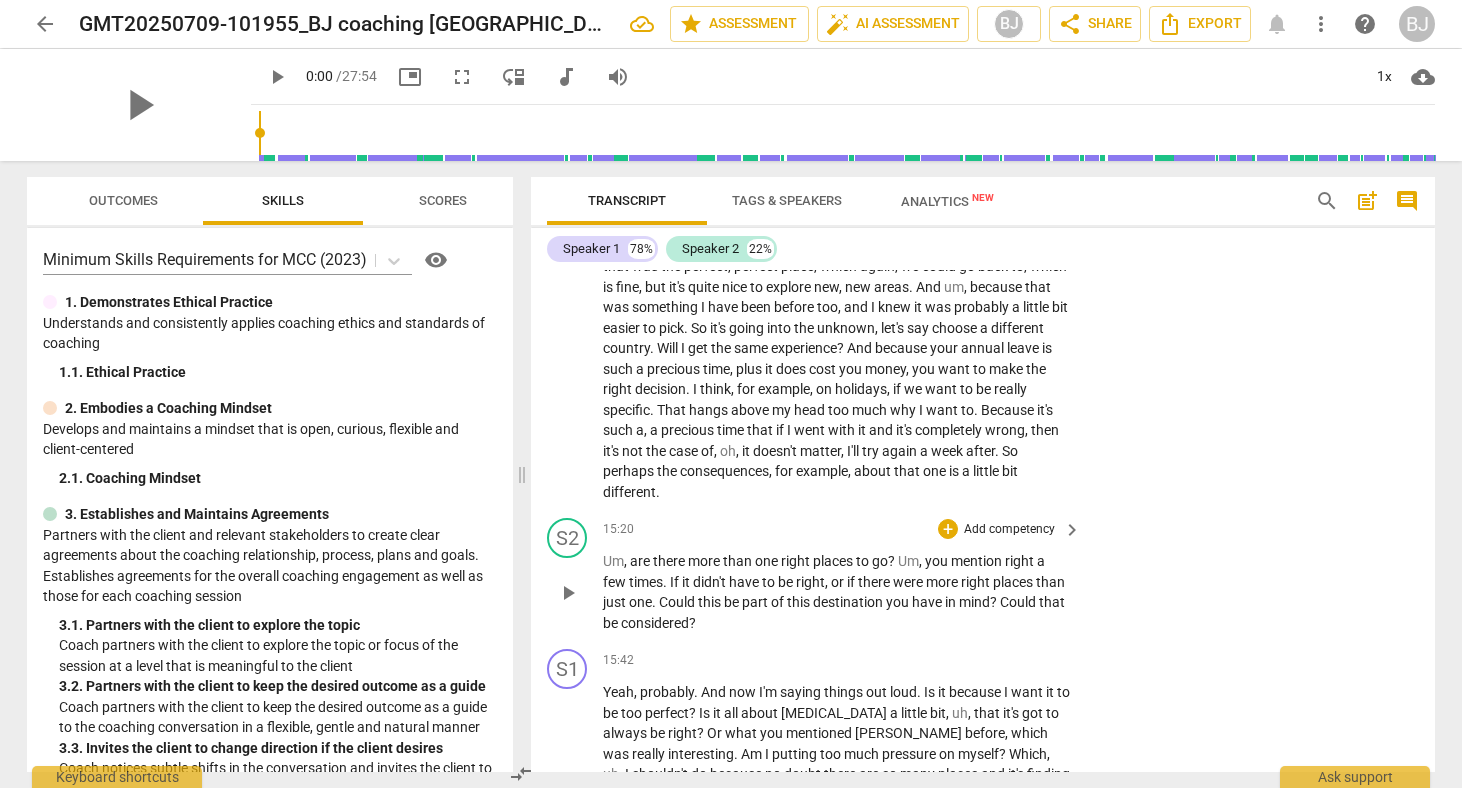 scroll, scrollTop: 4471, scrollLeft: 0, axis: vertical 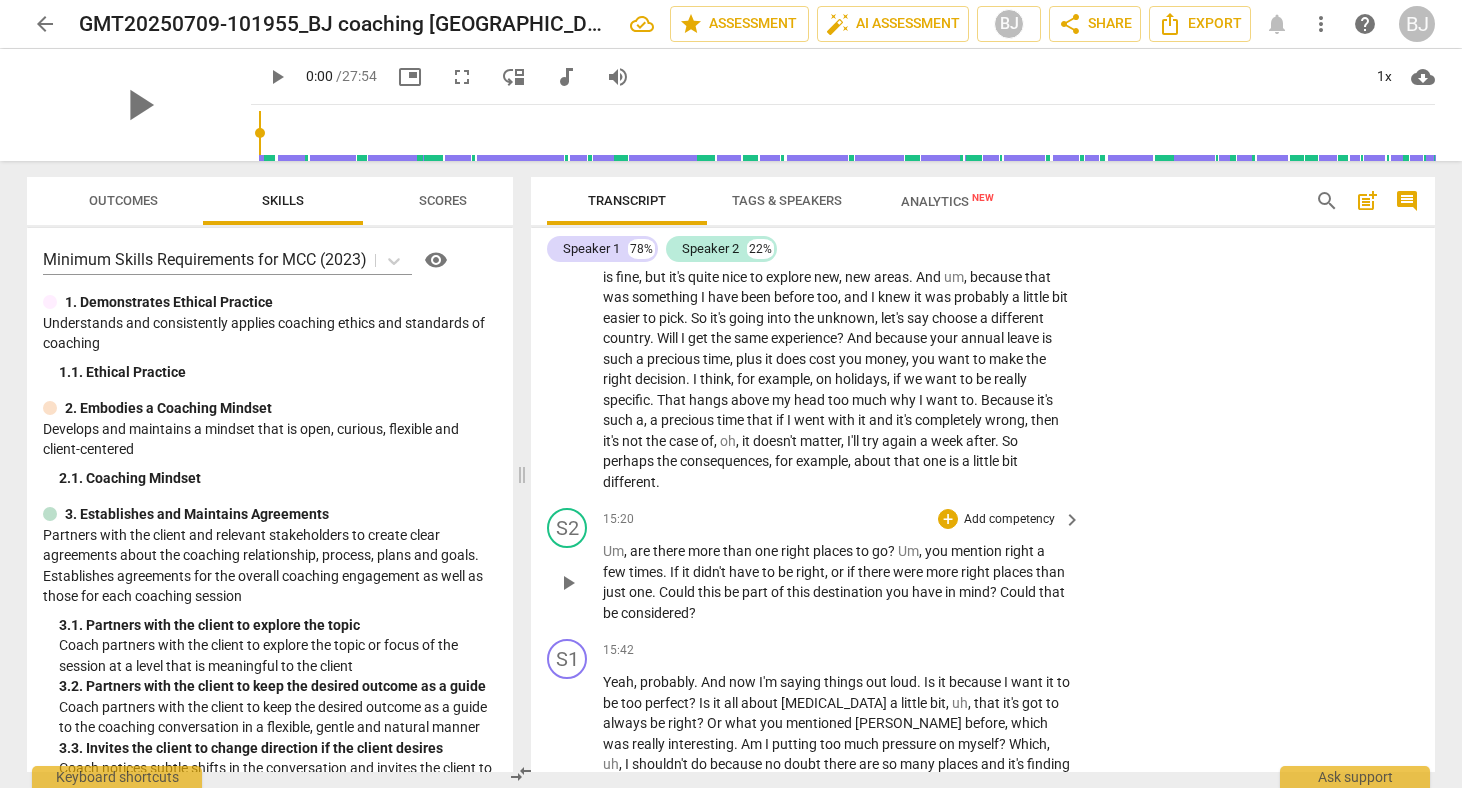 click on "Add competency" at bounding box center (1009, 520) 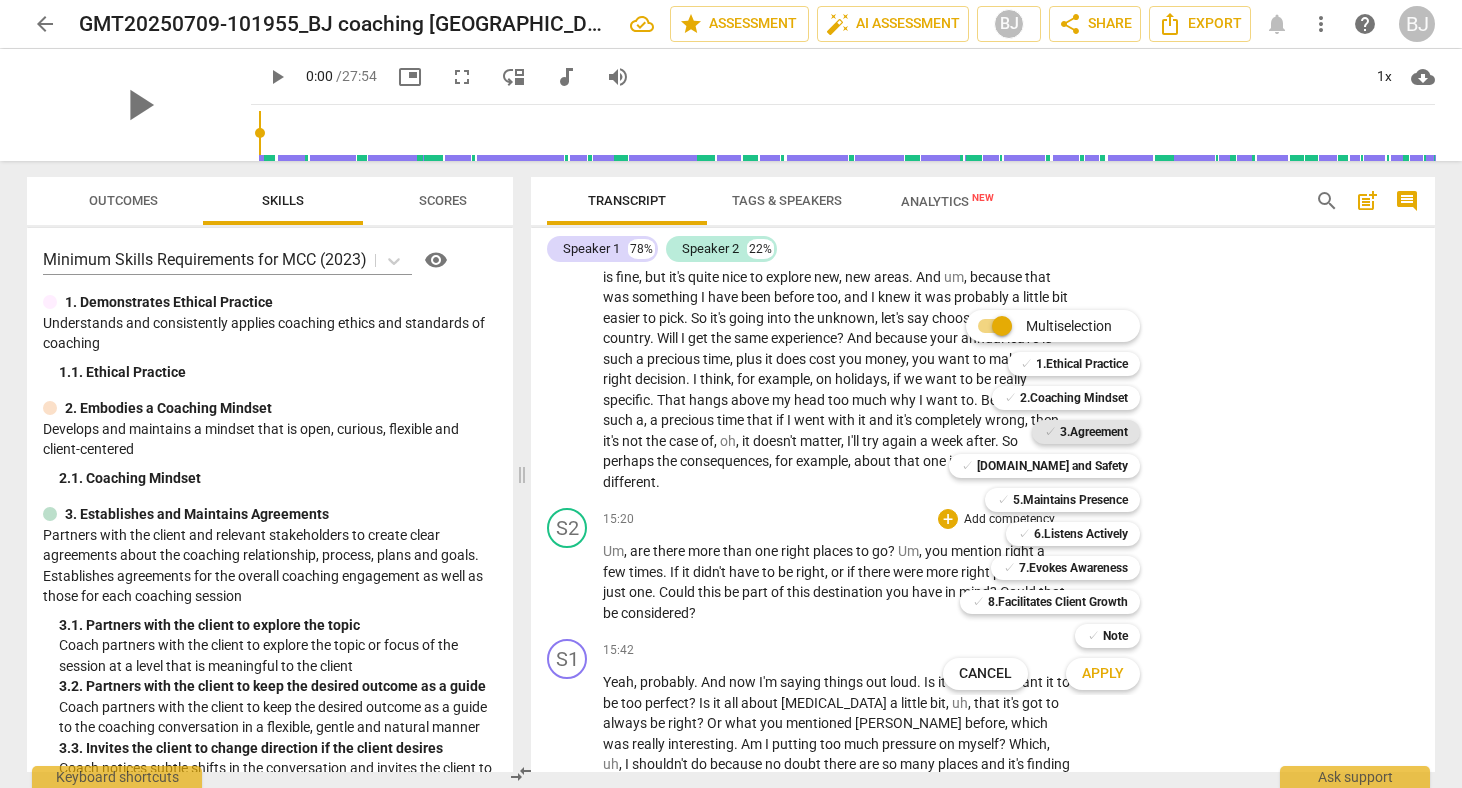 click on "3.Agreement" at bounding box center [1094, 432] 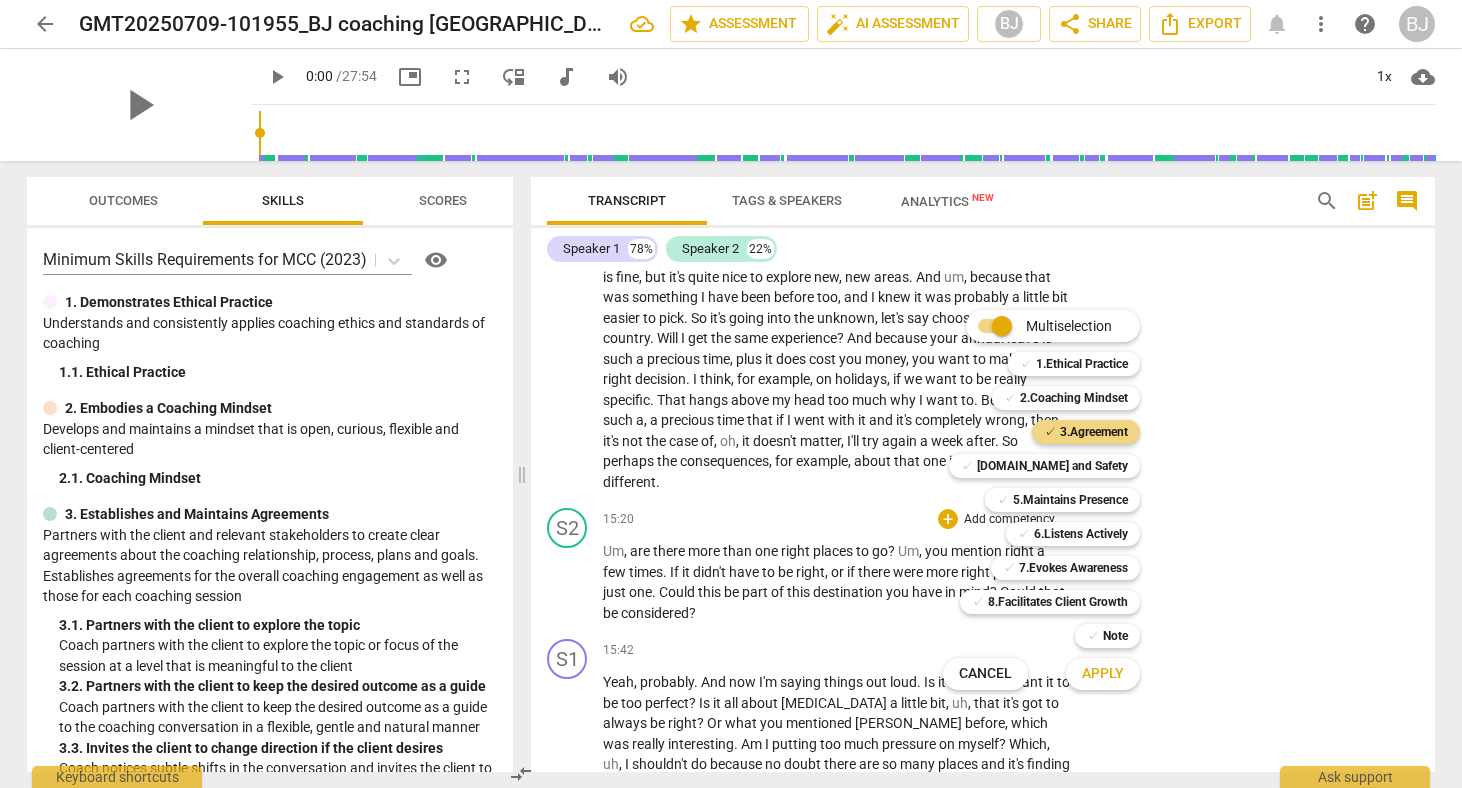 click on "Apply" at bounding box center [1103, 674] 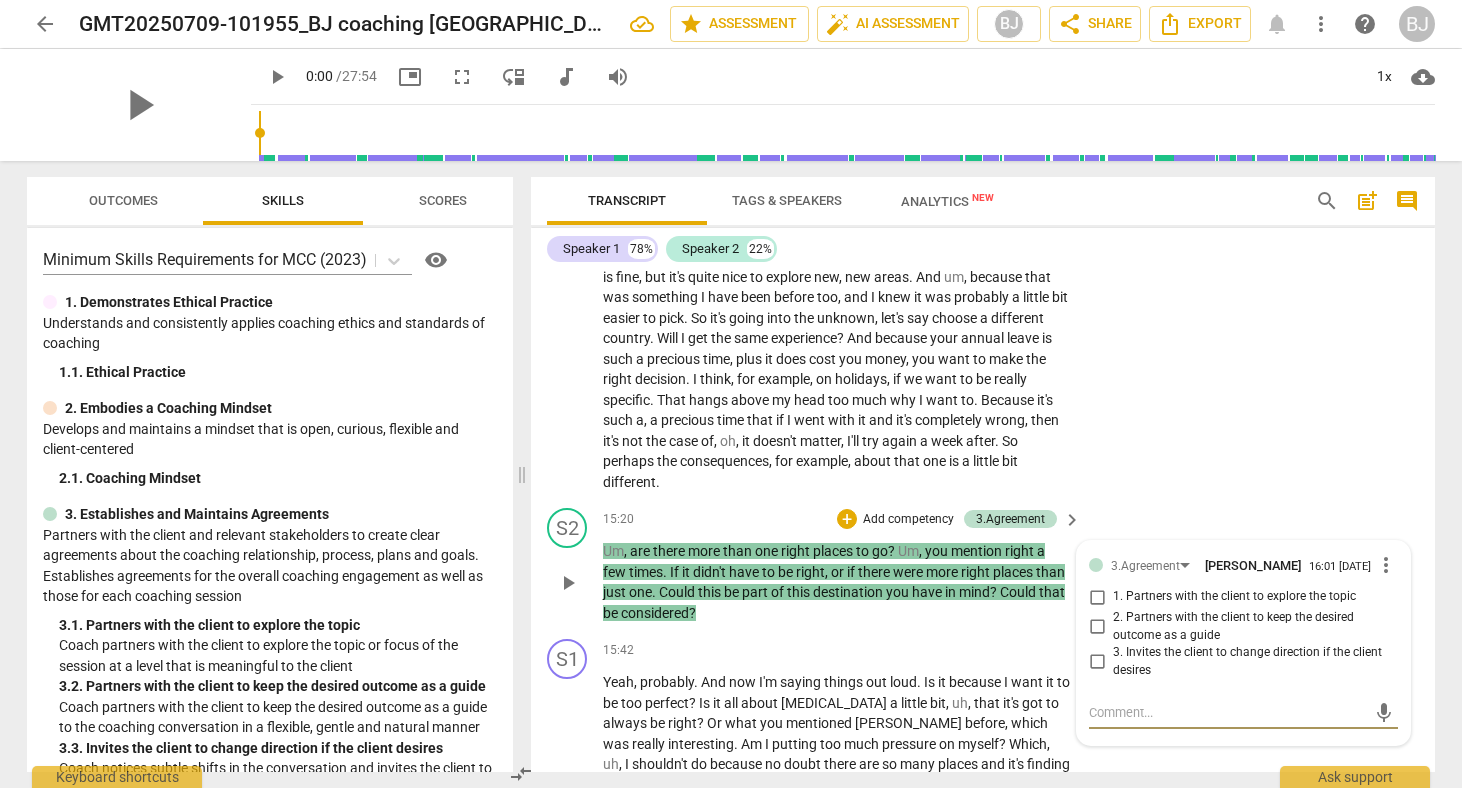 click on "2. Partners with the client to keep the desired outcome as a guide" at bounding box center (1097, 627) 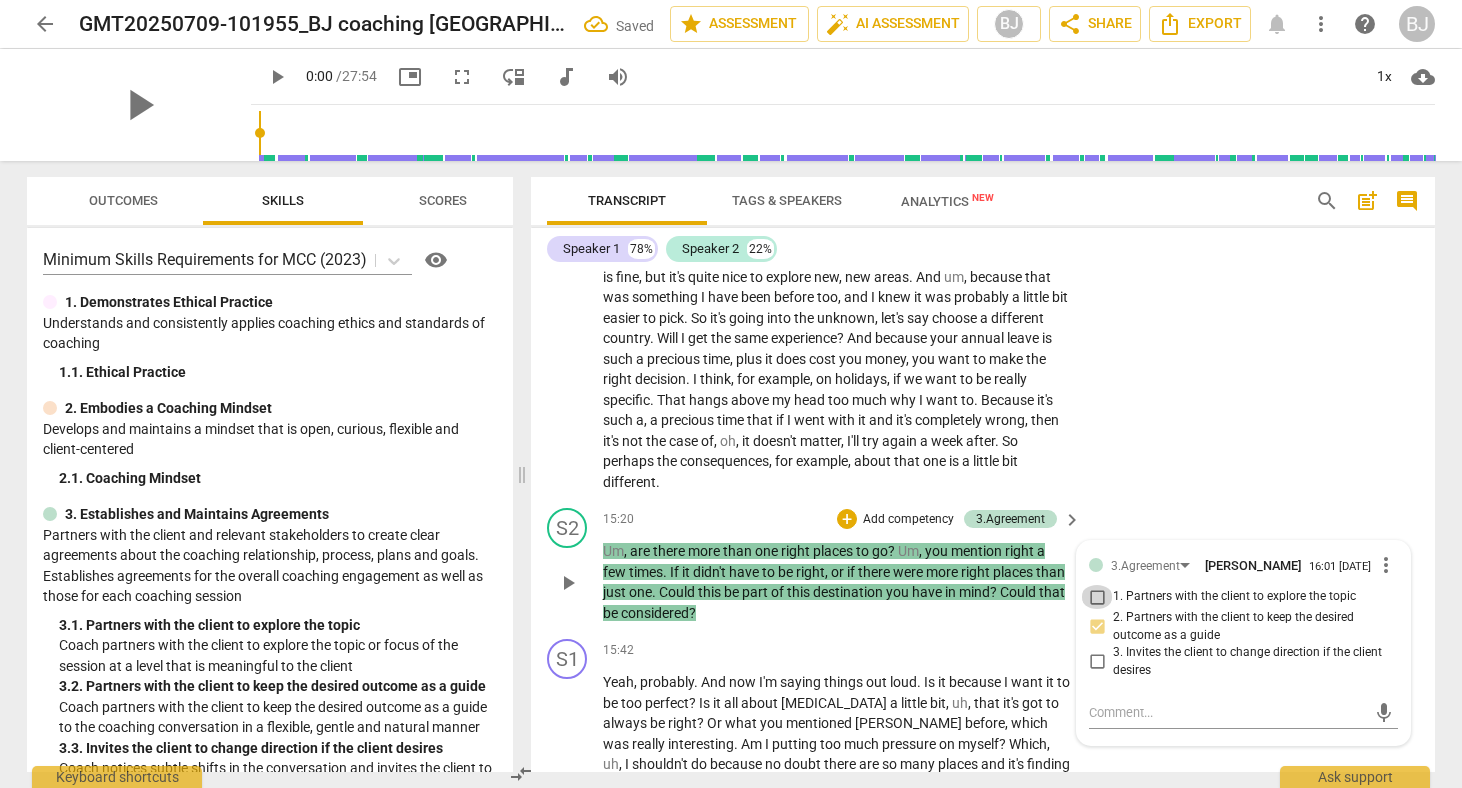click on "1. Partners with the client to explore the topic" at bounding box center (1097, 597) 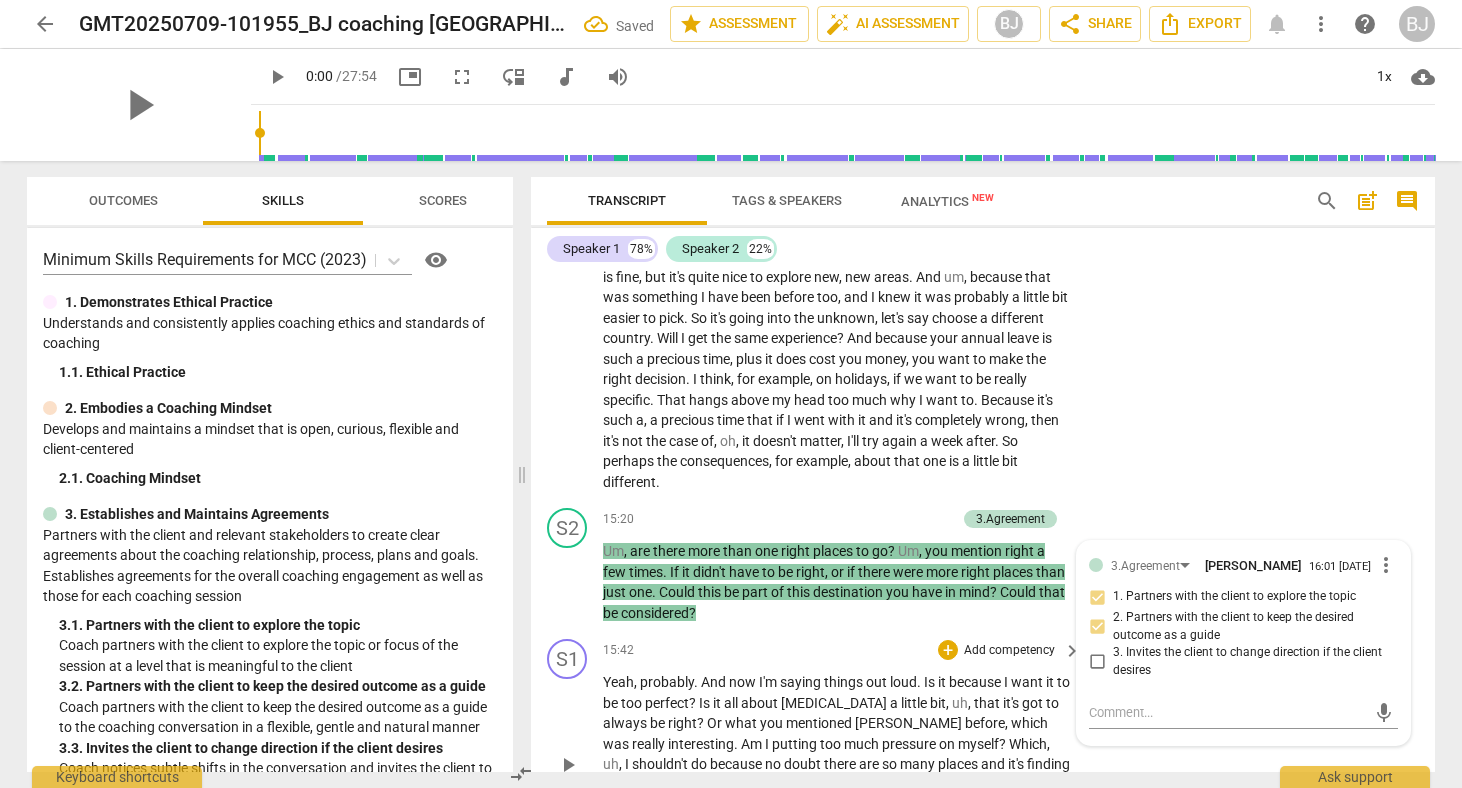 click on "S1 play_arrow pause 15:42 + Add competency keyboard_arrow_right Yeah ,   probably .   And   now   I'm   saying   things   out   loud .   Is   it   because   I   want   it   to   be   too   perfect ?   Is   it   all   about   [MEDICAL_DATA]   a   little   bit ,   uh ,   that   it's   got   to   always   be   right ?   Or   what   you   mentioned   [PERSON_NAME]   before ,   which   was   really   interesting .   Am   I   putting   too   much   pressure   on   myself ?   Which ,   uh ,   I   shouldn't   do   because   no   doubt   there   are   so   many   places   and   it's   finding   them .   And   why   always   find ,   for   example ,   with   specific   thing ?   Very   tiring   is   all   the   research   I   just   read   and   then   I   go   deeper   and   deeper   and   I   think ,   oh ,   my   gosh   this   is   overwhelming   now .   It's   too   much   going   on   and   then ,   um ,   too   many   choices   leave   you   with   that   kind   of   pressure   of   making   a   decision ." at bounding box center (983, 748) 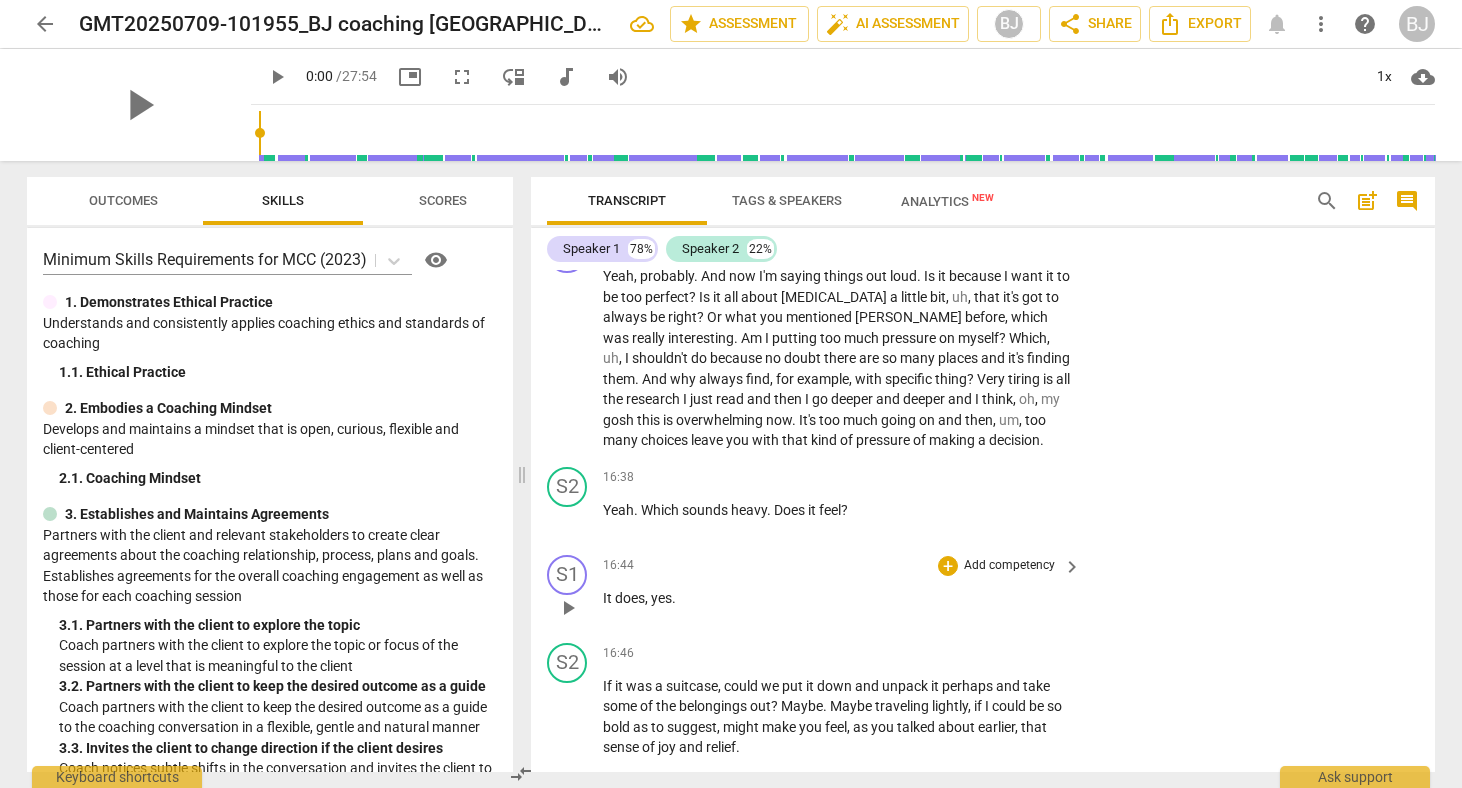 scroll, scrollTop: 4879, scrollLeft: 0, axis: vertical 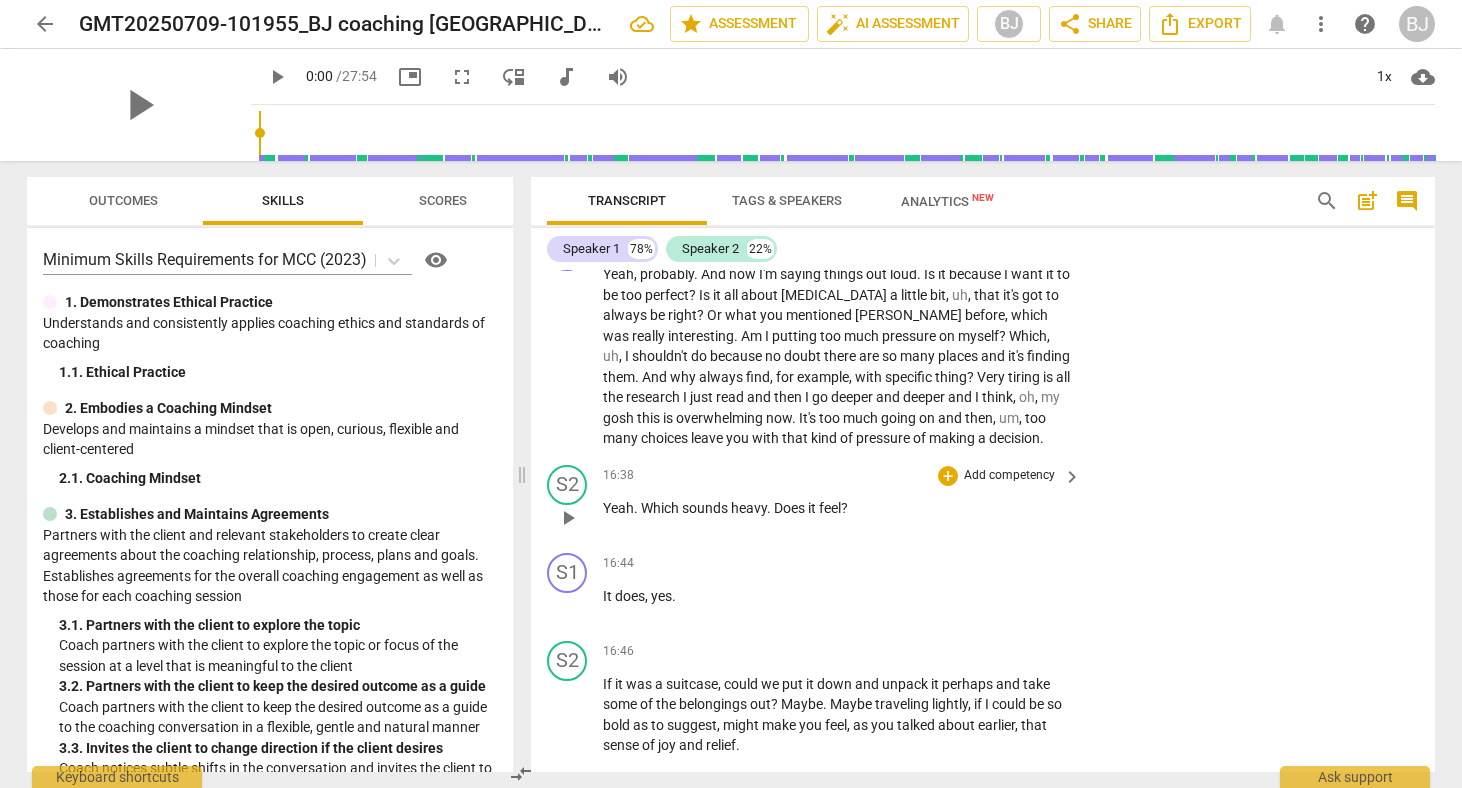 click on "Add competency" at bounding box center [1009, 476] 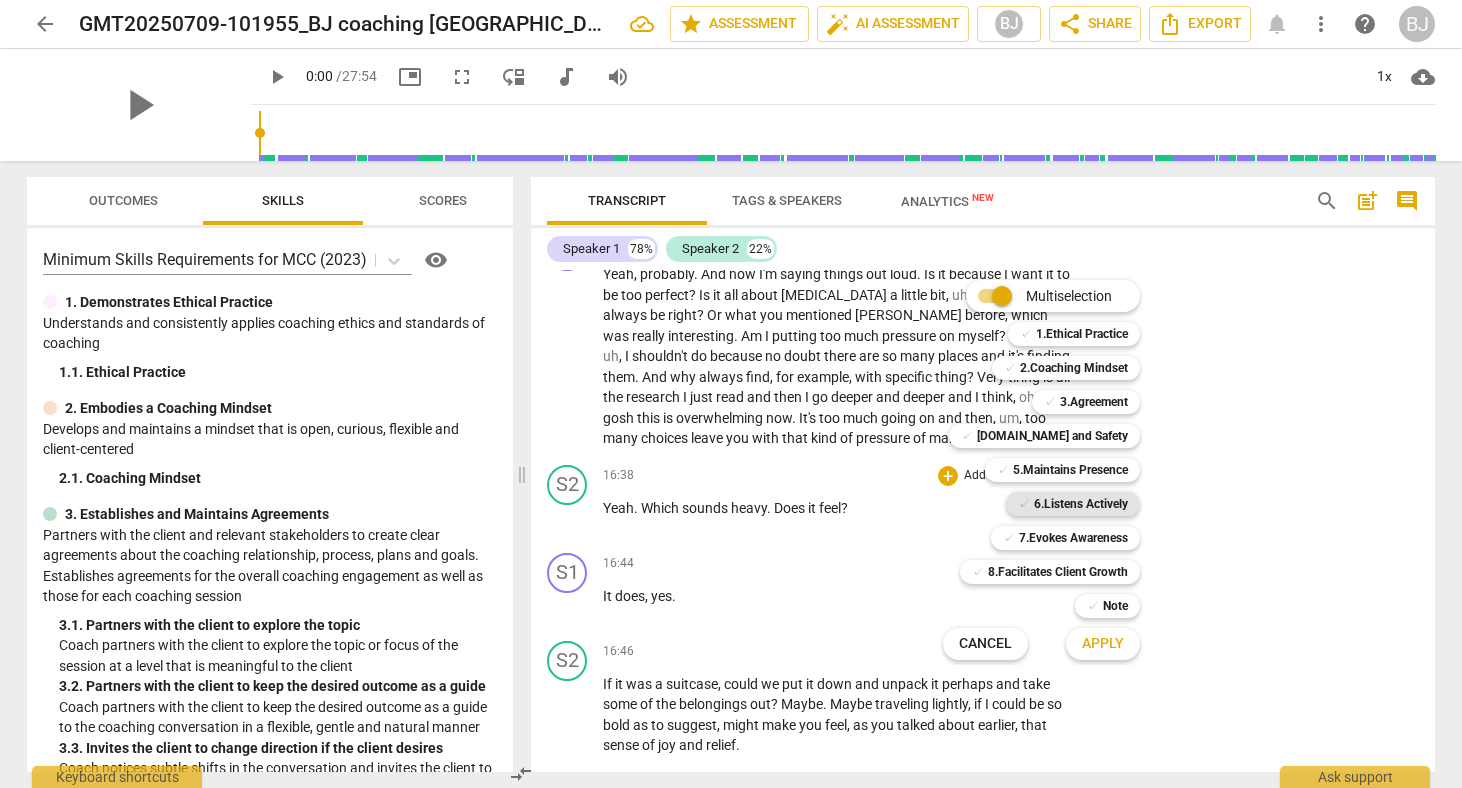 click on "6.Listens Actively" at bounding box center (1081, 504) 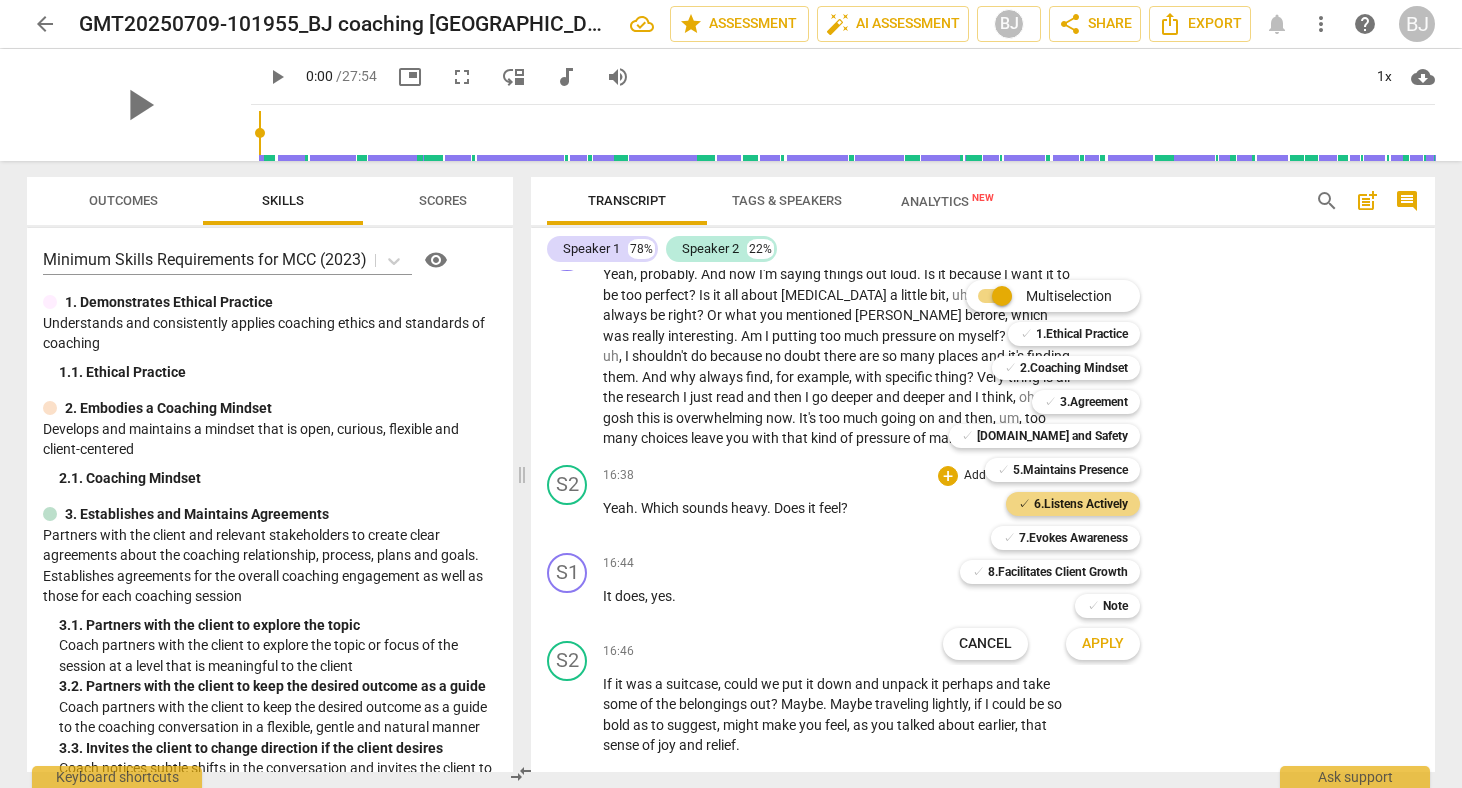 click on "Apply" at bounding box center [1103, 644] 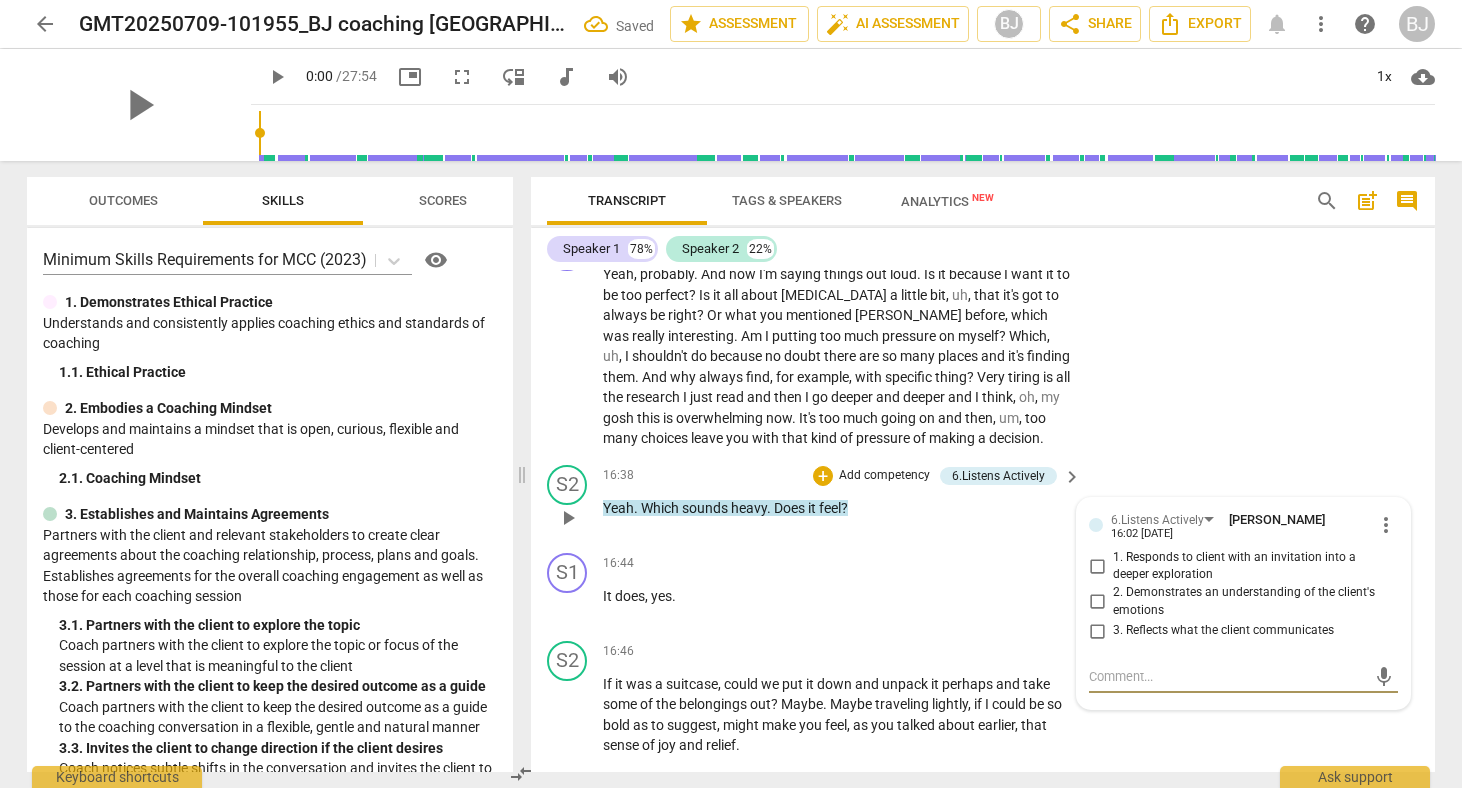 click on "3. Reflects what the client communicates" at bounding box center (1097, 631) 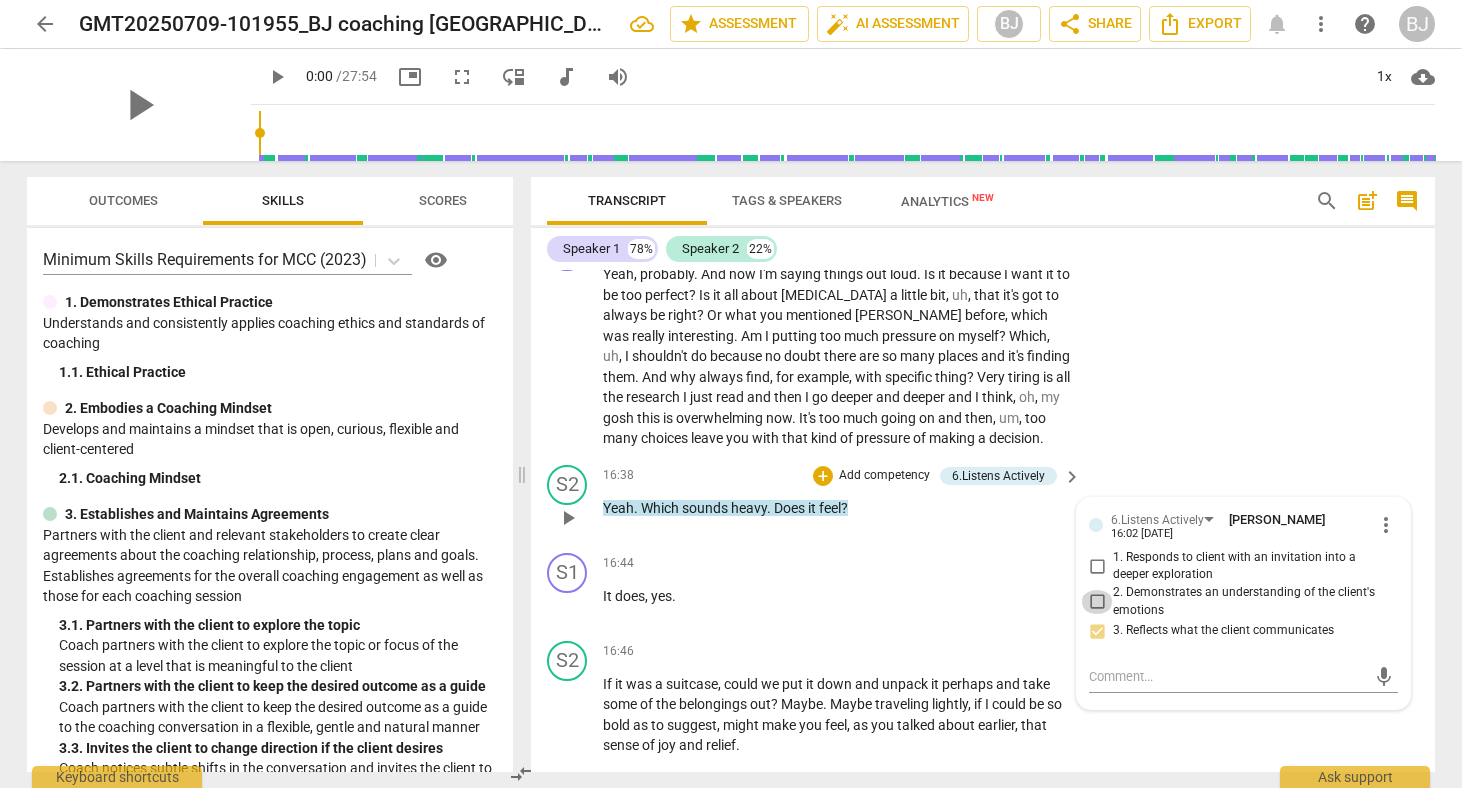 click on "2. Demonstrates an understanding of the client's emotions" at bounding box center (1097, 602) 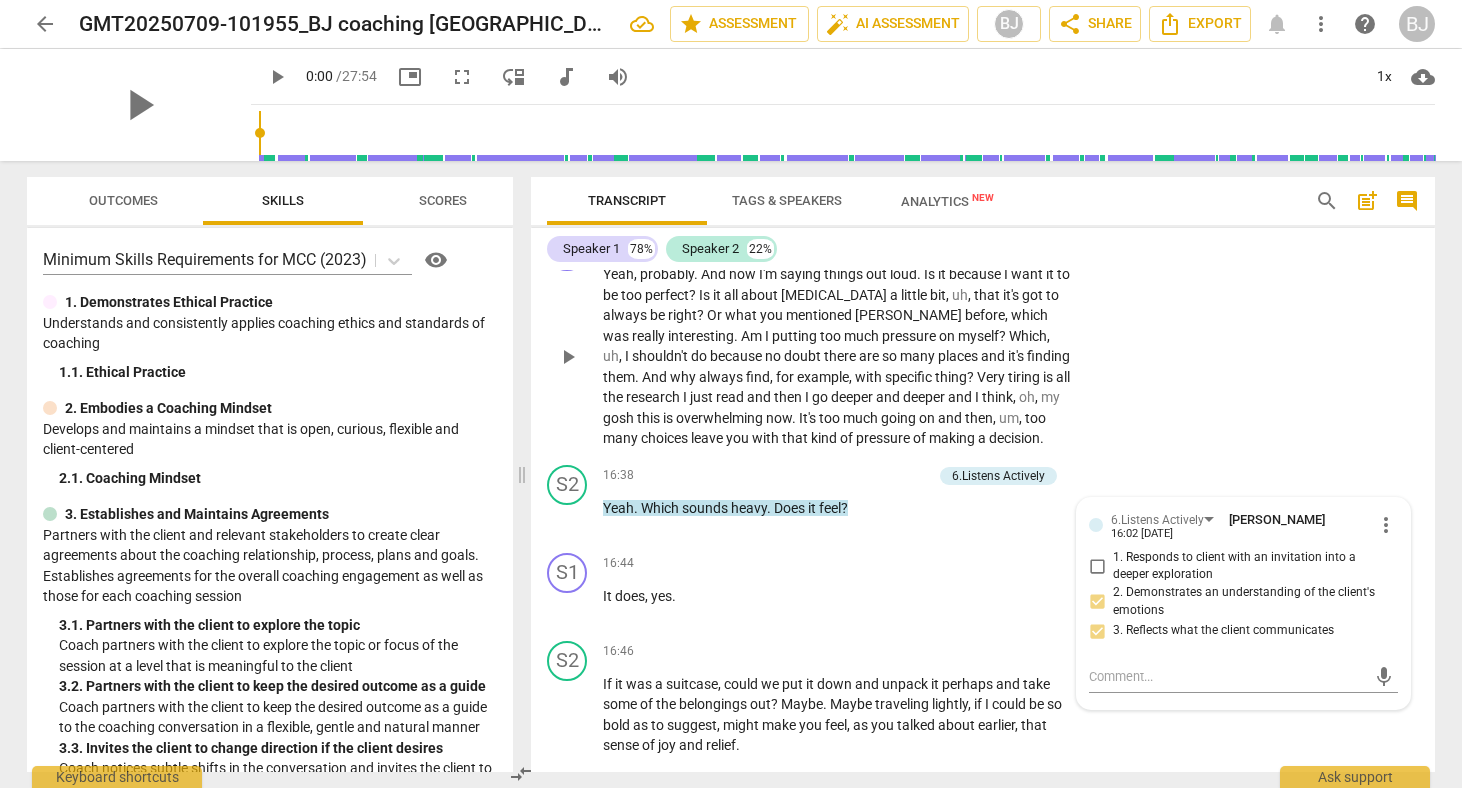 click on "S1 play_arrow pause 15:42 + Add competency keyboard_arrow_right Yeah ,   probably .   And   now   I'm   saying   things   out   loud .   Is   it   because   I   want   it   to   be   too   perfect ?   Is   it   all   about   [MEDICAL_DATA]   a   little   bit ,   uh ,   that   it's   got   to   always   be   right ?   Or   what   you   mentioned   [PERSON_NAME]   before ,   which   was   really   interesting .   Am   I   putting   too   much   pressure   on   myself ?   Which ,   uh ,   I   shouldn't   do   because   no   doubt   there   are   so   many   places   and   it's   finding   them .   And   why   always   find ,   for   example ,   with   specific   thing ?   Very   tiring   is   all   the   research   I   just   read   and   then   I   go   deeper   and   deeper   and   I   think ,   oh ,   my   gosh   this   is   overwhelming   now .   It's   too   much   going   on   and   then ,   um ,   too   many   choices   leave   you   with   that   kind   of   pressure   of   making   a   decision ." at bounding box center (983, 340) 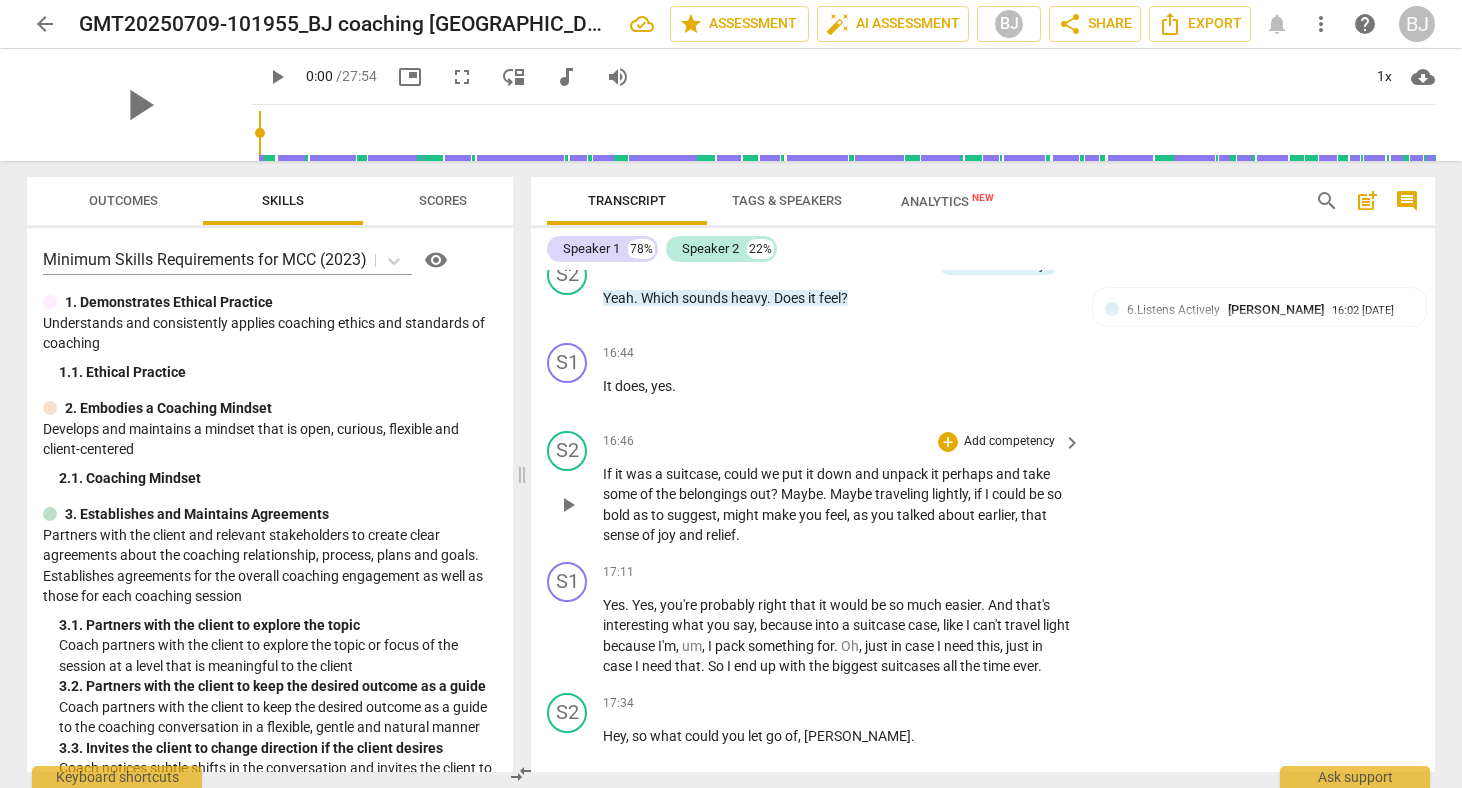 scroll, scrollTop: 5090, scrollLeft: 0, axis: vertical 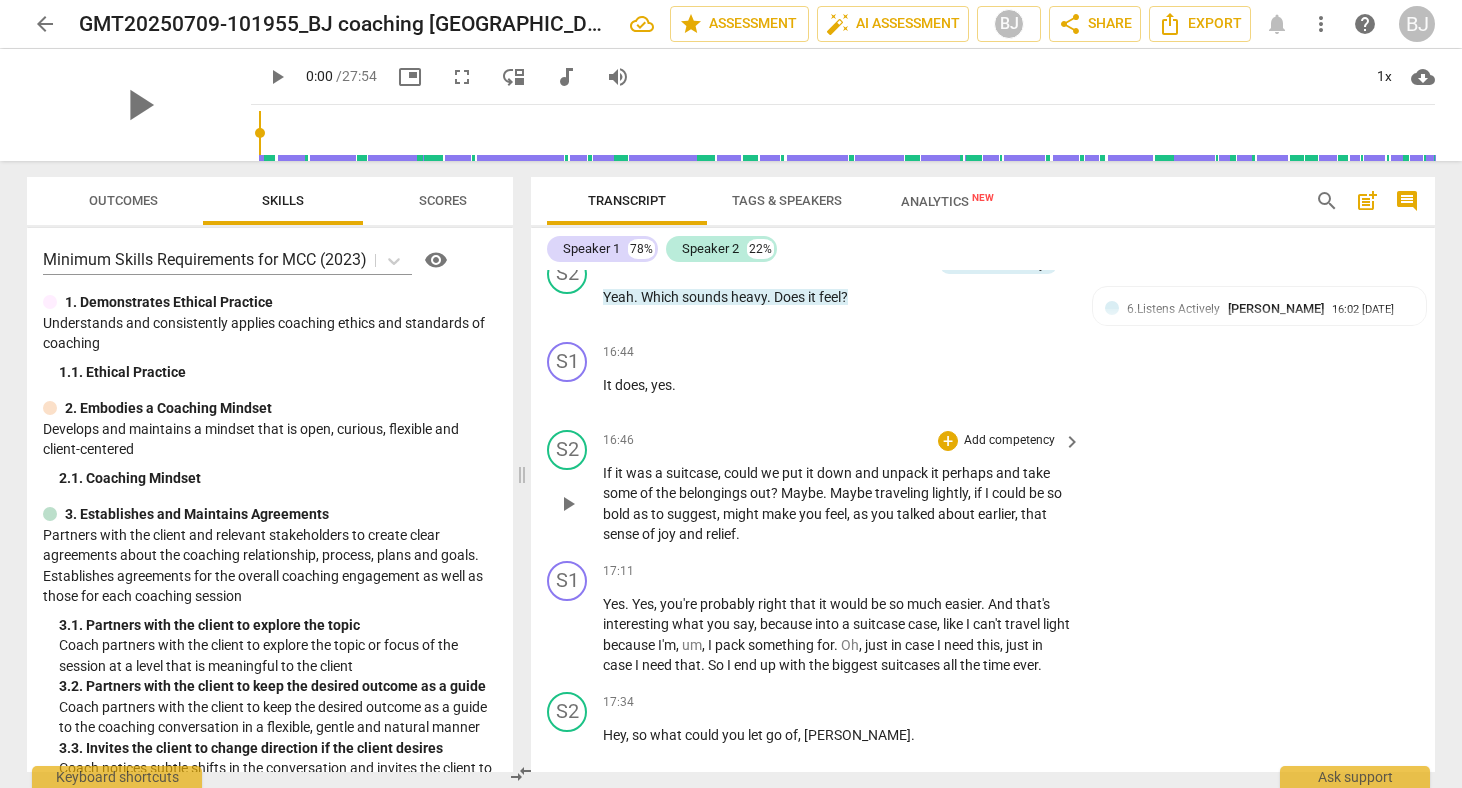 click on "Add competency" at bounding box center (1009, 441) 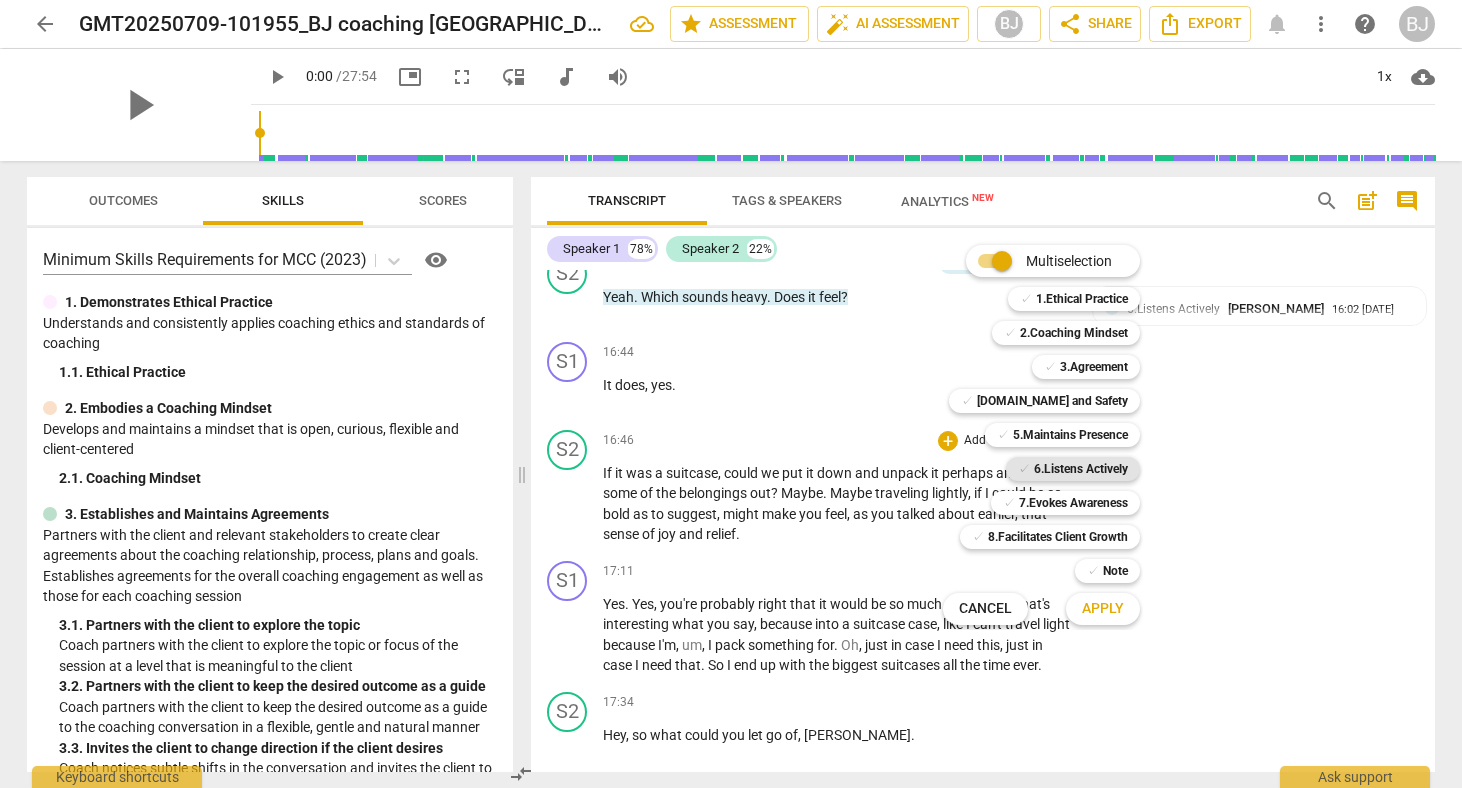 click on "6.Listens Actively" at bounding box center (1081, 469) 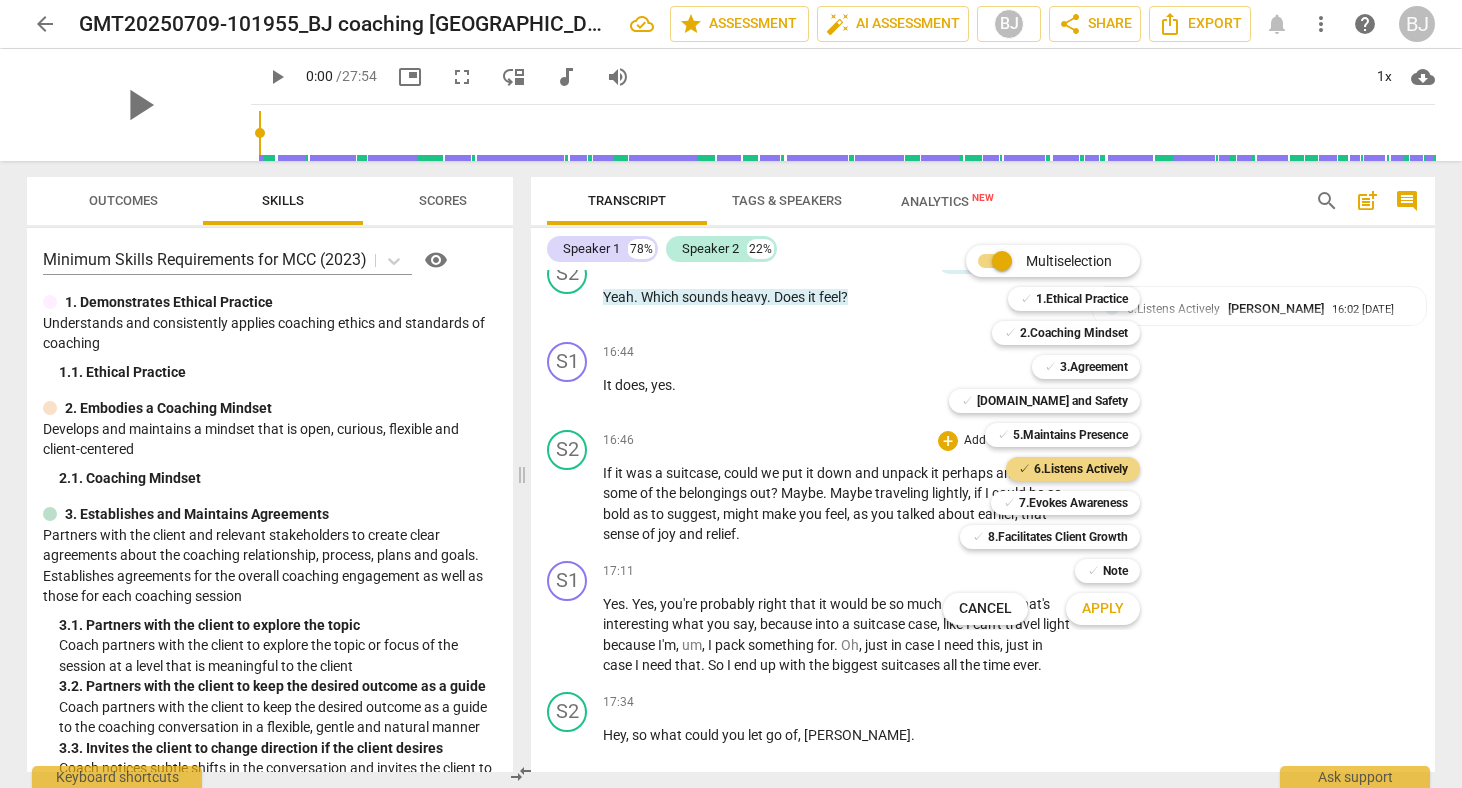 click on "Apply" at bounding box center (1103, 609) 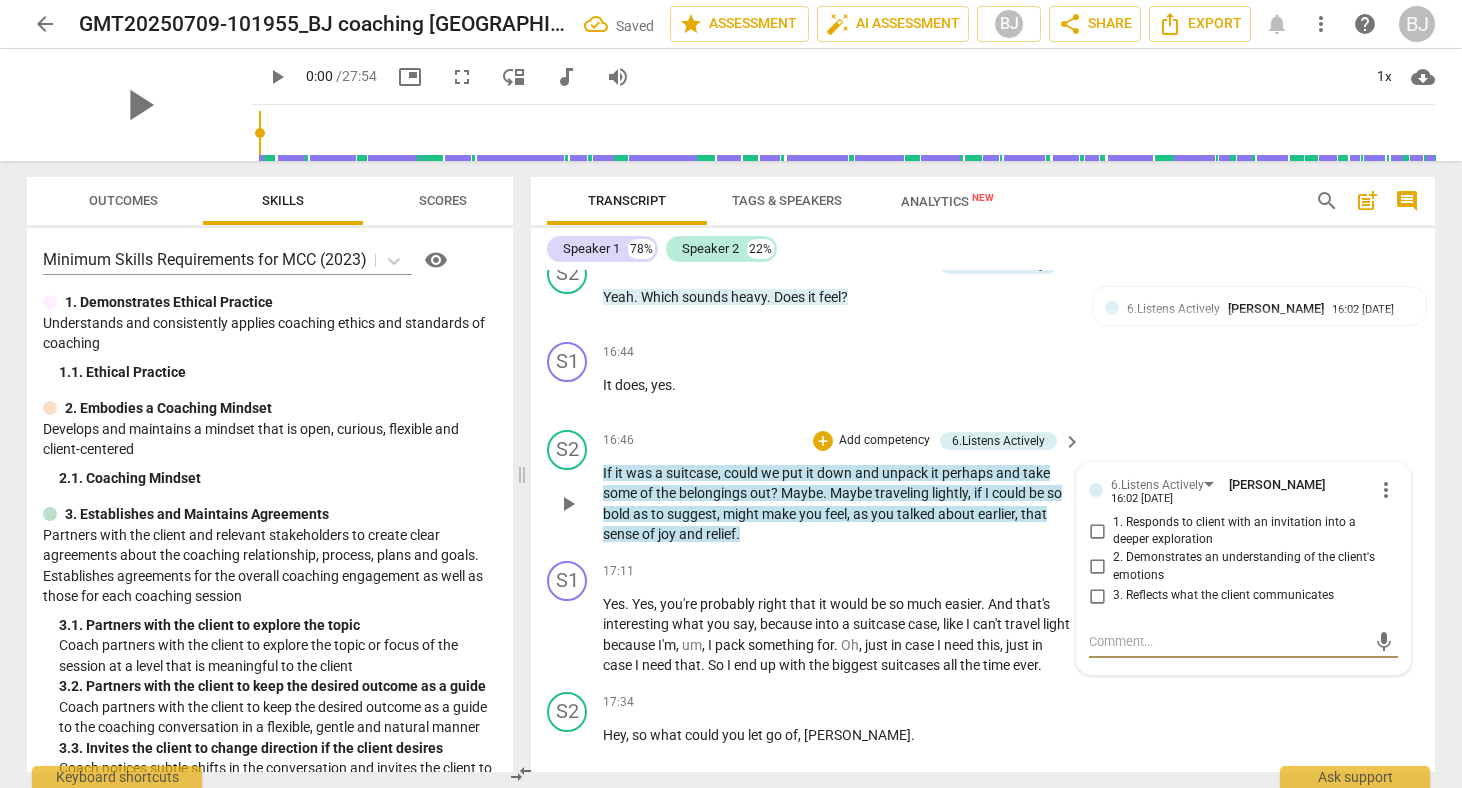 click on "1. Responds to client with an invitation into a deeper exploration" at bounding box center (1097, 531) 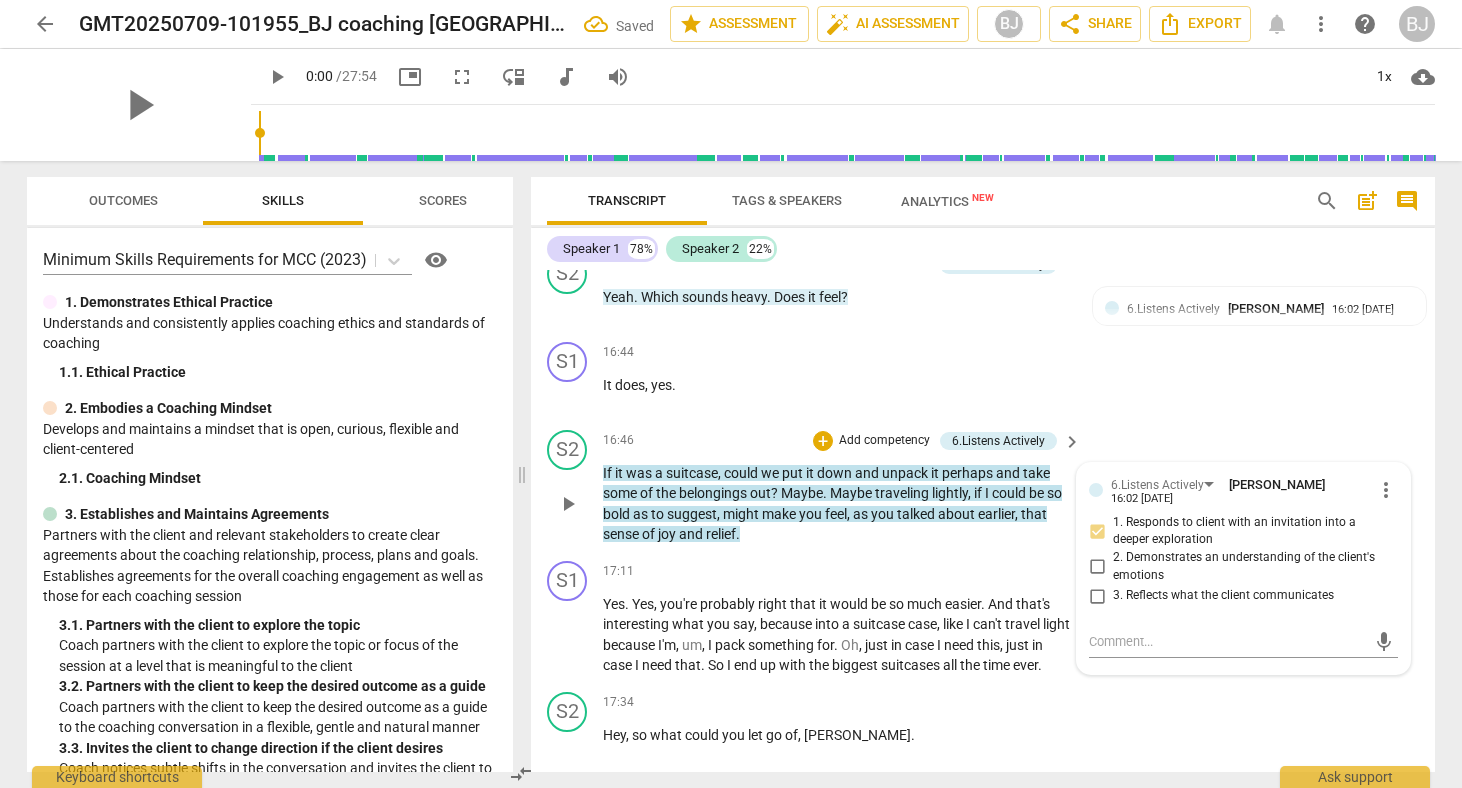 click on "2. Demonstrates an understanding of the client's emotions" at bounding box center [1097, 567] 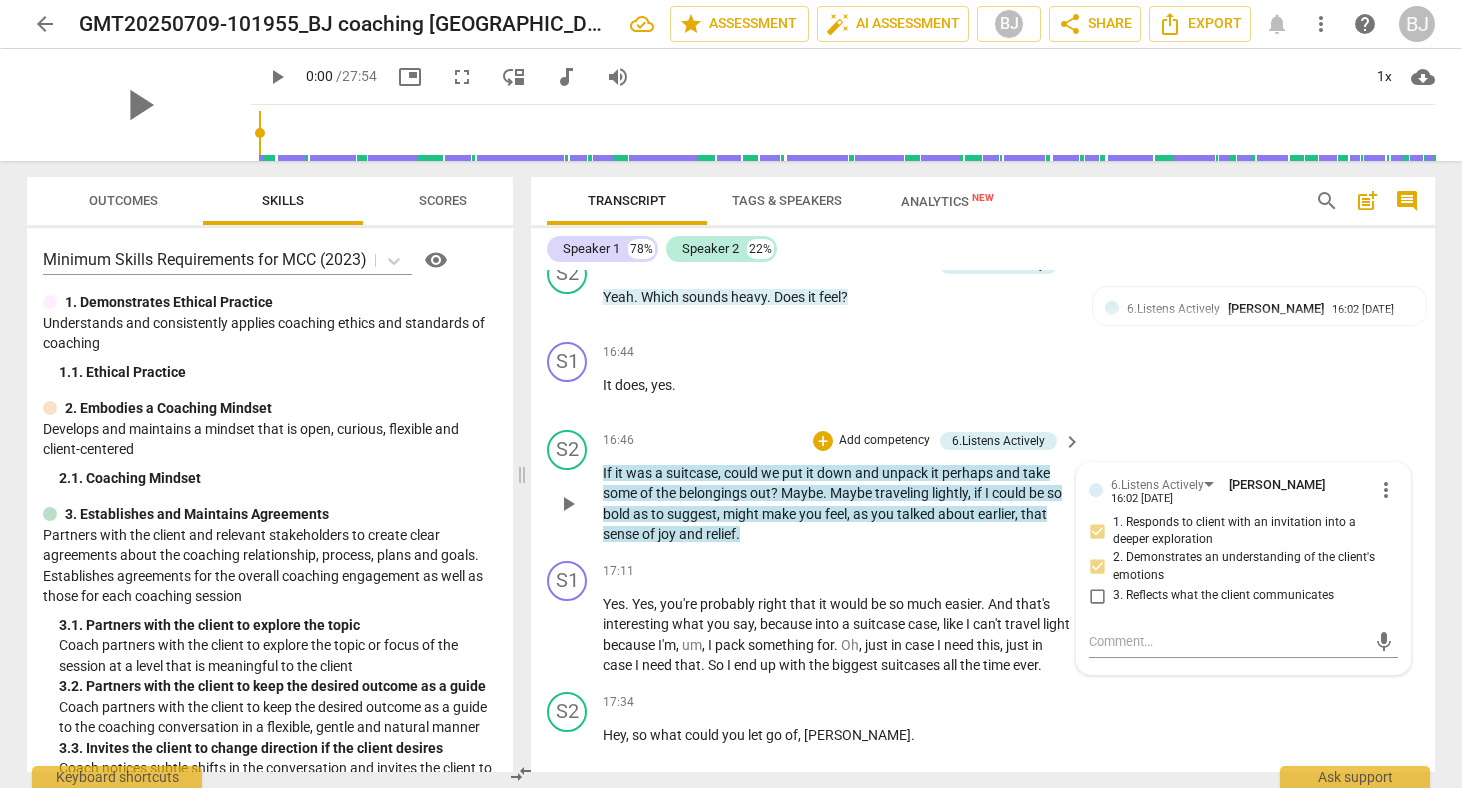 click on "3. Reflects what the client communicates" at bounding box center (1097, 596) 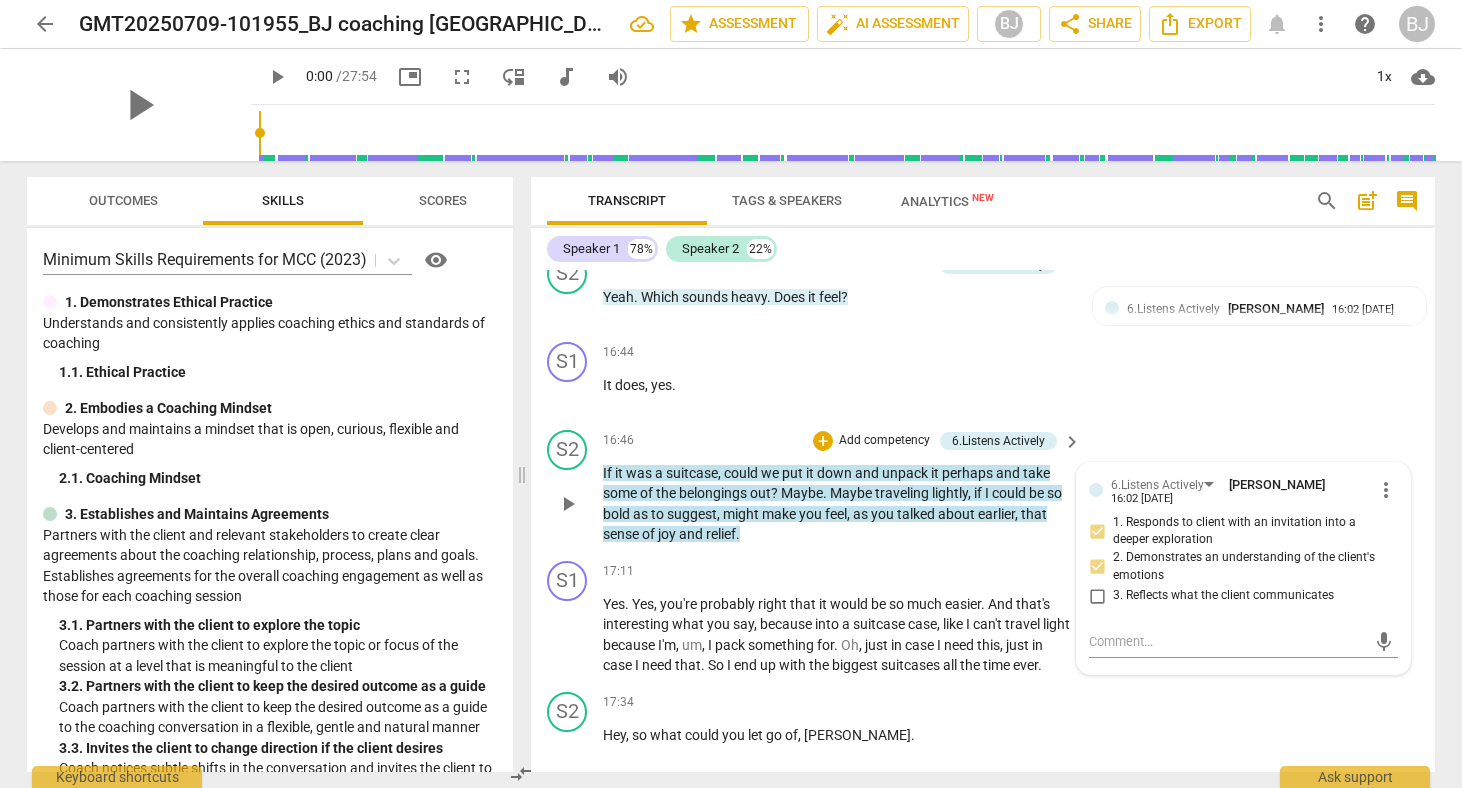 checkbox on "true" 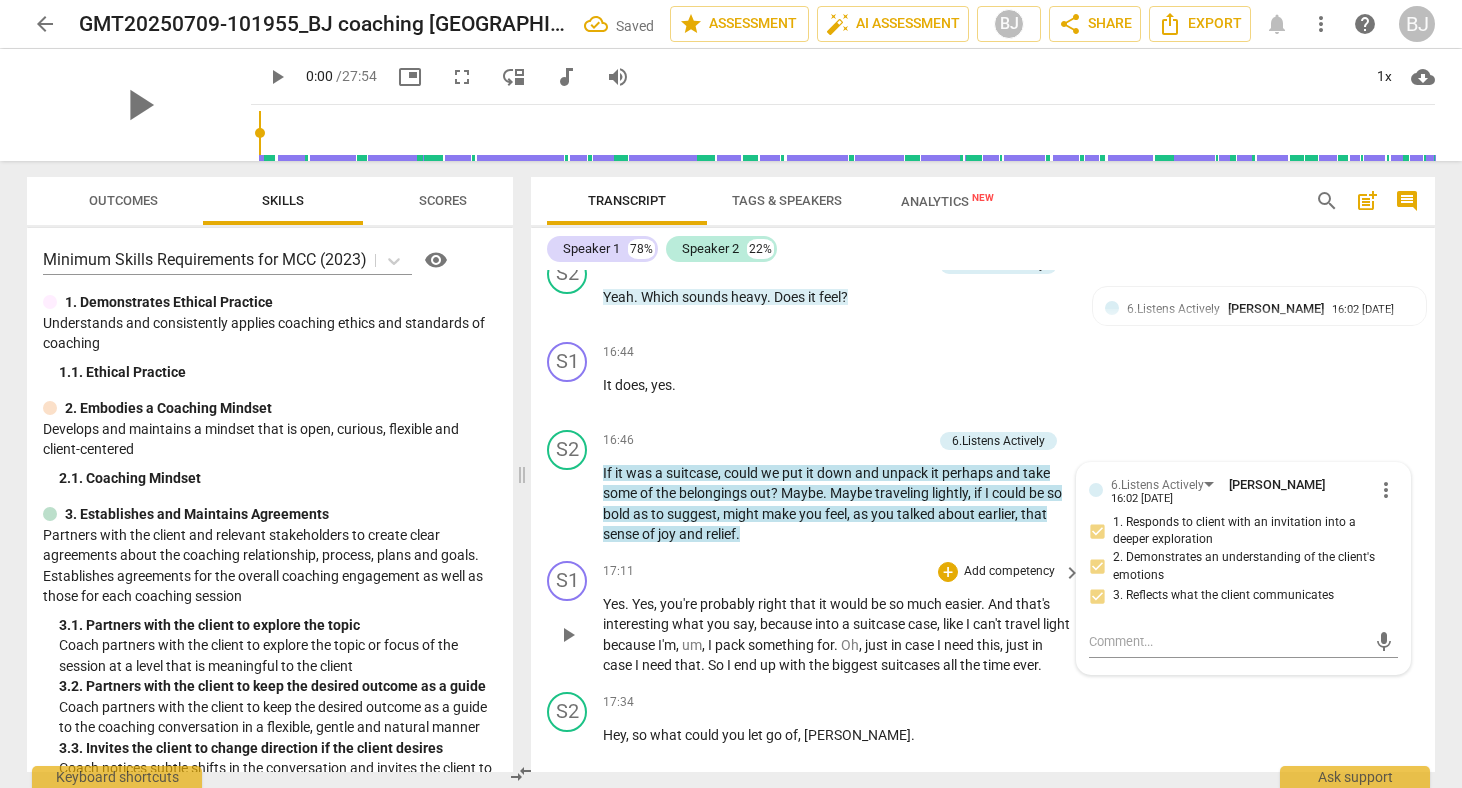 click on "17:11 + Add competency keyboard_arrow_right" at bounding box center [843, 572] 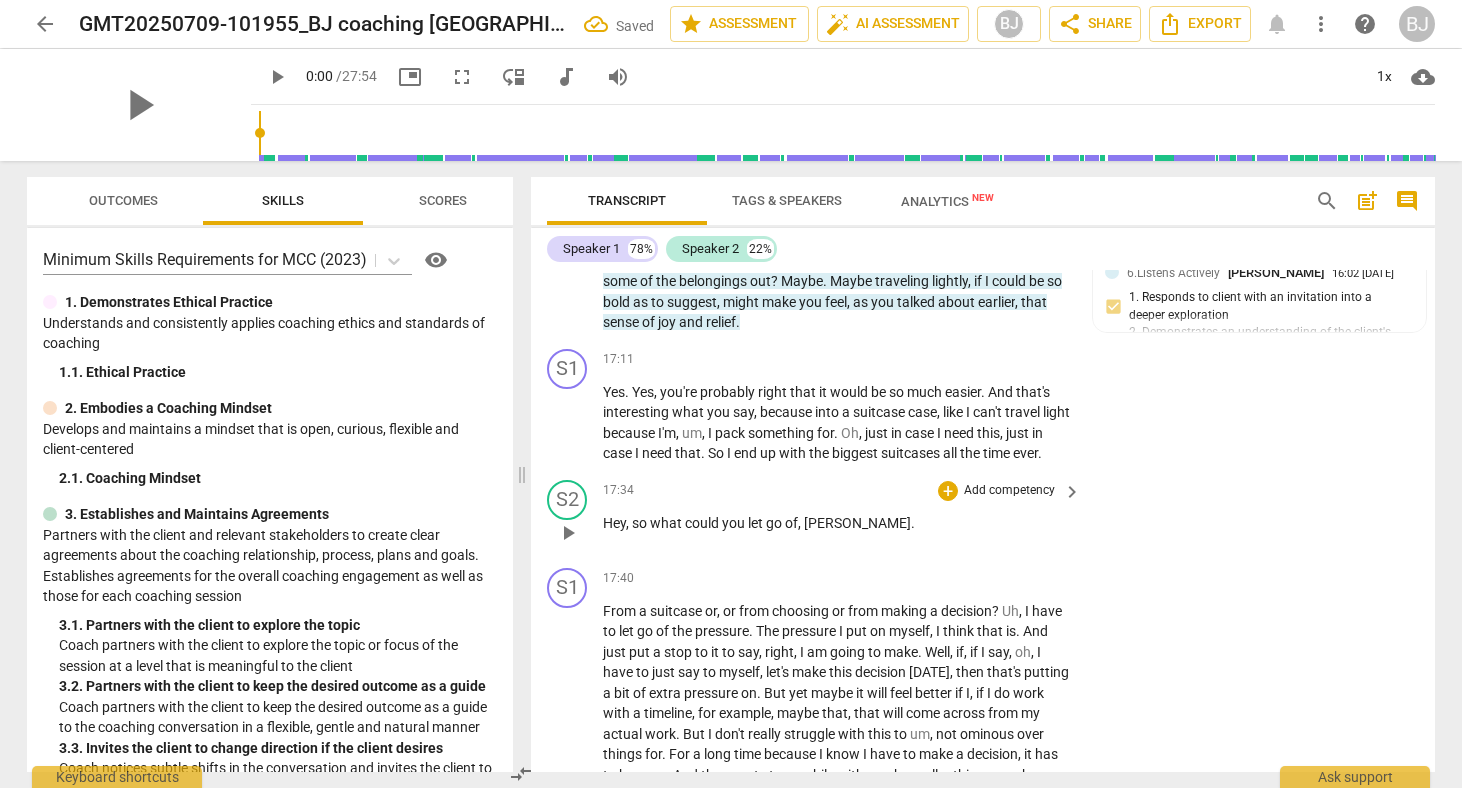 scroll, scrollTop: 5304, scrollLeft: 0, axis: vertical 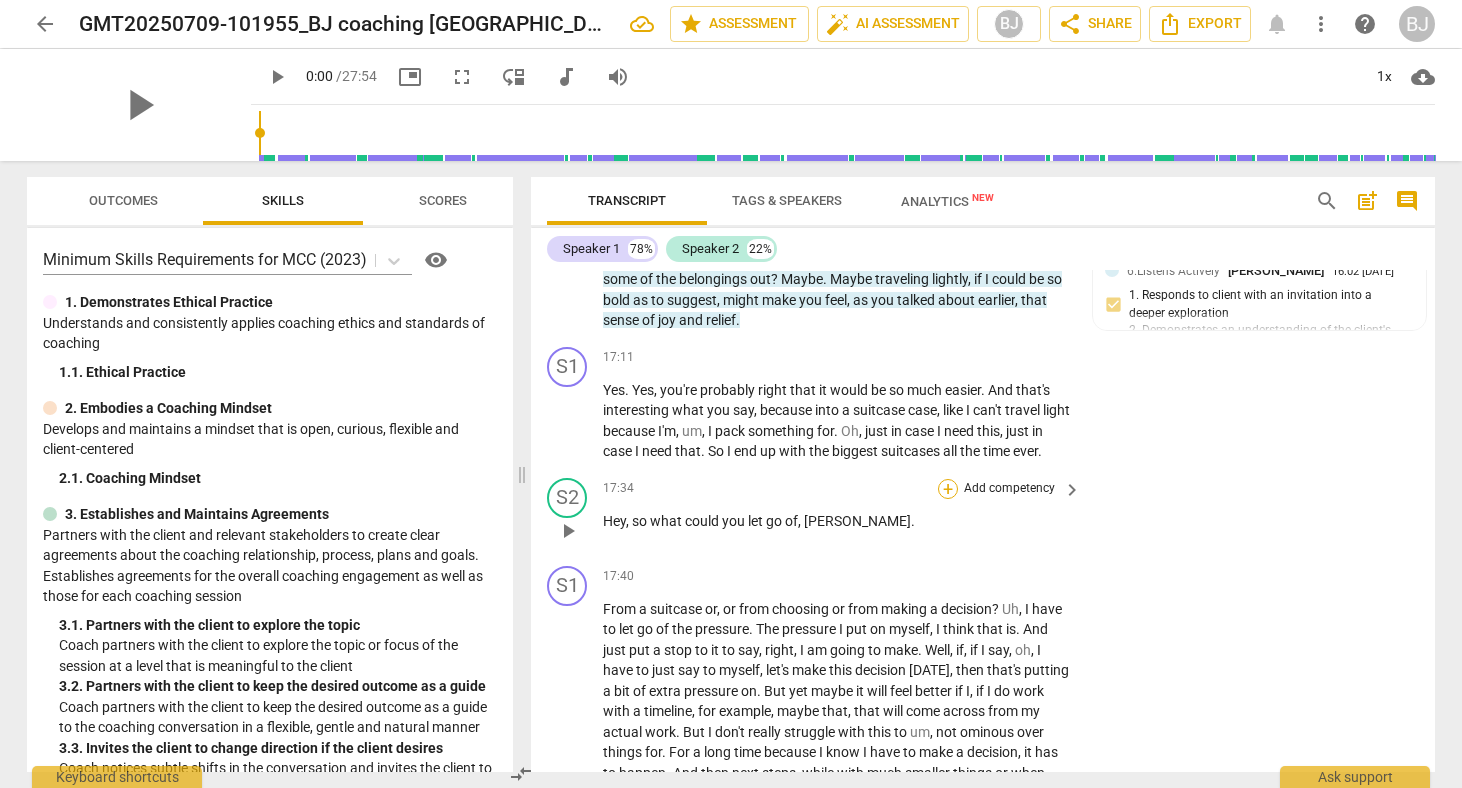 click on "+" at bounding box center [948, 489] 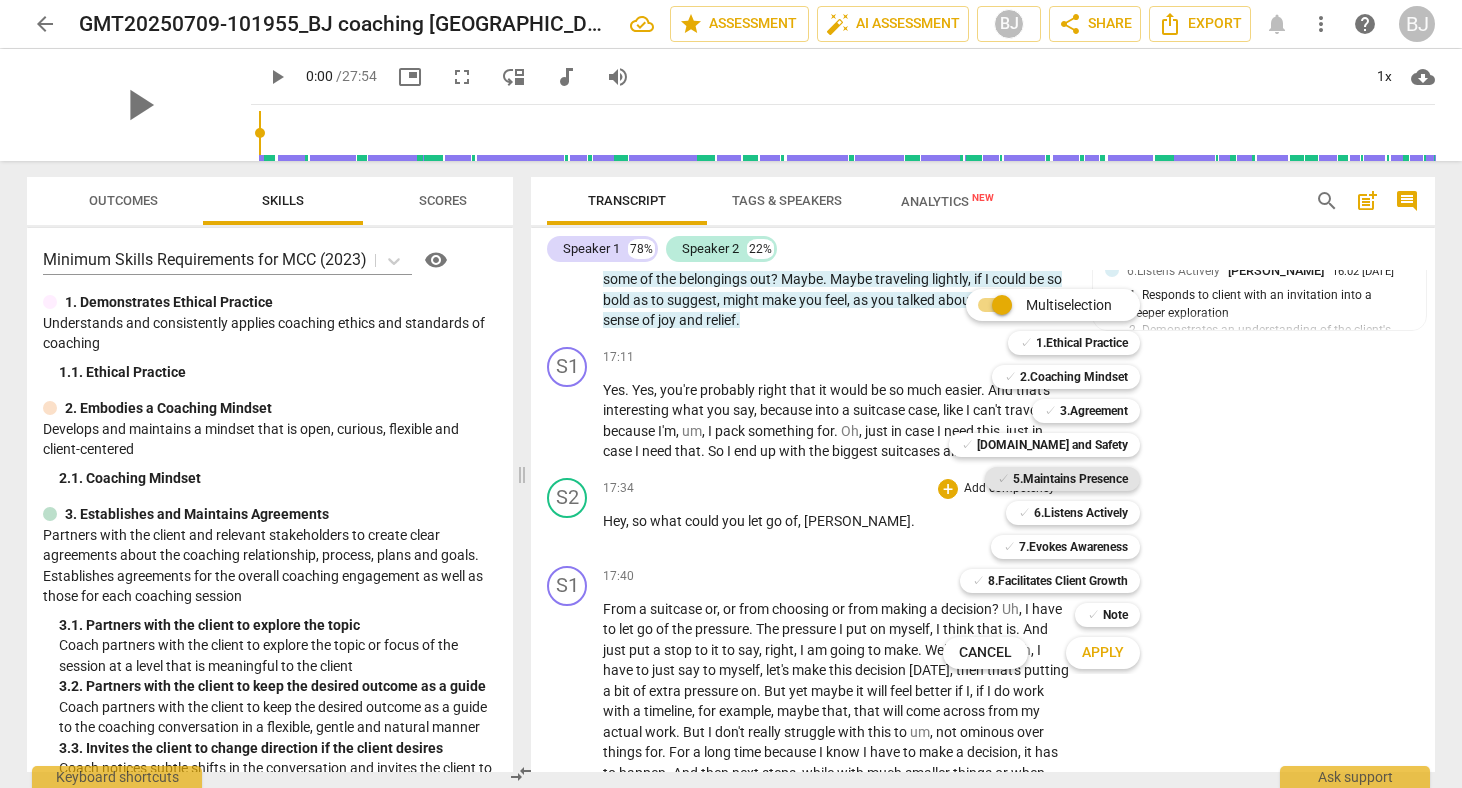 click on "5.Maintains Presence" at bounding box center (1070, 479) 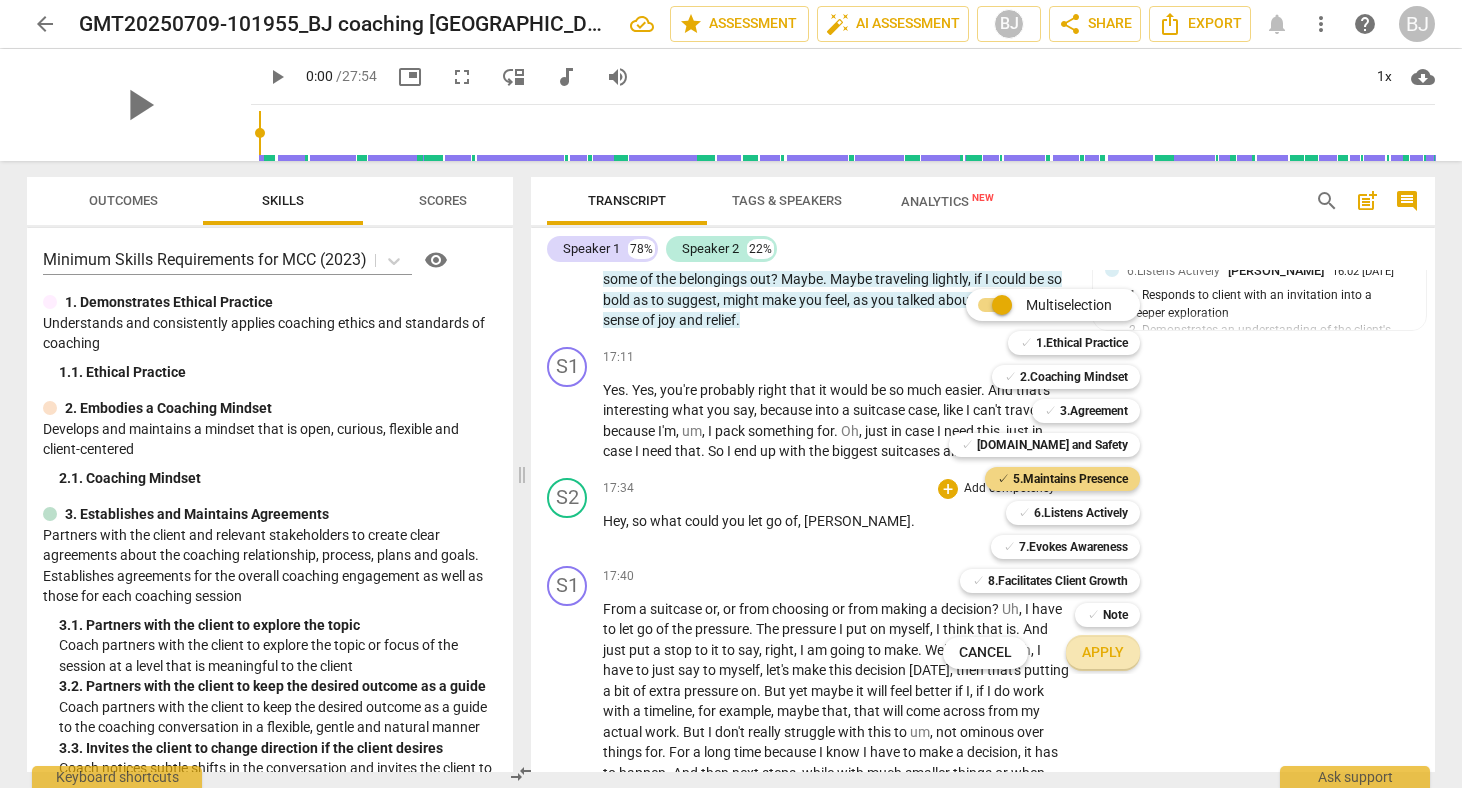 click on "Apply" at bounding box center (1103, 653) 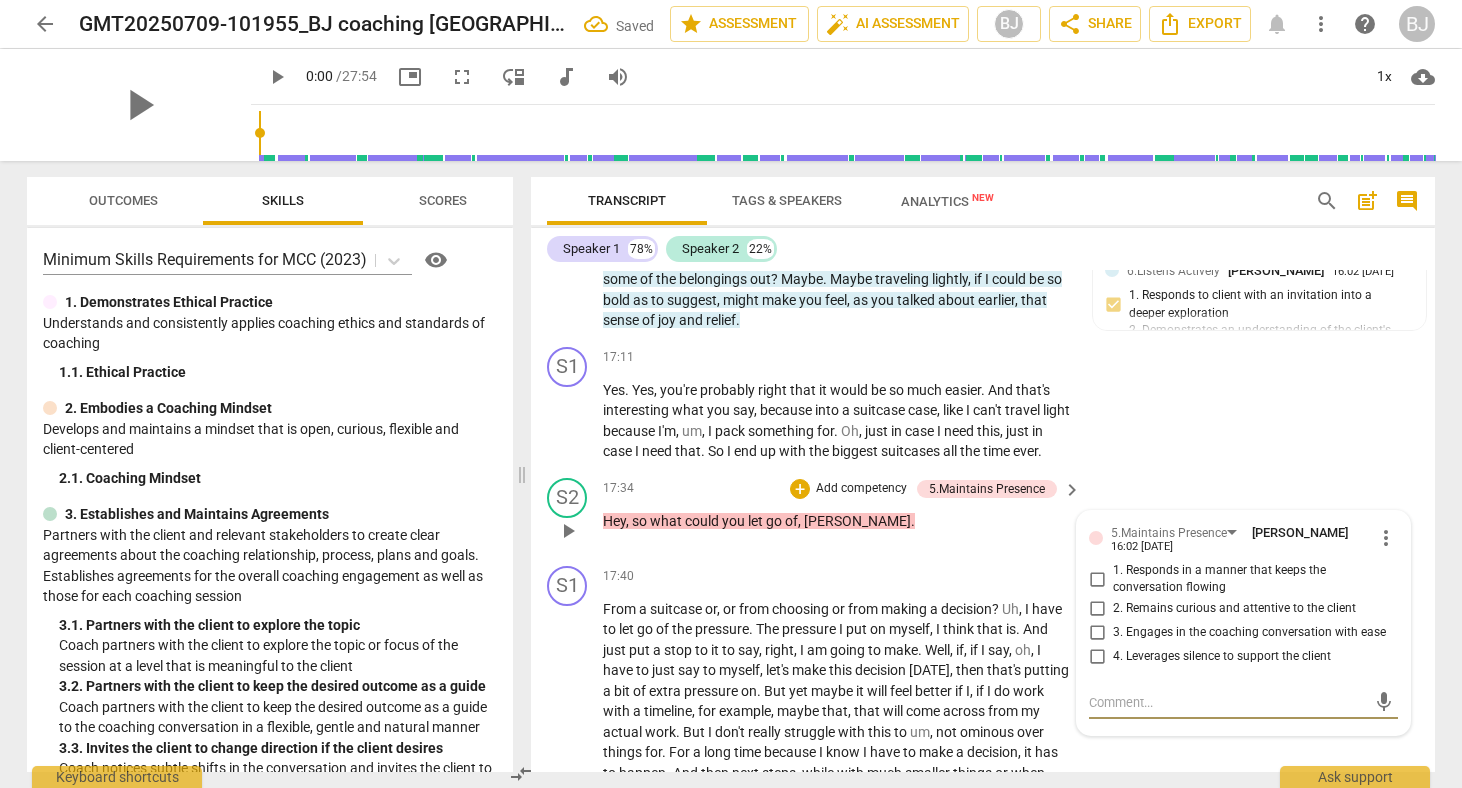 click on "1. Responds in a manner that keeps the conversation flowing" at bounding box center (1097, 579) 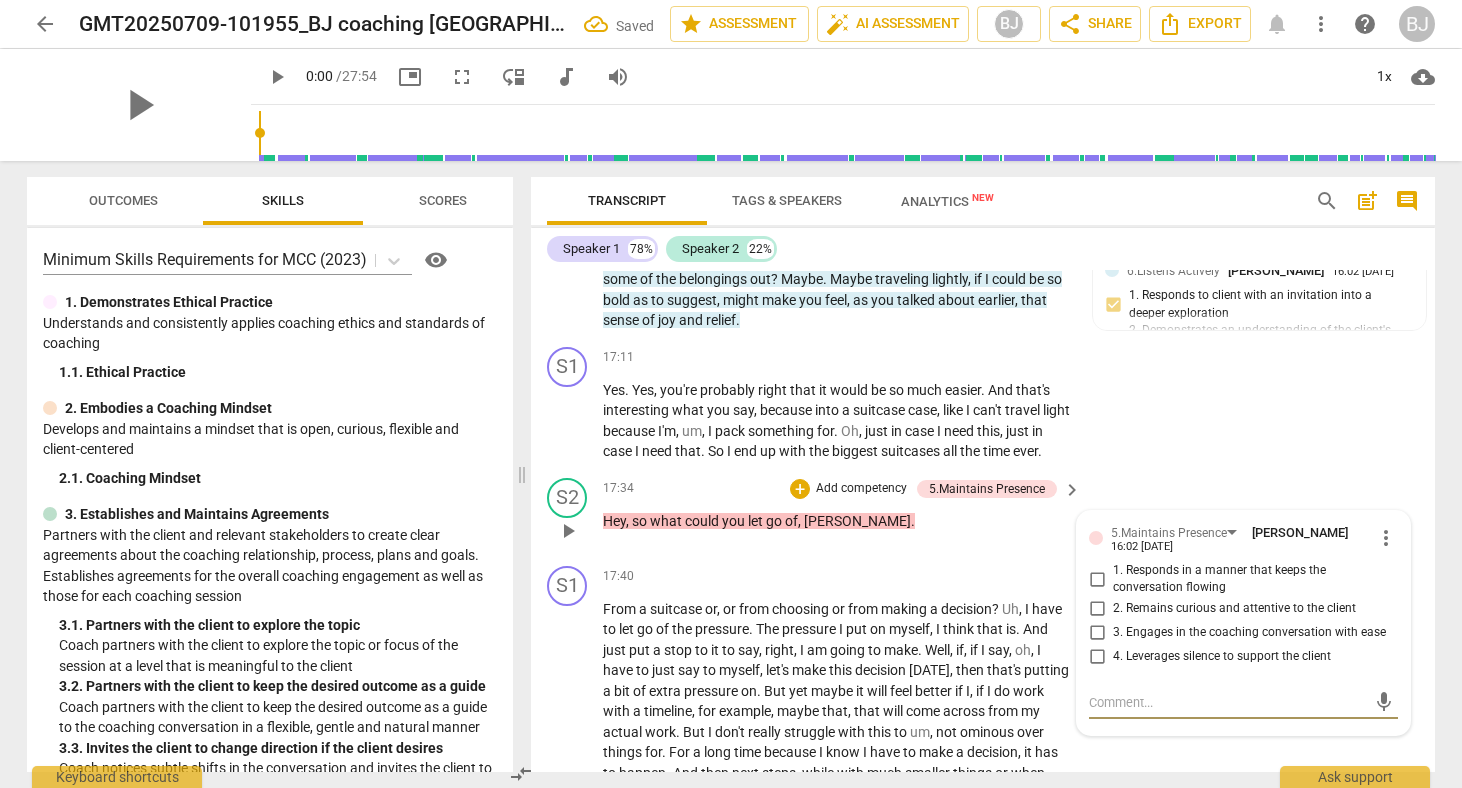 checkbox on "true" 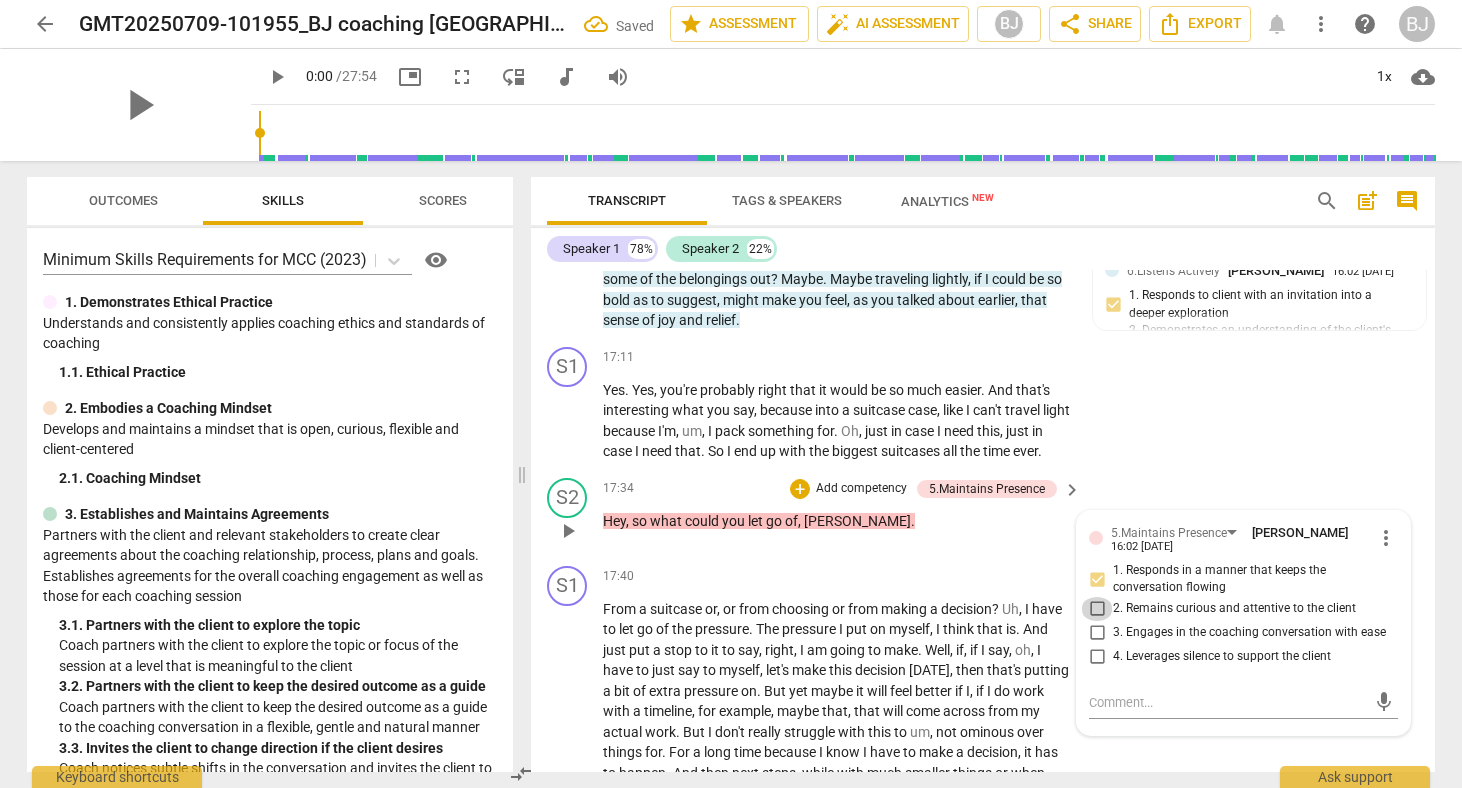 click on "2. Remains curious and attentive to the client" at bounding box center (1097, 609) 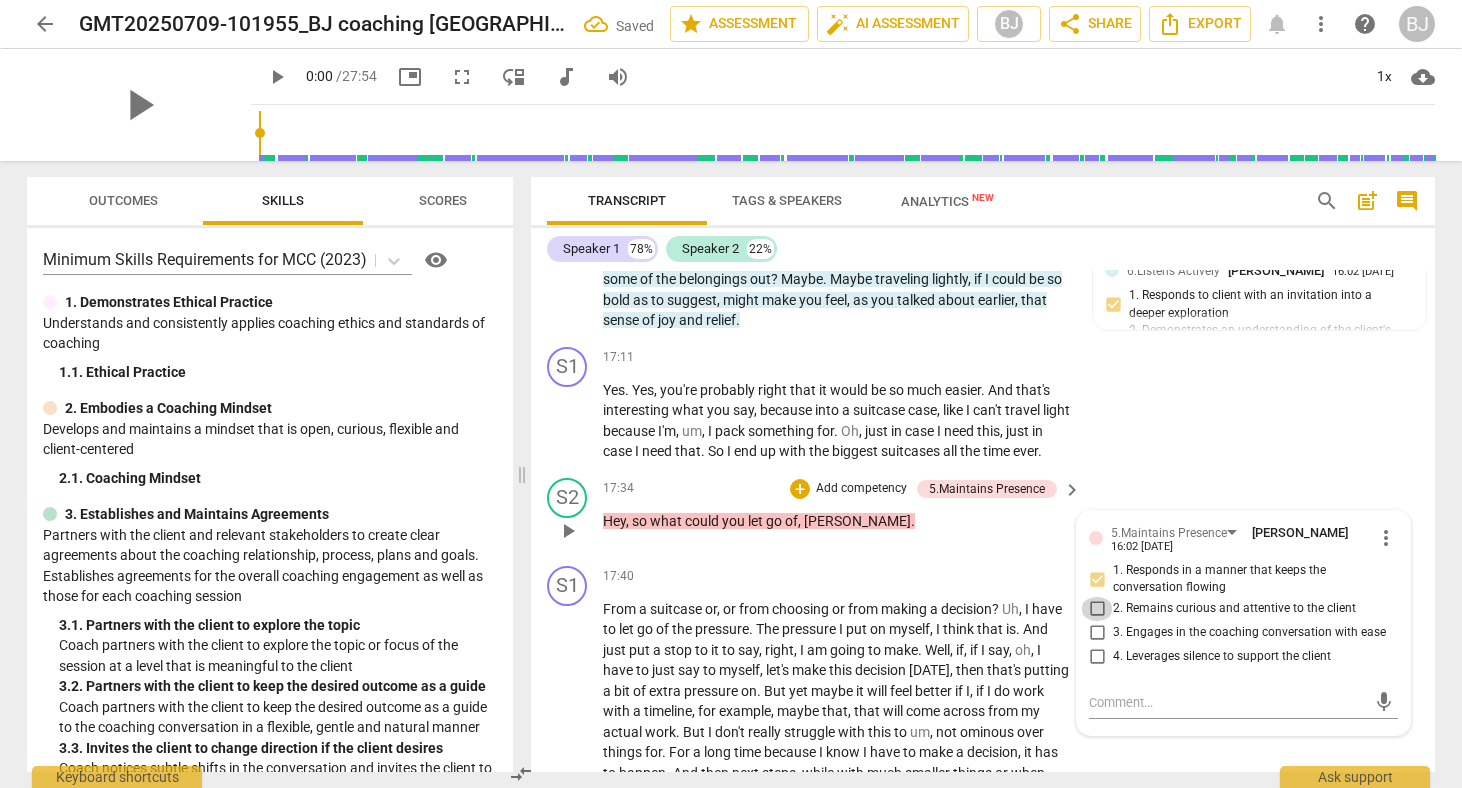 checkbox on "true" 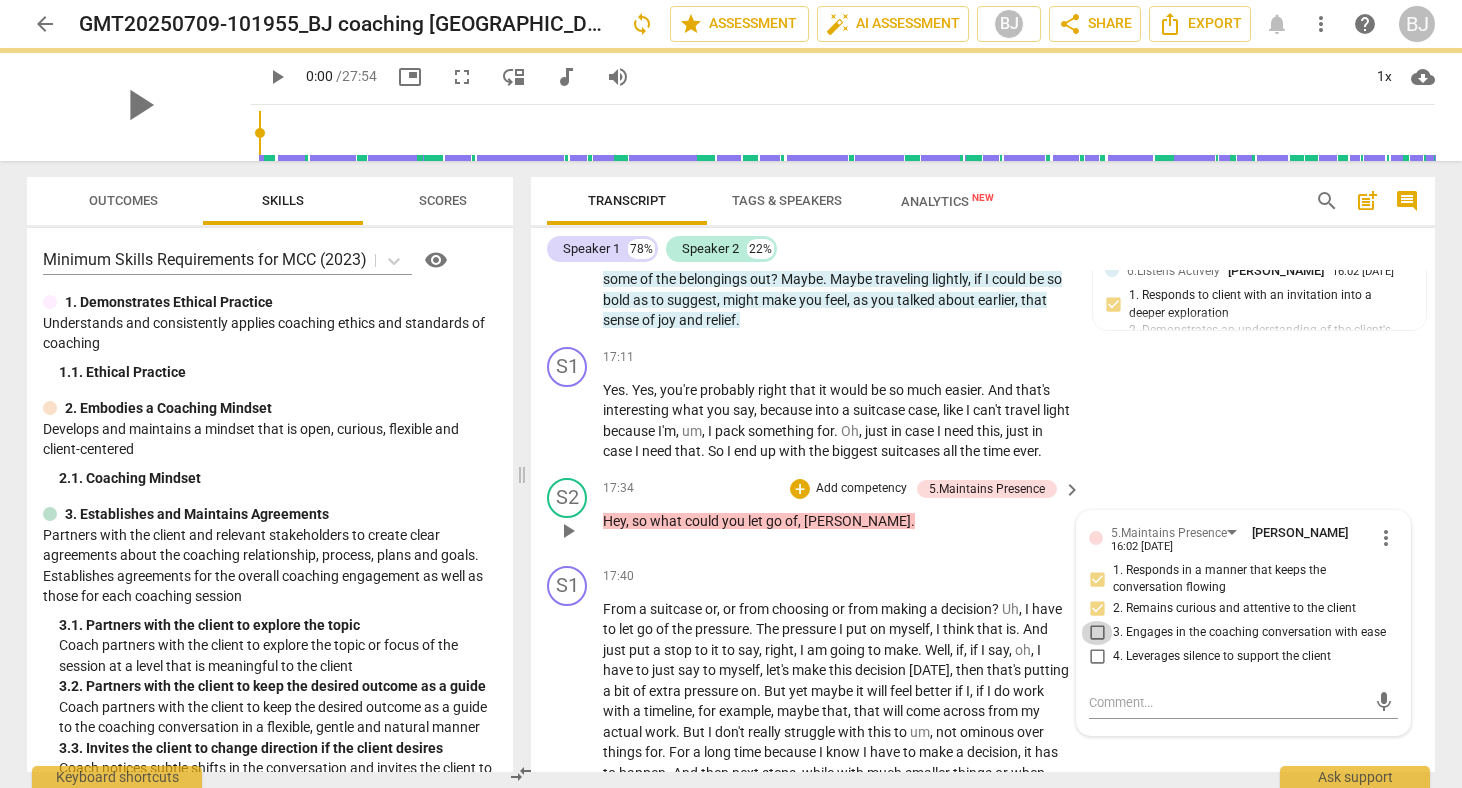 click on "3. Engages in the coaching conversation with ease" at bounding box center [1097, 633] 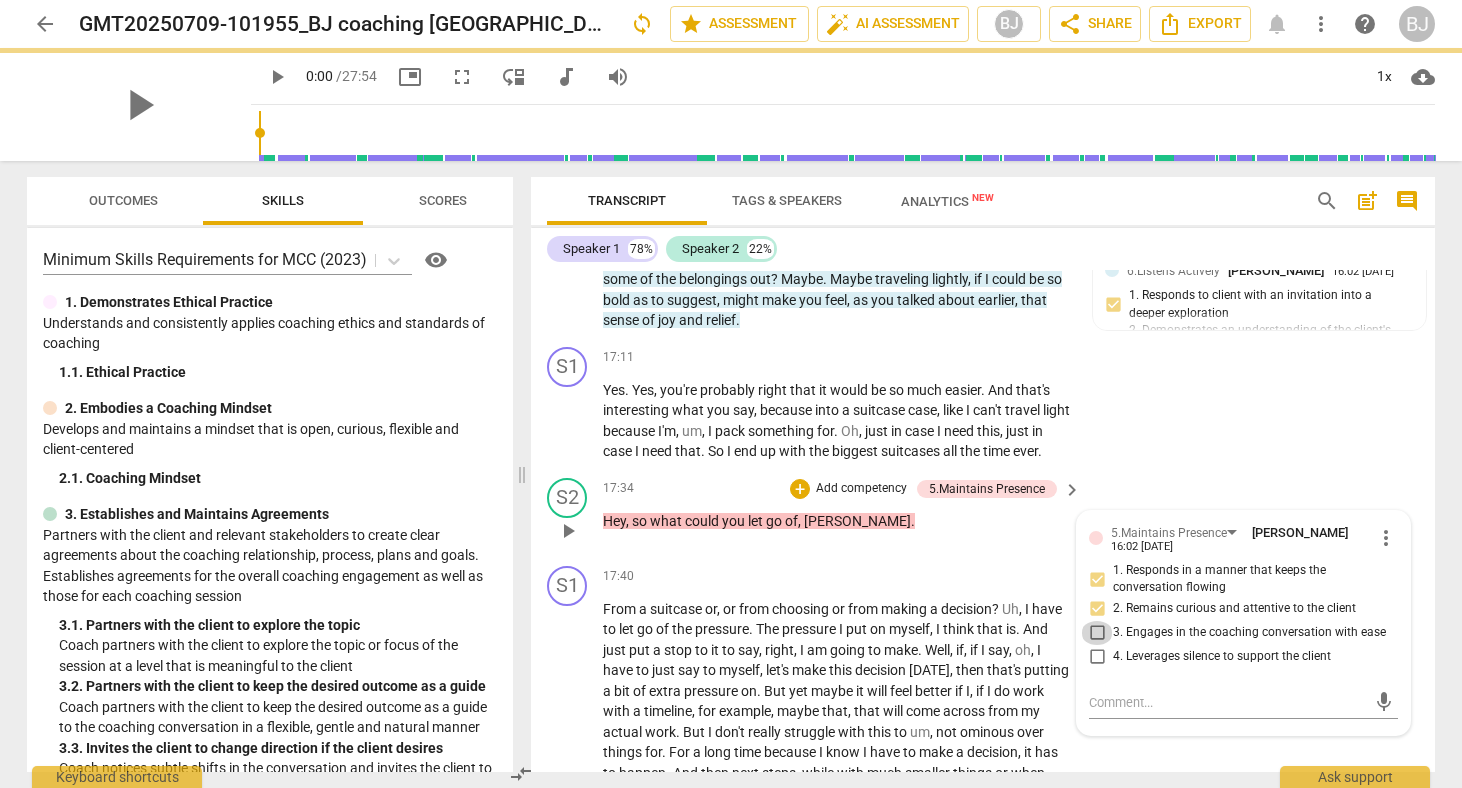 checkbox on "true" 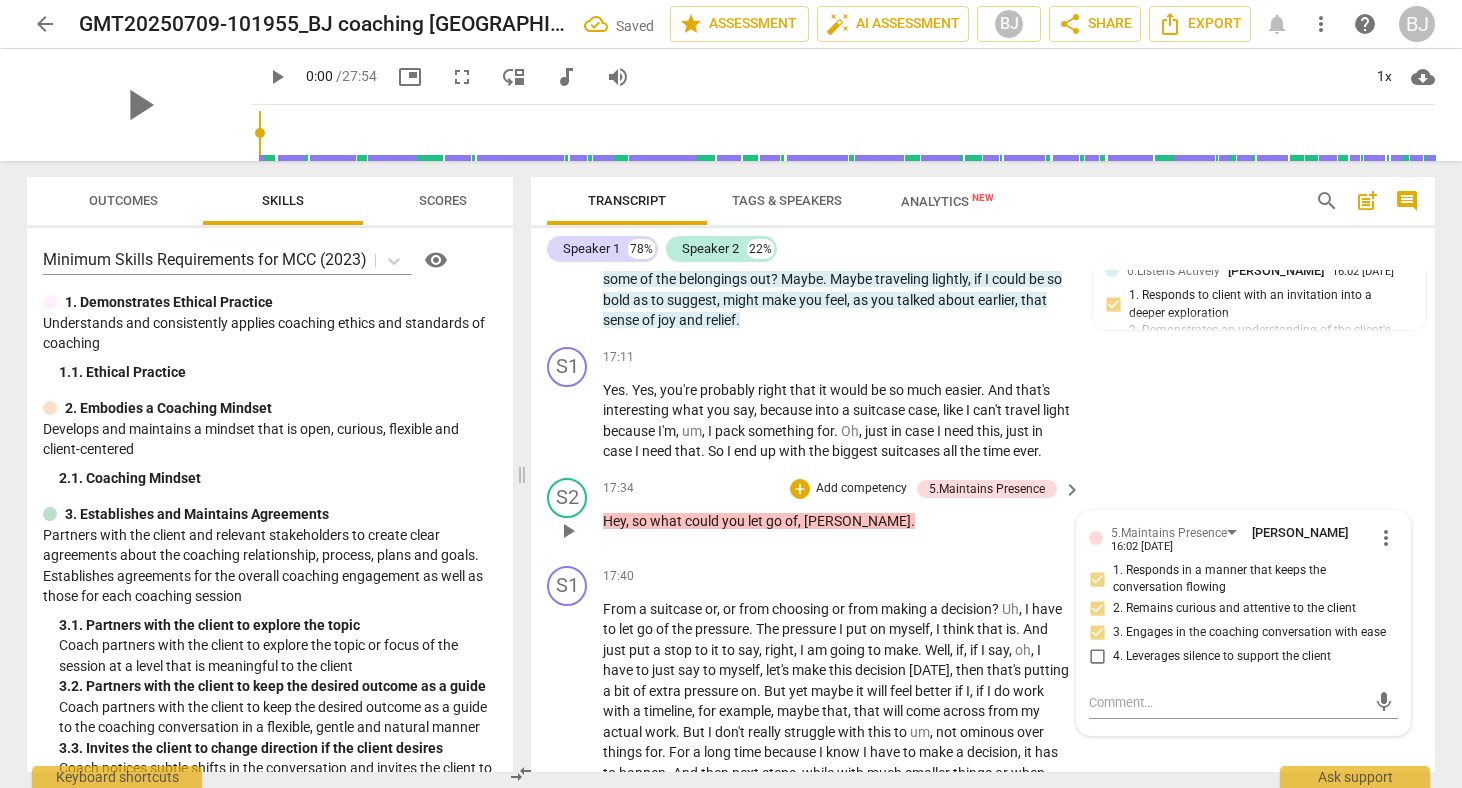 click on "17:34 + Add competency 5.Maintains Presence keyboard_arrow_right Hey ,   so   what   could   you   let   go   of ,   [PERSON_NAME] ." at bounding box center [843, 514] 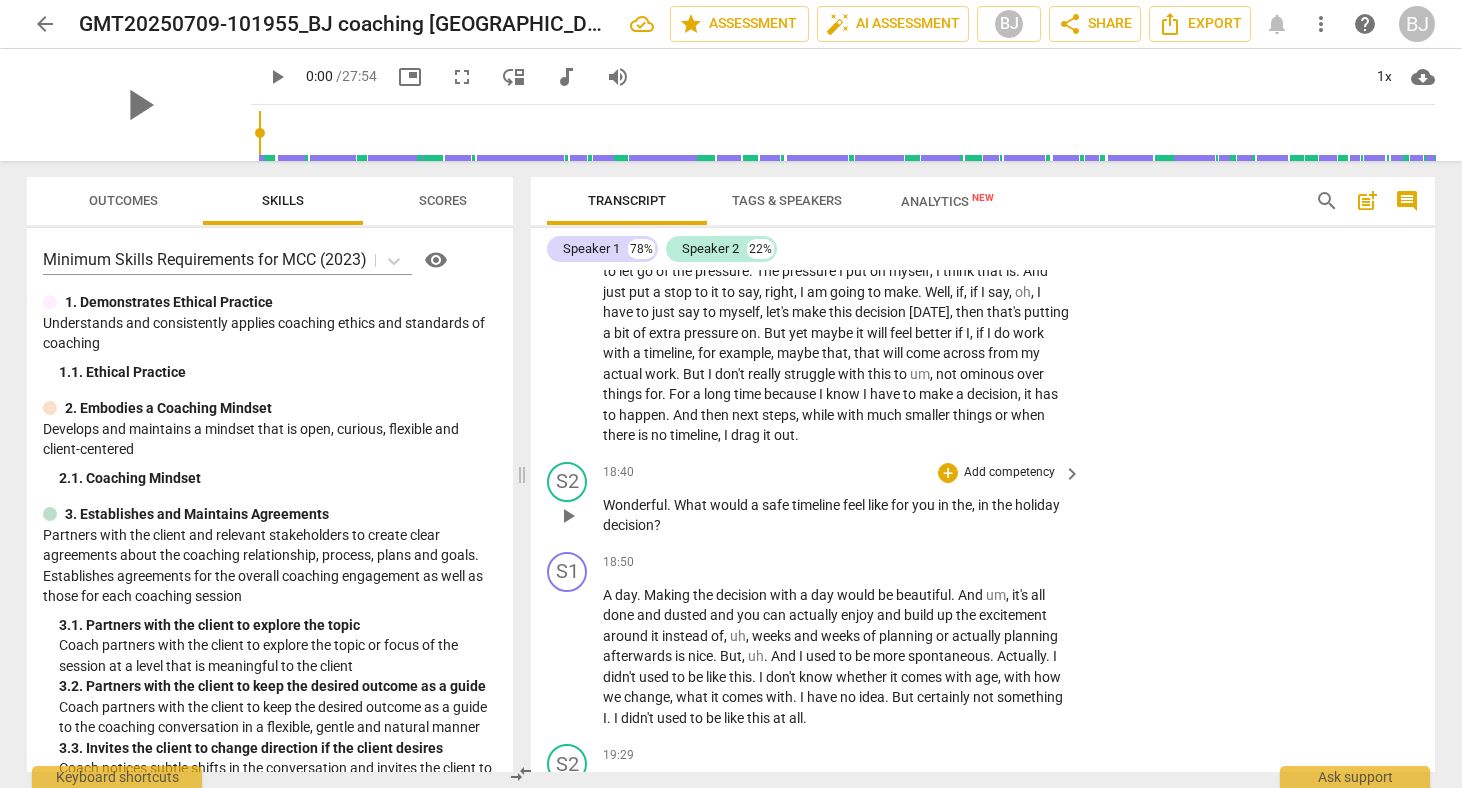 scroll, scrollTop: 5682, scrollLeft: 0, axis: vertical 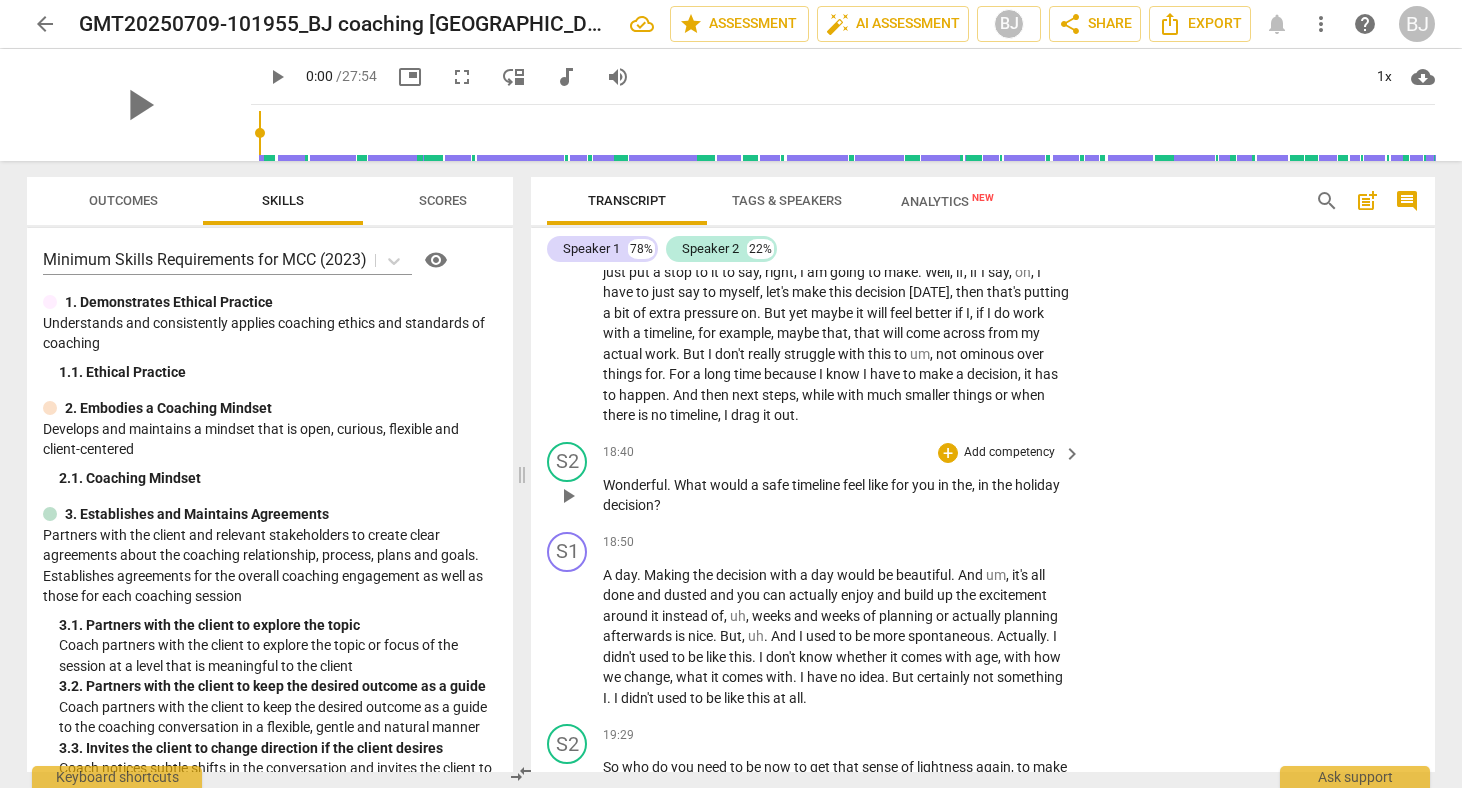 click on "Add competency" at bounding box center [1009, 453] 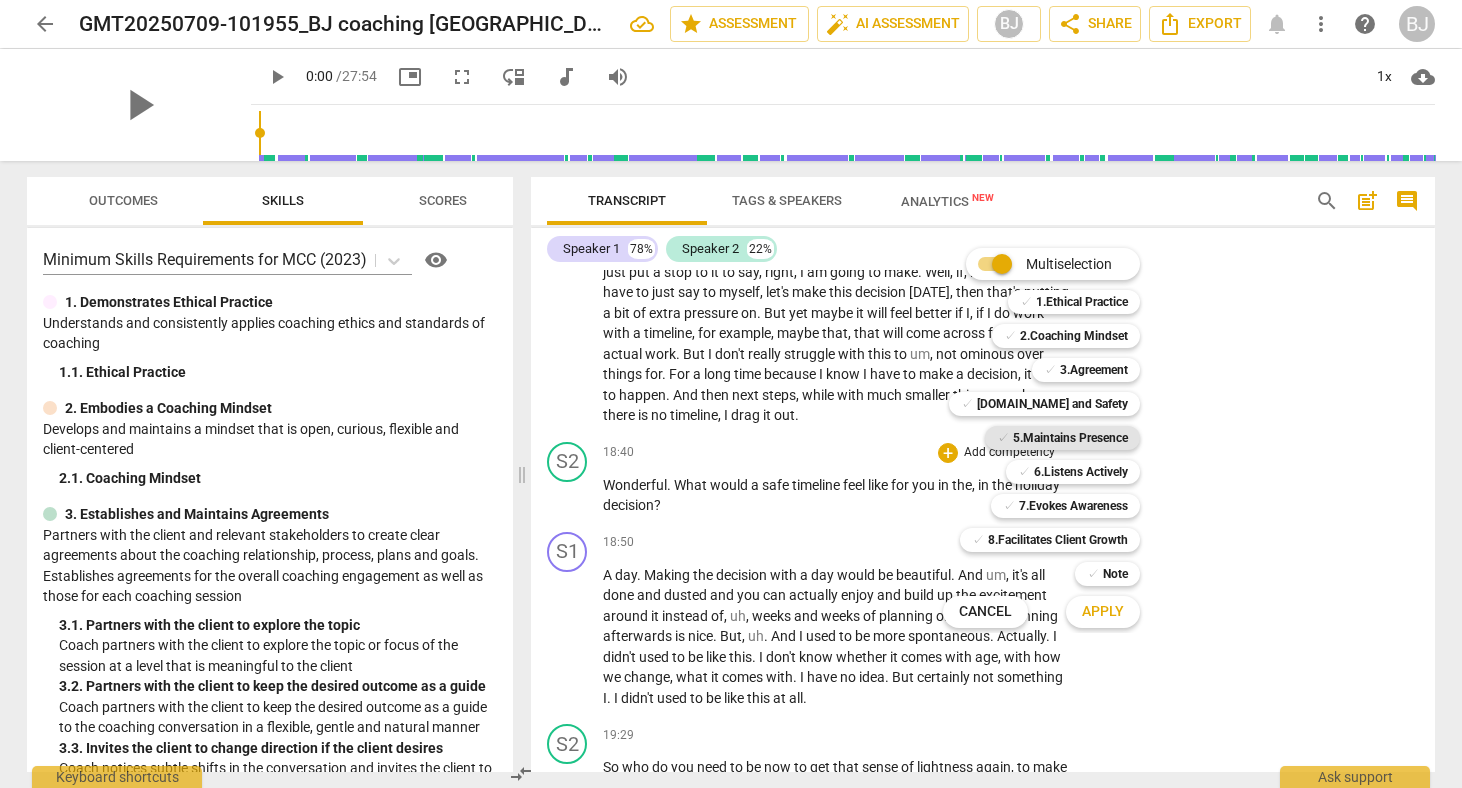 click on "5.Maintains Presence" at bounding box center (1070, 438) 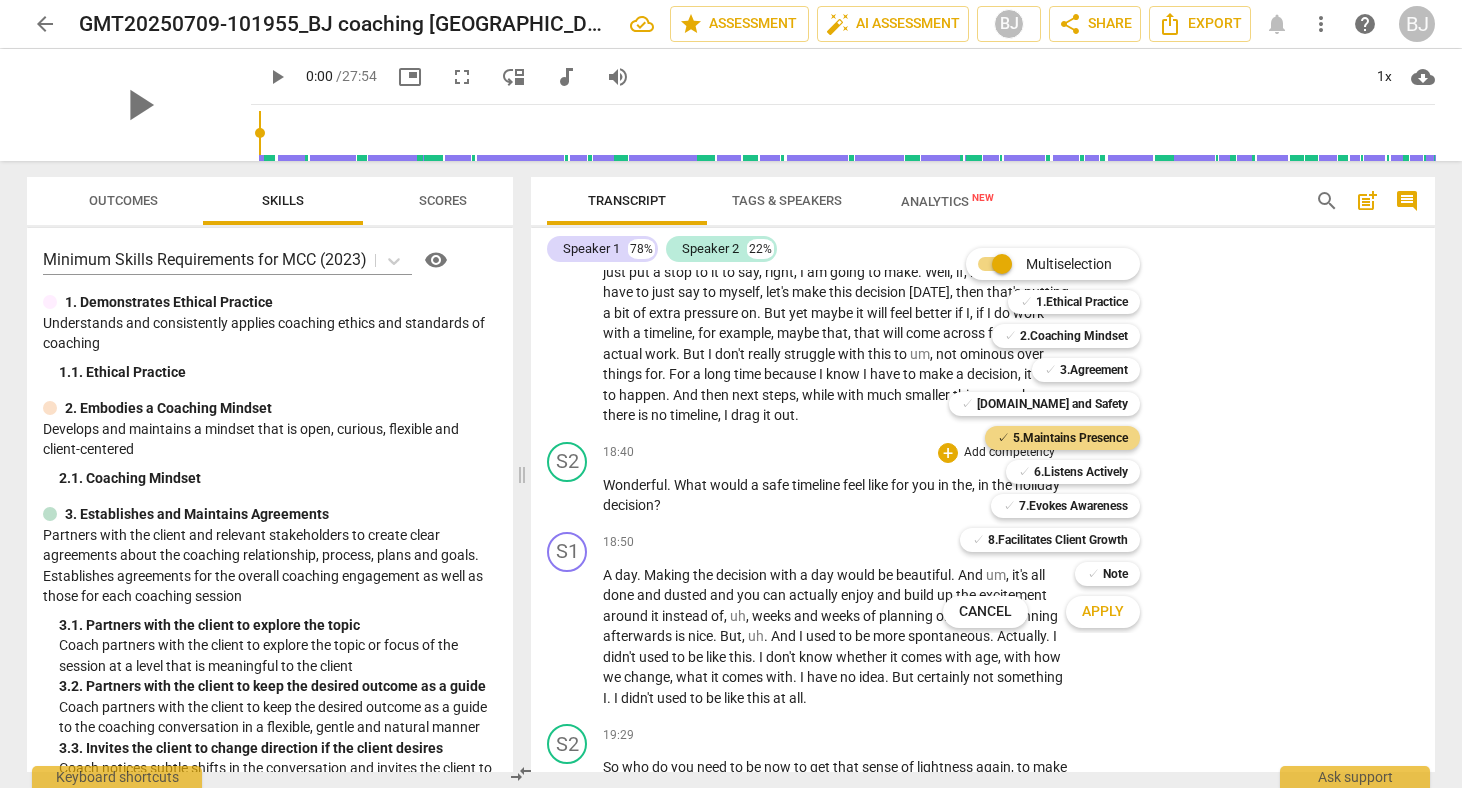 click on "Apply" at bounding box center [1103, 612] 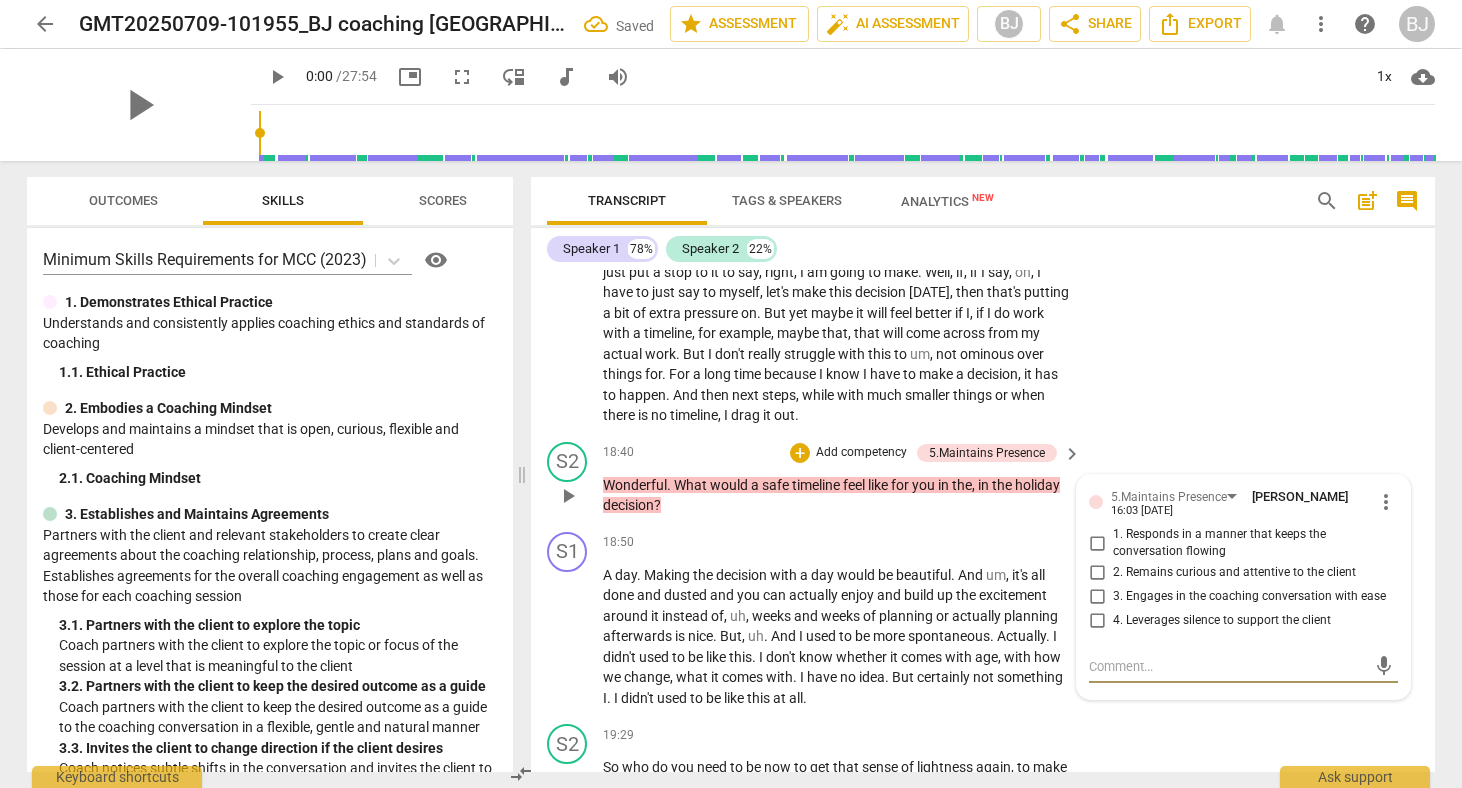 click on "1. Responds in a manner that keeps the conversation flowing" at bounding box center (1097, 543) 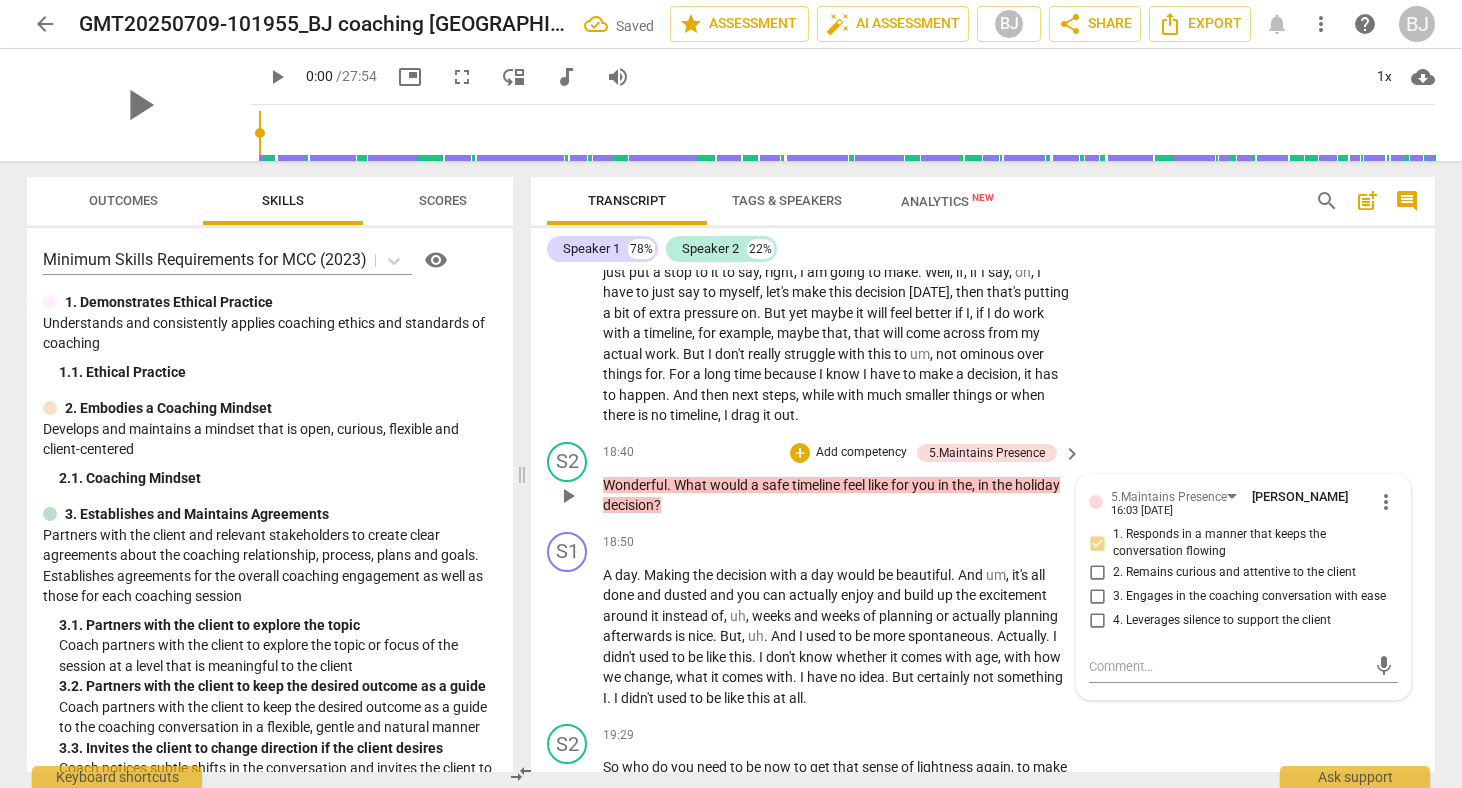 click on "2. Remains curious and attentive to the client" at bounding box center (1097, 573) 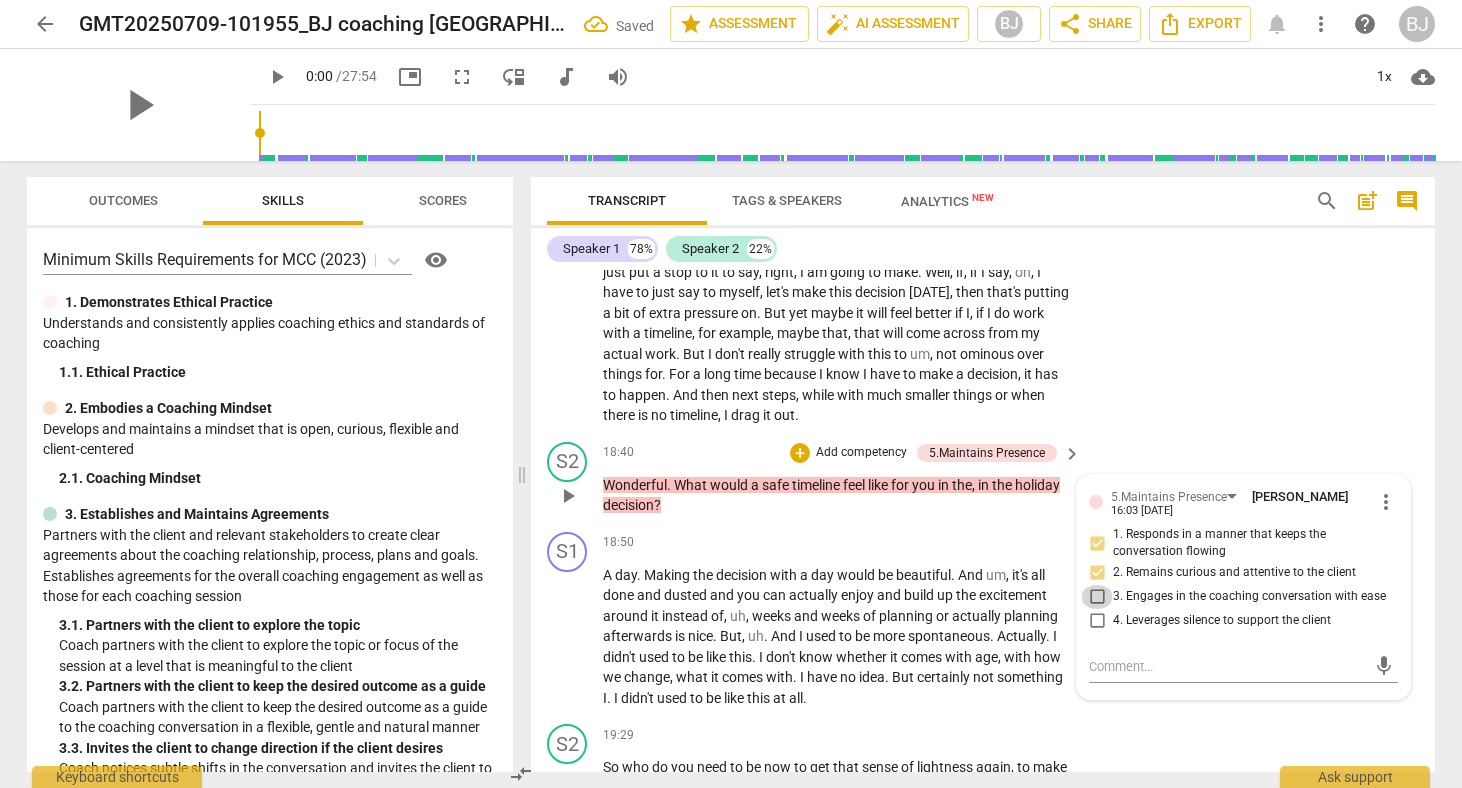 click on "3. Engages in the coaching conversation with ease" at bounding box center [1097, 597] 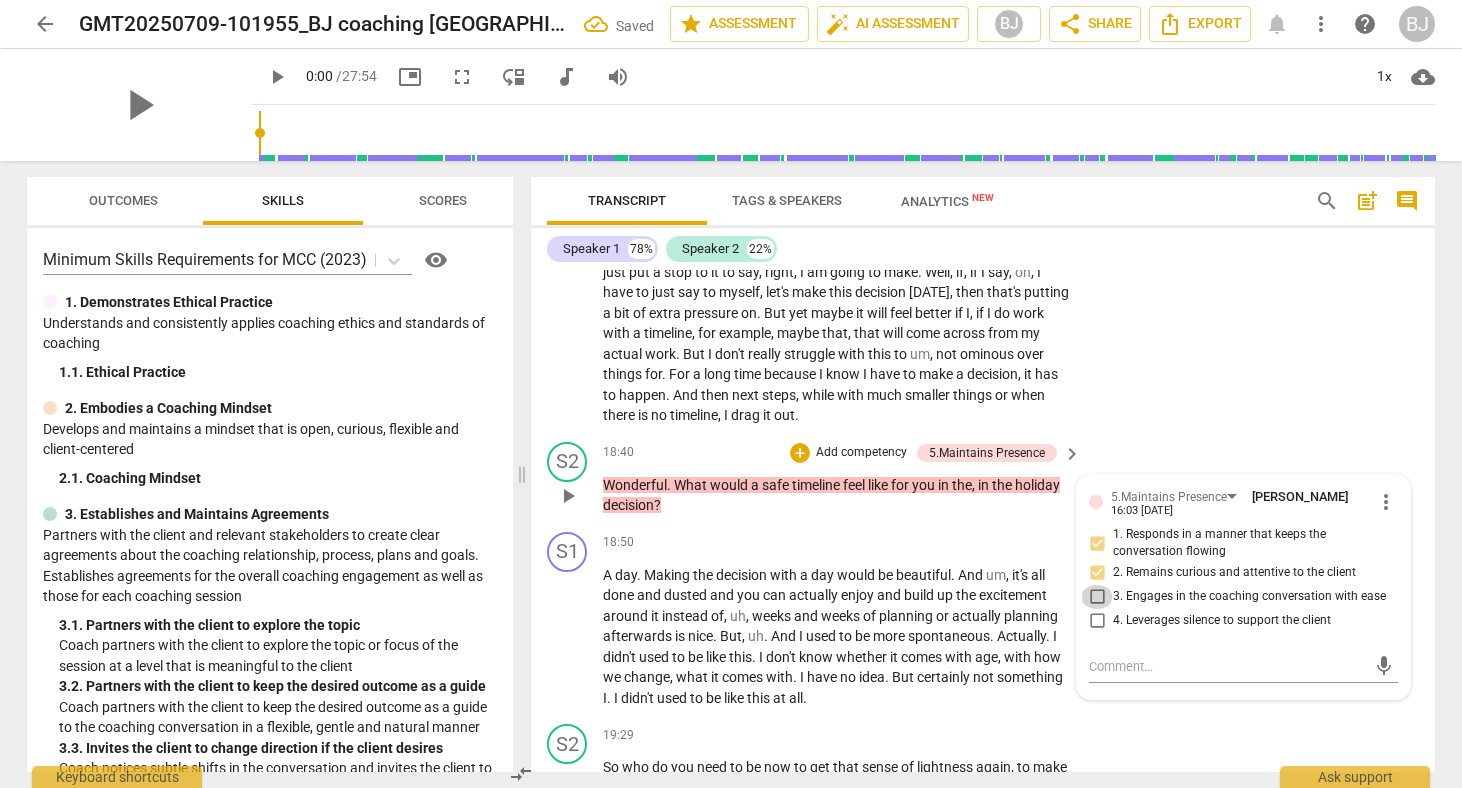 checkbox on "true" 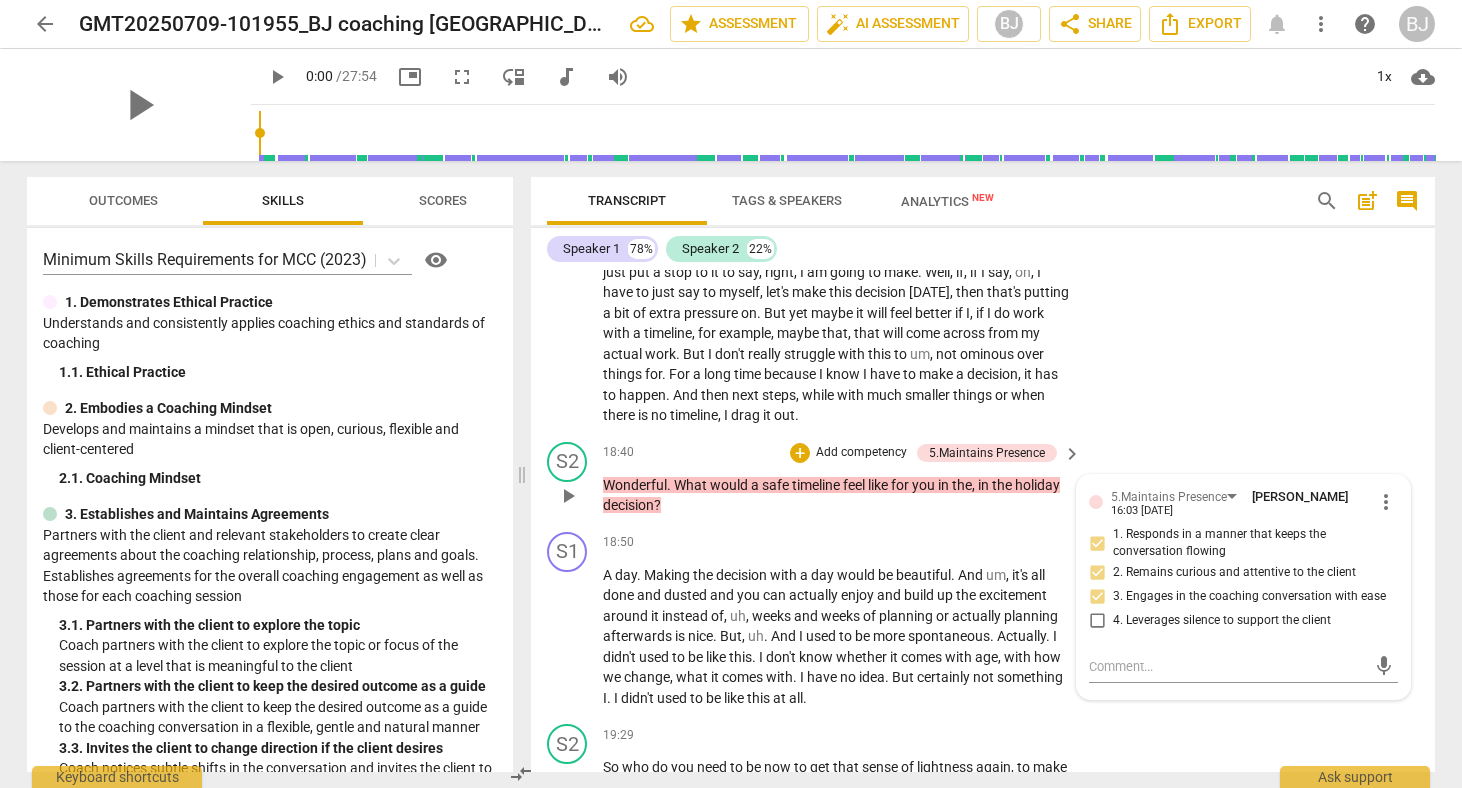 click on "S2 play_arrow pause 18:40 + Add competency 5.Maintains Presence keyboard_arrow_right Wonderful .   What   would   a   safe   timeline   feel   like   for   you   in   the ,   in   the   holiday   decision ? 5.Maintains Presence [PERSON_NAME] 16:03 [DATE] more_vert 1. Responds in a manner that keeps the conversation flowing 2. Remains curious and attentive to the client 3. Engages in the coaching conversation with ease 4. Leverages silence to support the client mic" at bounding box center (983, 479) 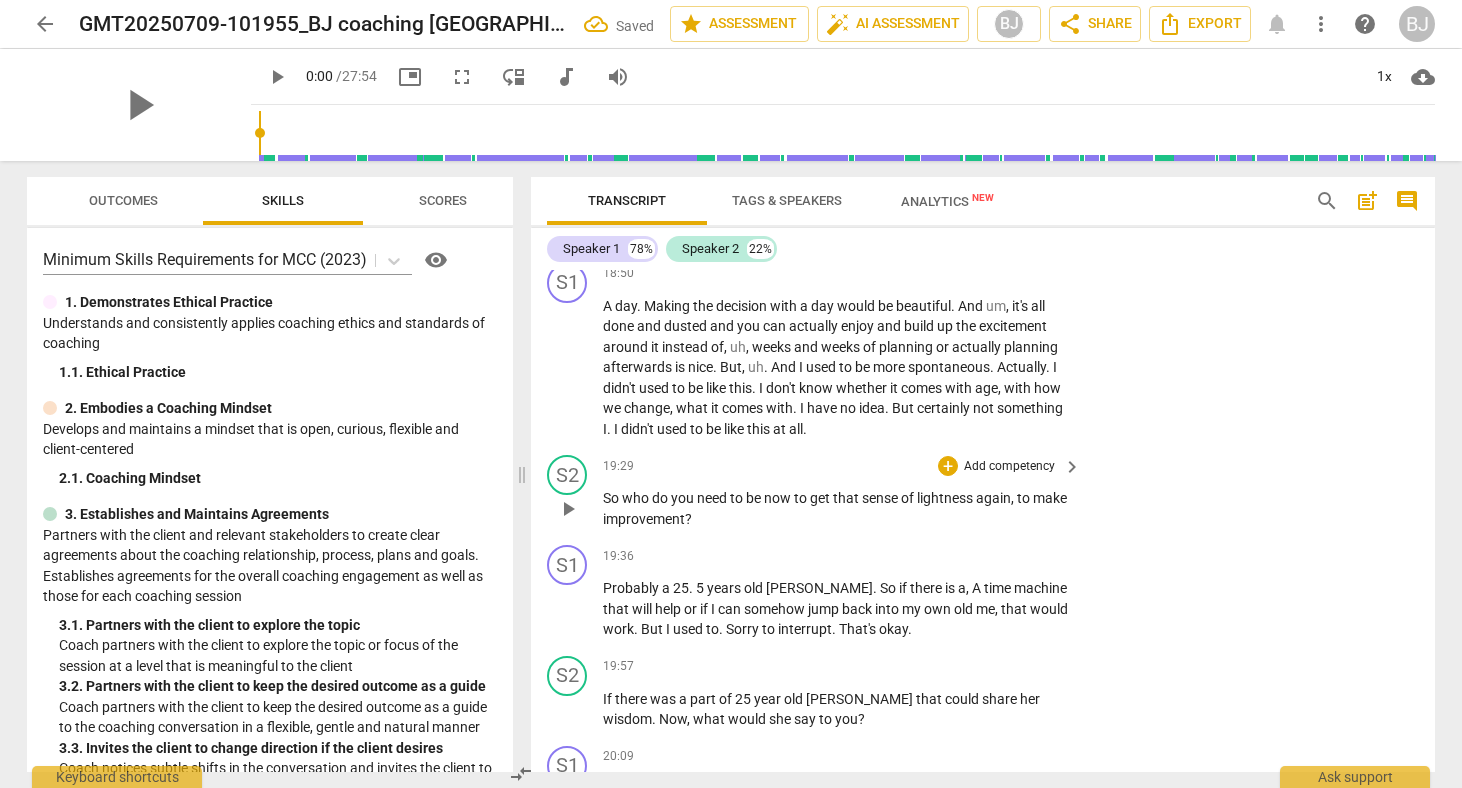 scroll, scrollTop: 5953, scrollLeft: 0, axis: vertical 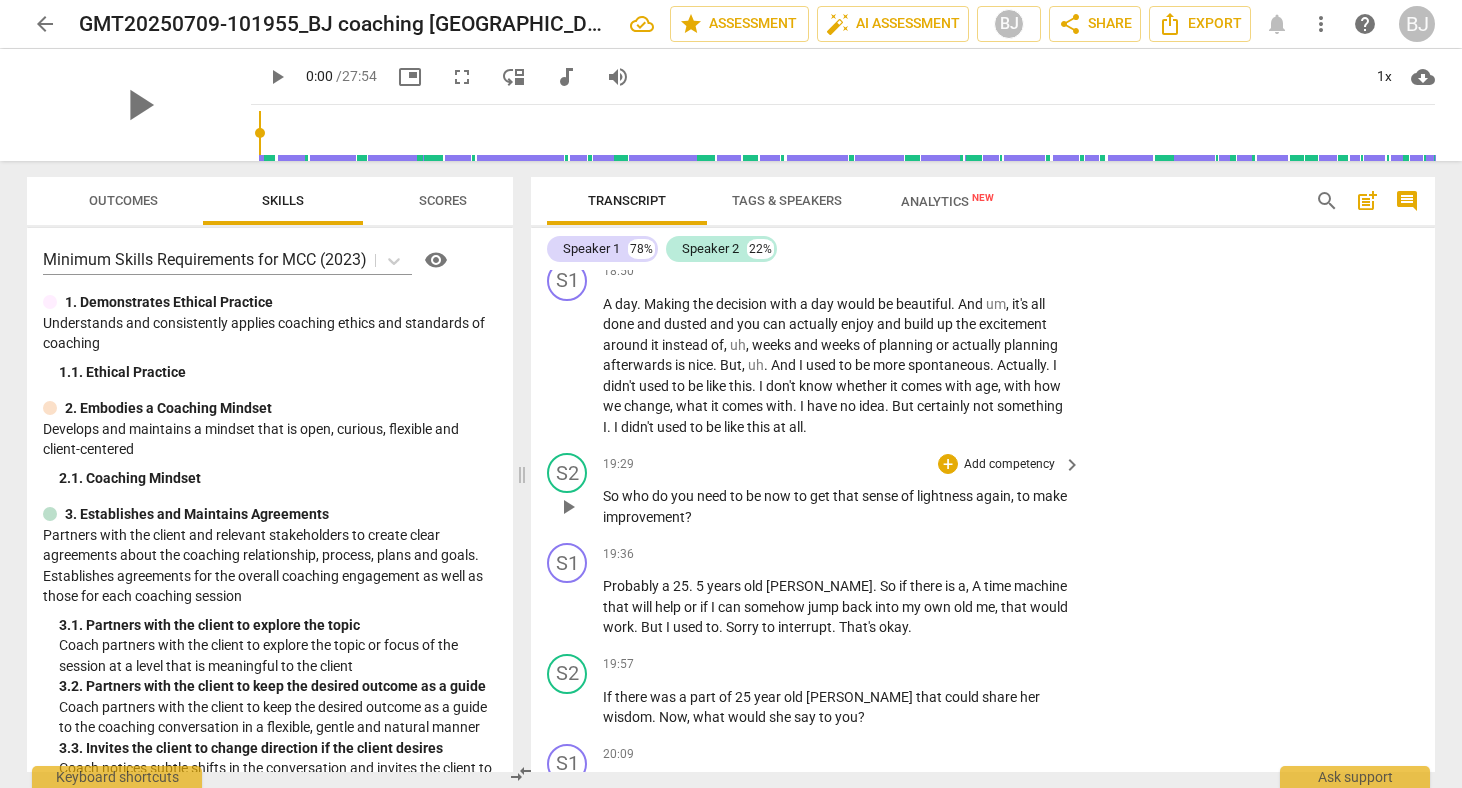 click on "Add competency" at bounding box center (1009, 465) 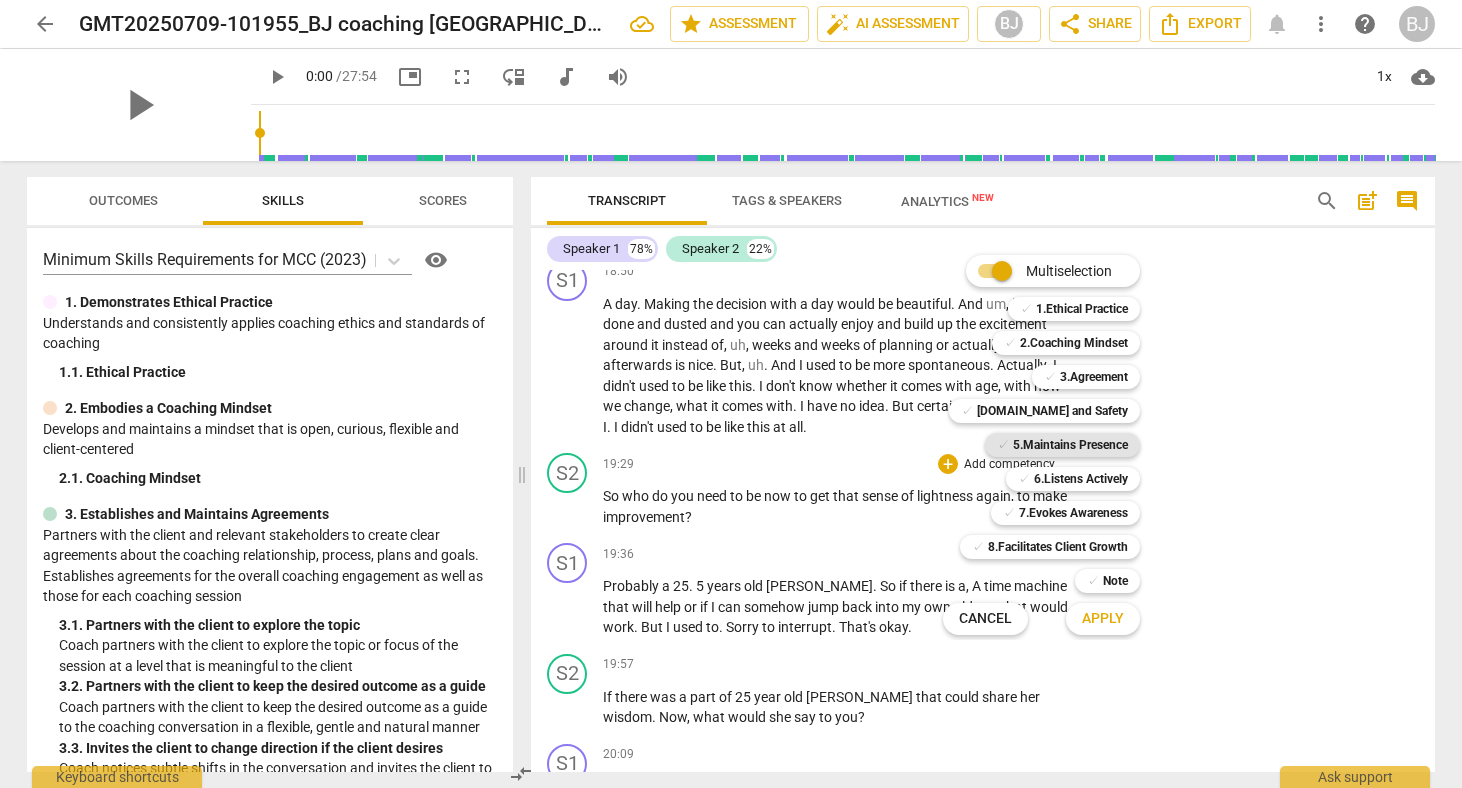 click on "5.Maintains Presence" at bounding box center (1070, 445) 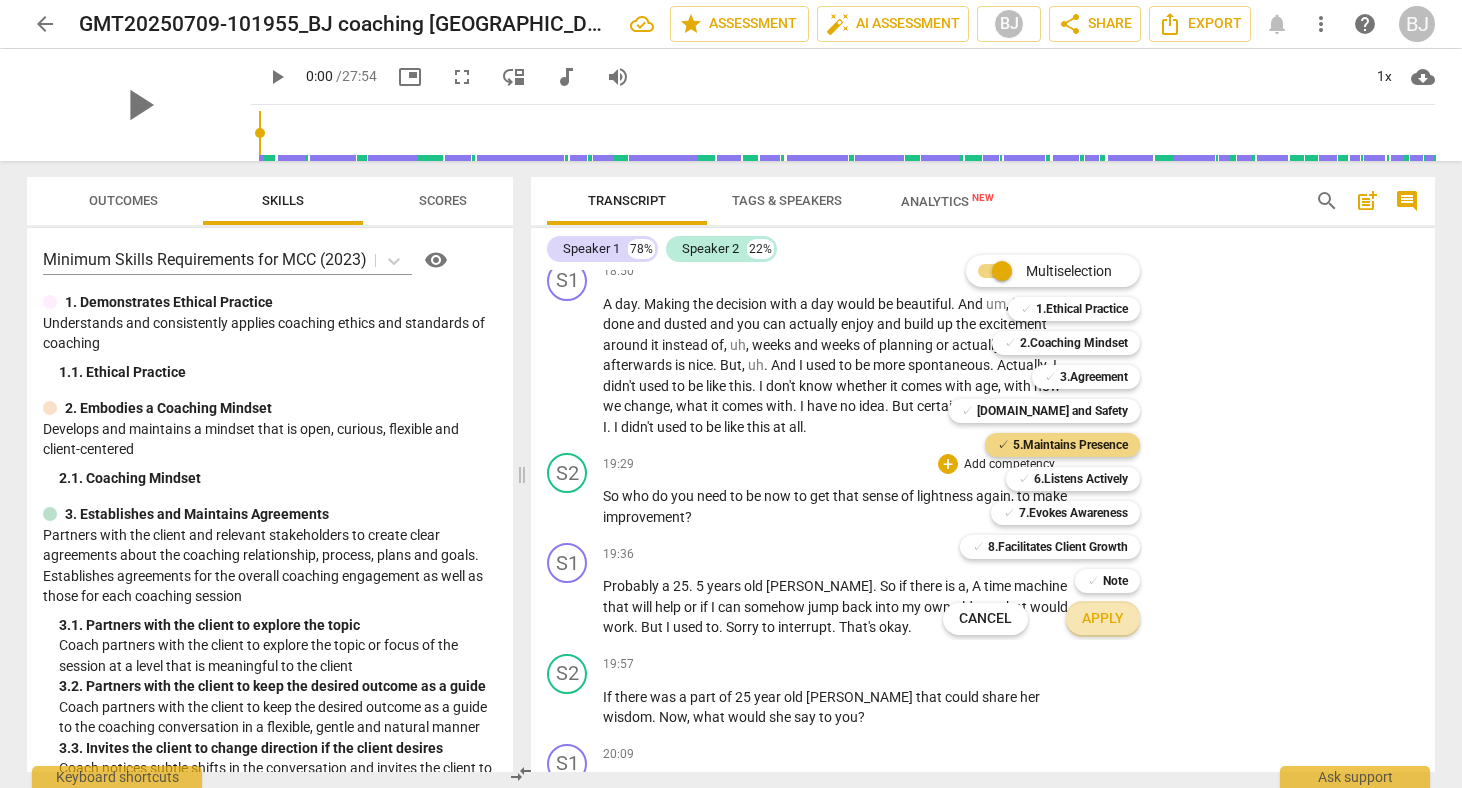 click on "Apply" at bounding box center [1103, 619] 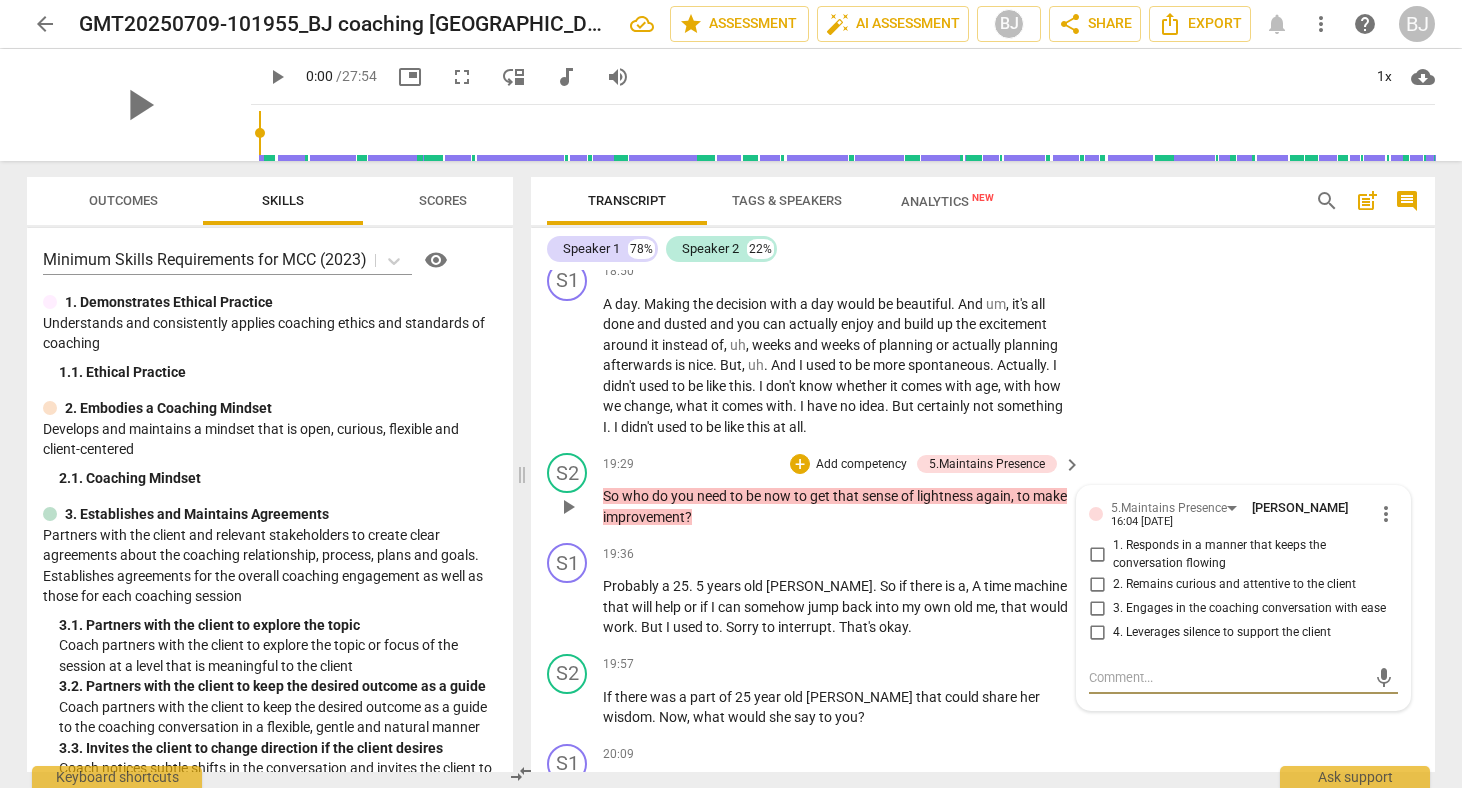 click on "2. Remains curious and attentive to the client" at bounding box center (1097, 584) 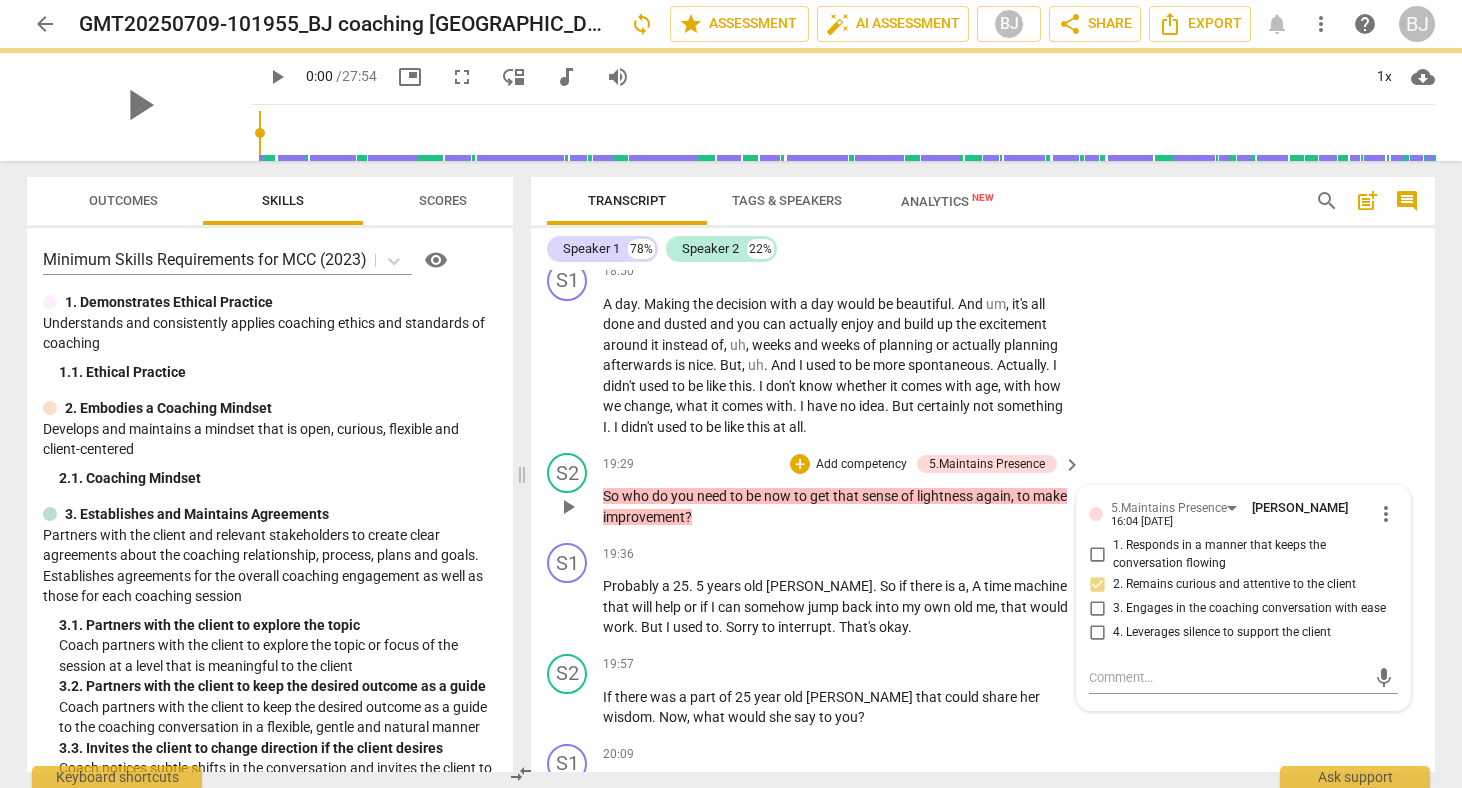 click on "S2 play_arrow pause 19:29 + Add competency 5.Maintains Presence keyboard_arrow_right So   who   do   you   need   to   be   now   to   get   that   sense   of   lightness   again ,   to   make   improvement ? 5.Maintains Presence [PERSON_NAME] 16:04 [DATE] more_vert 1. Responds in a manner that keeps the conversation flowing 2. Remains curious and attentive to the client 3. Engages in the coaching conversation with ease 4. Leverages silence to support the client mic" at bounding box center [983, 490] 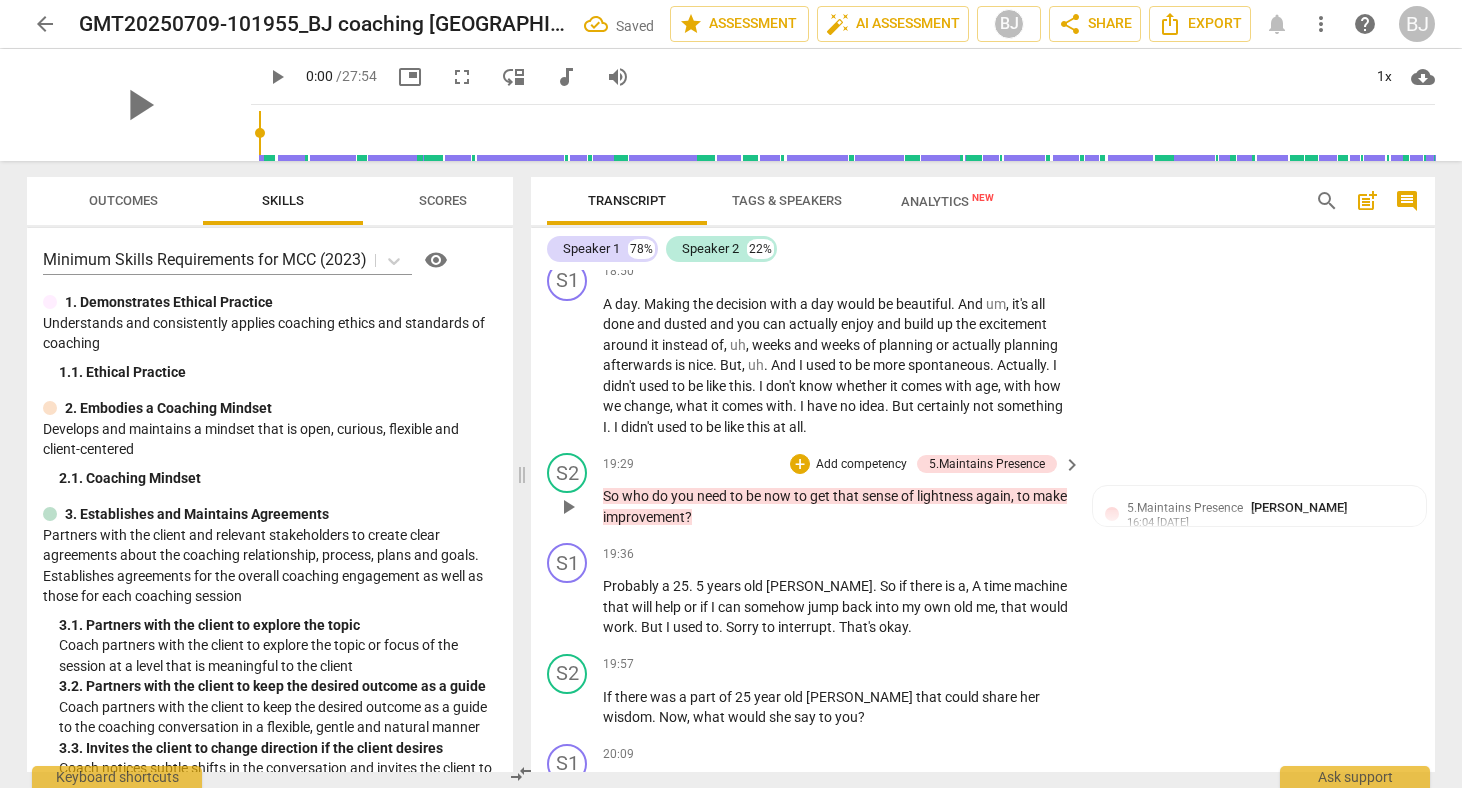click on "Add competency" at bounding box center [861, 465] 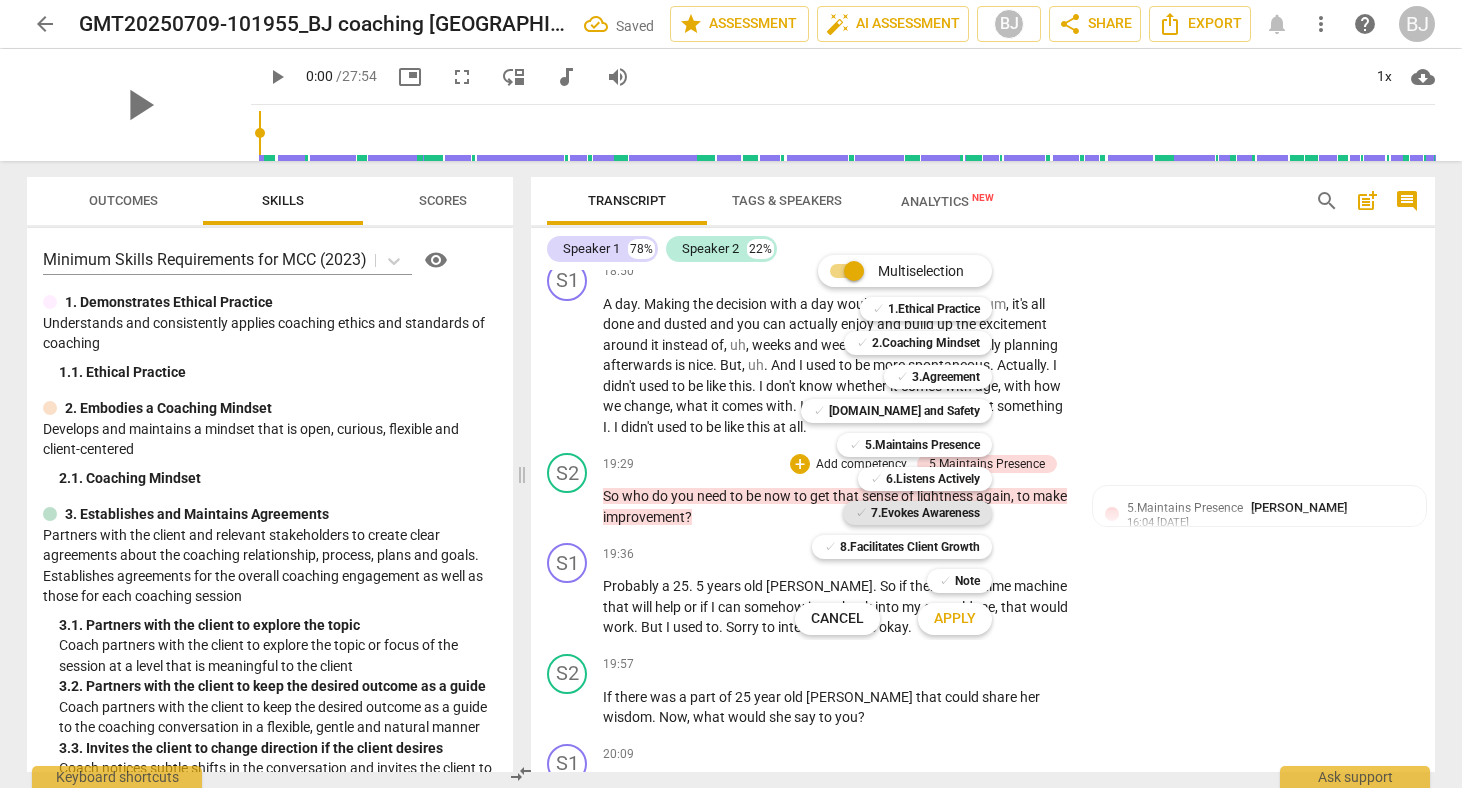 click on "7.Evokes Awareness" at bounding box center (925, 513) 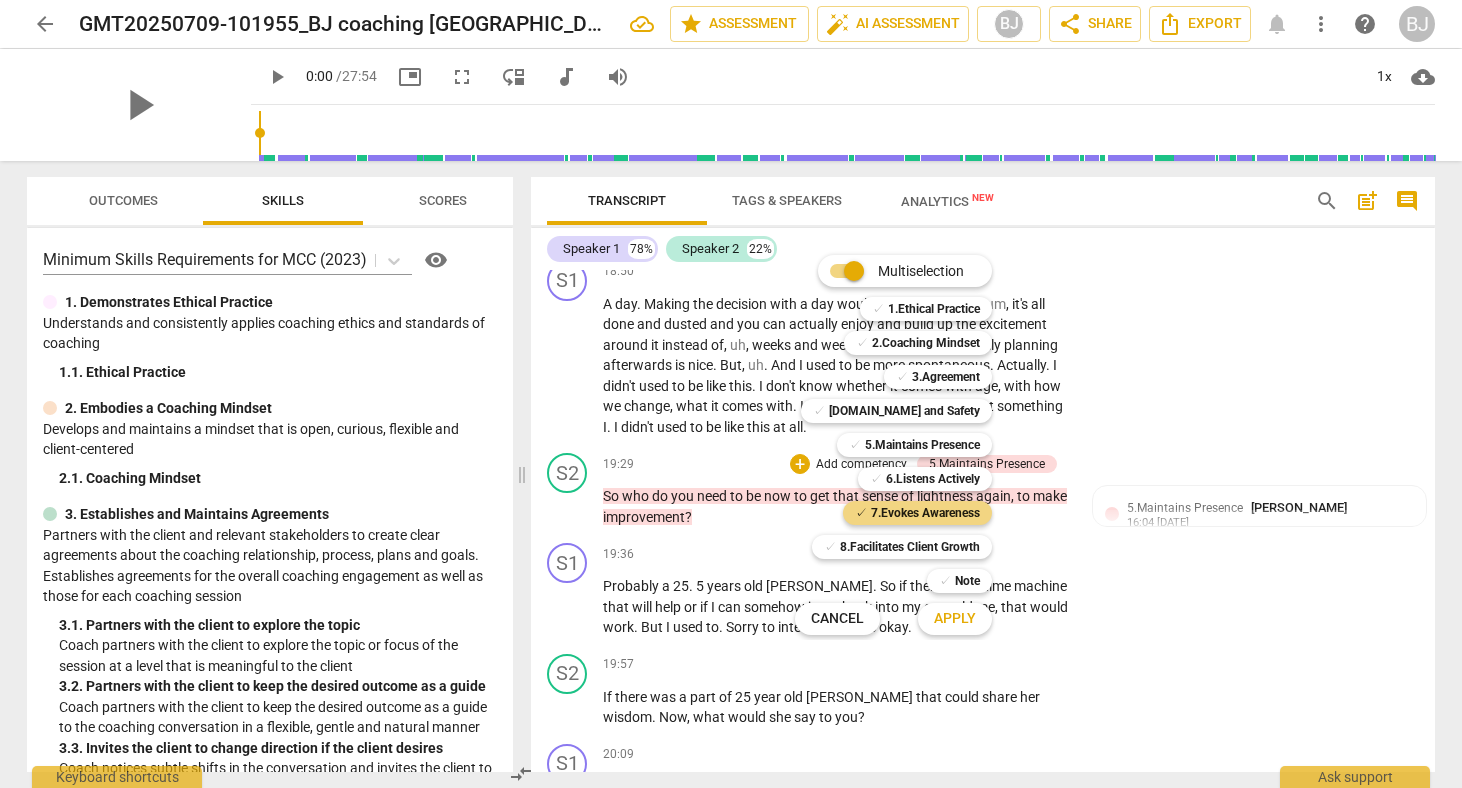 click on "Apply" at bounding box center [955, 619] 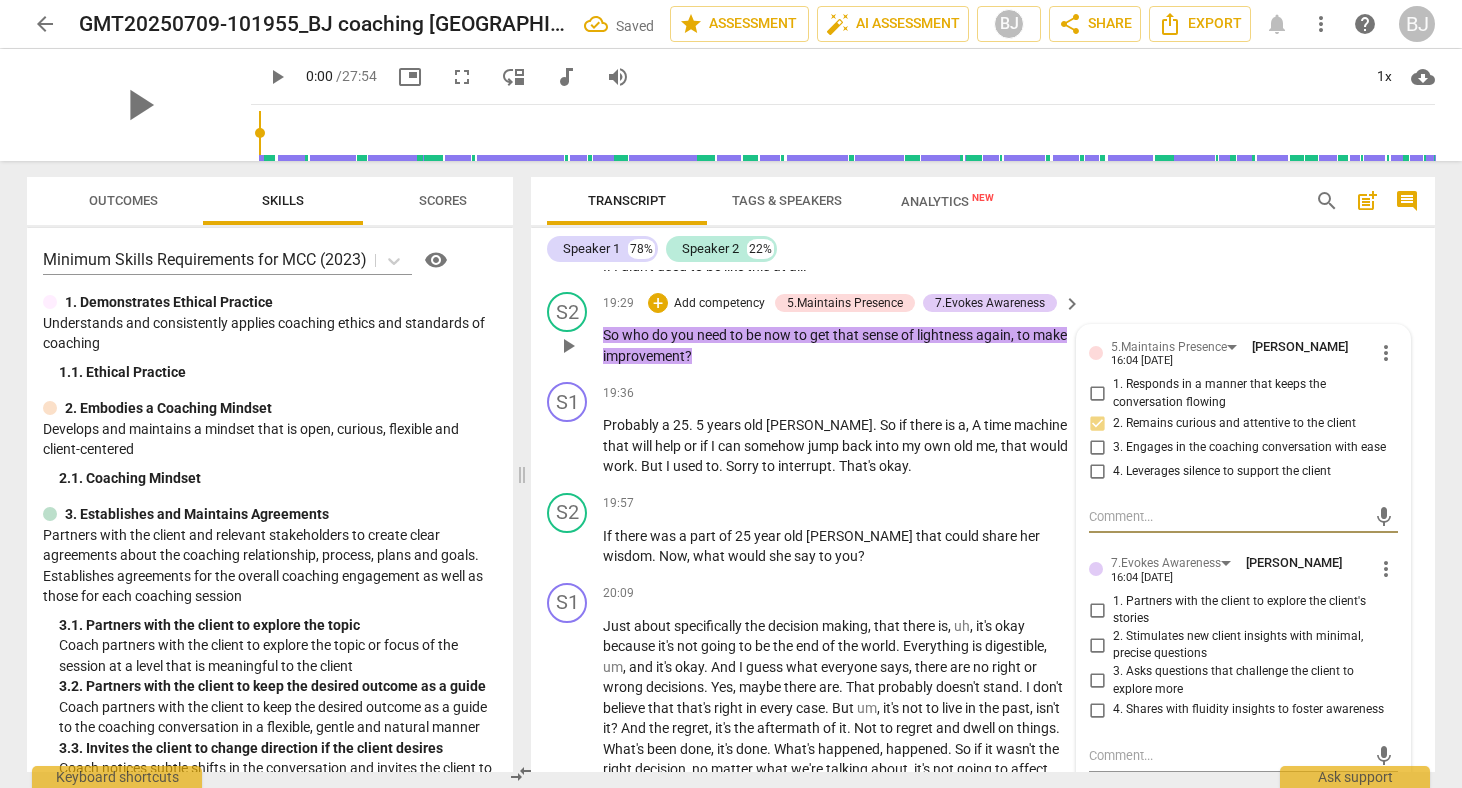 scroll, scrollTop: 6137, scrollLeft: 0, axis: vertical 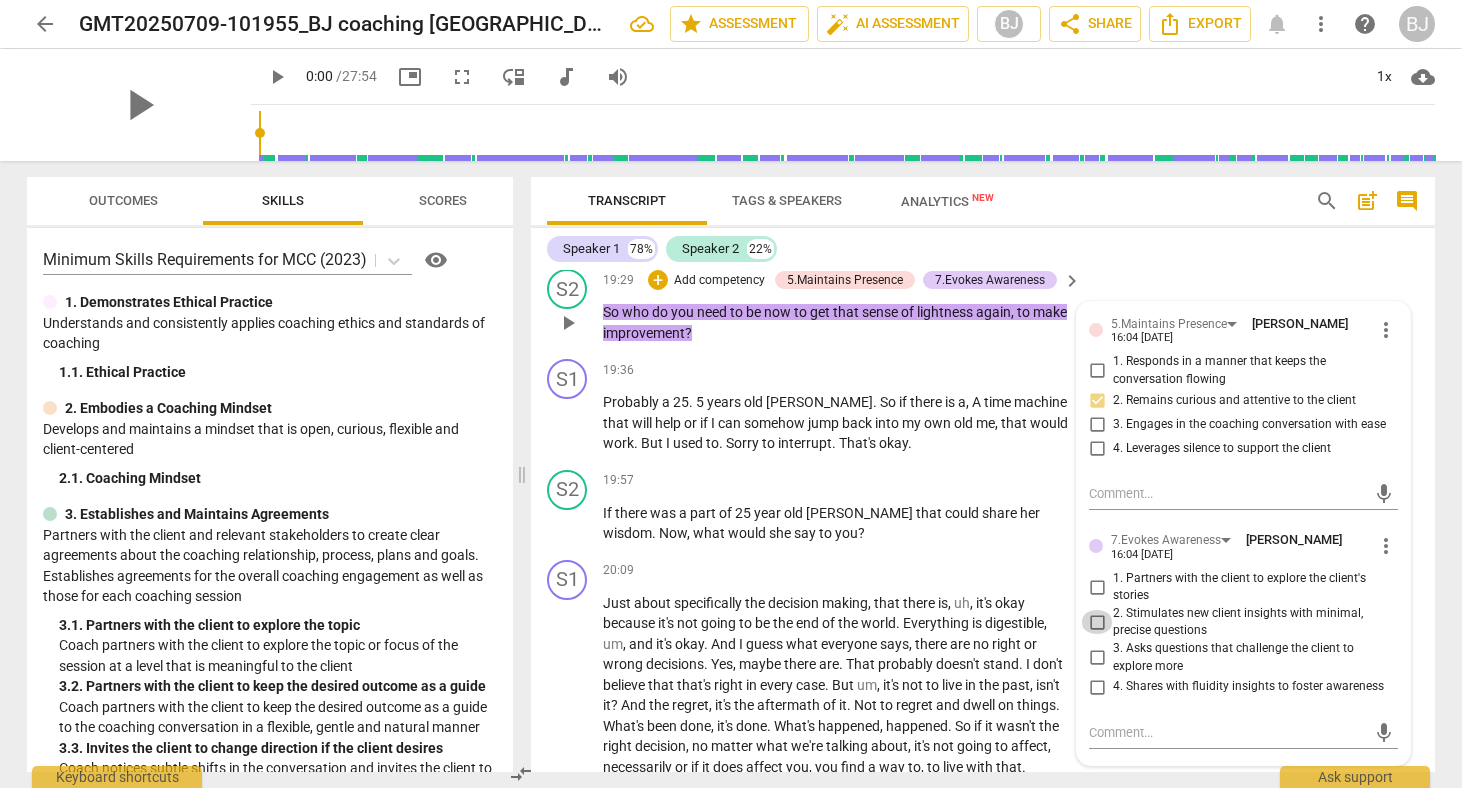 click on "2. Stimulates new client insights with minimal, precise questions" at bounding box center (1097, 622) 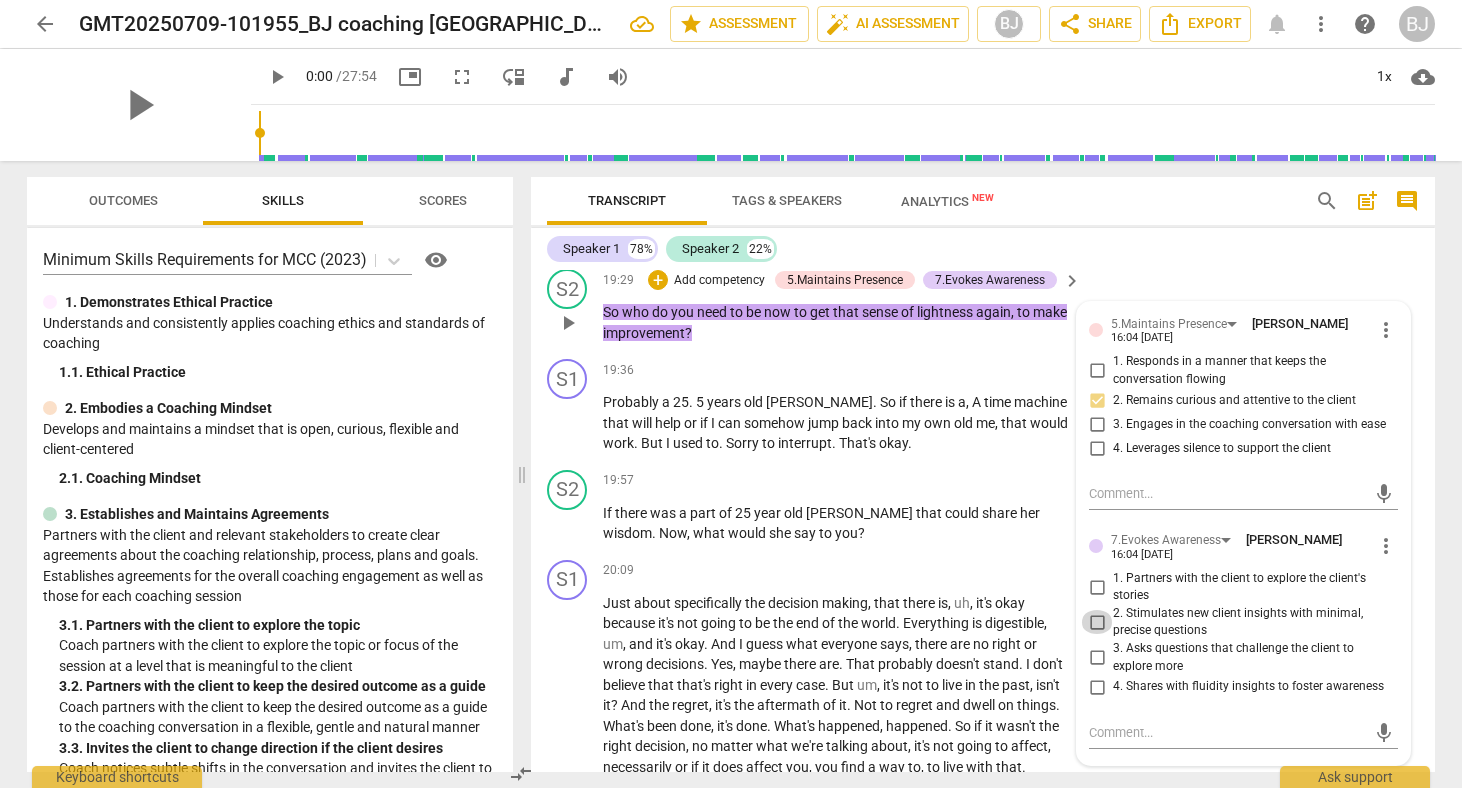 checkbox on "true" 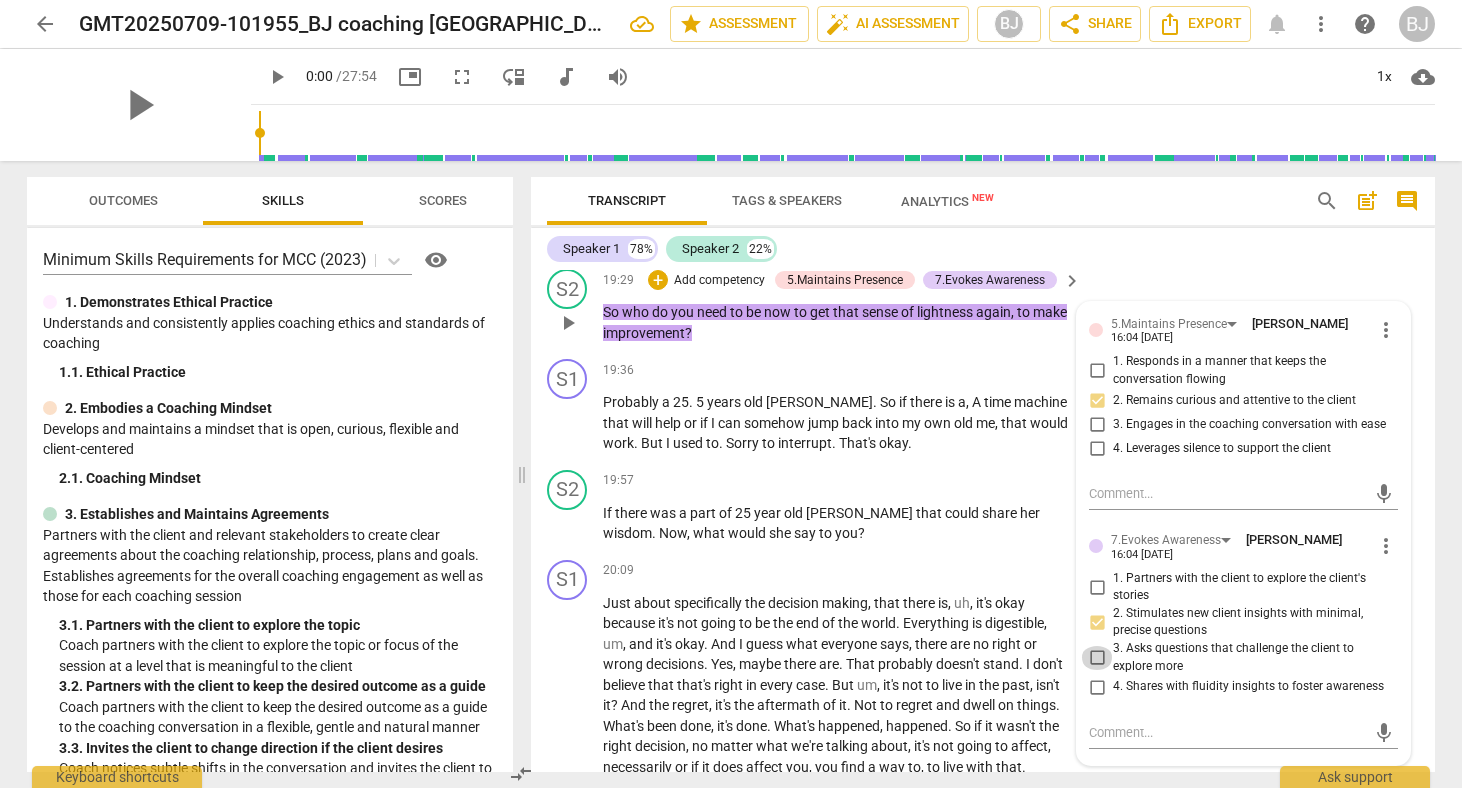 click on "3. Asks questions that challenge the client to explore more" at bounding box center (1097, 658) 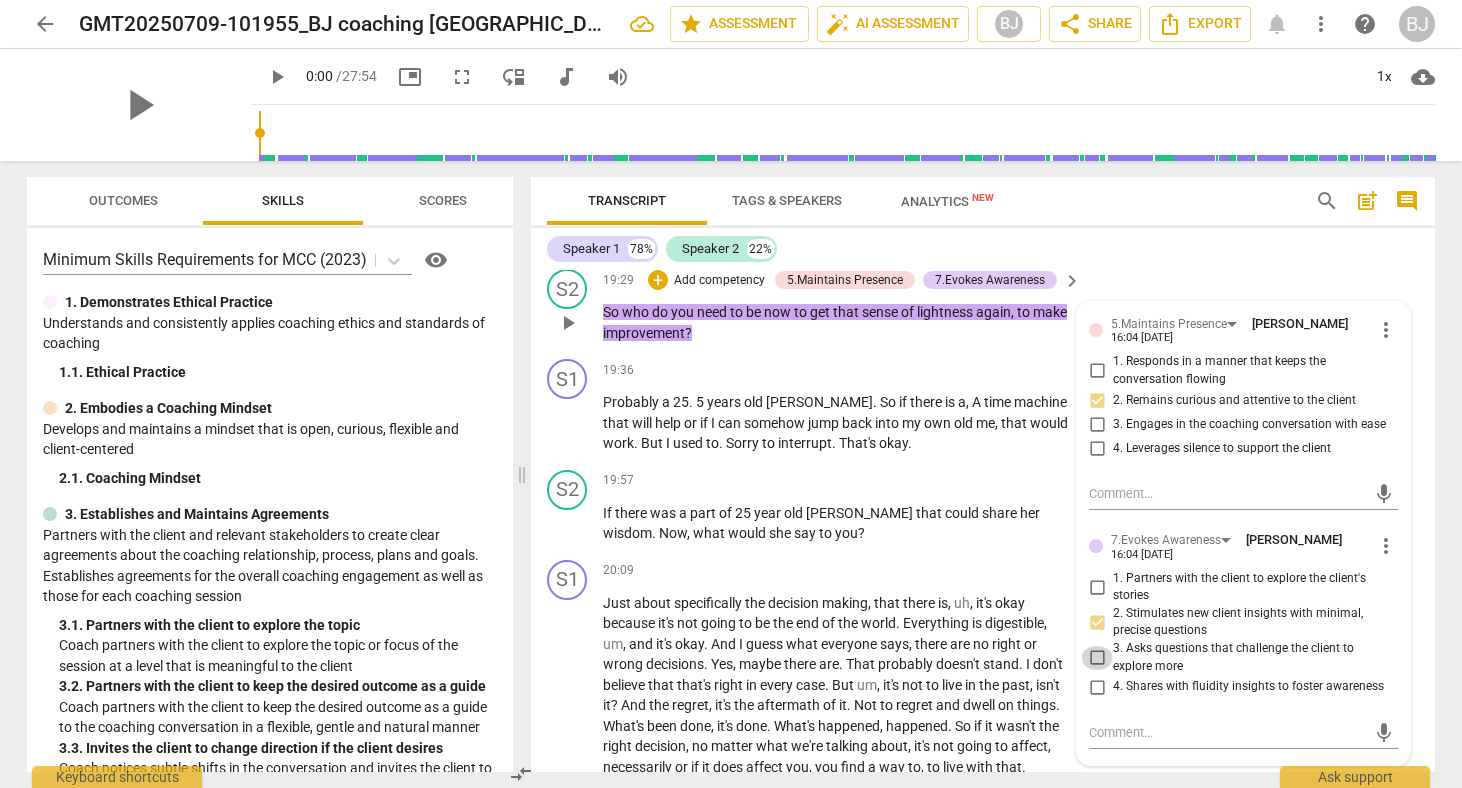 checkbox on "true" 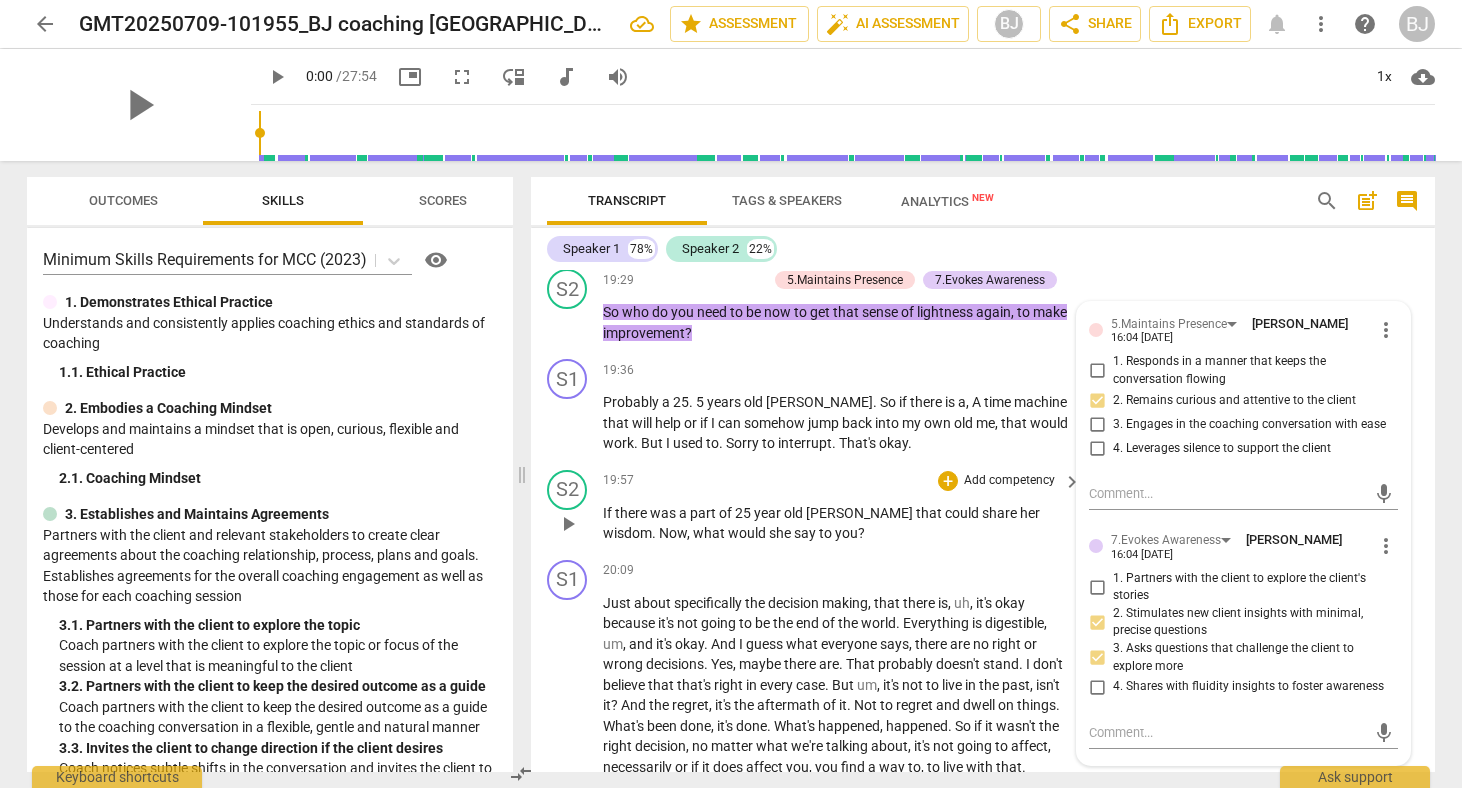 click on "Add competency" at bounding box center (1009, 481) 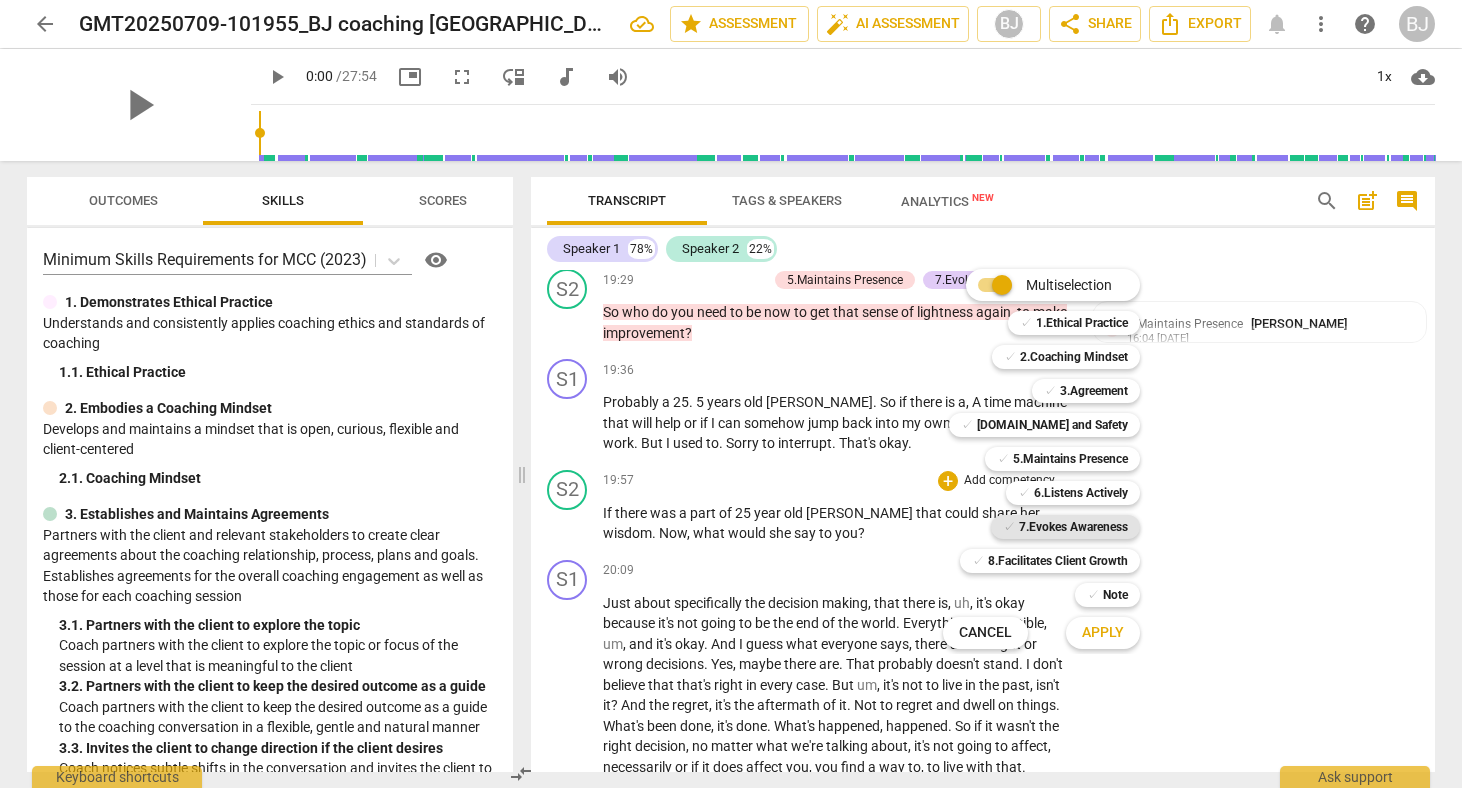 click on "7.Evokes Awareness" at bounding box center [1073, 527] 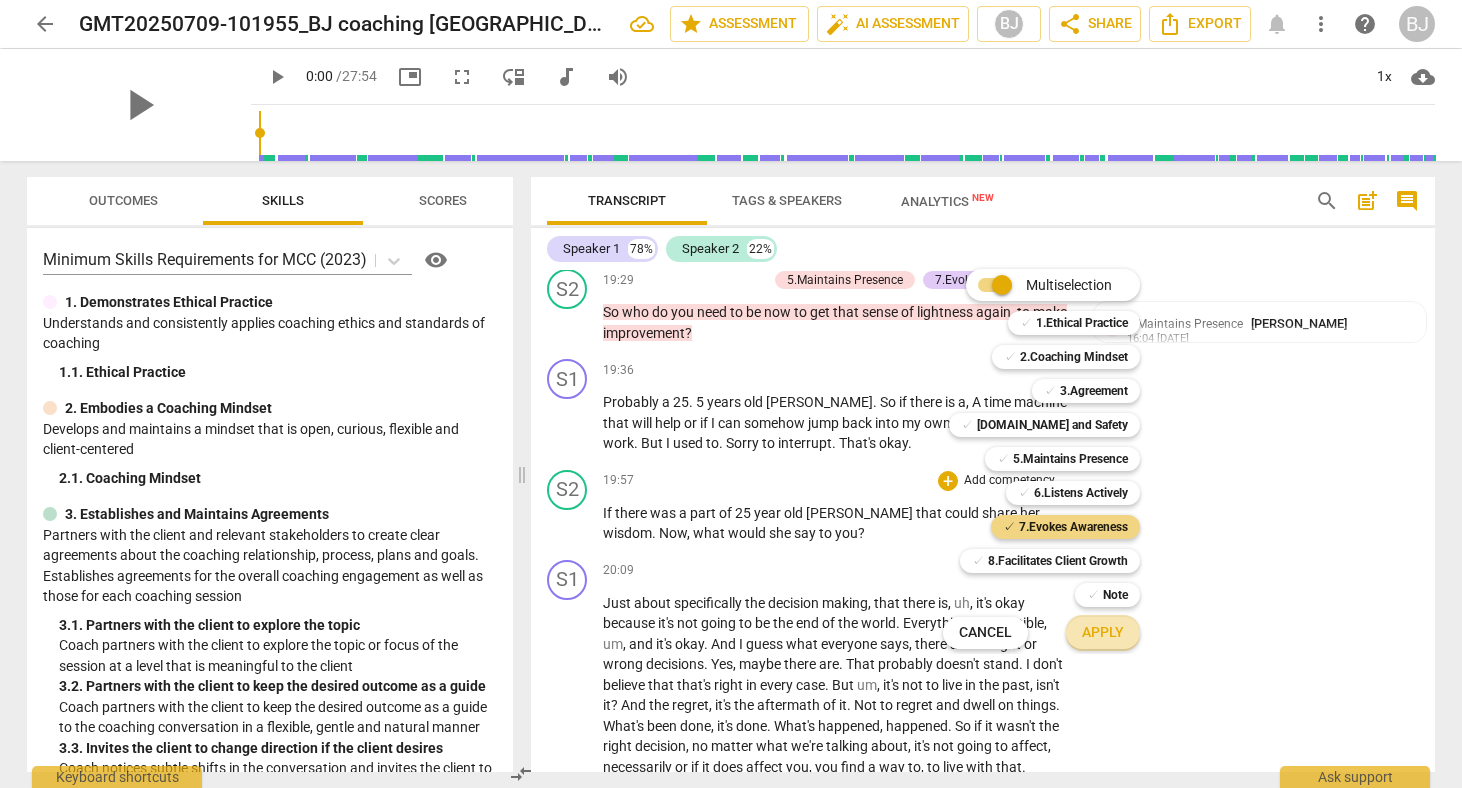 click on "Apply" at bounding box center (1103, 633) 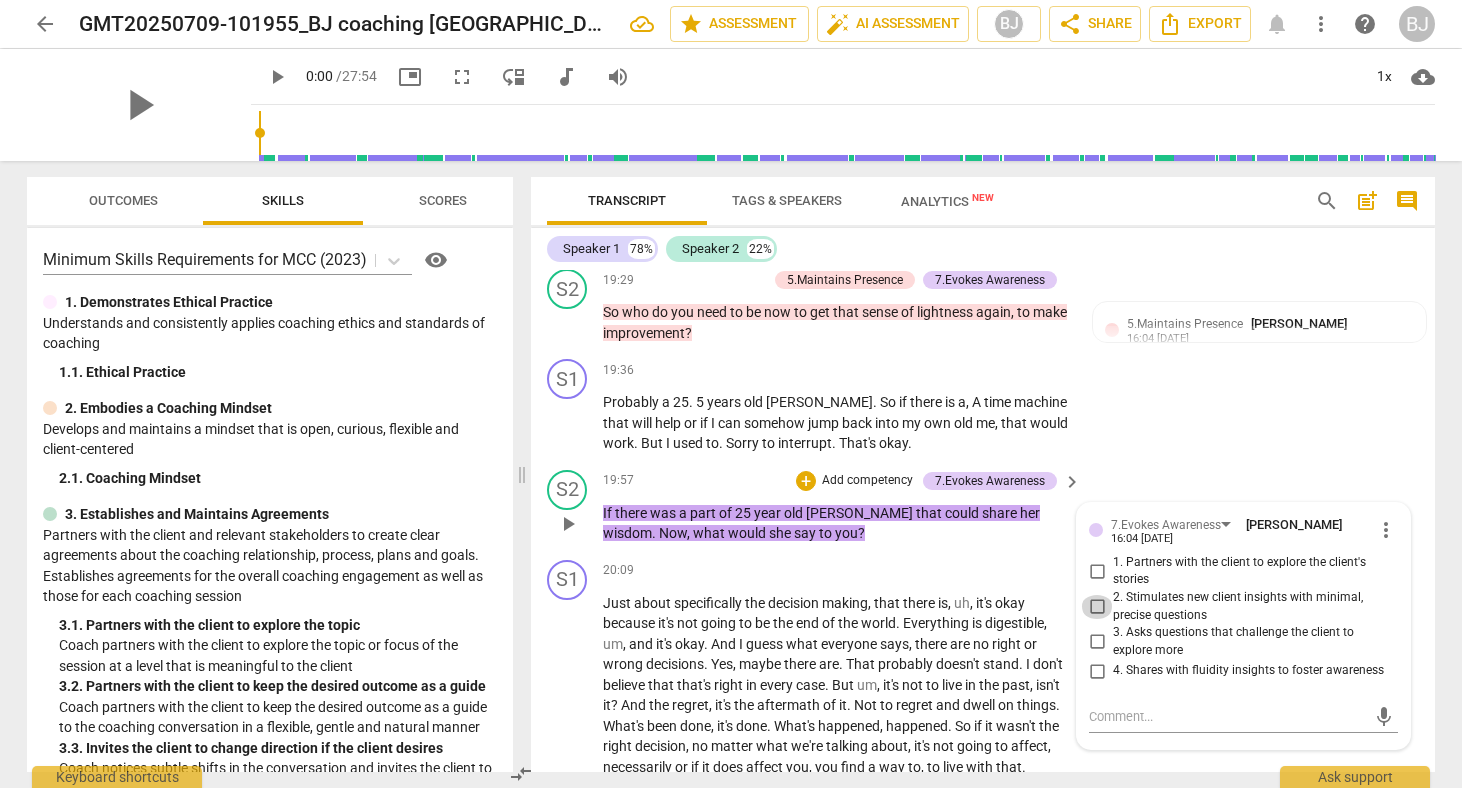 click on "2. Stimulates new client insights with minimal, precise questions" at bounding box center (1097, 607) 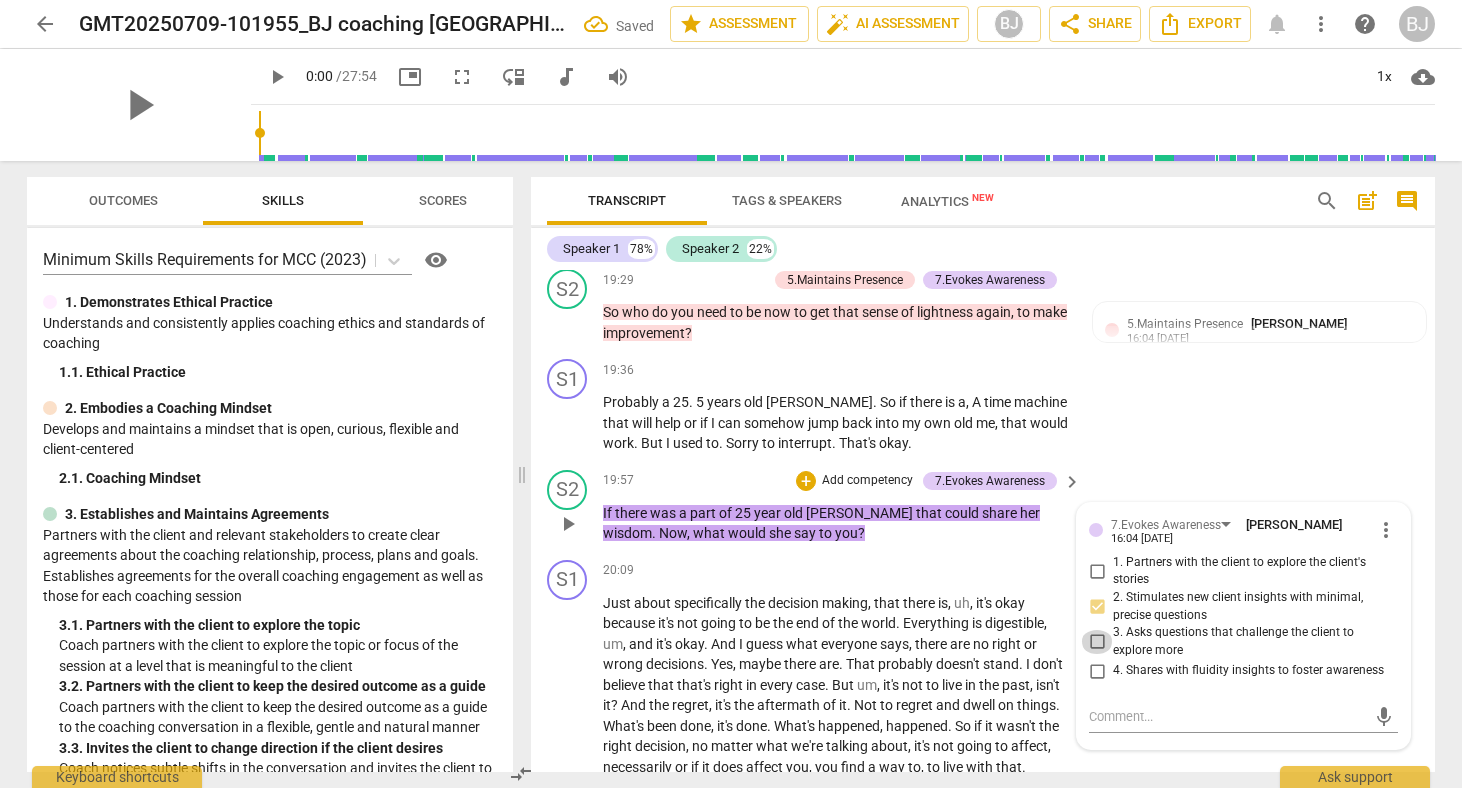 click on "3. Asks questions that challenge the client to explore more" at bounding box center (1097, 642) 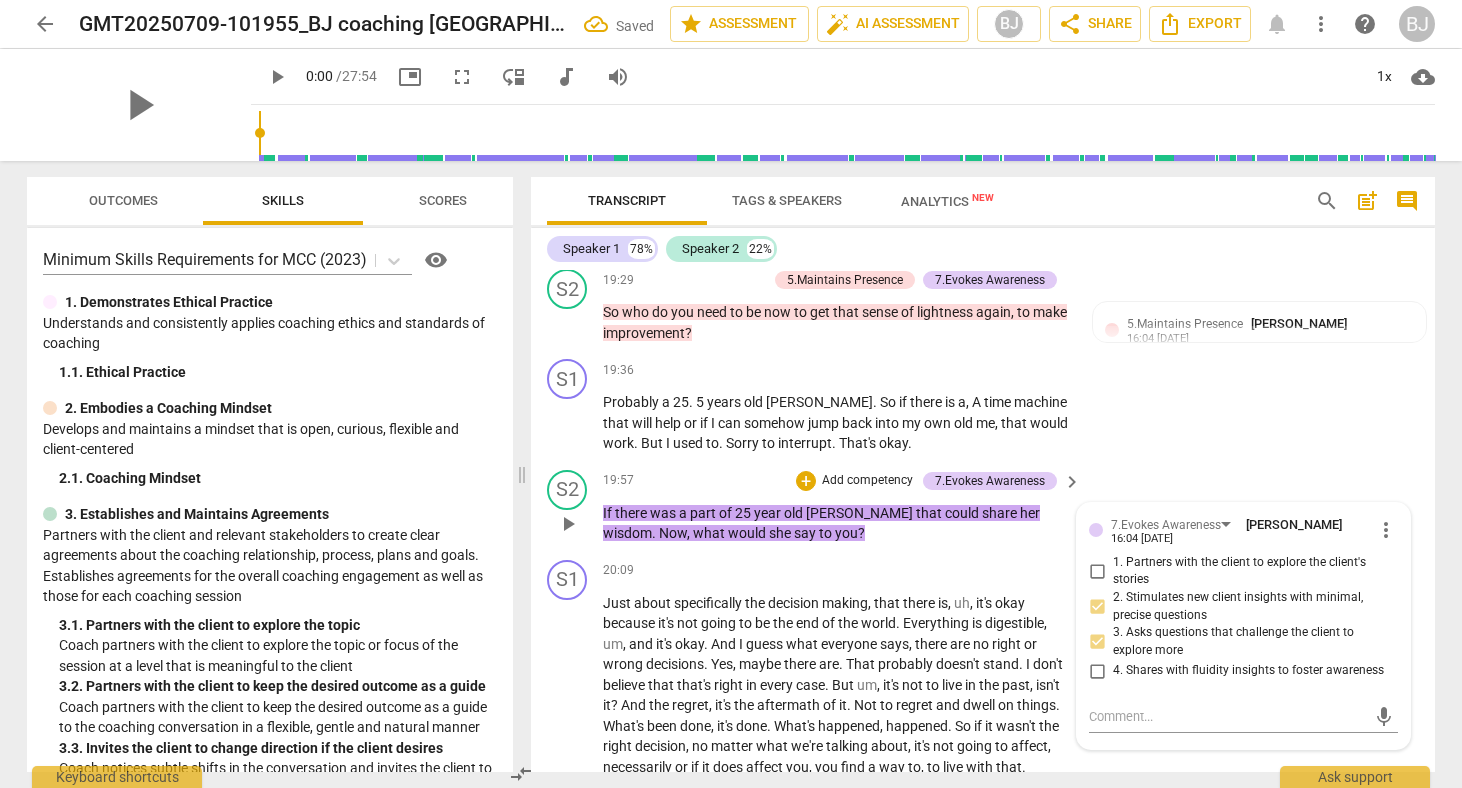 click on "19:57 + Add competency 7.Evokes Awareness keyboard_arrow_right" at bounding box center (843, 481) 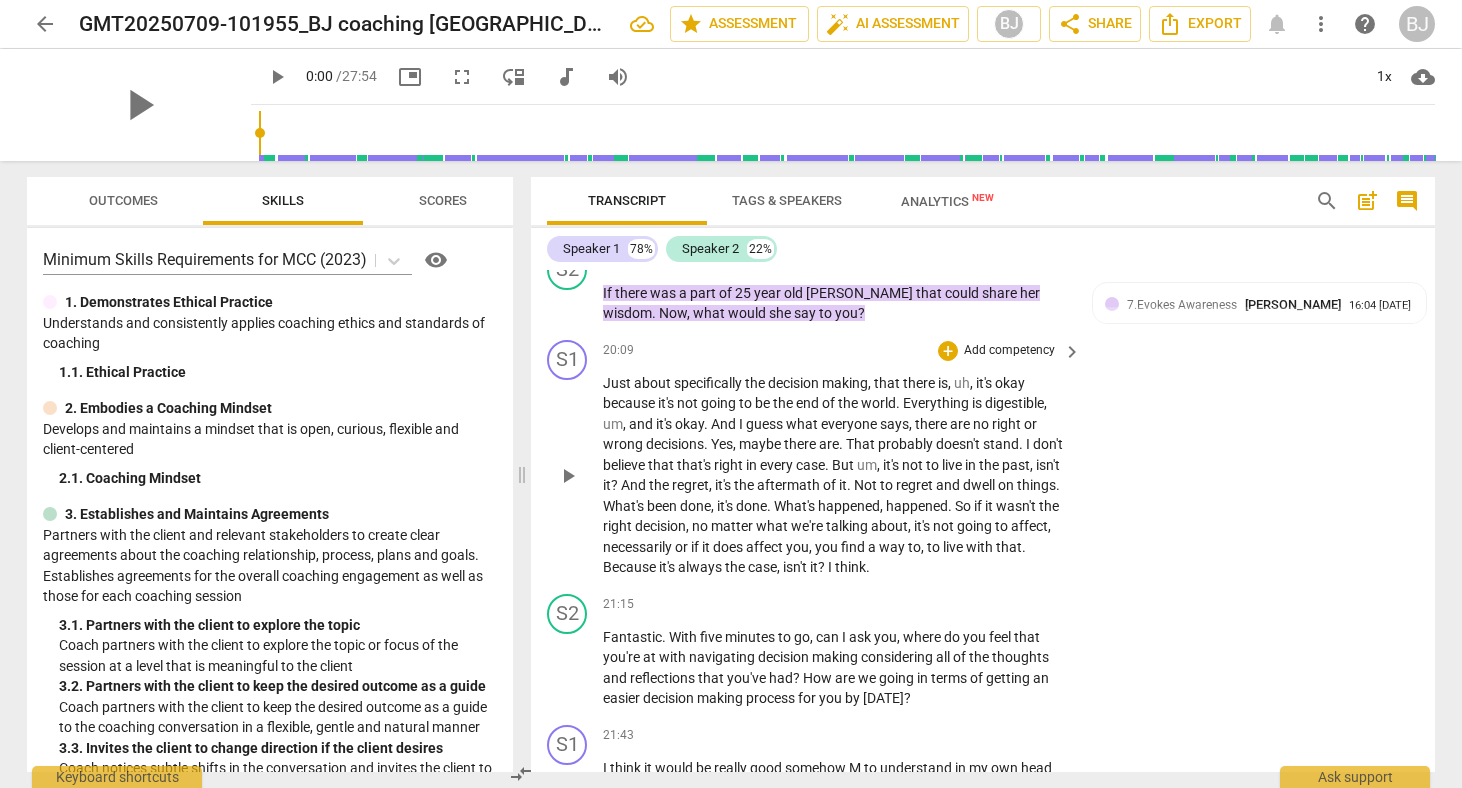 scroll, scrollTop: 6370, scrollLeft: 0, axis: vertical 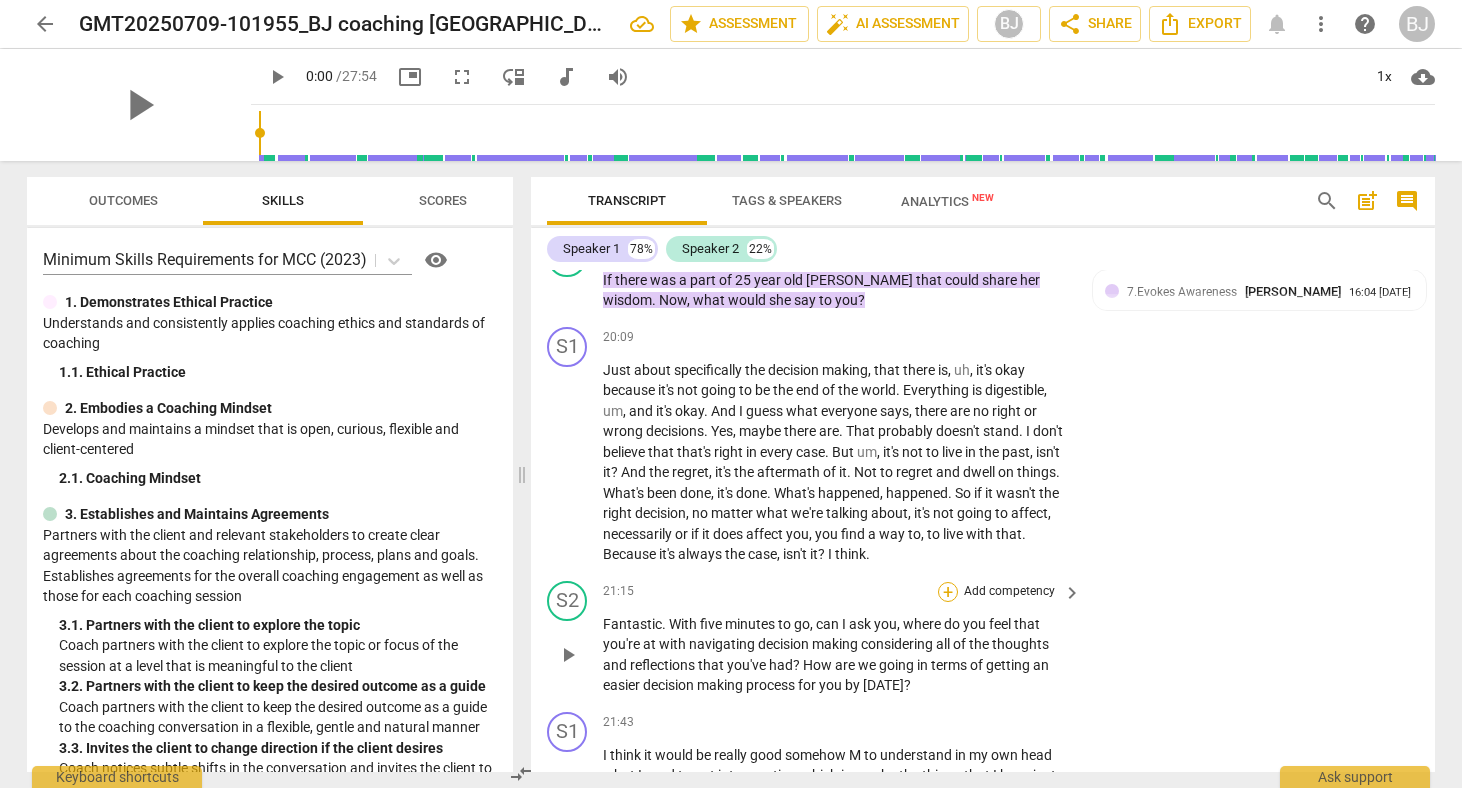 click on "+" at bounding box center (948, 592) 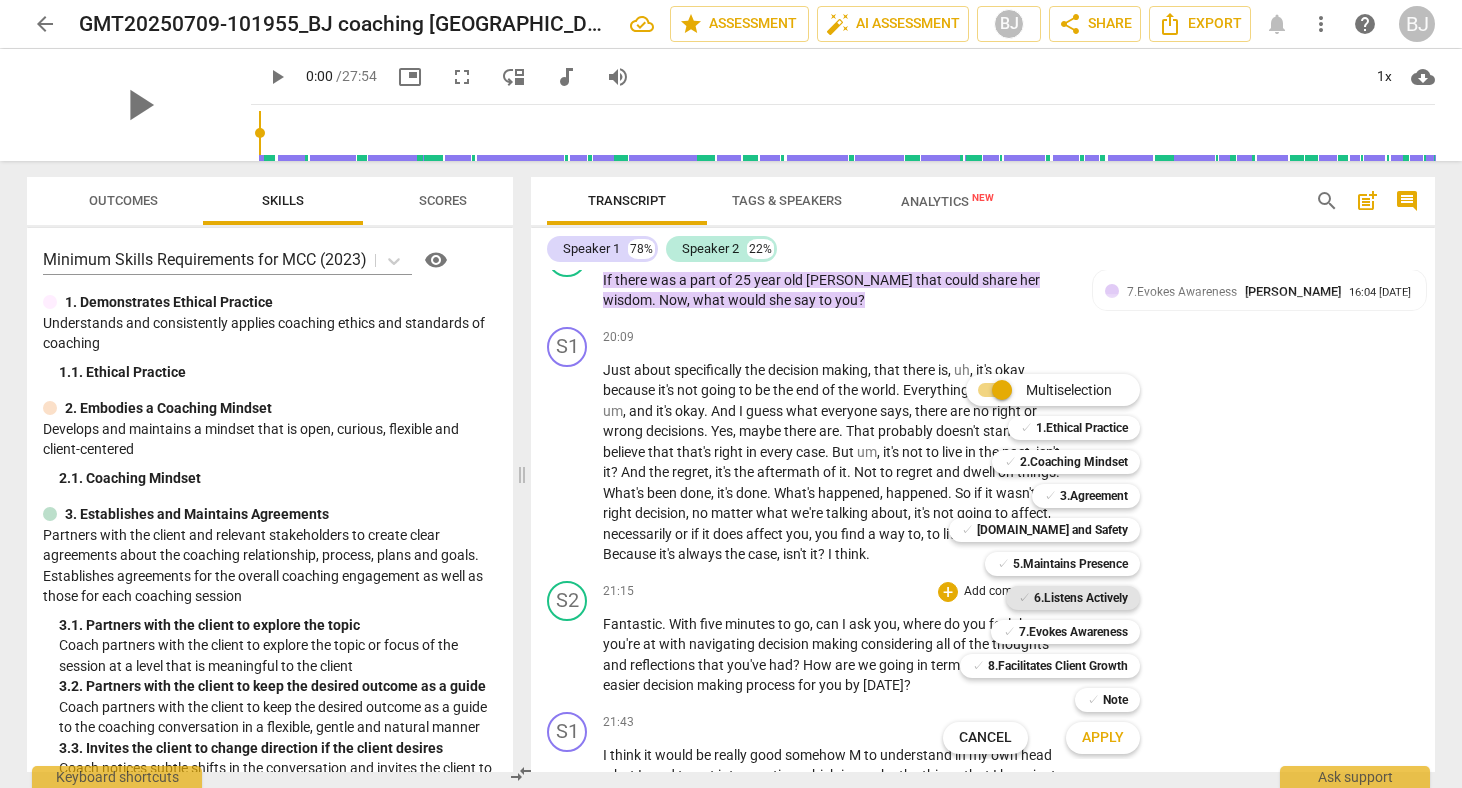 click on "6.Listens Actively" at bounding box center [1081, 598] 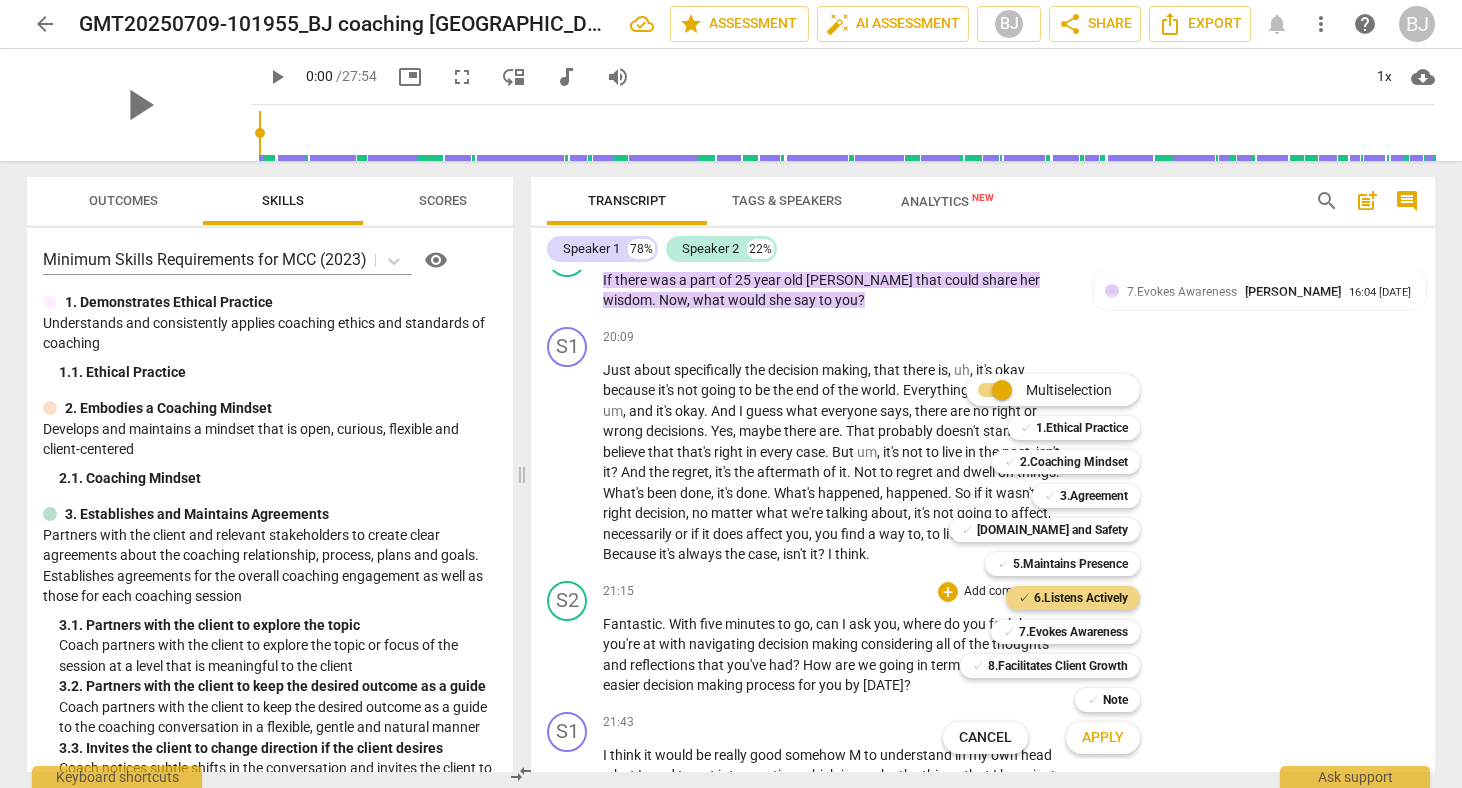 click on "Apply" at bounding box center [1103, 738] 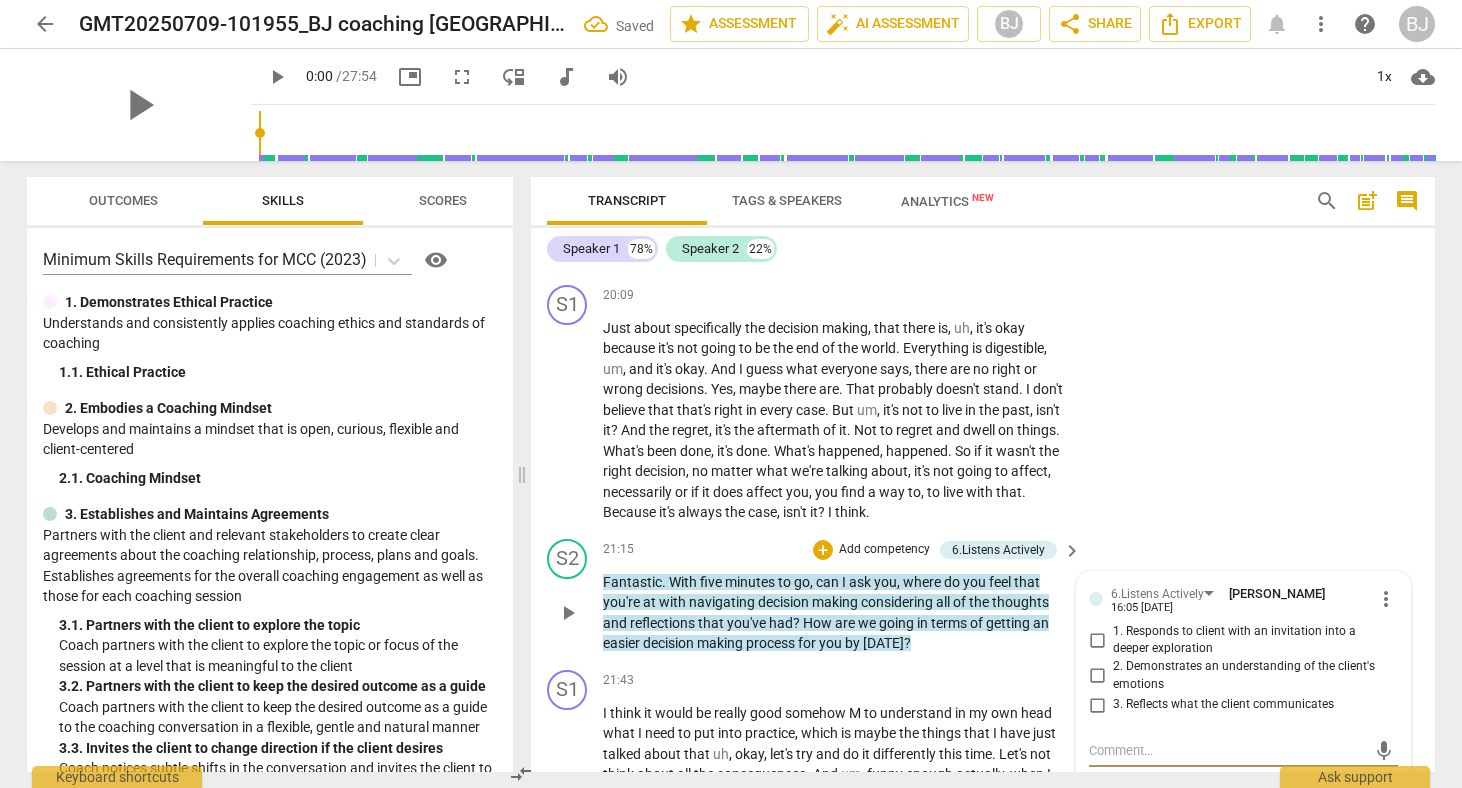 scroll, scrollTop: 6416, scrollLeft: 0, axis: vertical 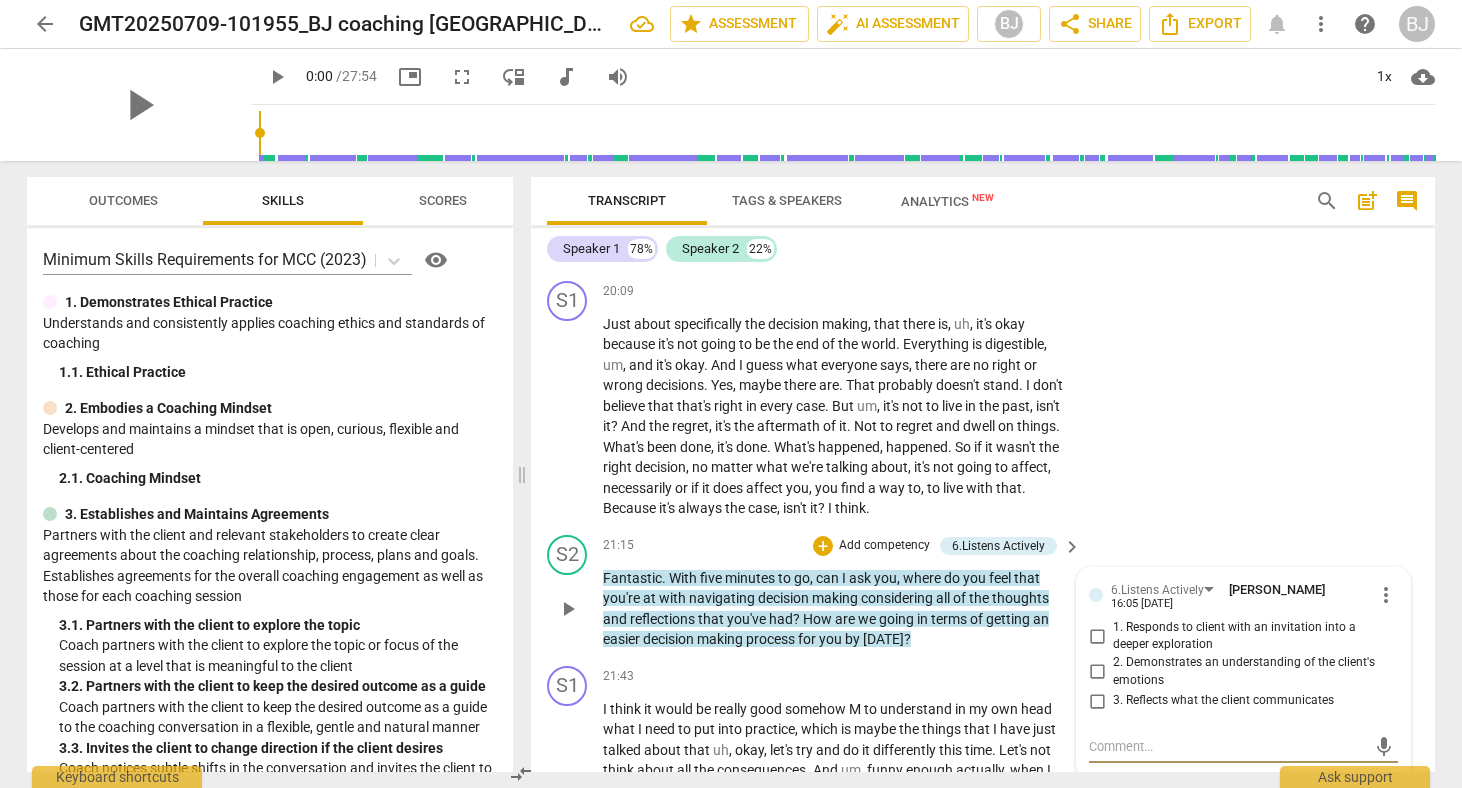 click on "Add competency" at bounding box center [884, 546] 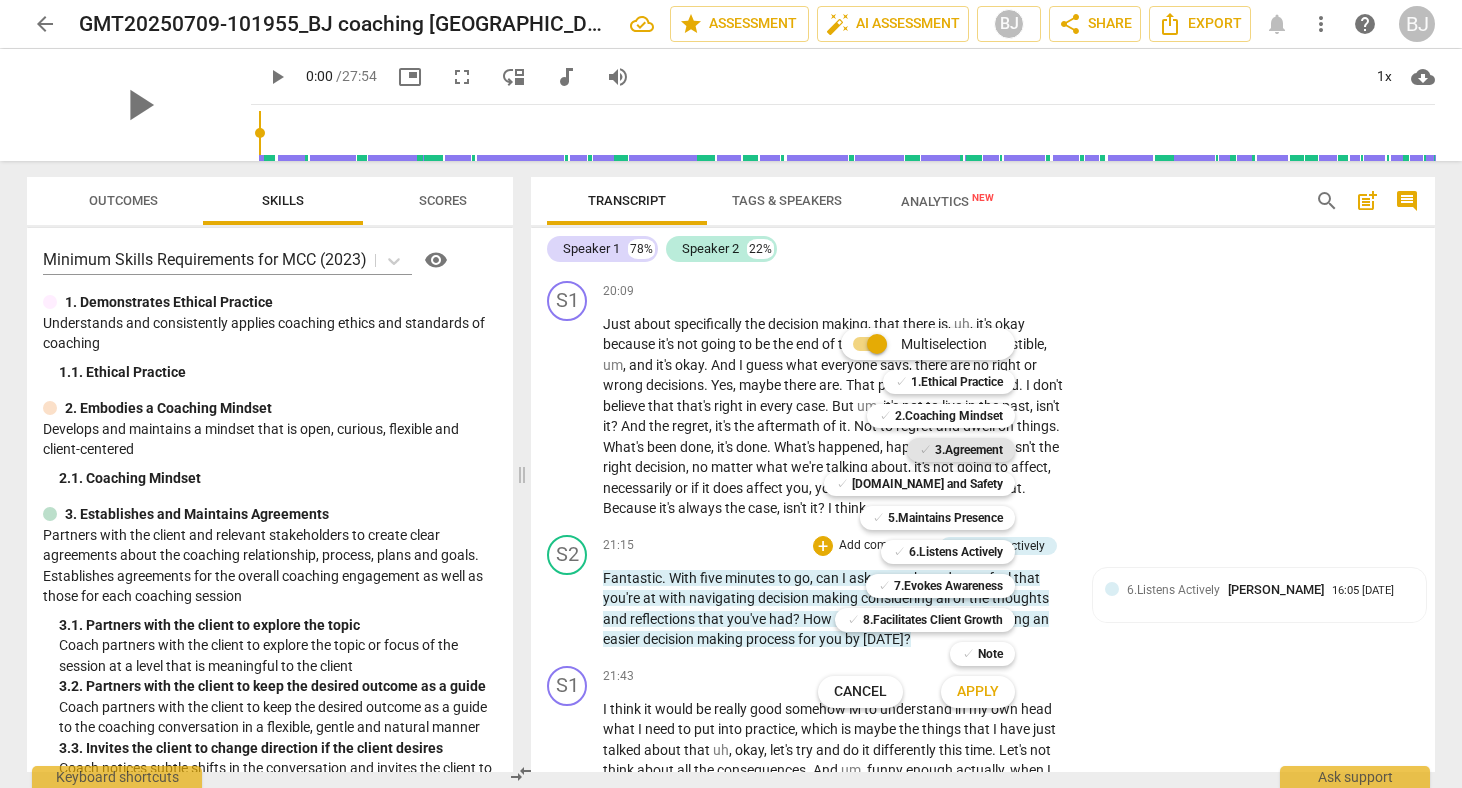 click on "3.Agreement" at bounding box center [969, 450] 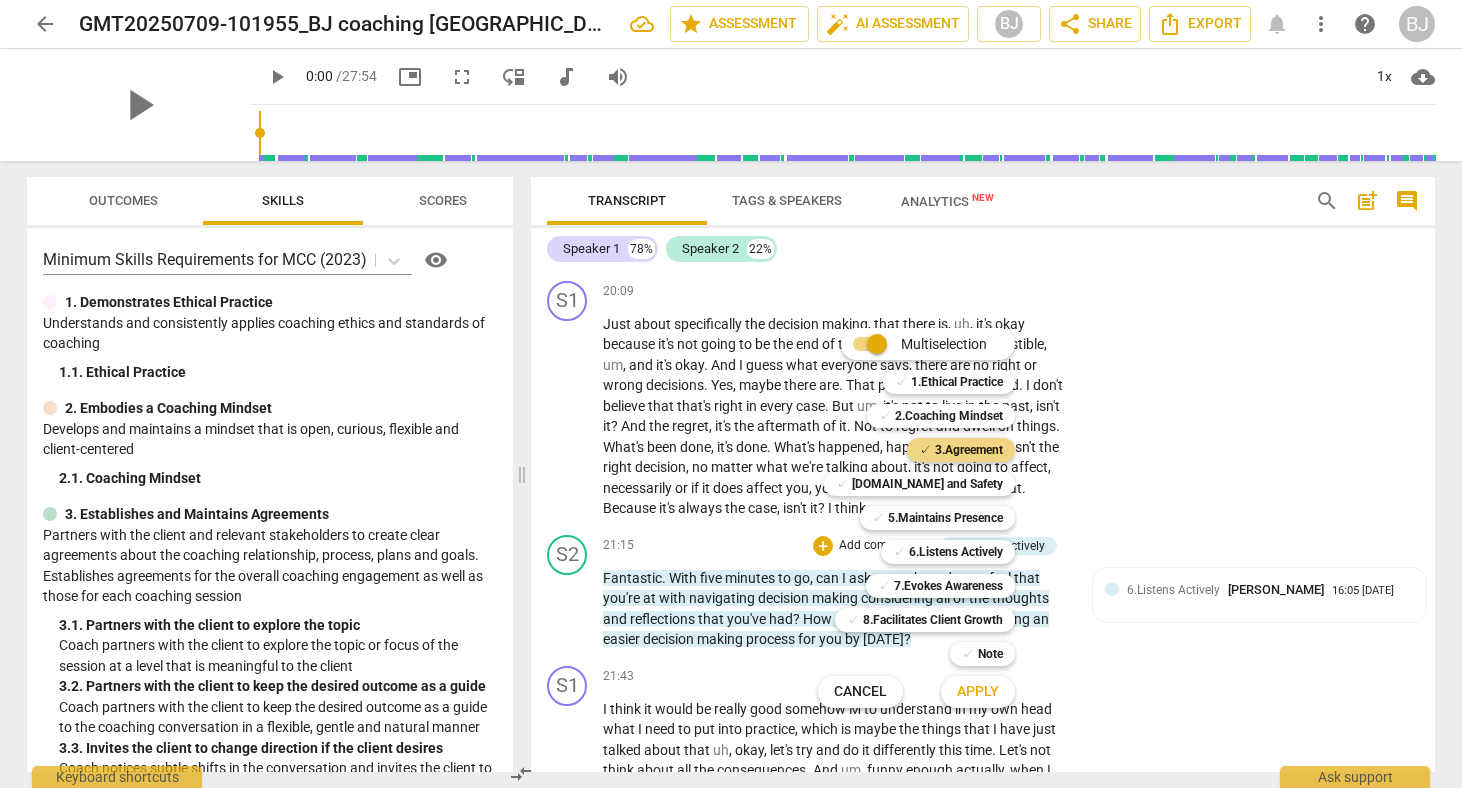 click on "Apply" at bounding box center (978, 692) 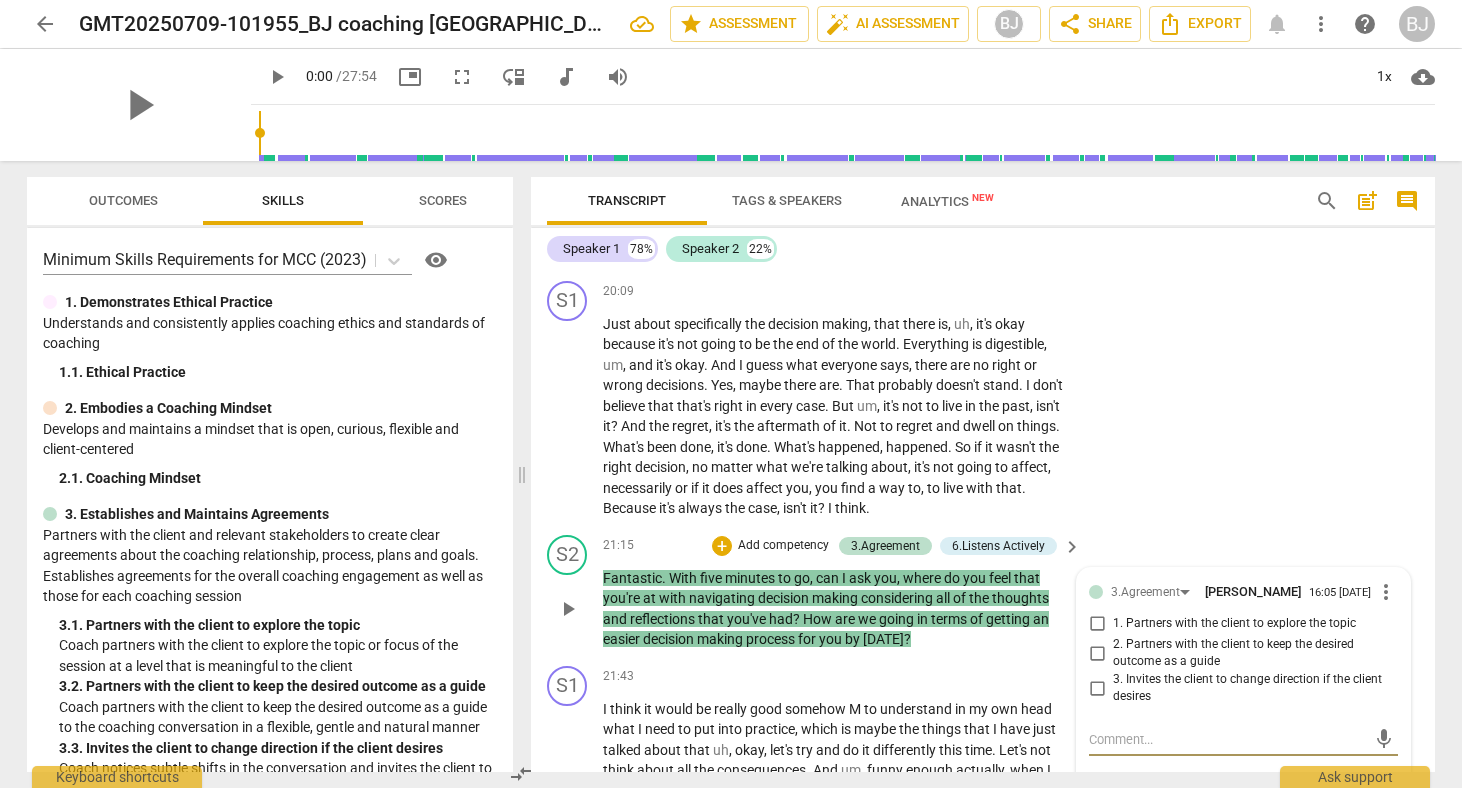 click on "2. Partners with the client to keep the desired outcome as a guide" at bounding box center [1097, 653] 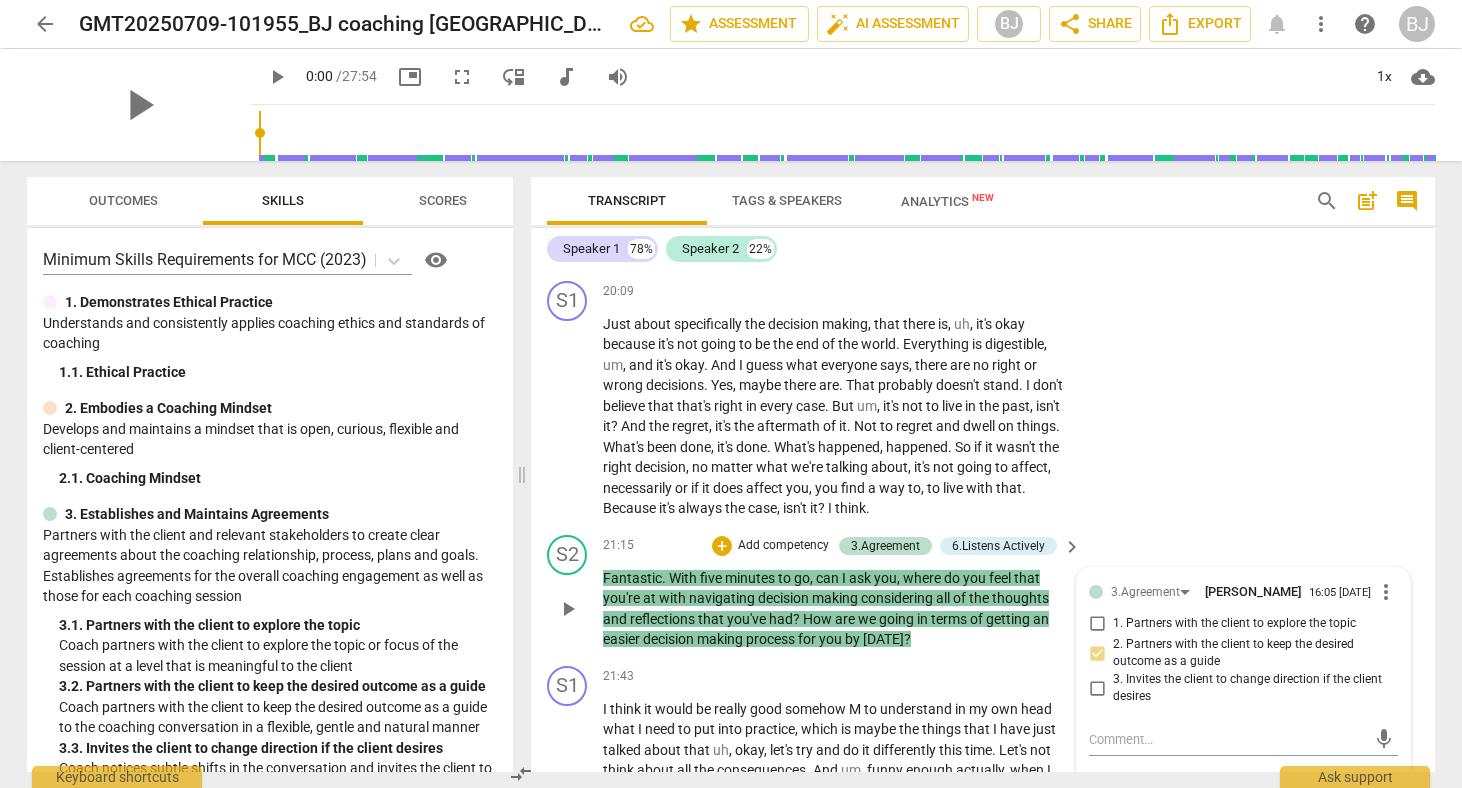 click on "Fantastic .   With   five   minutes   to   go ,   can   I   ask   you ,   where   do   you   feel   that   you're   at   with   navigating   decision   making   considering   all   of   the   thoughts   and   reflections   that   you've   had ?   How   are   we   going   in   terms   of   getting   an   easier   decision   making   process   for   you   by   [DATE] ?" at bounding box center [837, 609] 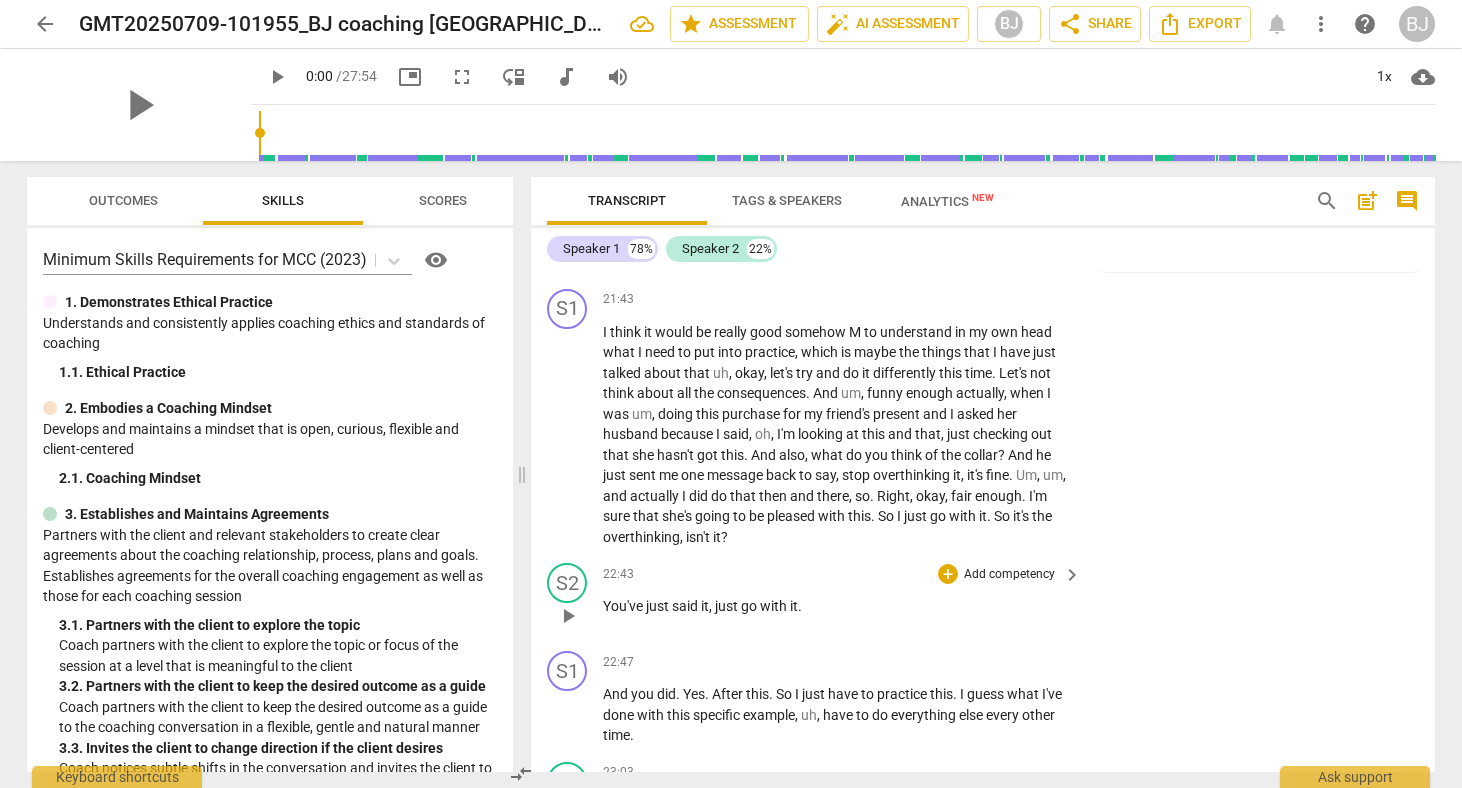 scroll, scrollTop: 6795, scrollLeft: 0, axis: vertical 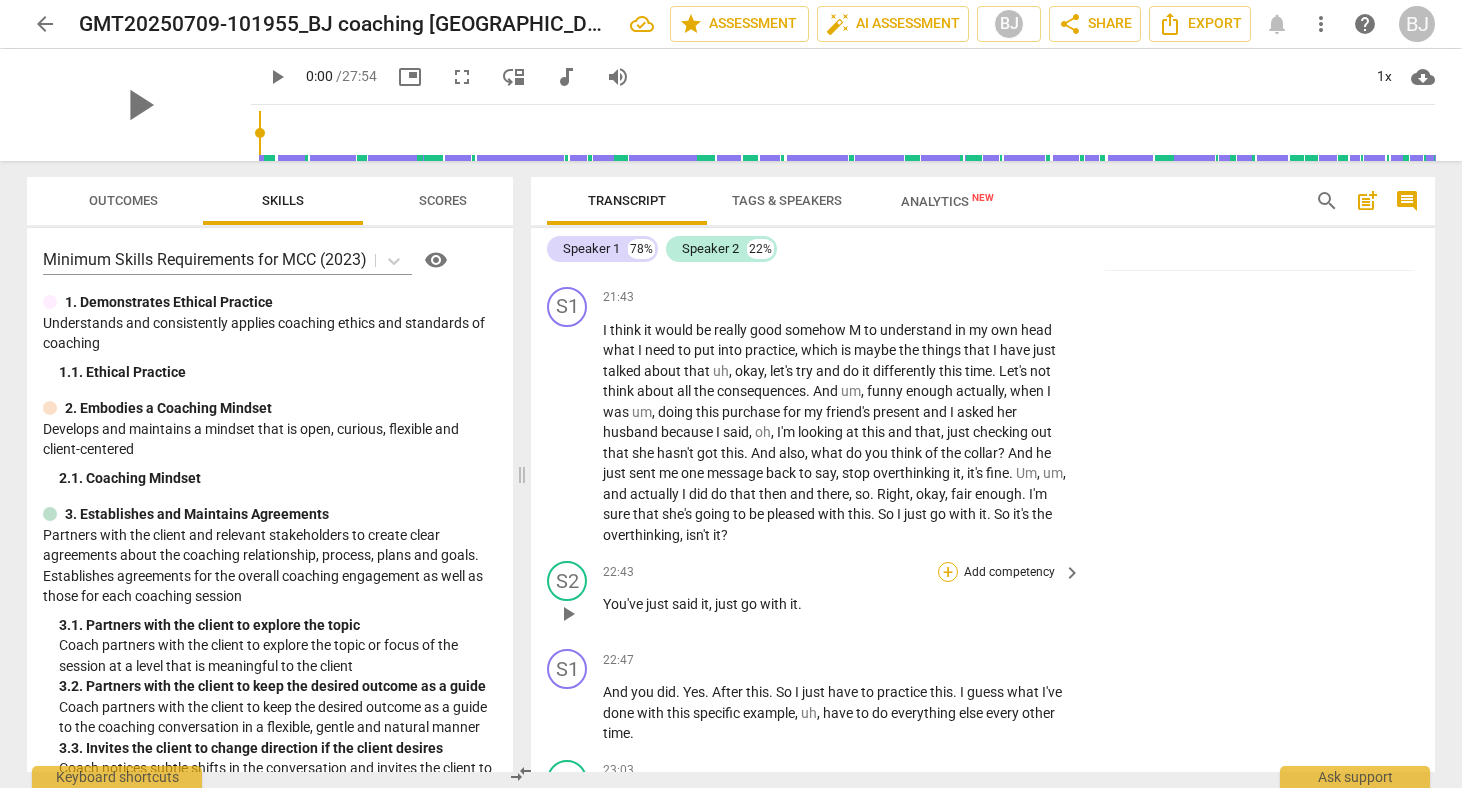 click on "+" at bounding box center (948, 572) 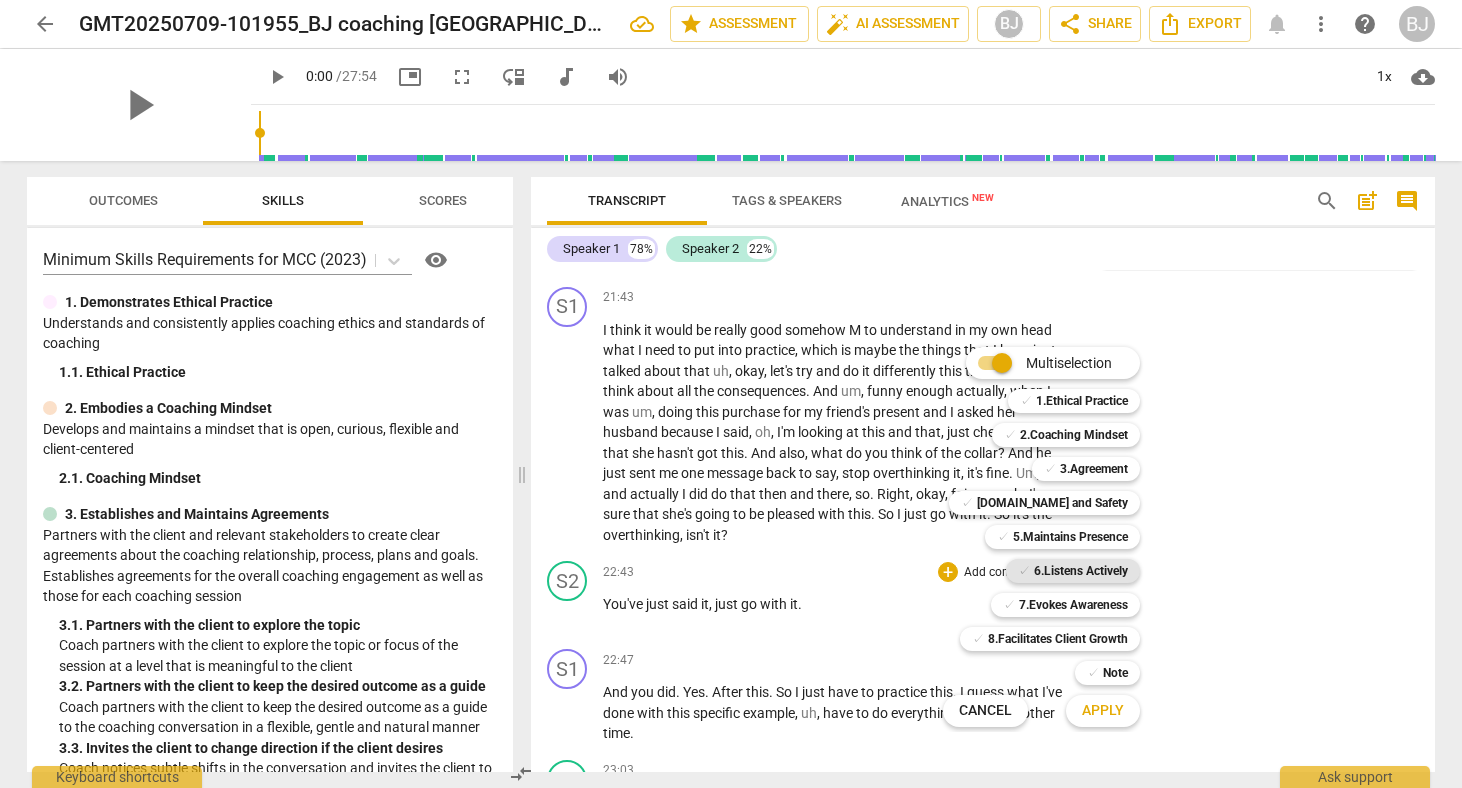 click on "6.Listens Actively" at bounding box center [1081, 571] 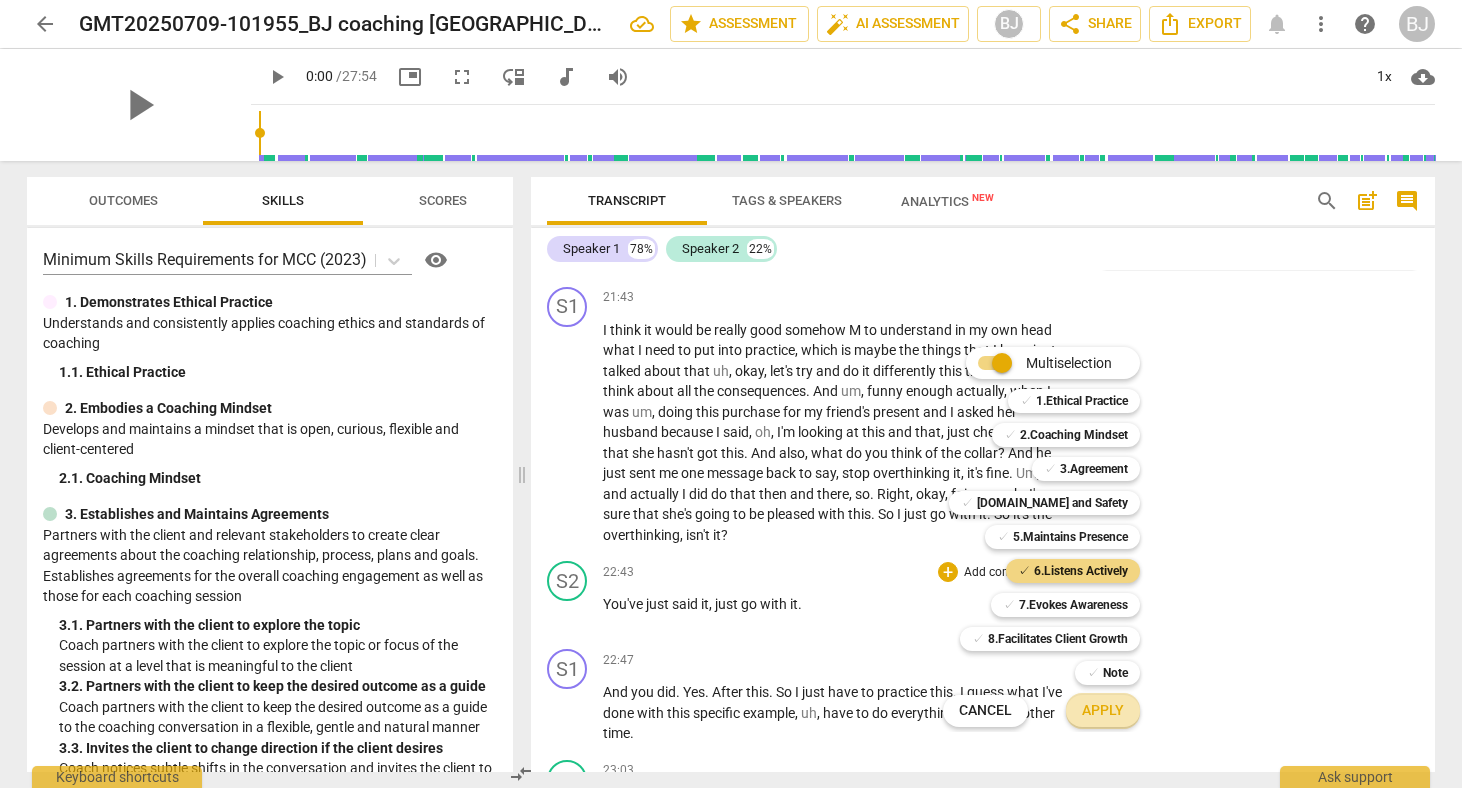 click on "Apply" at bounding box center [1103, 711] 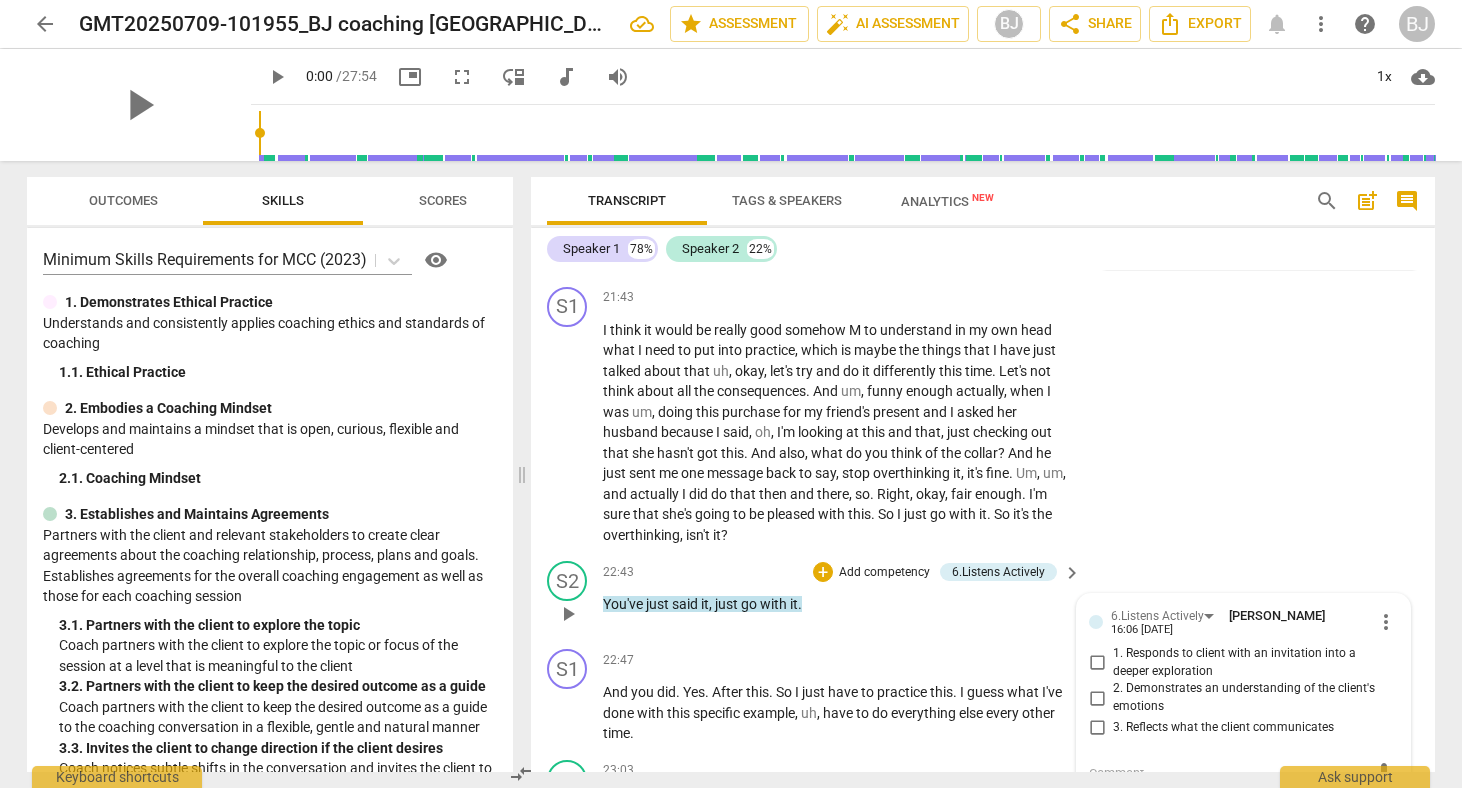 click on "3. Reflects what the client communicates" at bounding box center [1097, 728] 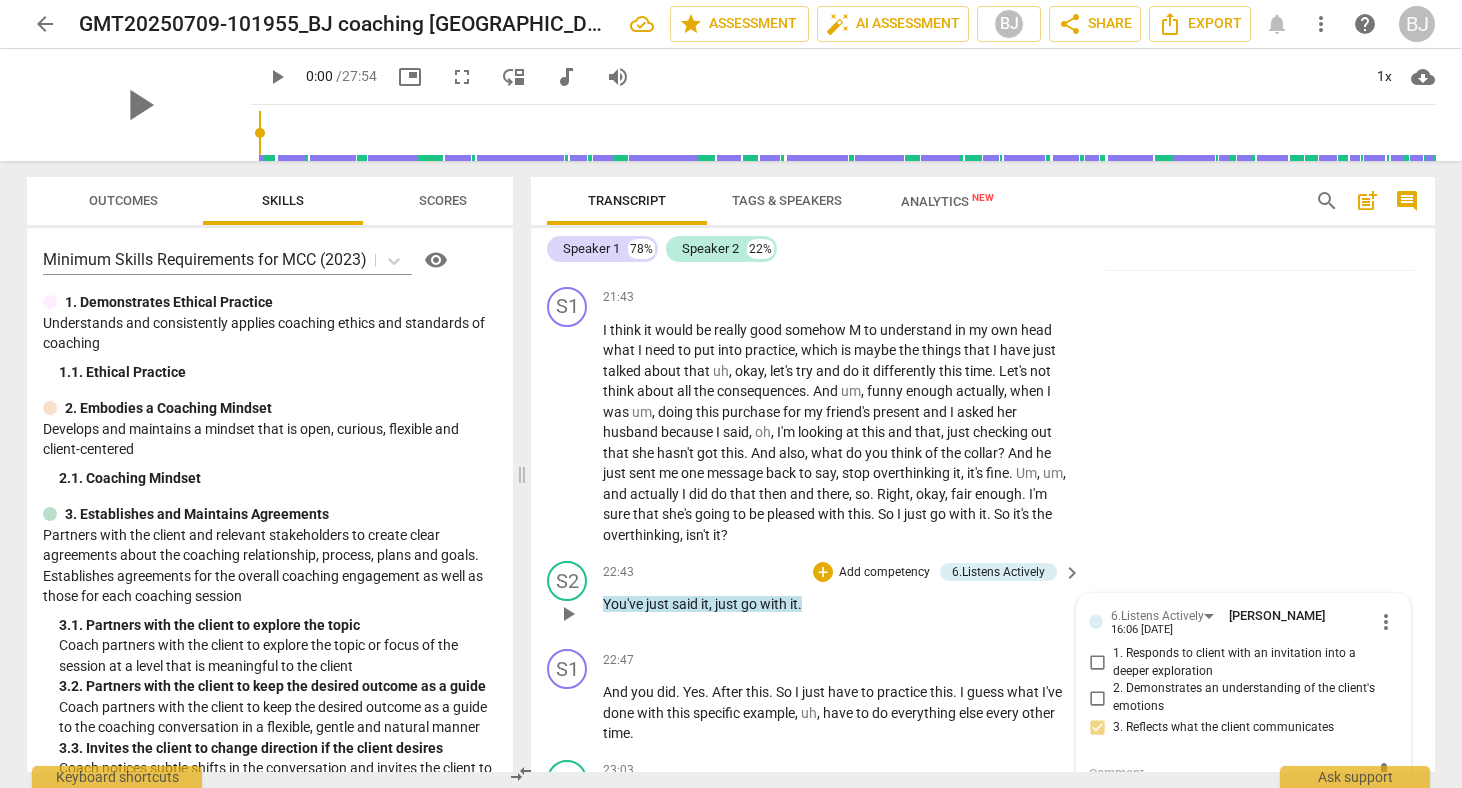 click on "You've   just   said   it ,   just   go   with   it ." at bounding box center (837, 604) 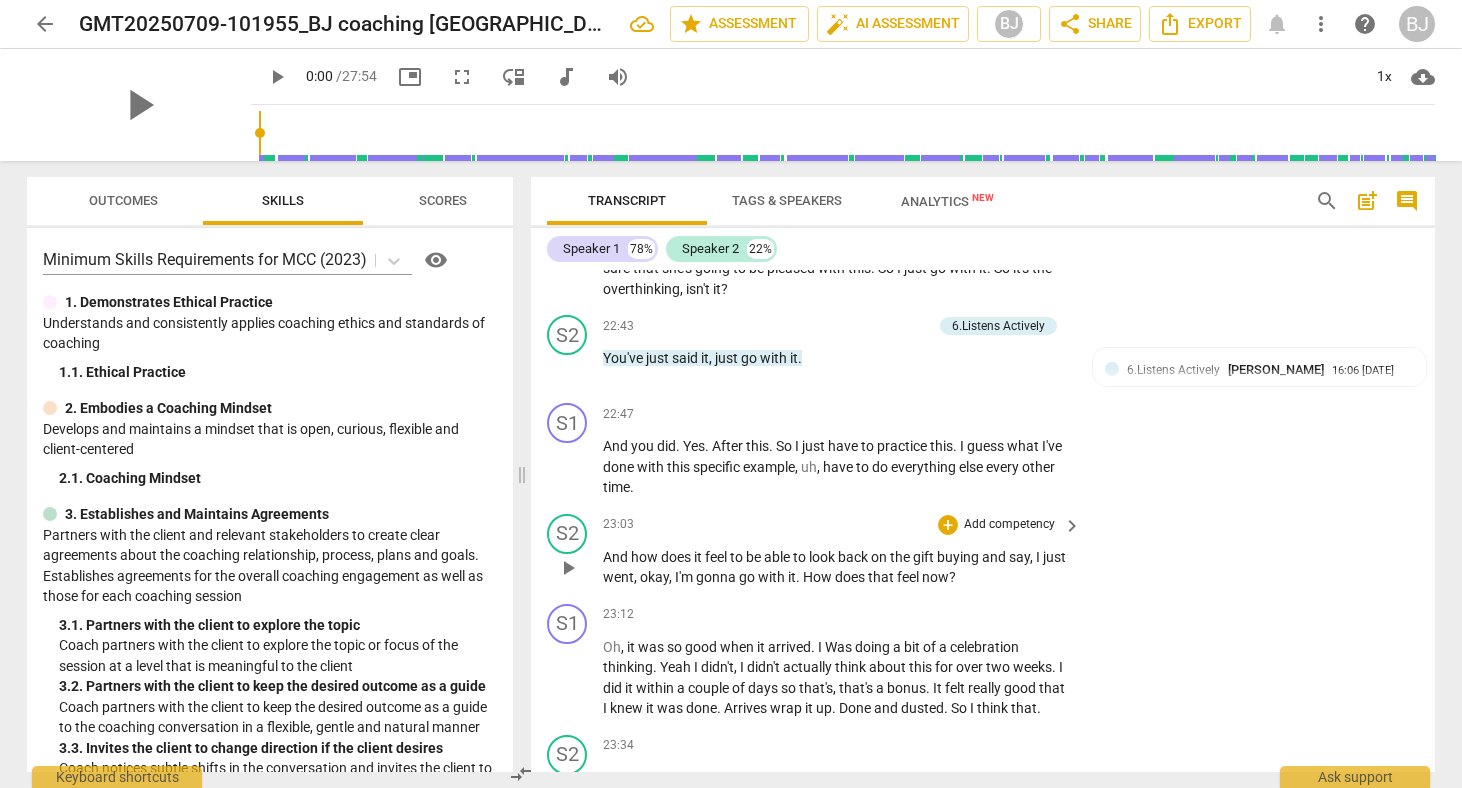 scroll, scrollTop: 7073, scrollLeft: 0, axis: vertical 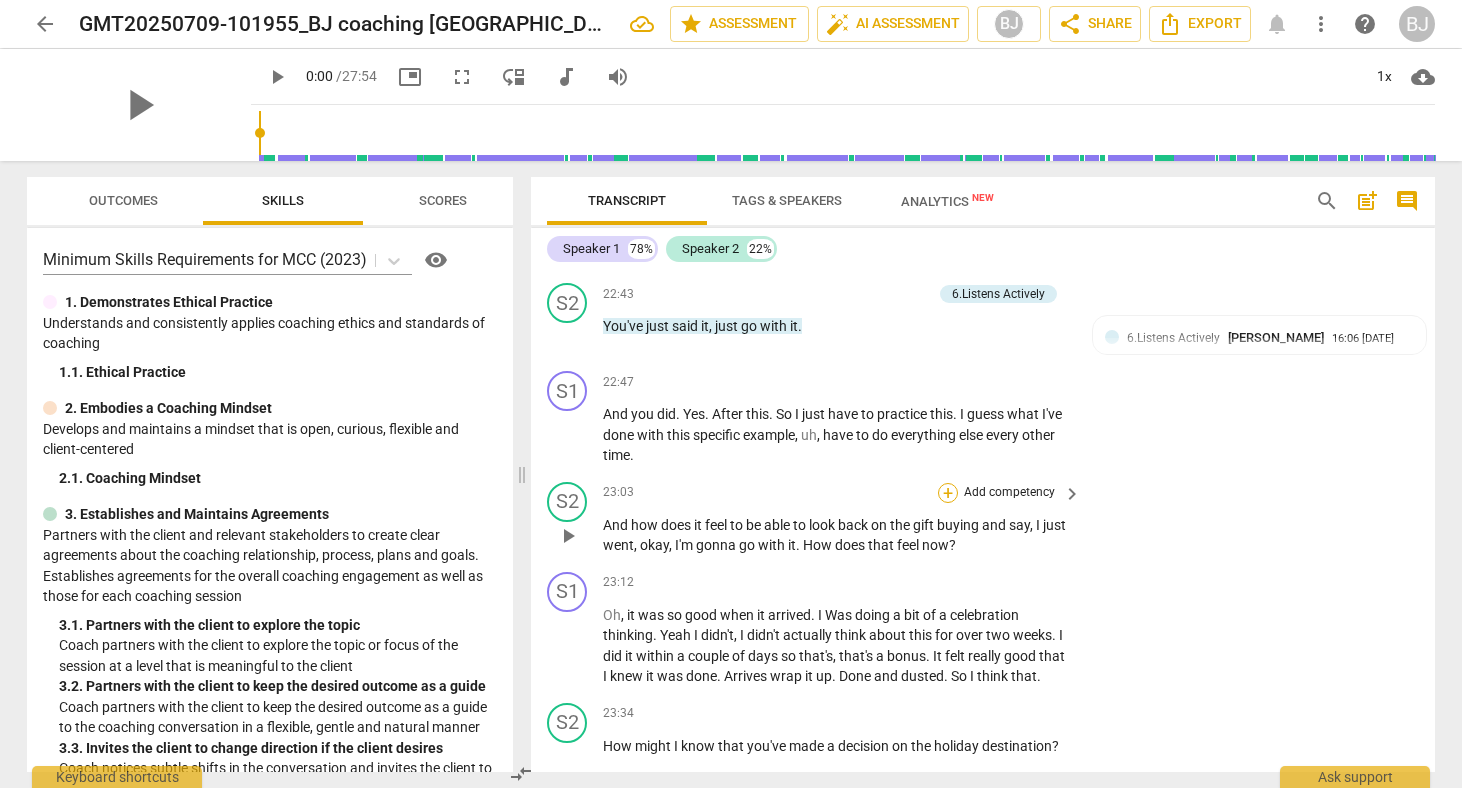 click on "+" at bounding box center [948, 493] 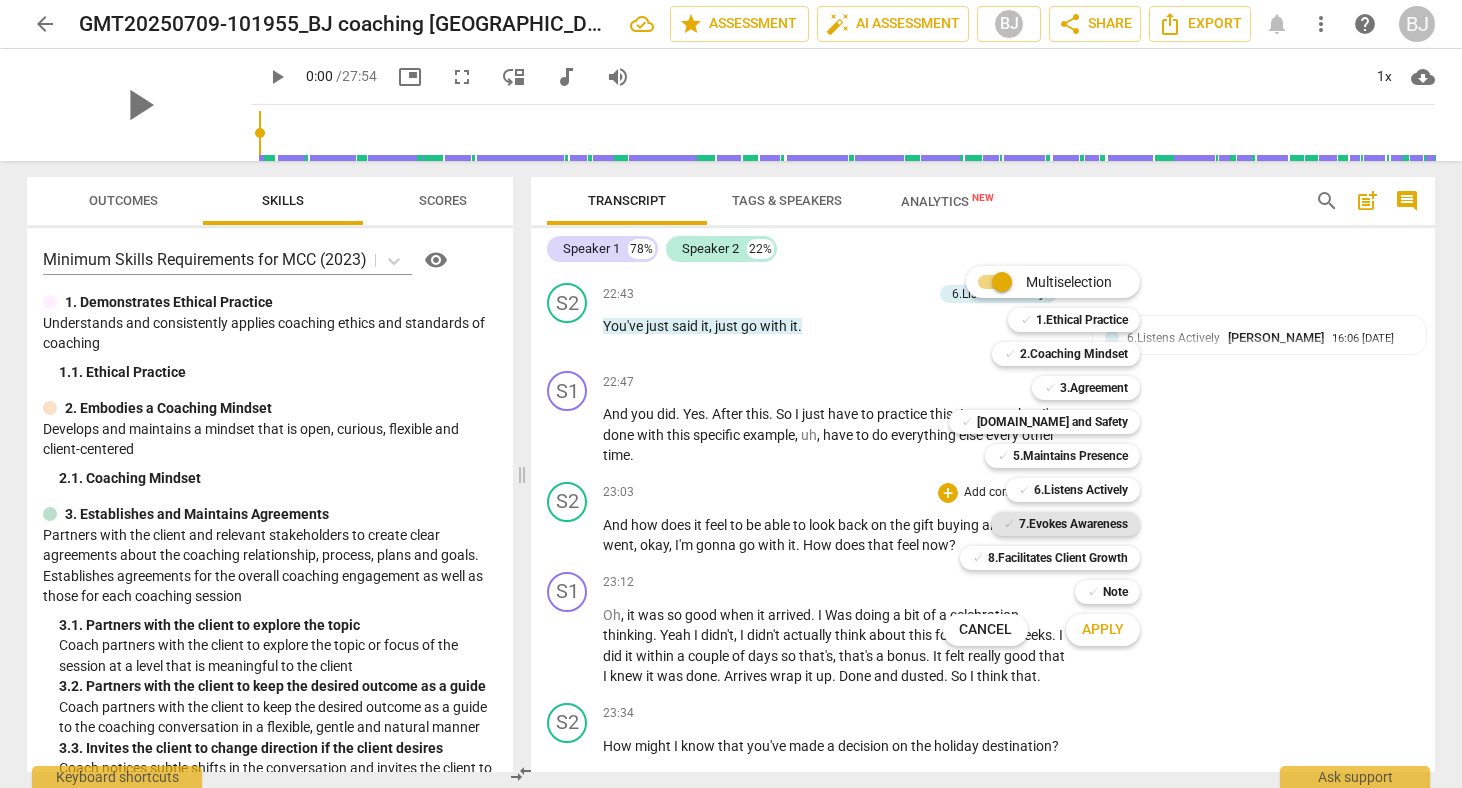 click on "7.Evokes Awareness" at bounding box center [1073, 524] 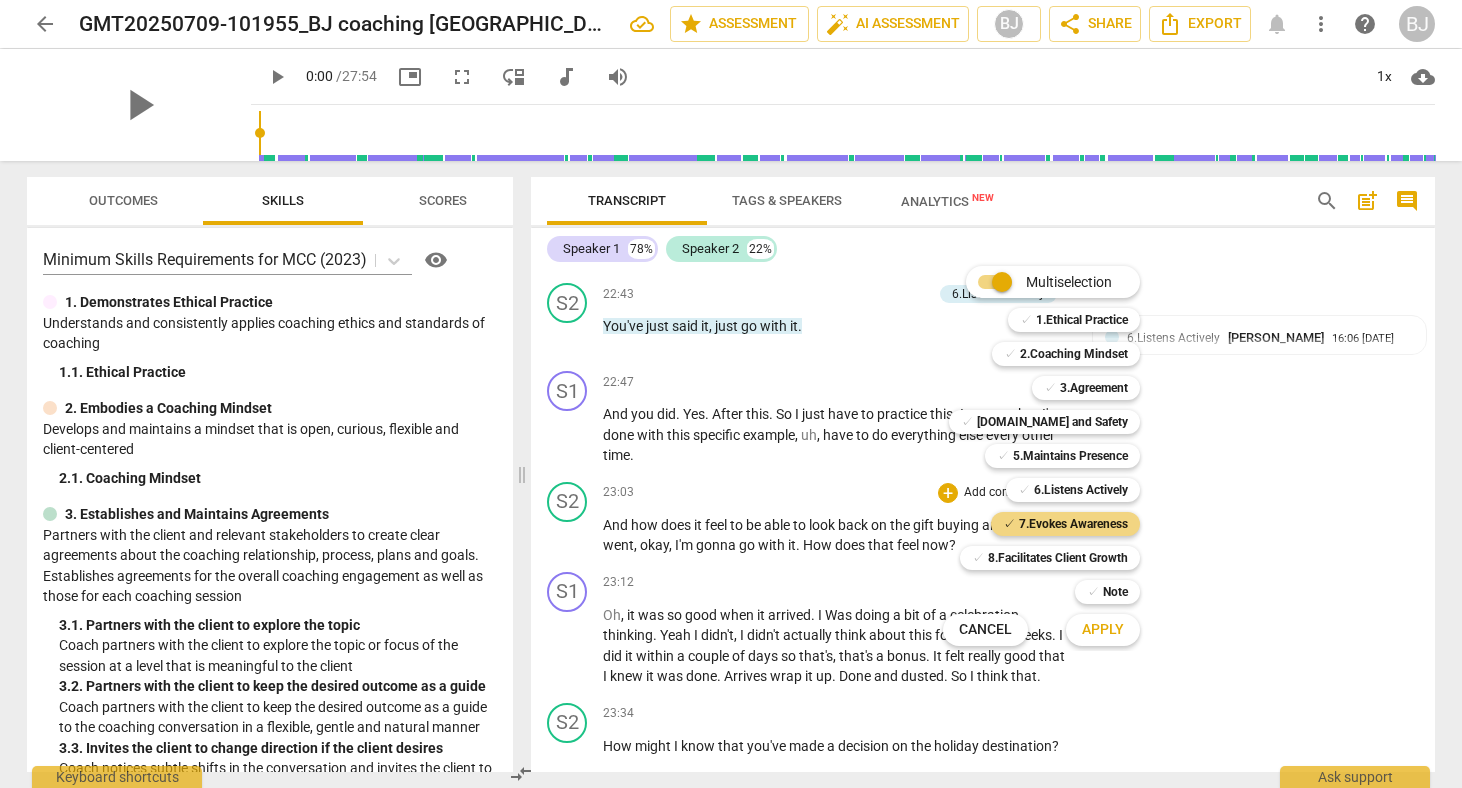 click on "Apply" at bounding box center (1103, 630) 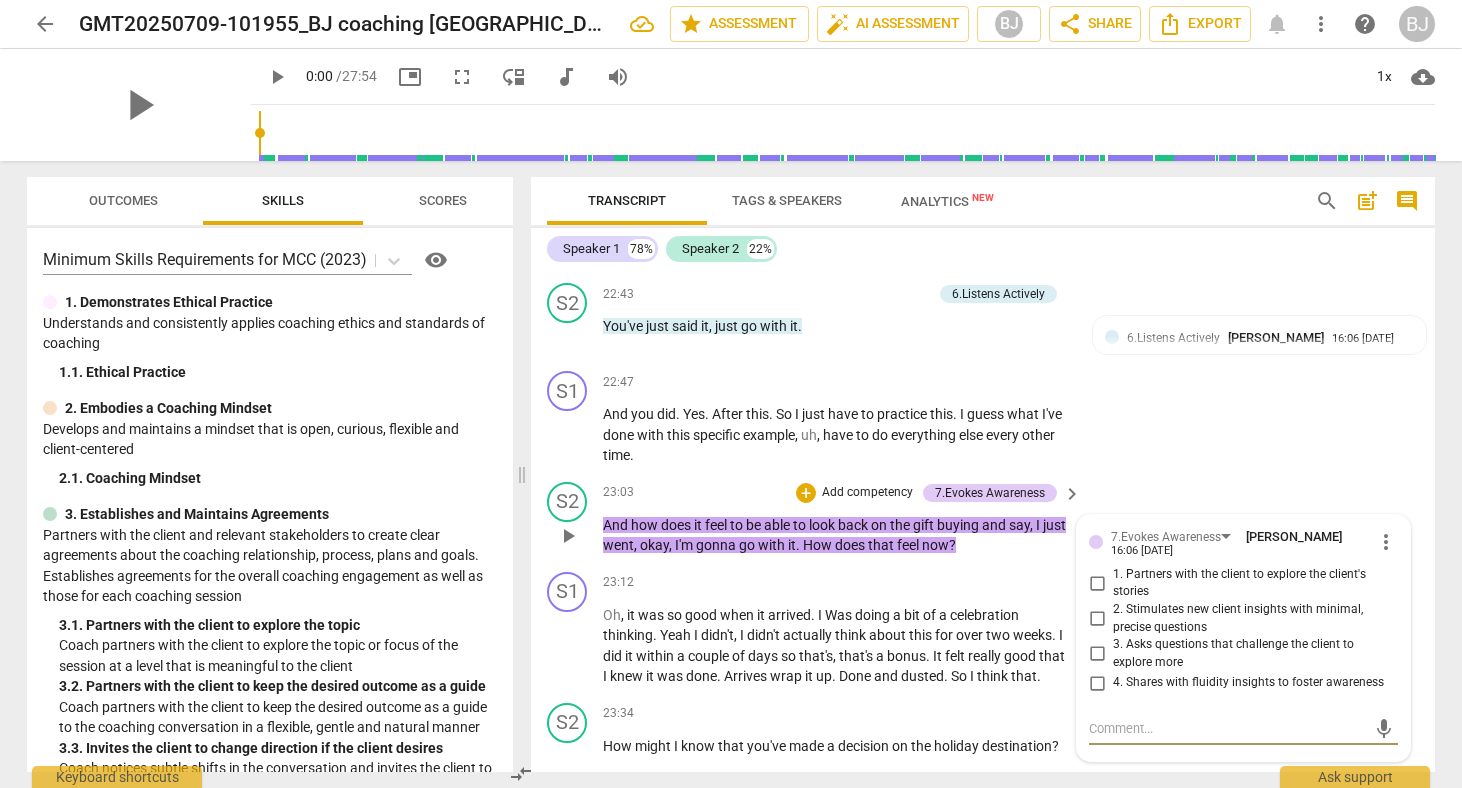 click on "3. Asks questions that challenge the client to explore more" at bounding box center [1097, 654] 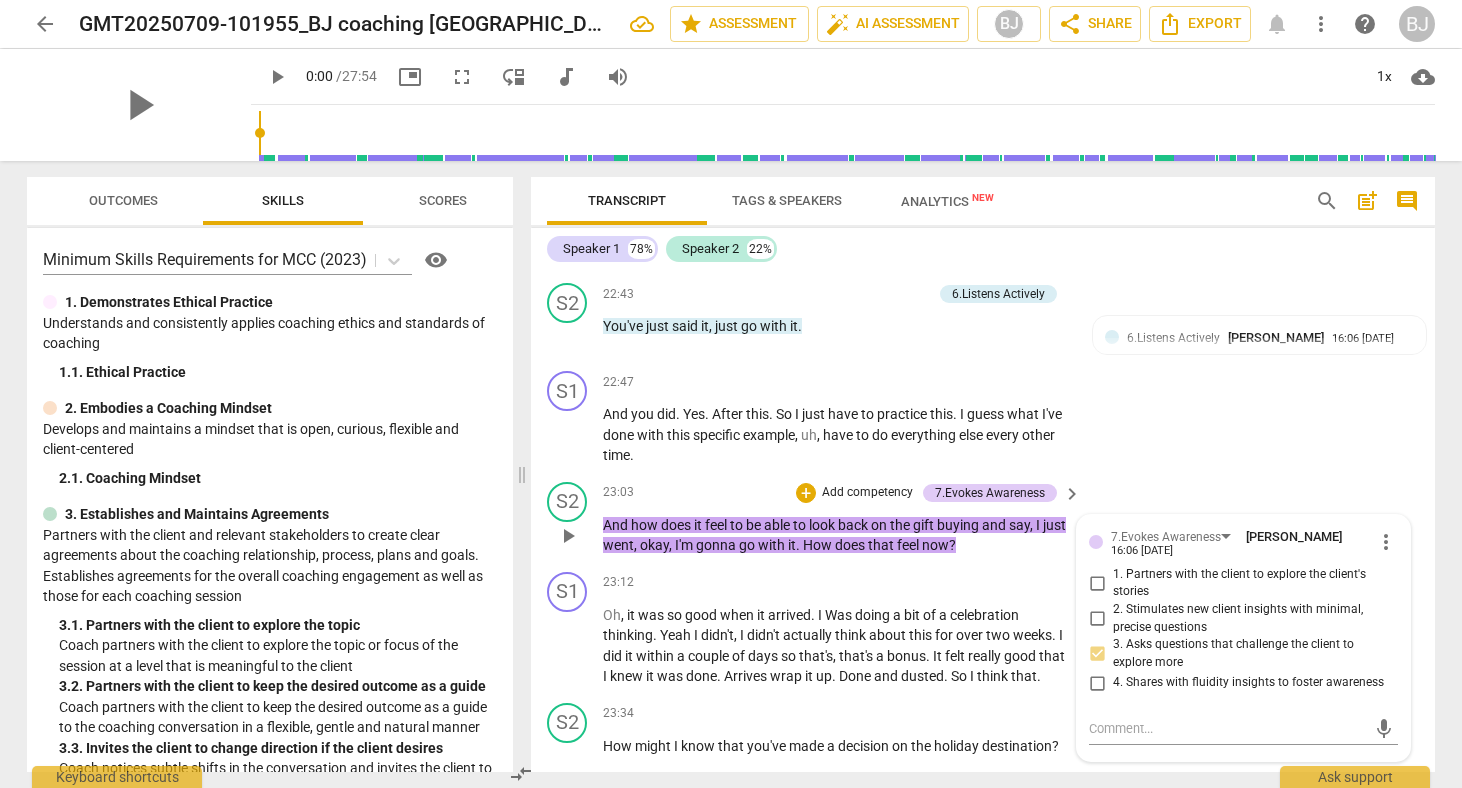 click on "S2 play_arrow pause 23:03 + Add competency 7.Evokes Awareness keyboard_arrow_right And   how   does   it   feel   to   be   able   to   look   back   on   the   gift   buying   and   say ,   I   just   went ,   okay ,   I'm   gonna   go   with   it .   How   does   that   feel   now ? 7.Evokes Awareness [PERSON_NAME] 16:06 [DATE] more_vert 1. Partners with the client to explore the client's stories 2. Stimulates new client insights with minimal, precise questions 3. Asks questions that challenge the client to explore more 4. Shares with fluidity insights to [PERSON_NAME] awareness mic" at bounding box center [983, 519] 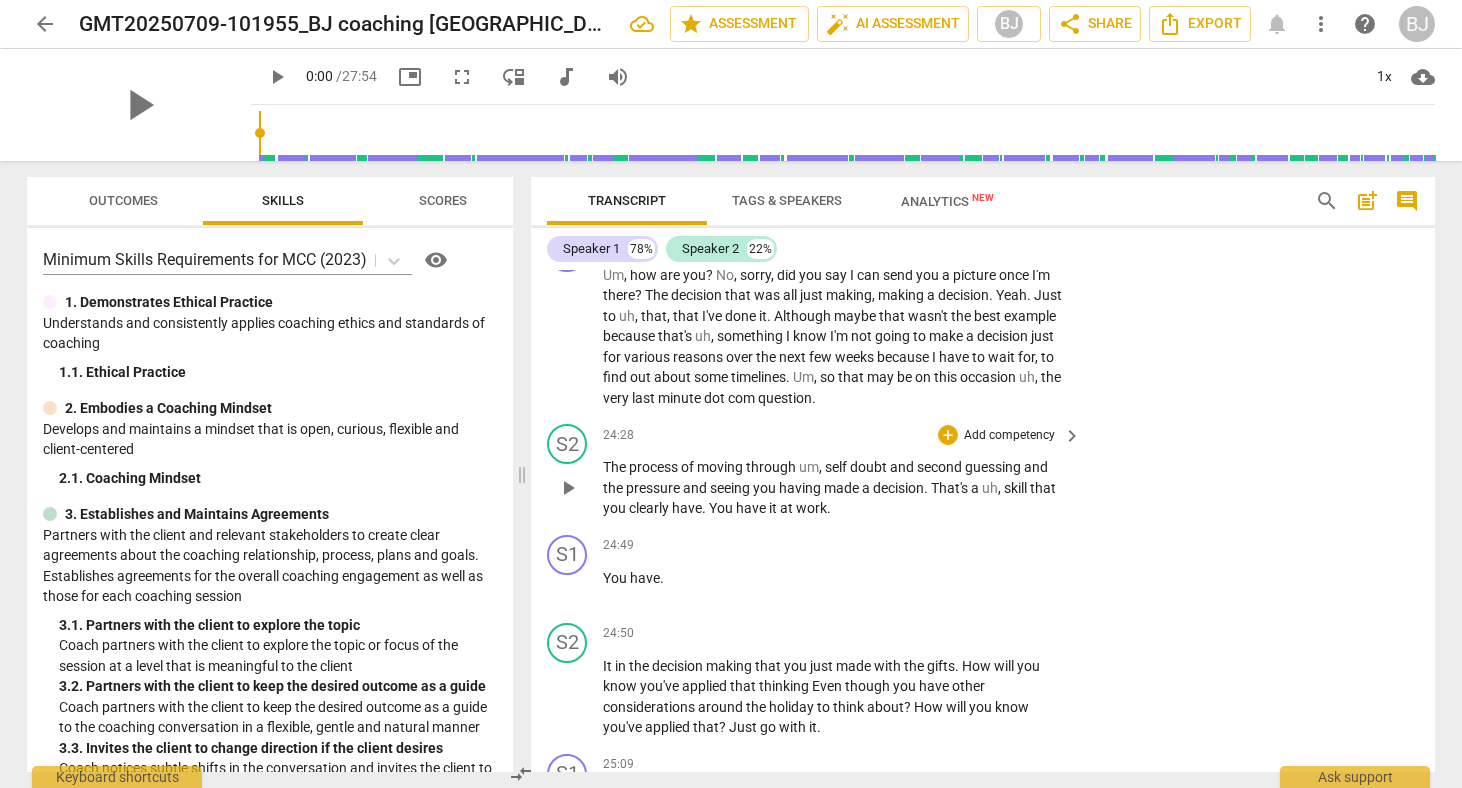 scroll, scrollTop: 7637, scrollLeft: 0, axis: vertical 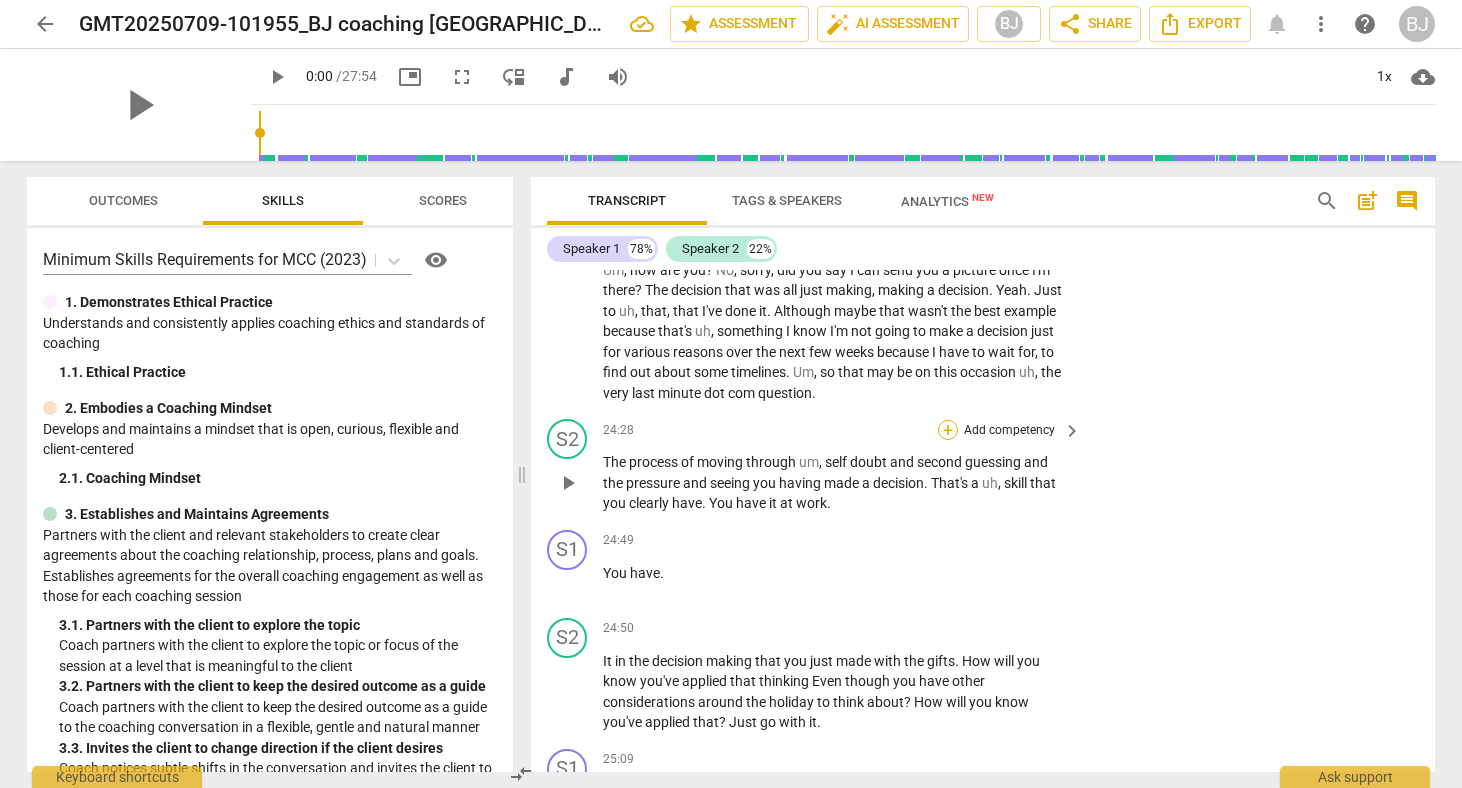 click on "+" at bounding box center [948, 430] 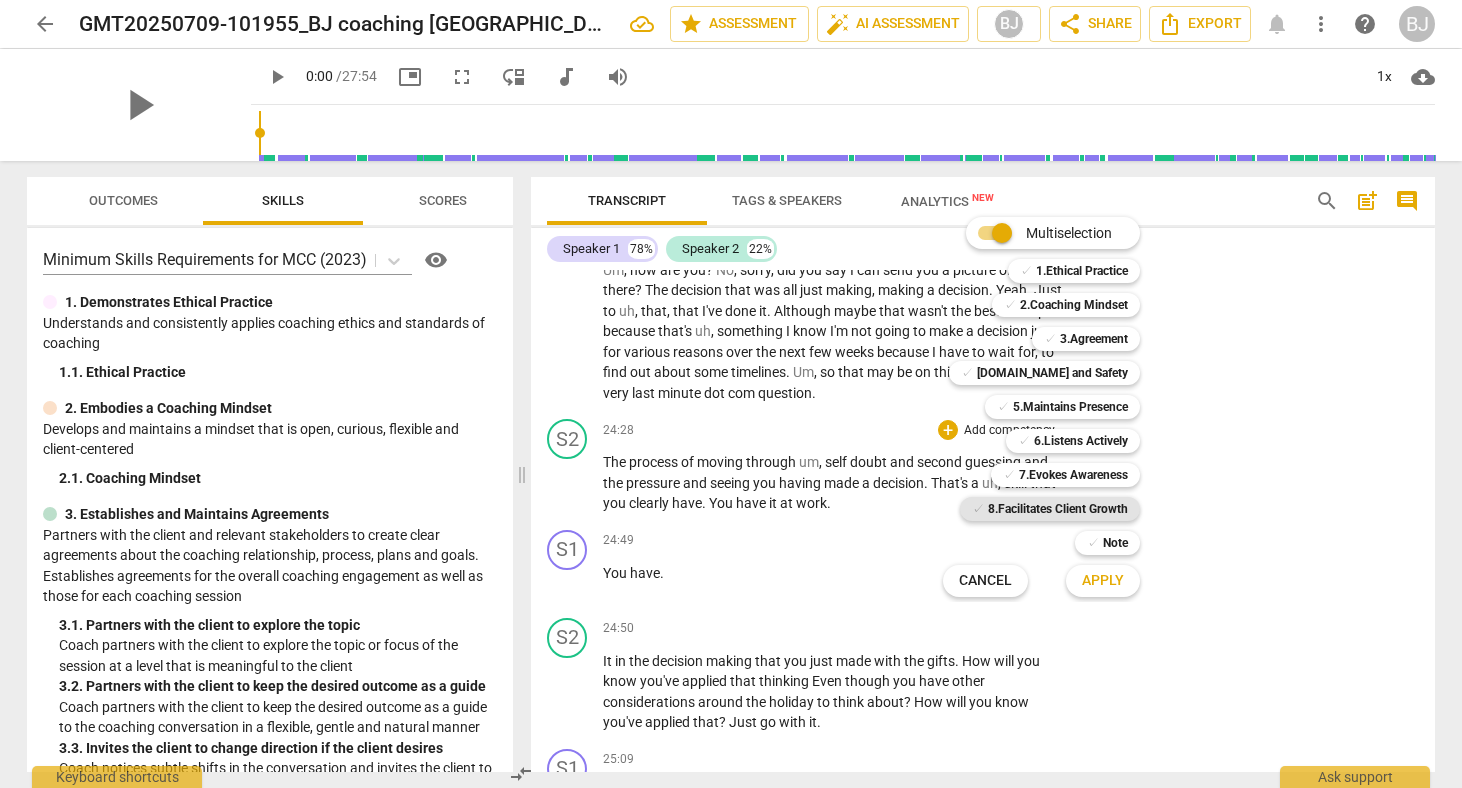 click on "8.Facilitates Client Growth" at bounding box center (1058, 509) 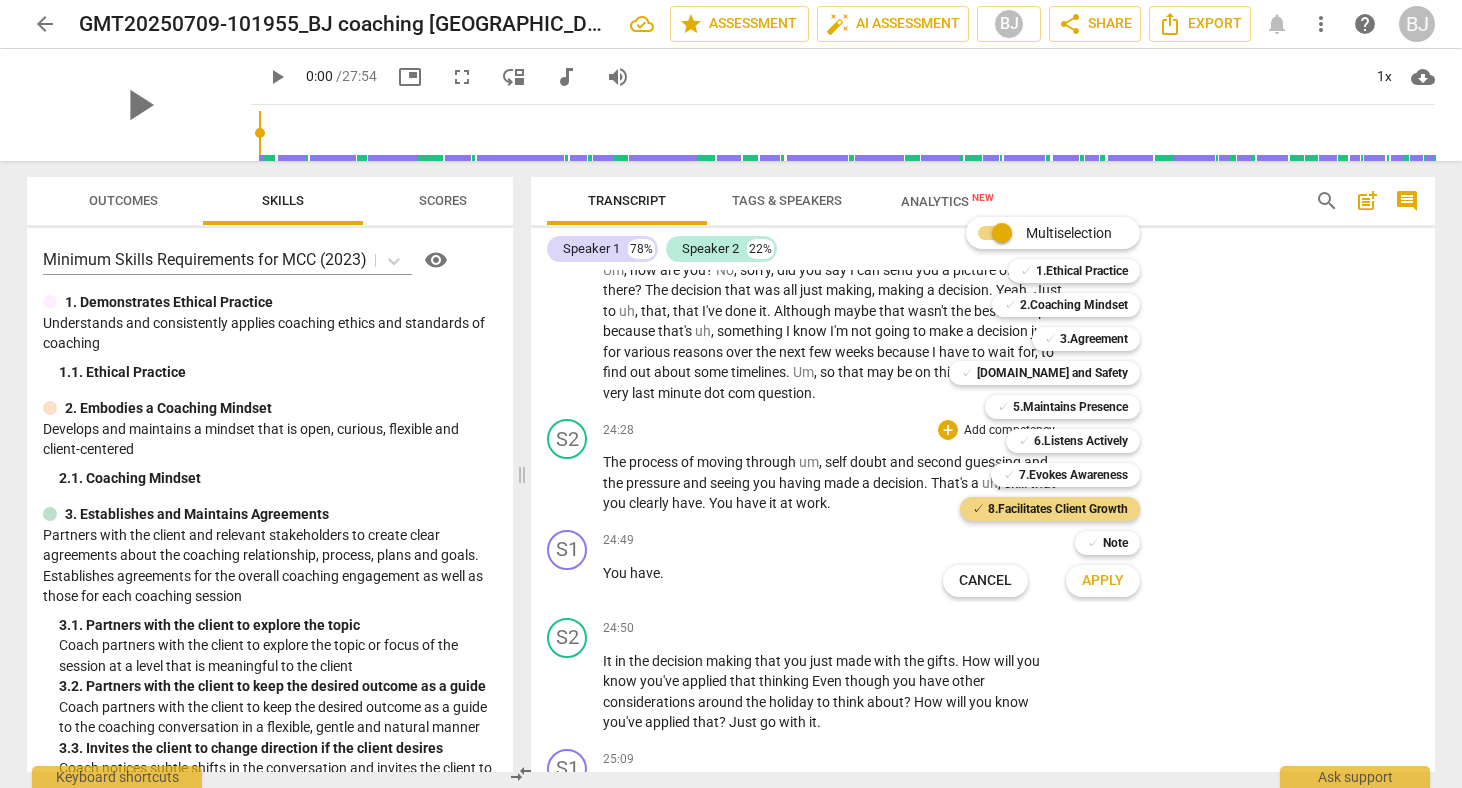 click on "Apply" at bounding box center (1103, 581) 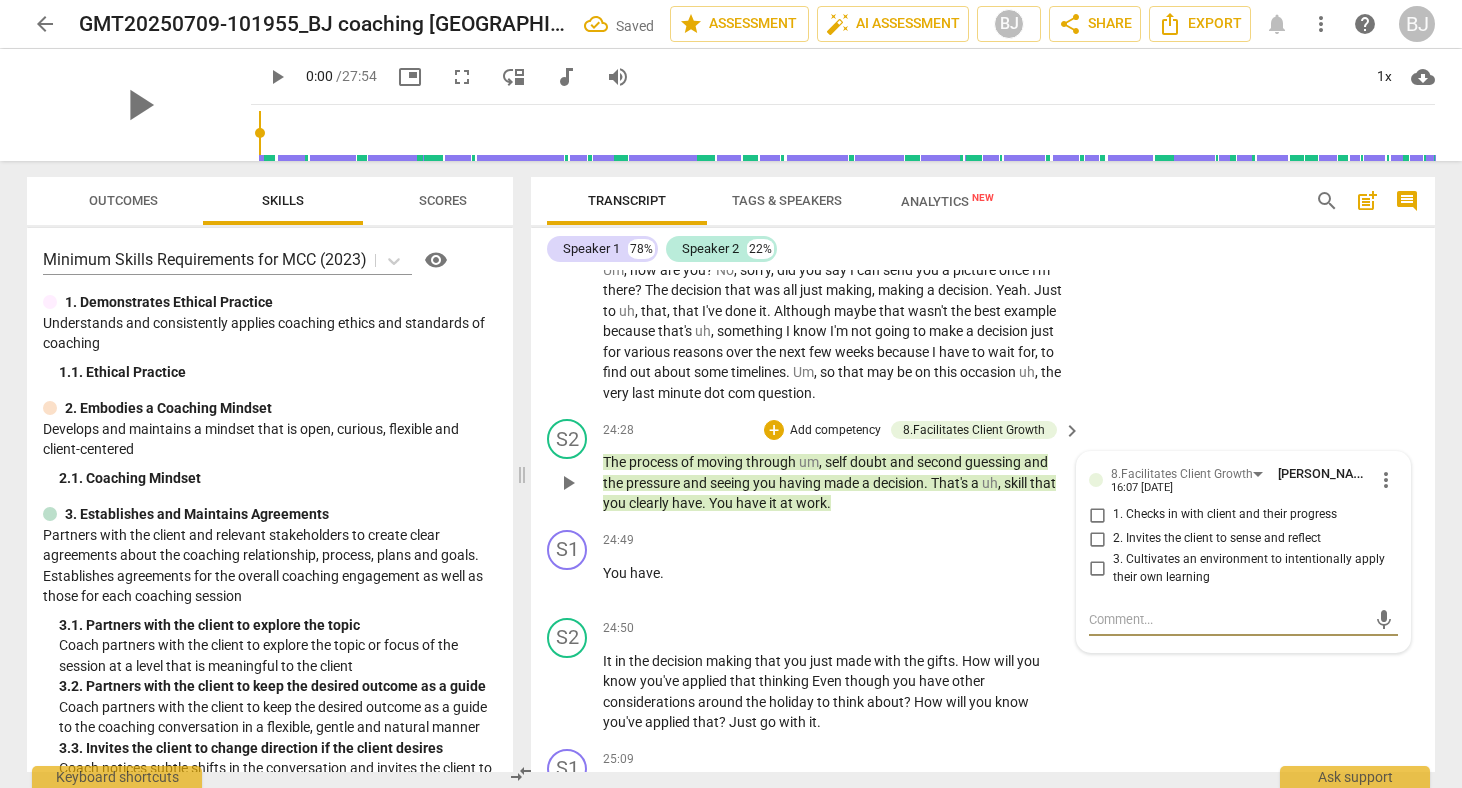 click on "2. Invites the client to sense and reflect" at bounding box center [1097, 539] 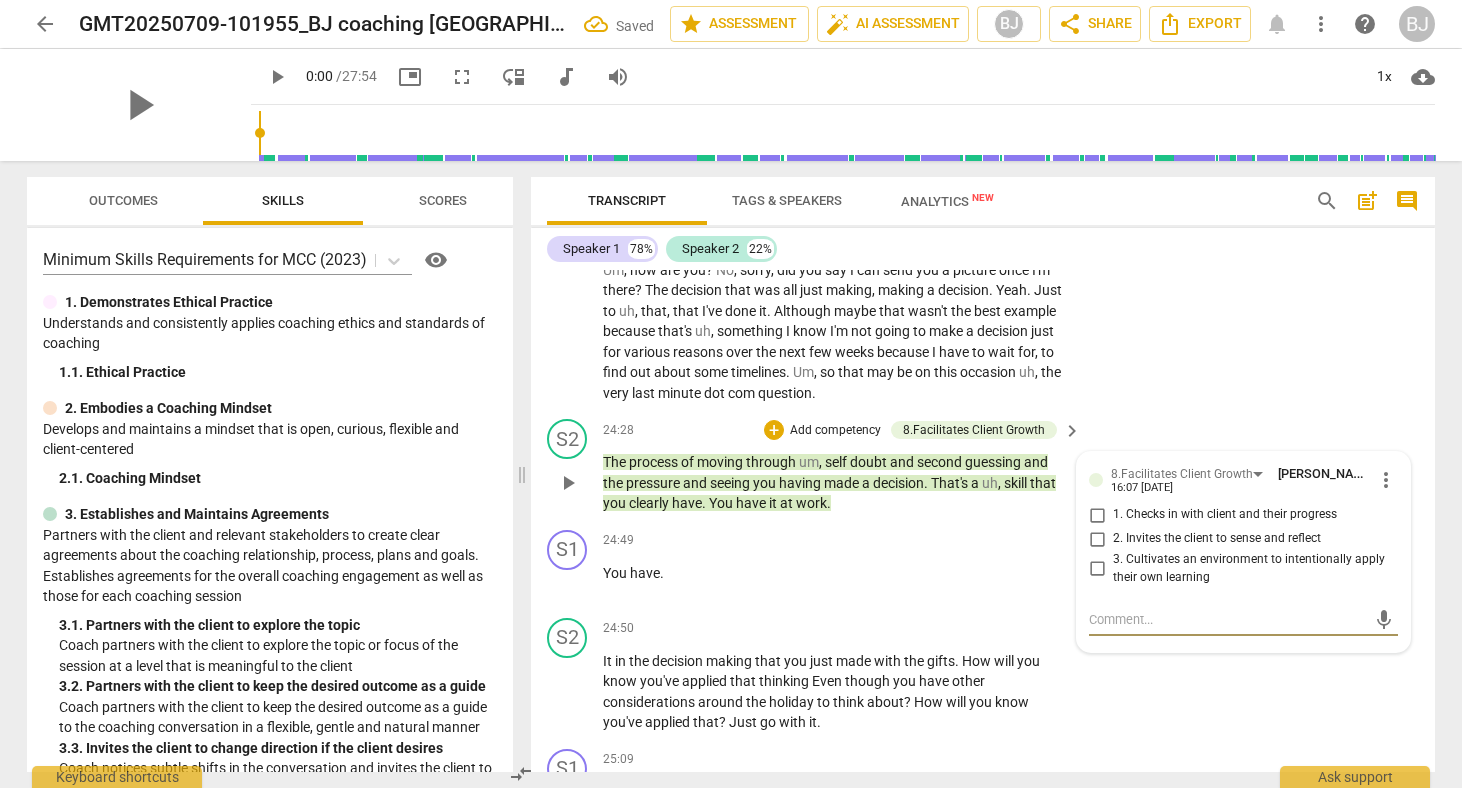 checkbox on "true" 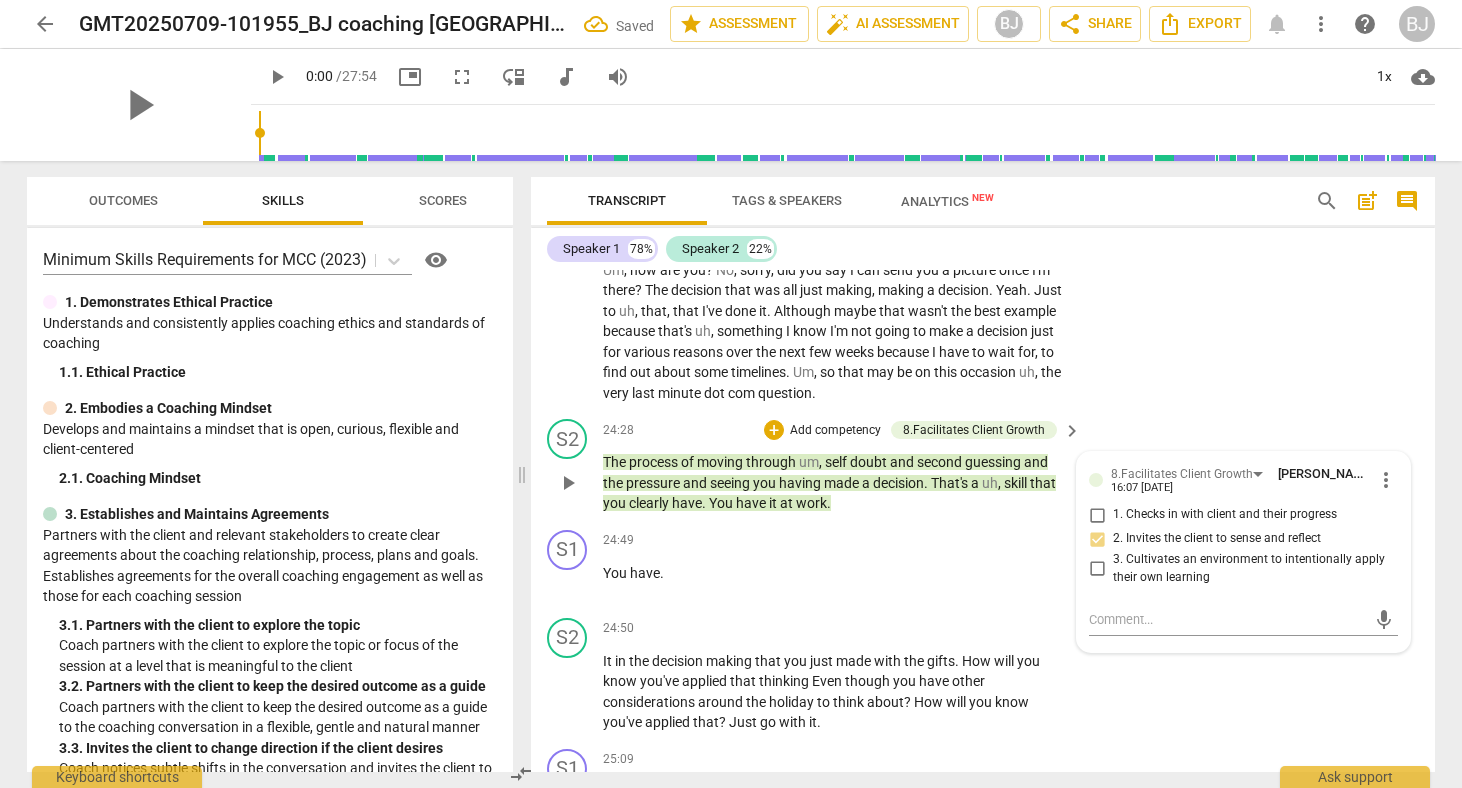 click on "3. Cultivates an environment to intentionally apply their own learning" at bounding box center (1097, 569) 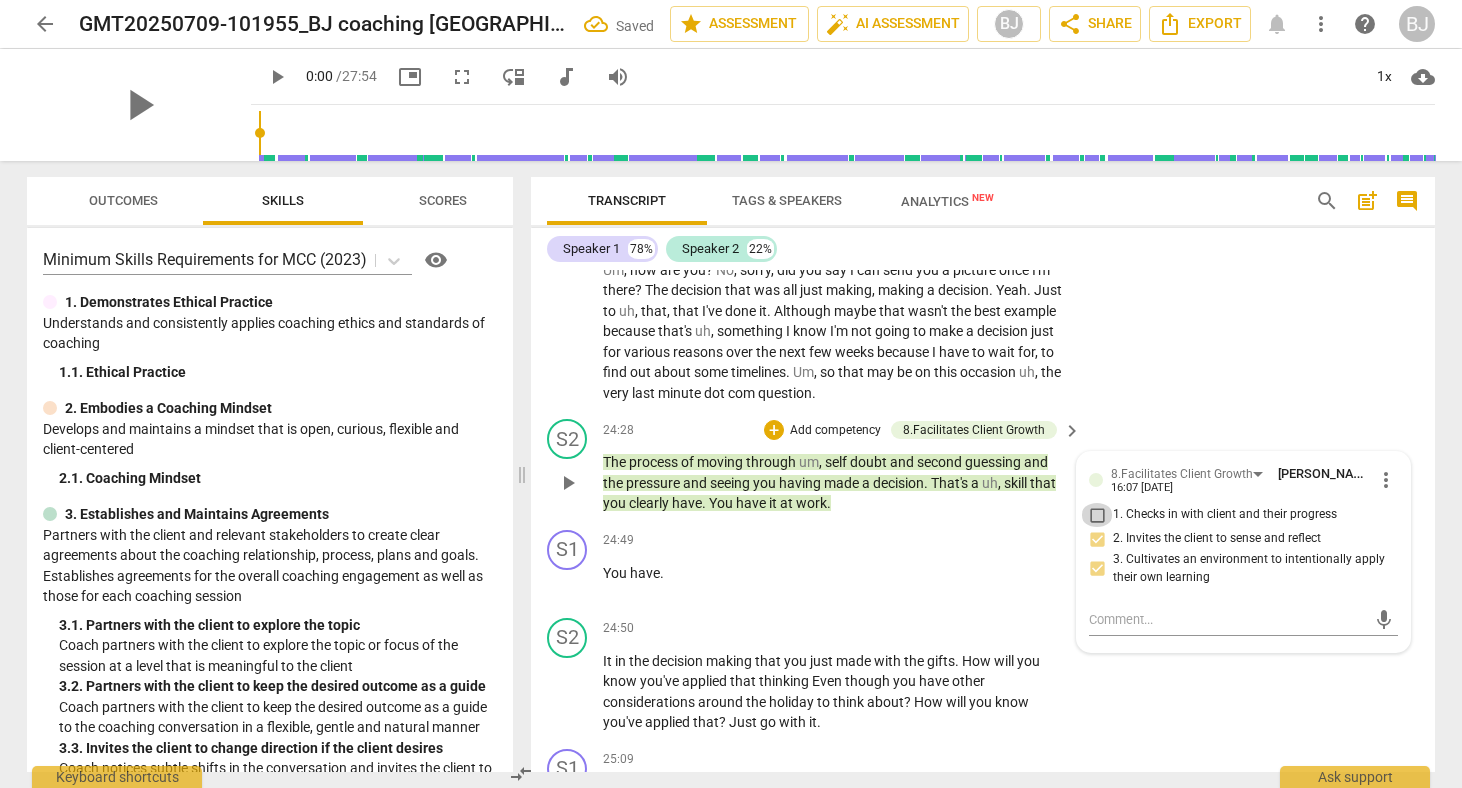 click on "1. Checks in with client and their progress" at bounding box center (1097, 515) 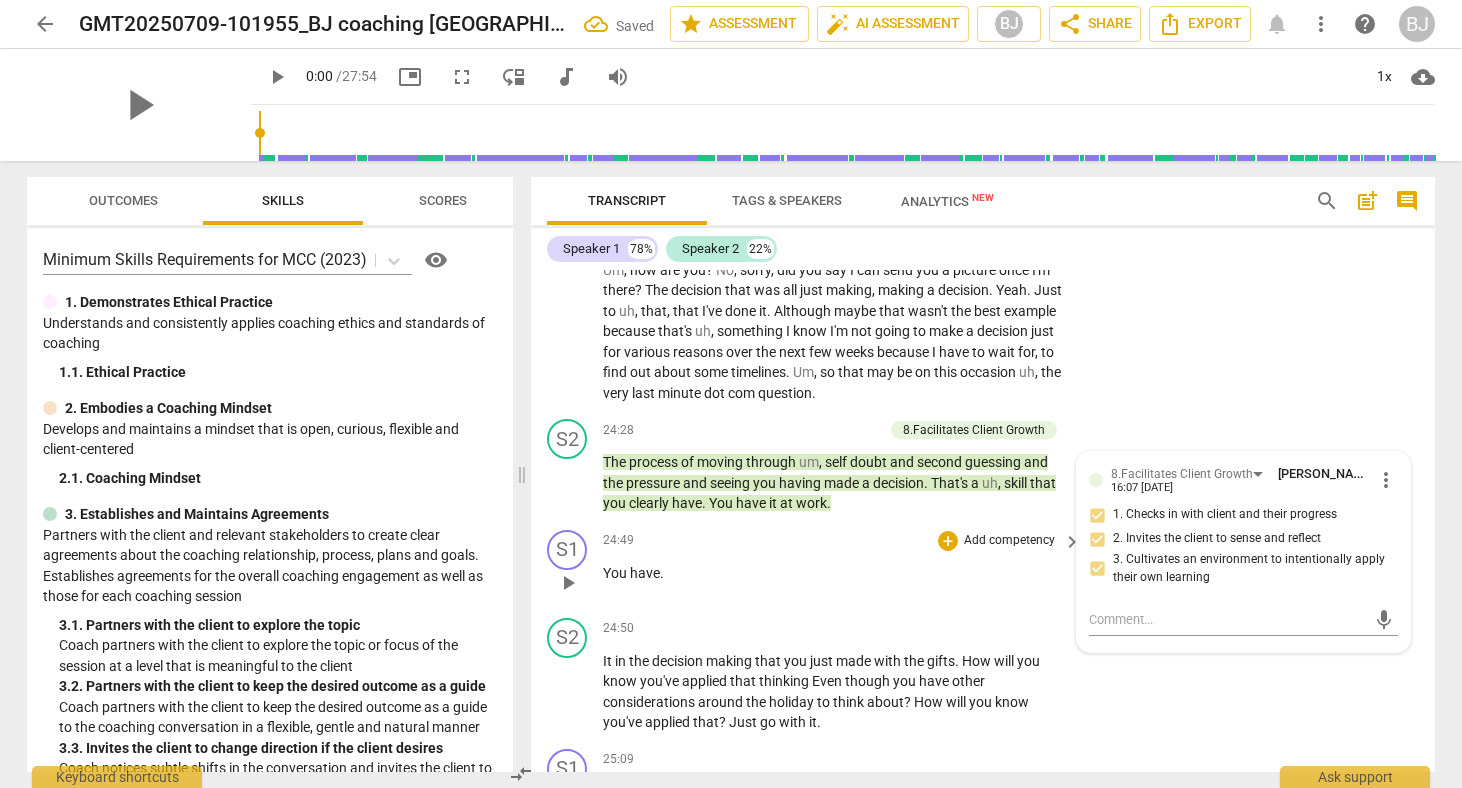 click on "S1 play_arrow pause 24:49 + Add competency keyboard_arrow_right You   have ." at bounding box center [983, 566] 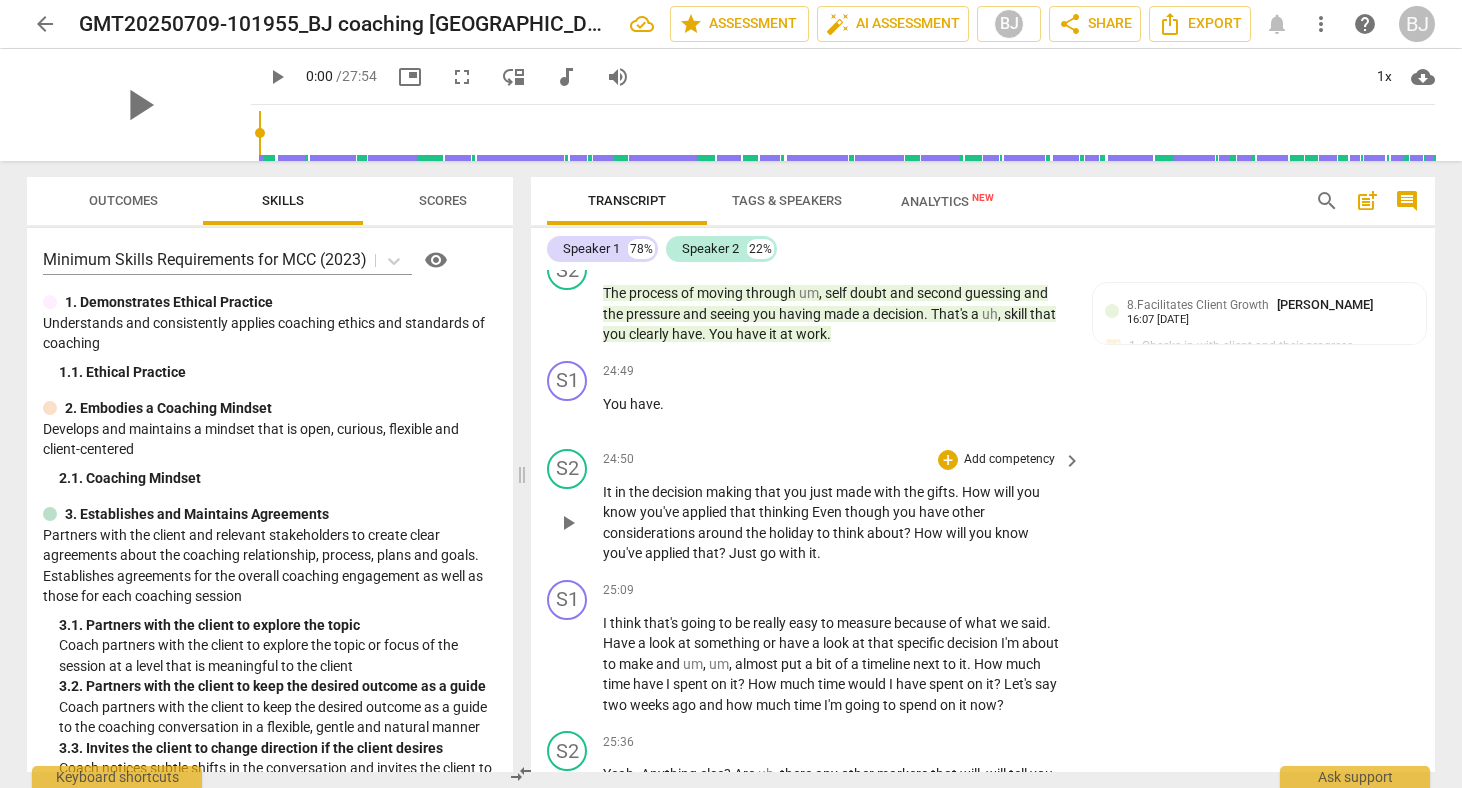 scroll, scrollTop: 7809, scrollLeft: 0, axis: vertical 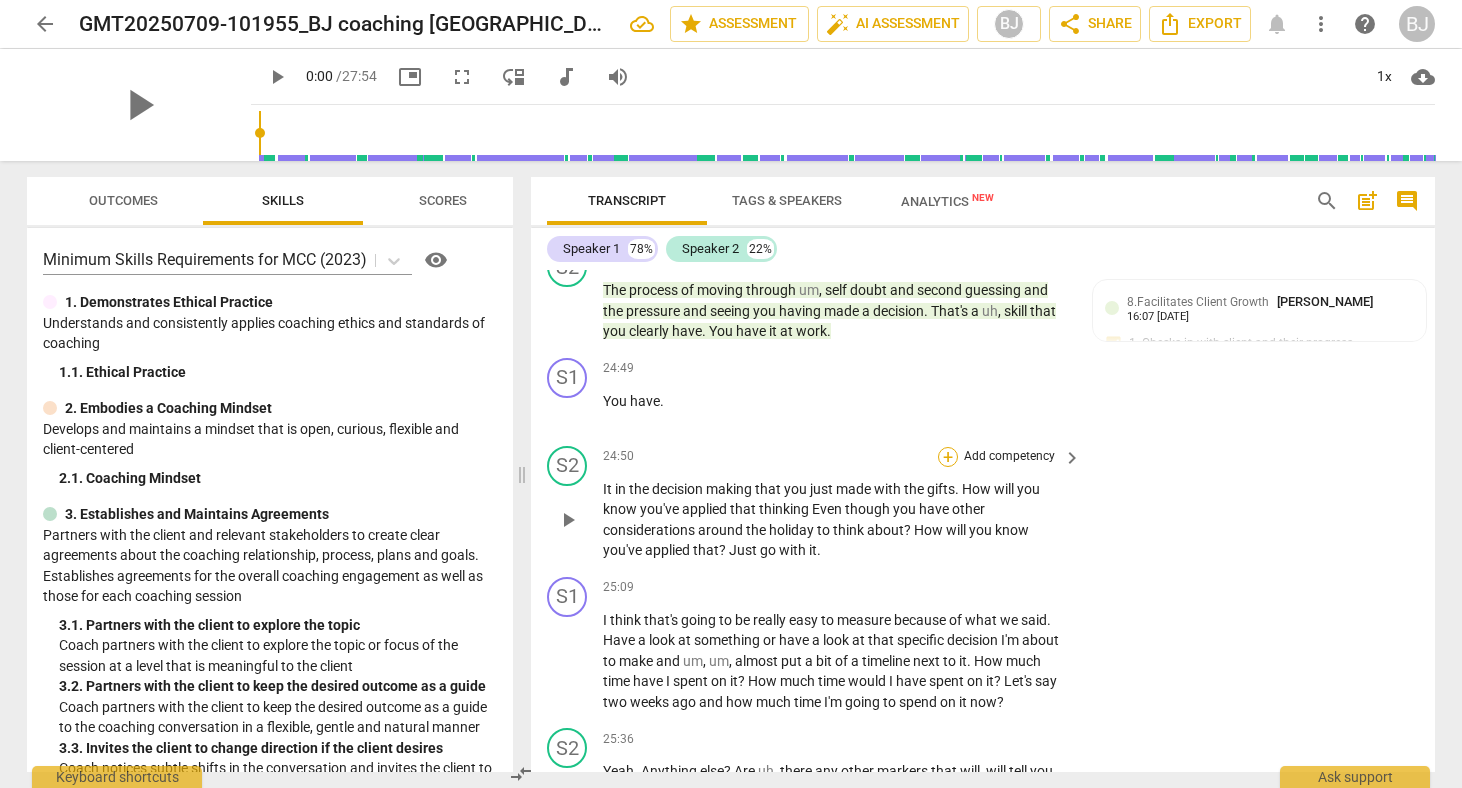 click on "+" at bounding box center (948, 457) 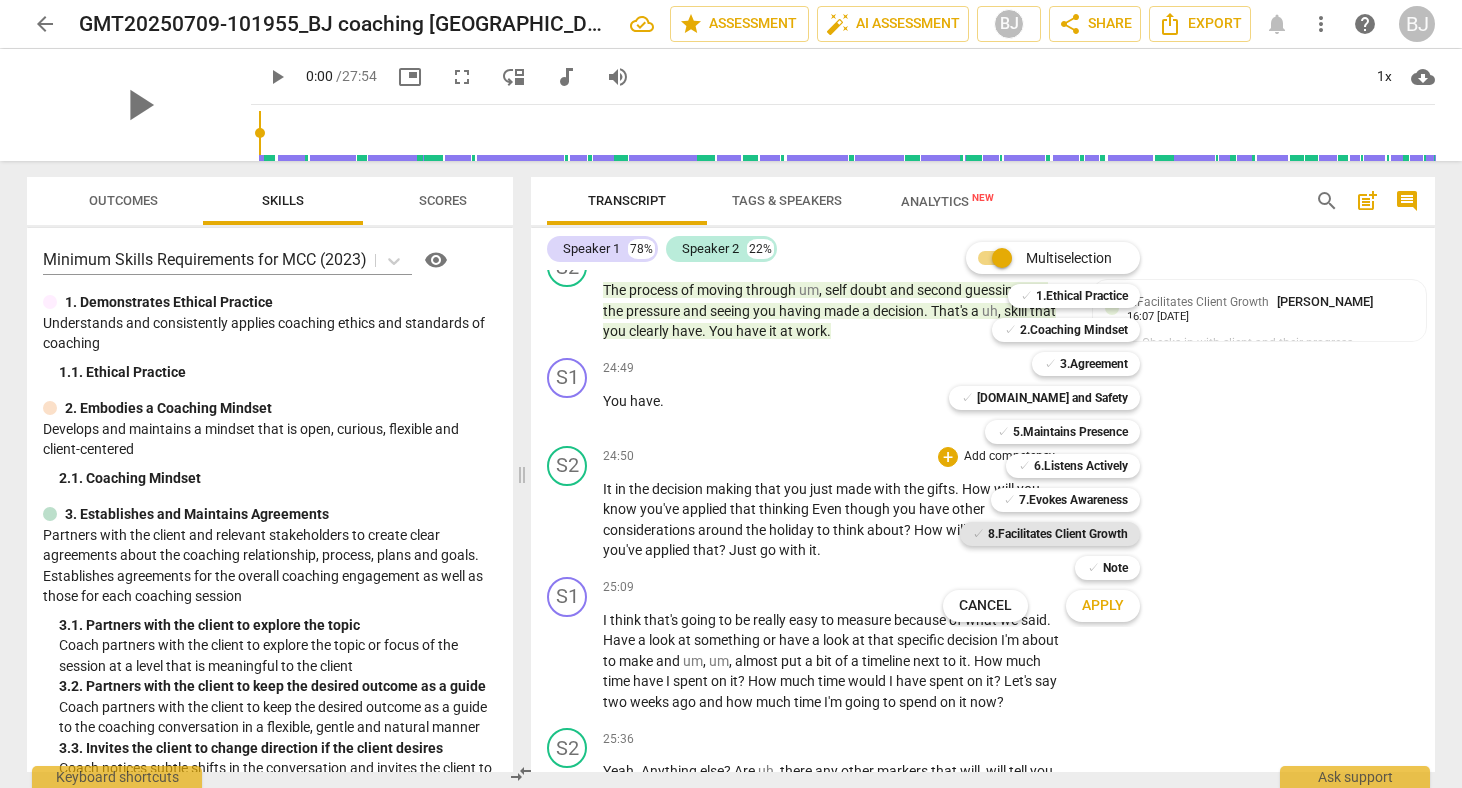 click on "8.Facilitates Client Growth" at bounding box center (1058, 534) 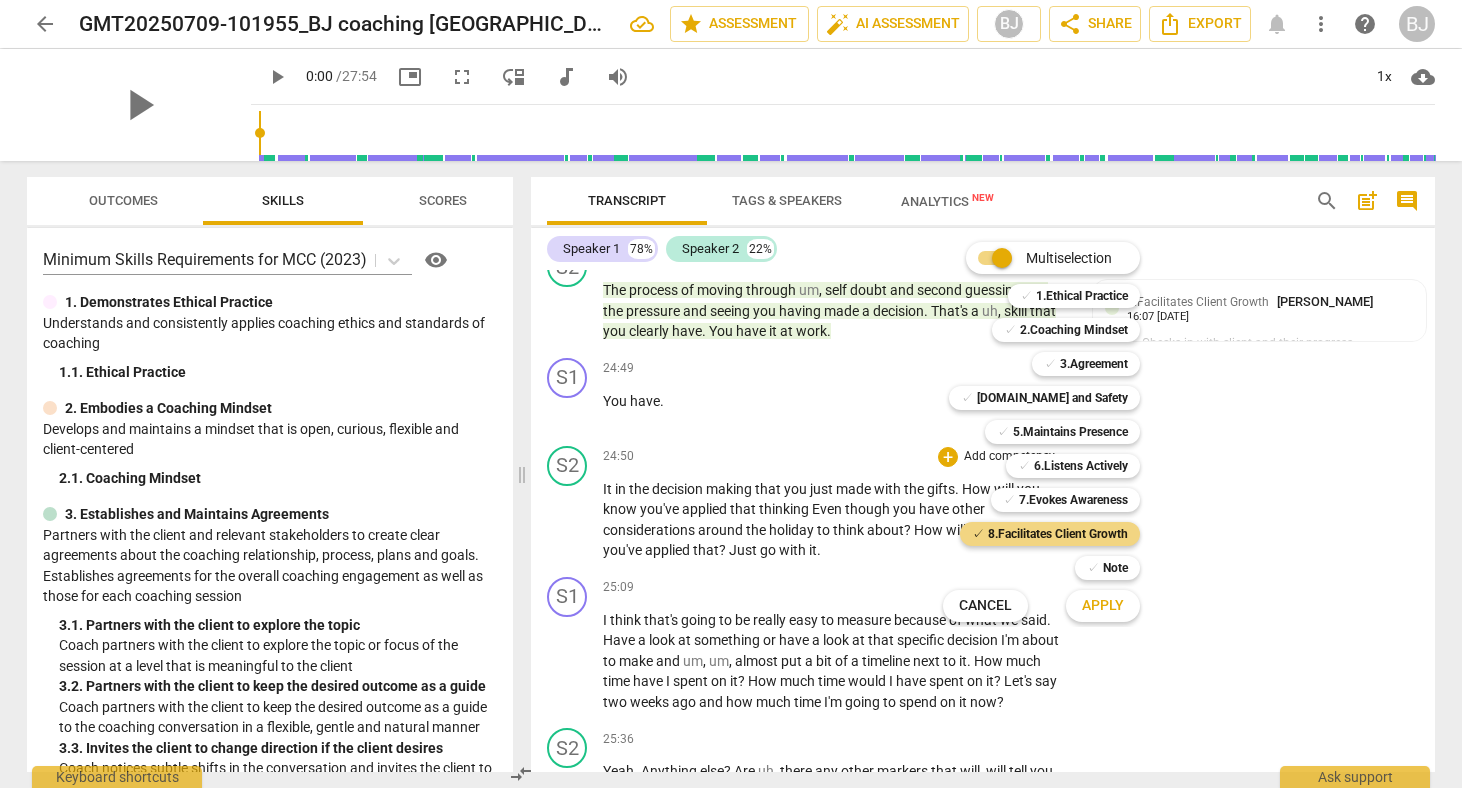click on "Apply" at bounding box center (1103, 606) 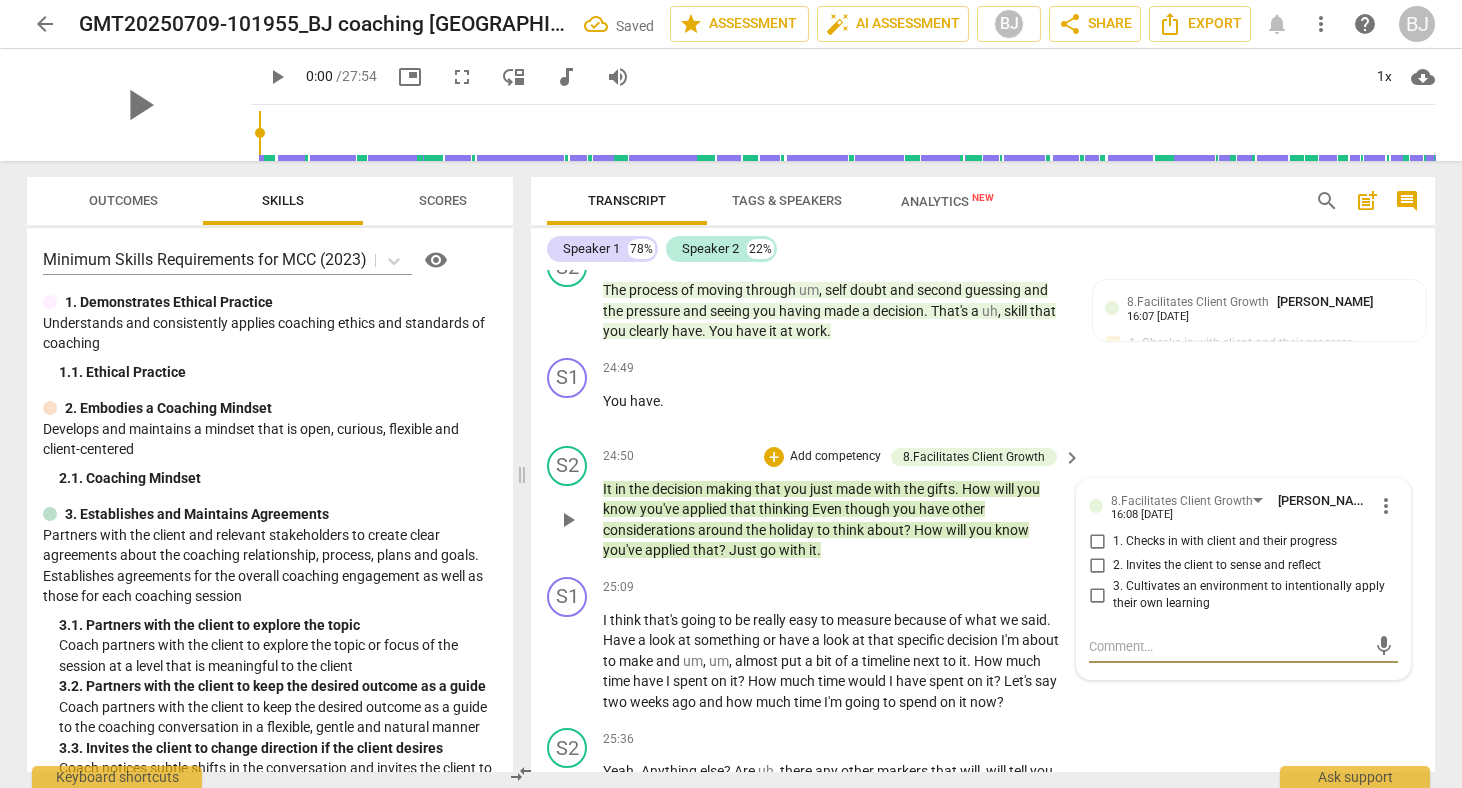 click on "2. Invites the client to sense and reflect" at bounding box center (1097, 566) 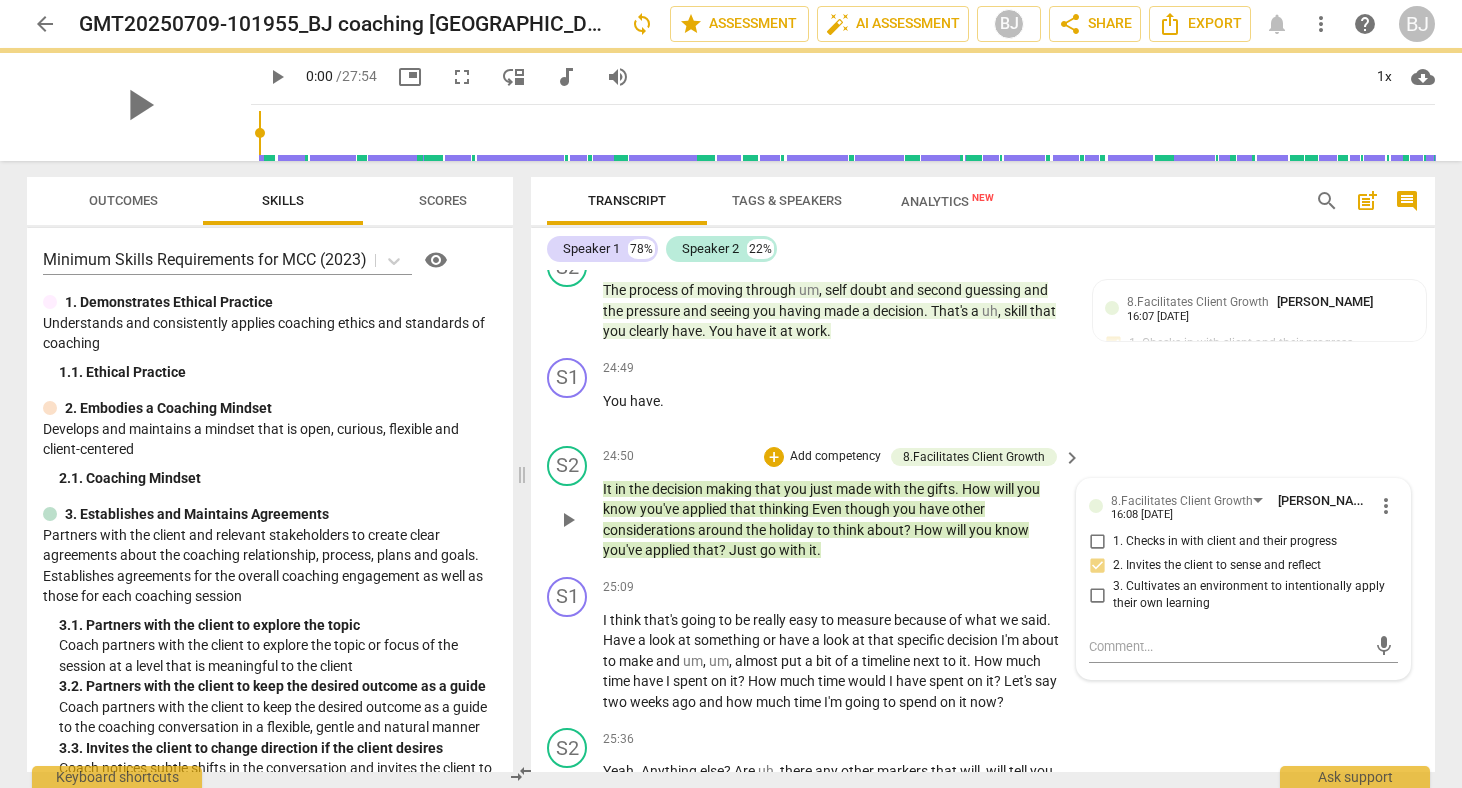 click on "3. Cultivates an environment to intentionally apply their own learning" at bounding box center (1097, 595) 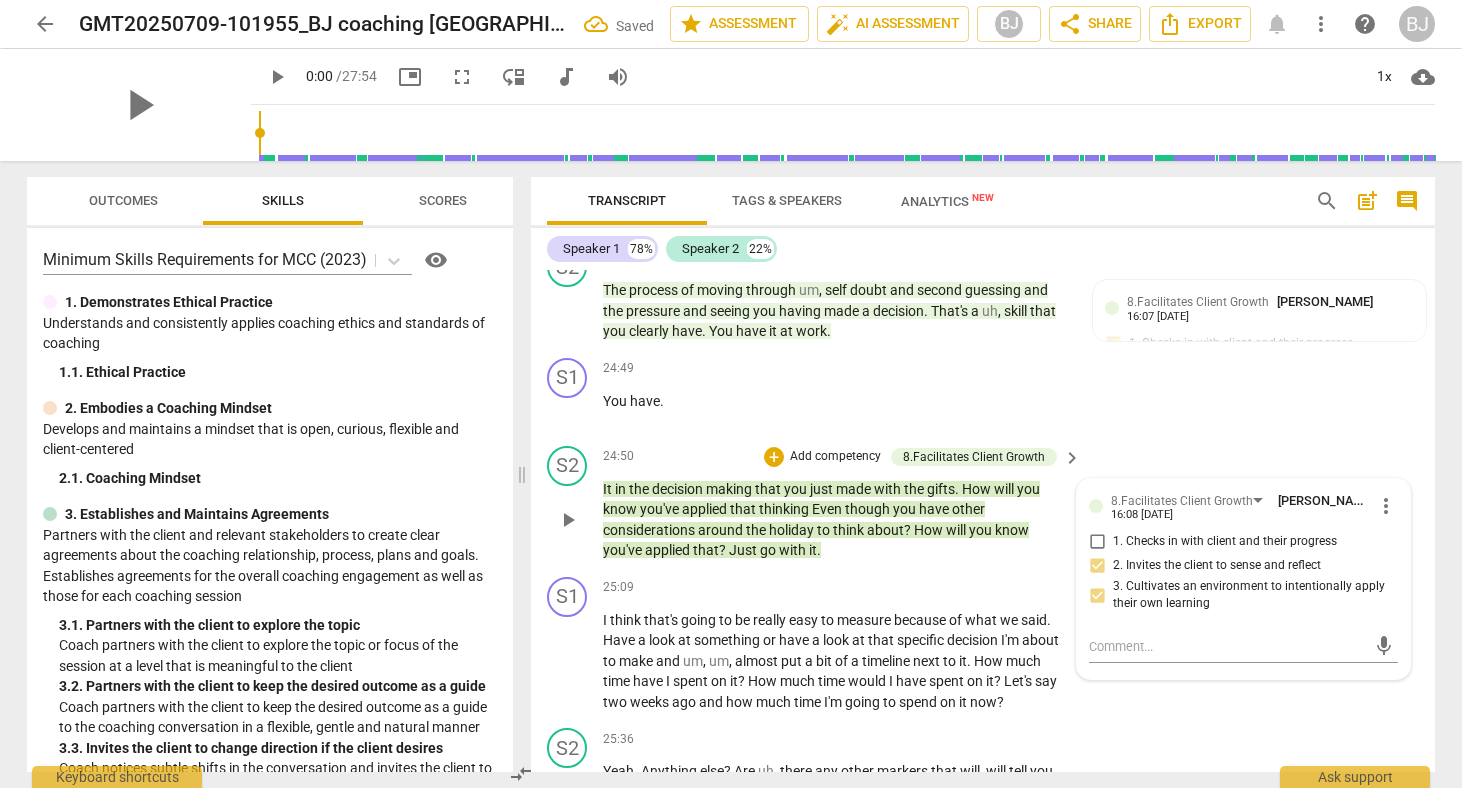click on "It   in   the   decision   making   that   you   just   made   with   the   gifts .   How   will   you   know   you've   applied   that   thinking   Even   though   you   have   other   considerations   around   the   holiday   to   think   about ?   How   will   you   know   you've   applied   that ?   Just   go   with   it ." at bounding box center [837, 520] 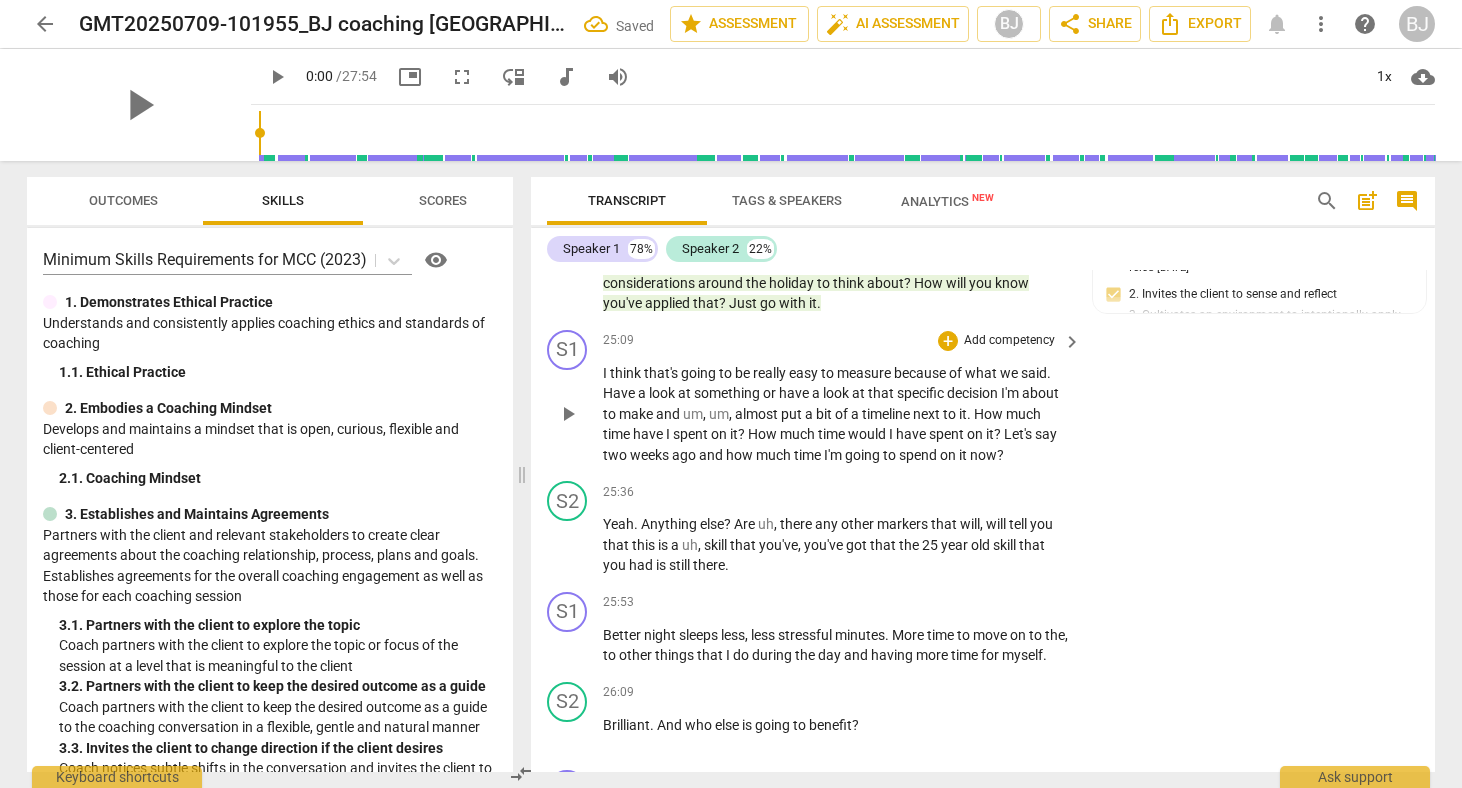 scroll, scrollTop: 8087, scrollLeft: 0, axis: vertical 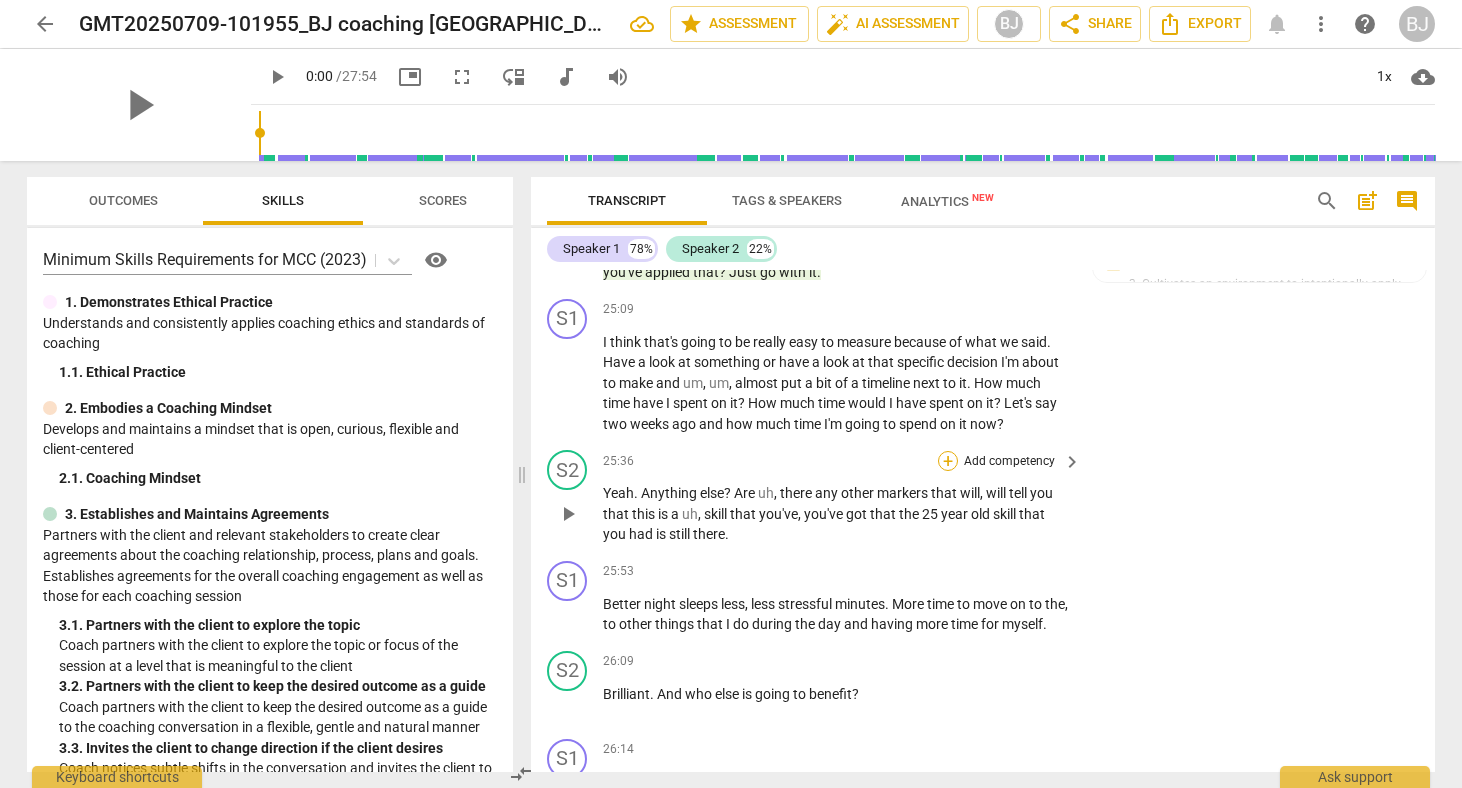 click on "+" at bounding box center [948, 461] 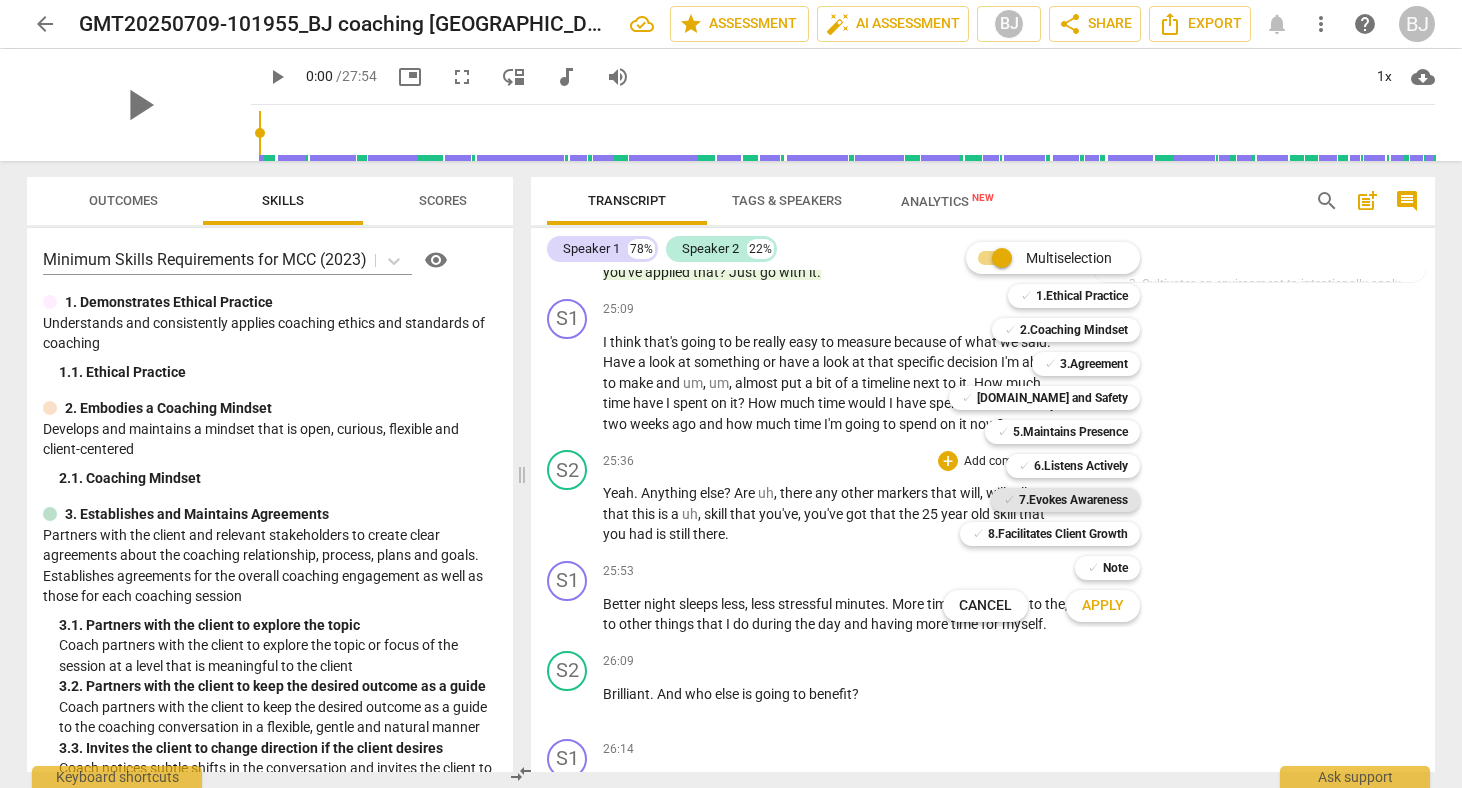 click on "✓" at bounding box center (1009, 500) 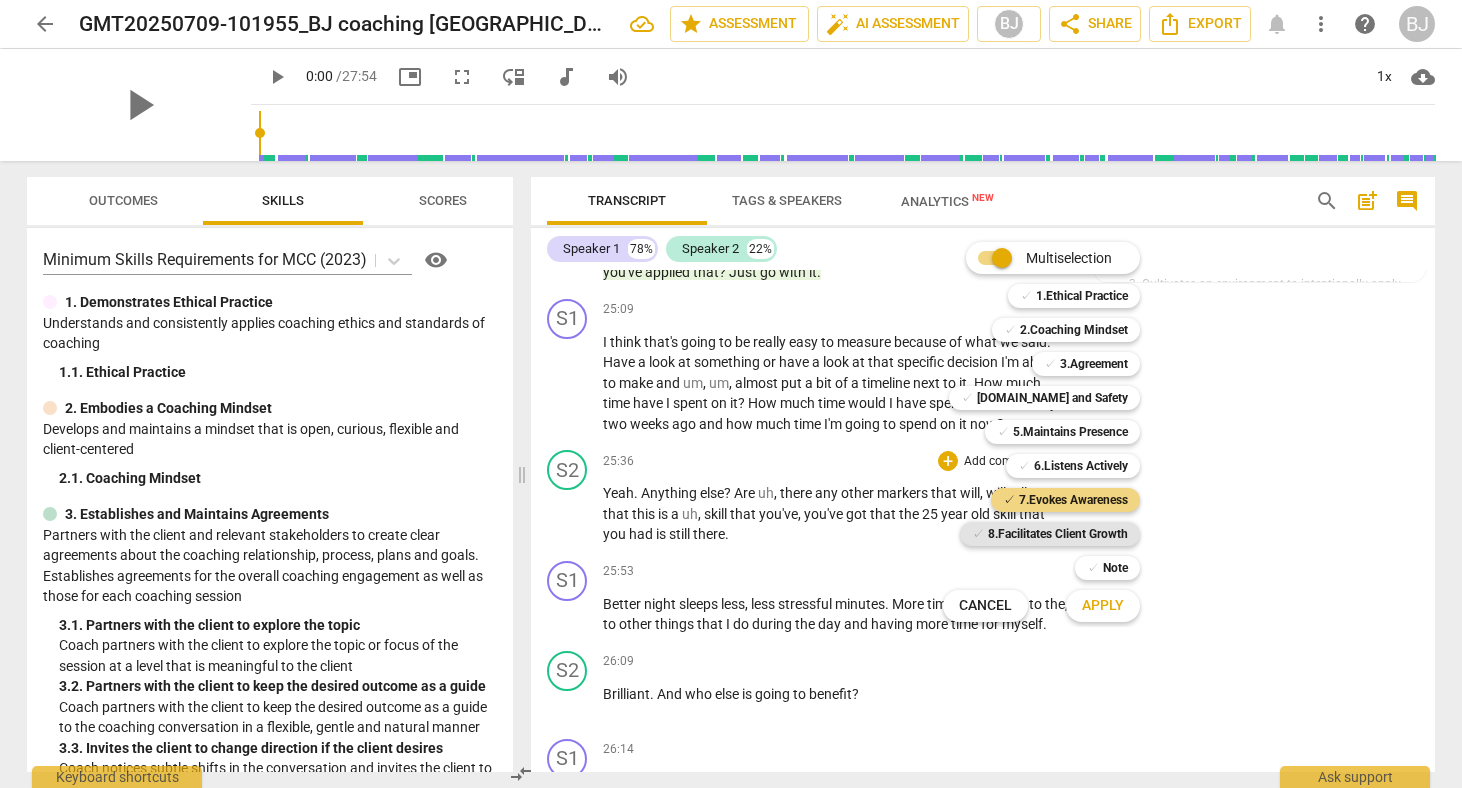 click on "8.Facilitates Client Growth" at bounding box center [1058, 534] 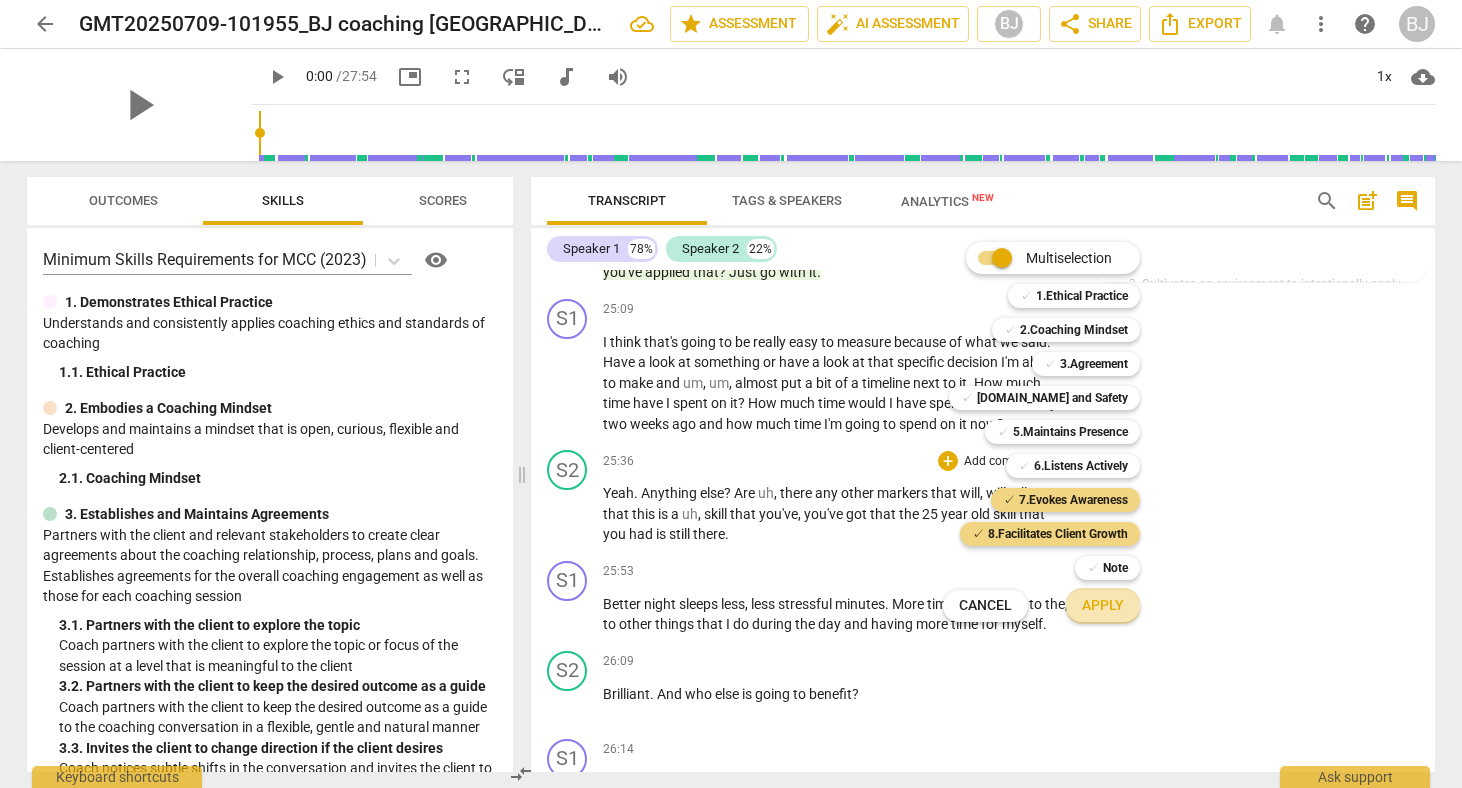 click on "Apply" at bounding box center (1103, 606) 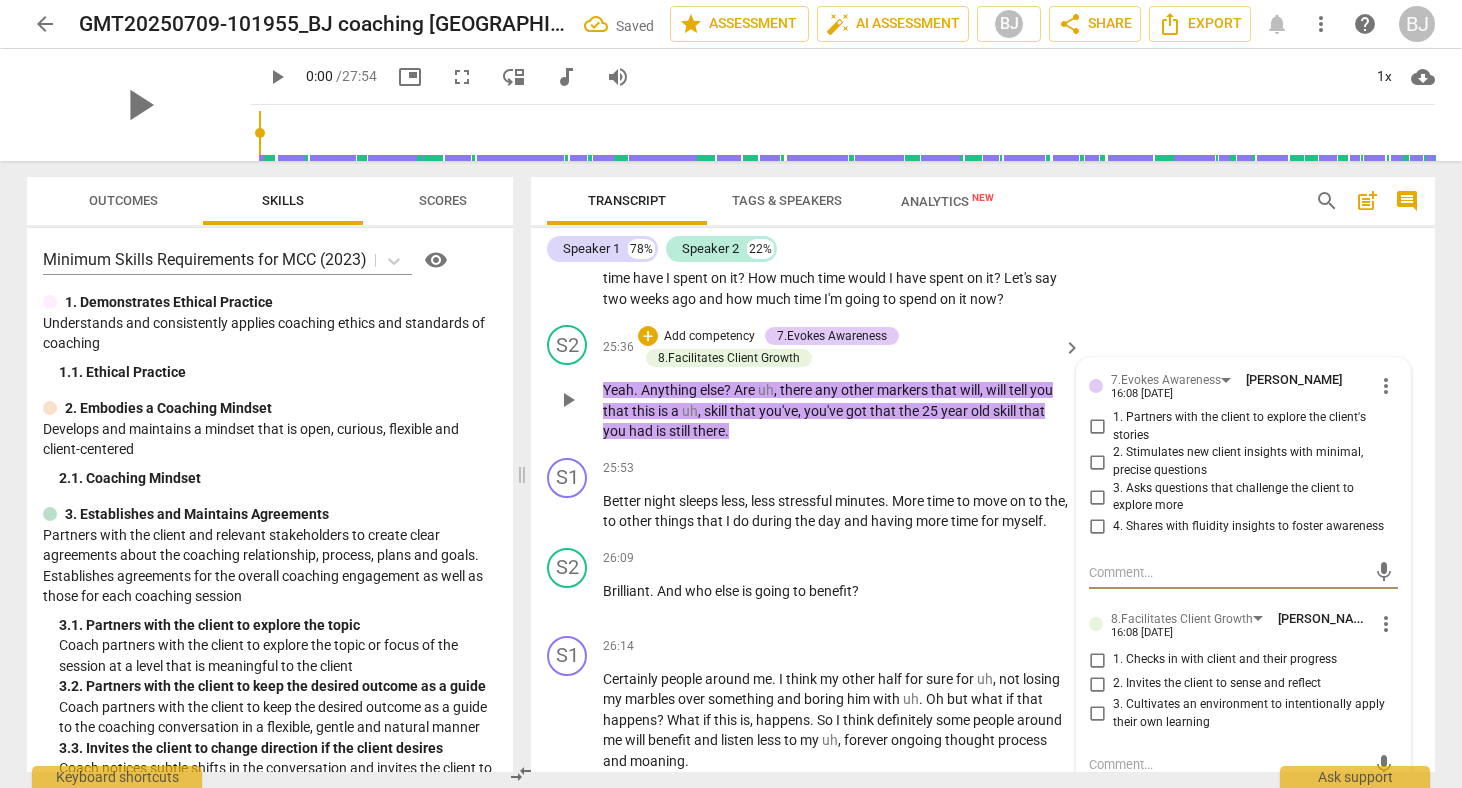 scroll, scrollTop: 8214, scrollLeft: 0, axis: vertical 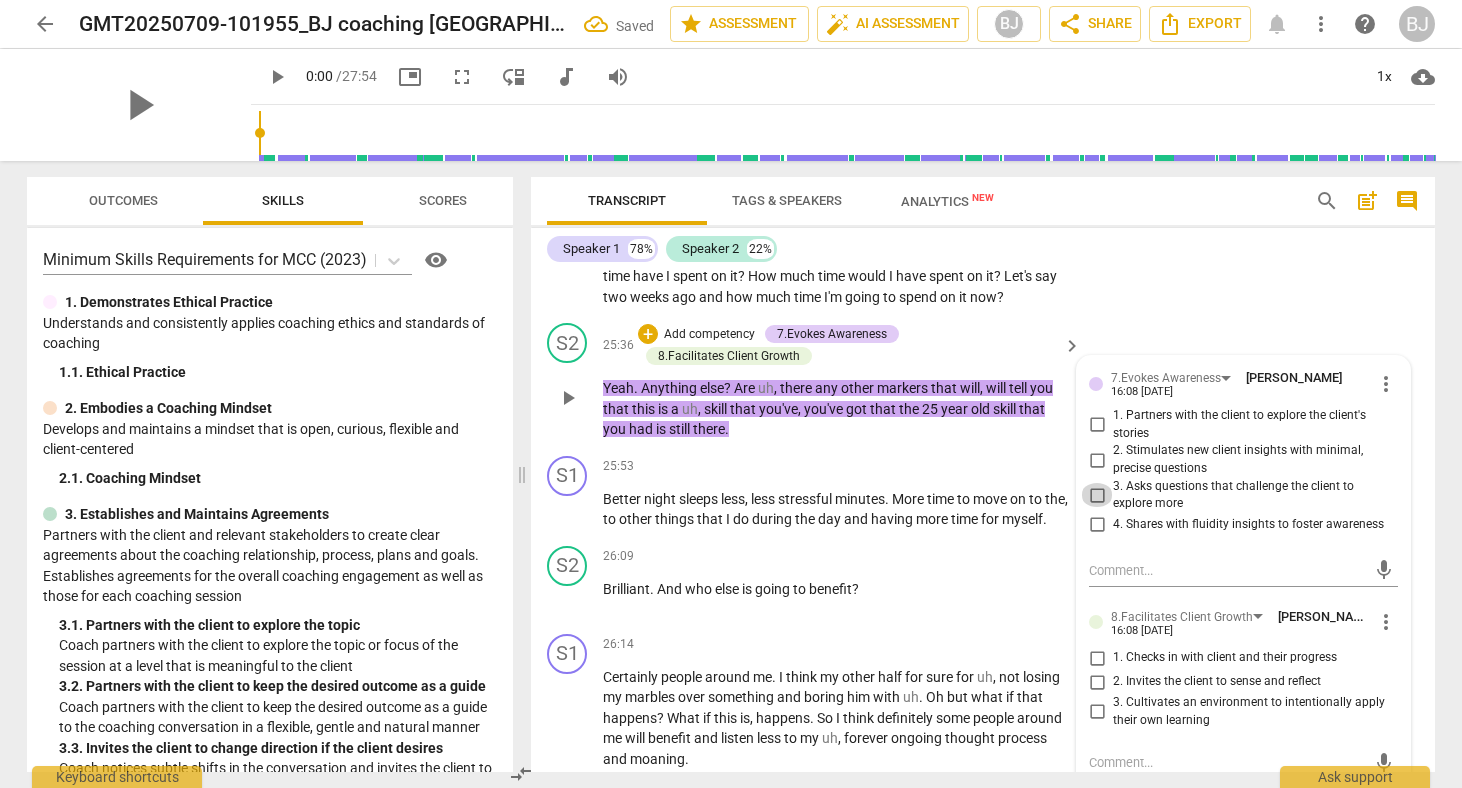 click on "3. Asks questions that challenge the client to explore more" at bounding box center (1097, 495) 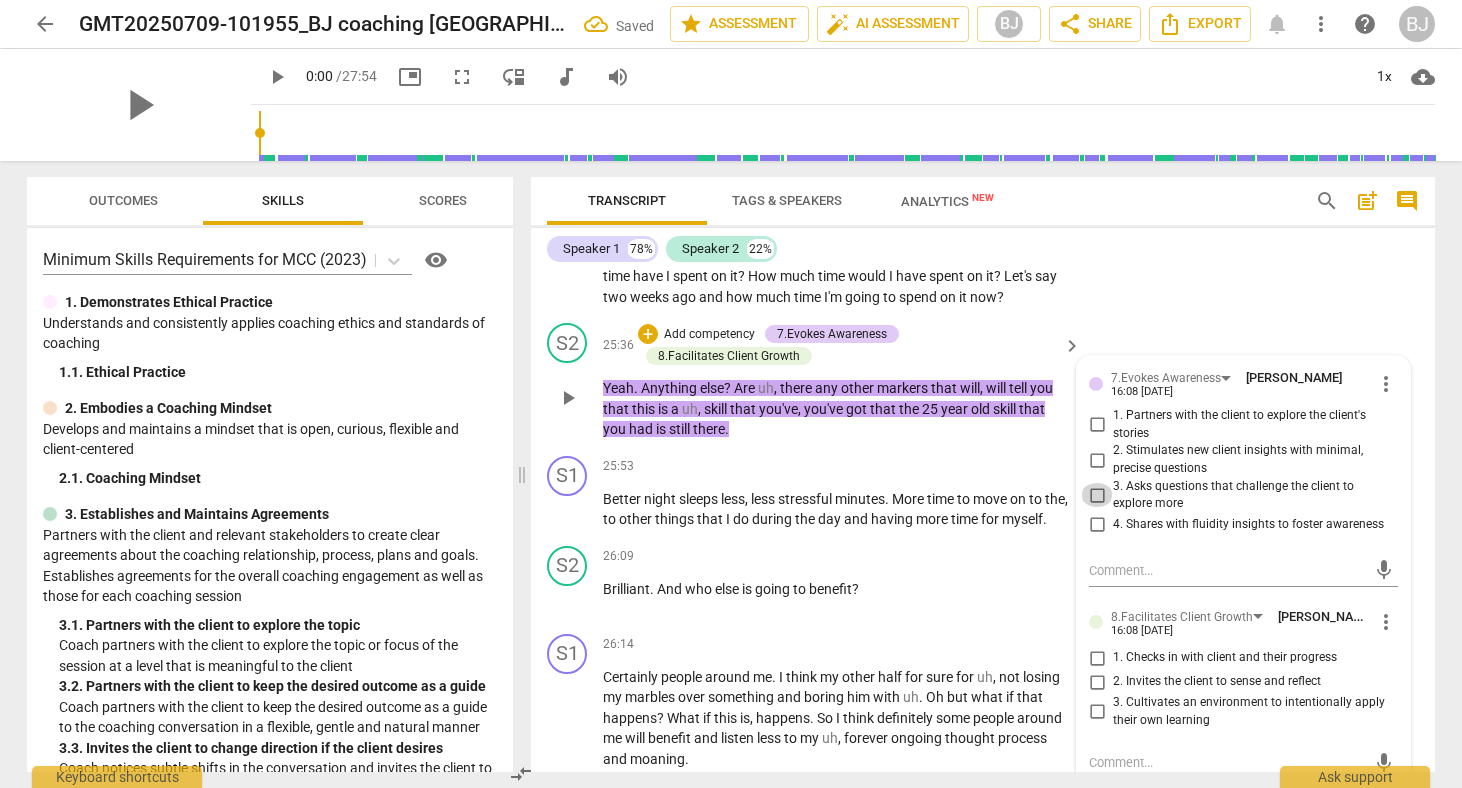 checkbox on "true" 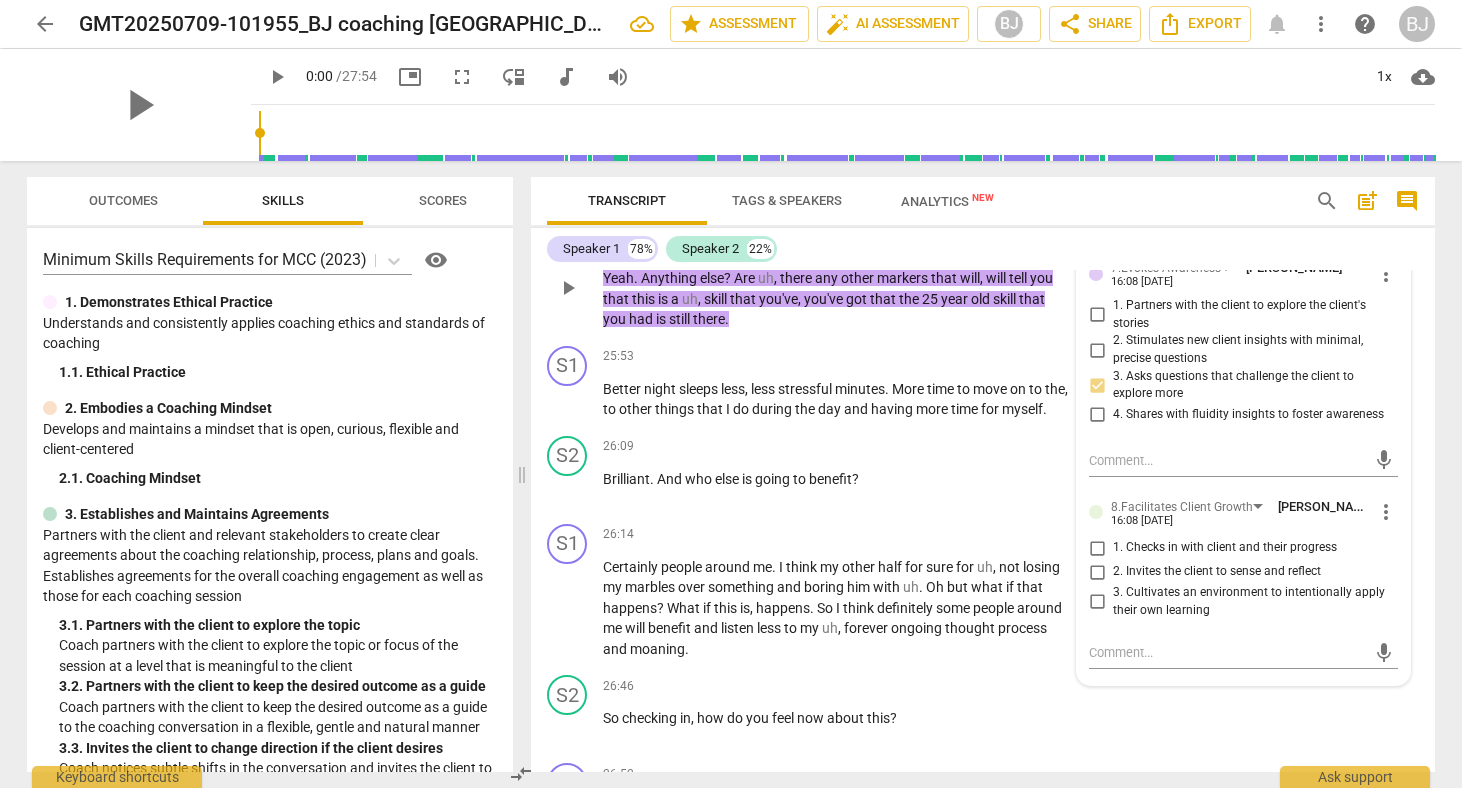 scroll, scrollTop: 8326, scrollLeft: 0, axis: vertical 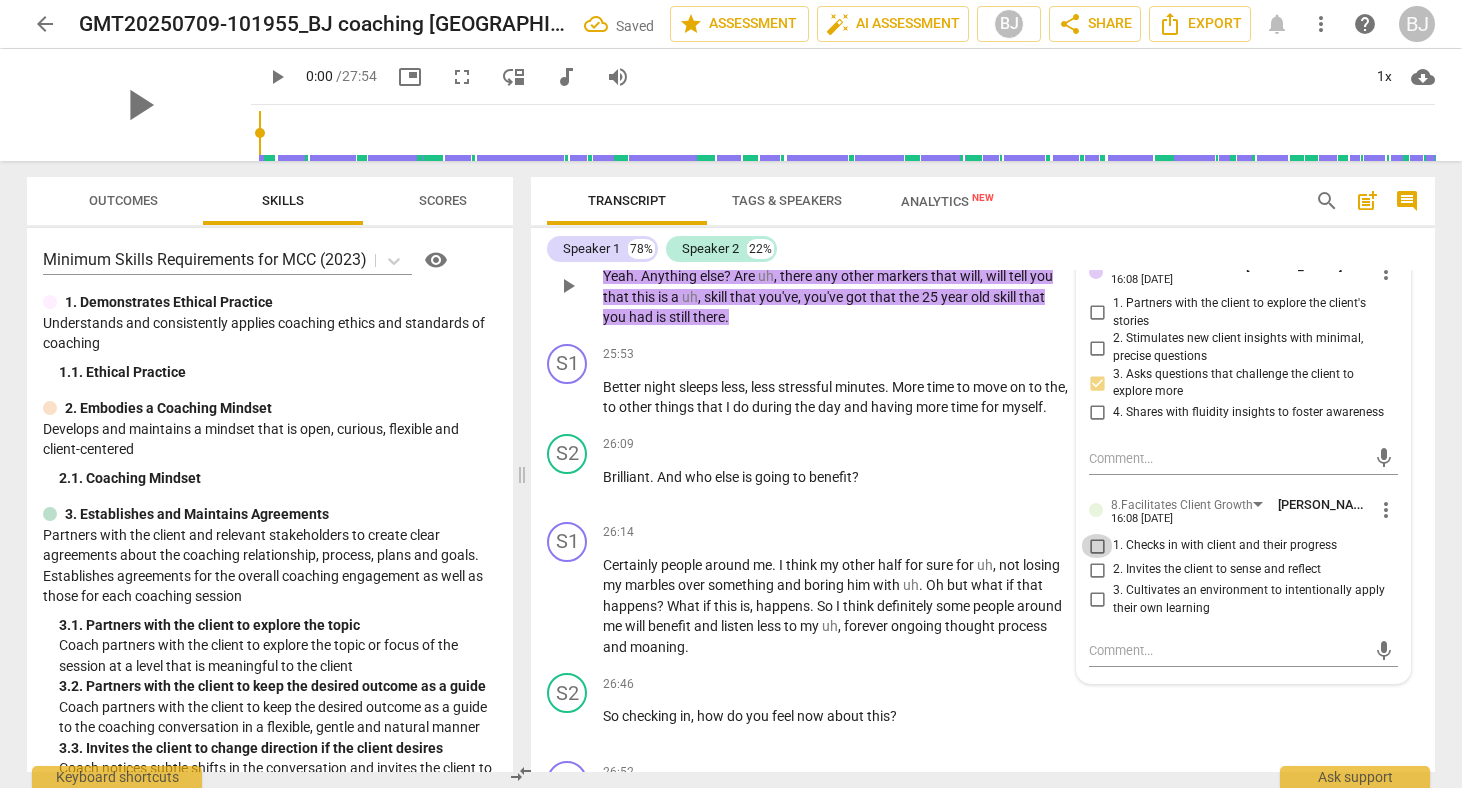 click on "1. Checks in with client and their progress" at bounding box center (1097, 546) 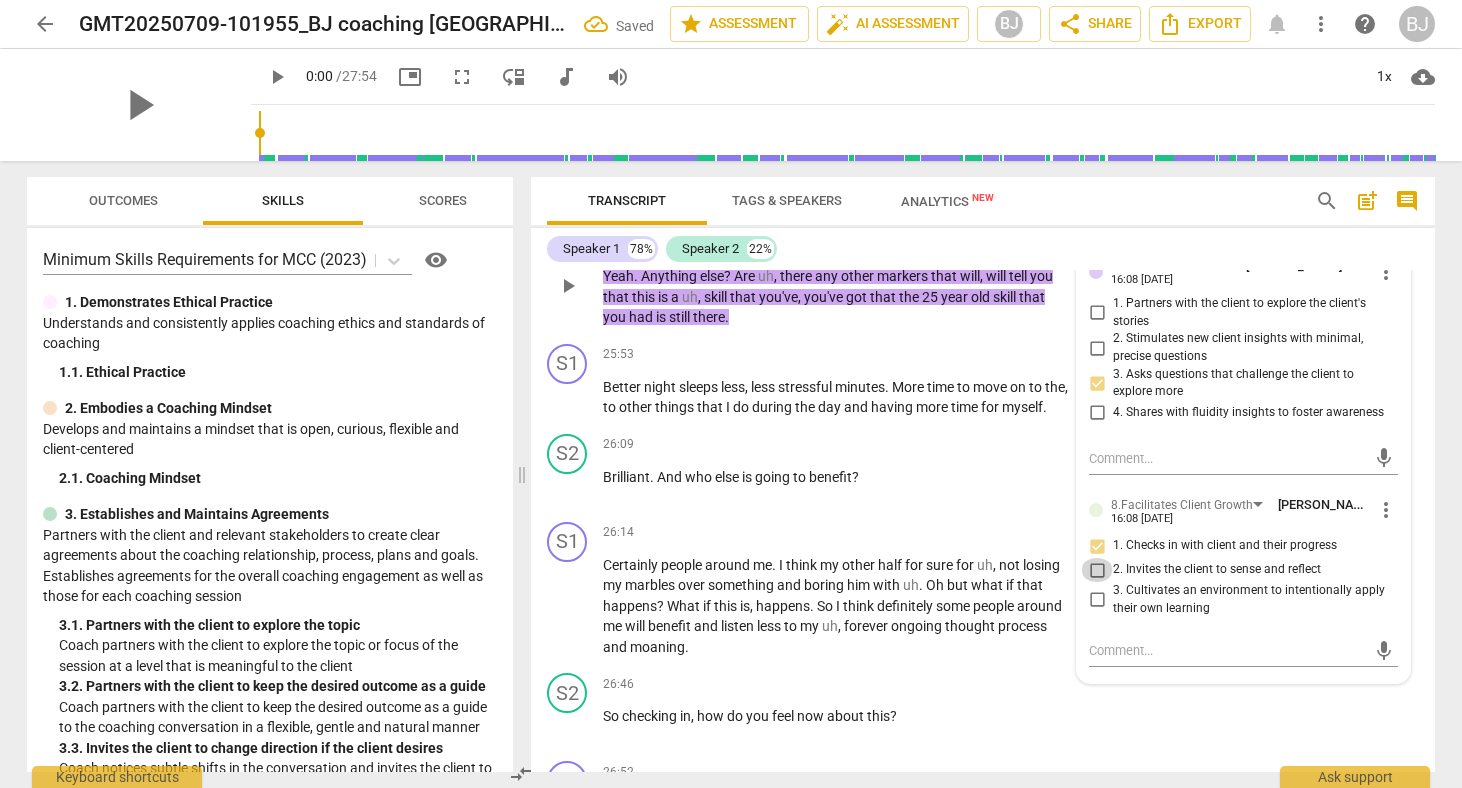 click on "2. Invites the client to sense and reflect" at bounding box center [1097, 570] 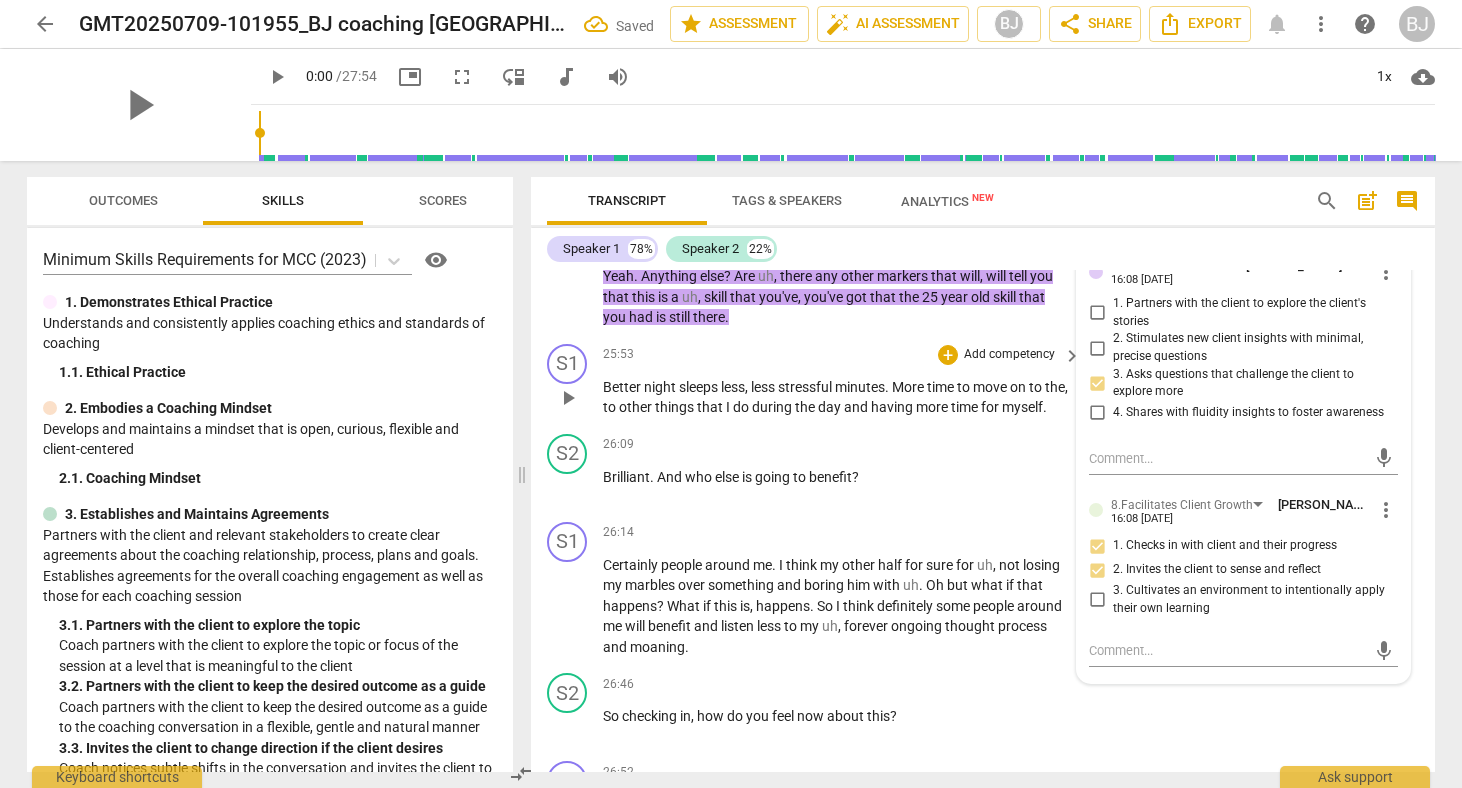 click on "Better   night   sleeps   less ,   less   stressful   minutes .   More   time   to   move   on   to   the ,   to   other   things   that   I   do   during   the   day   and   having   more   time   for   myself ." at bounding box center (837, 397) 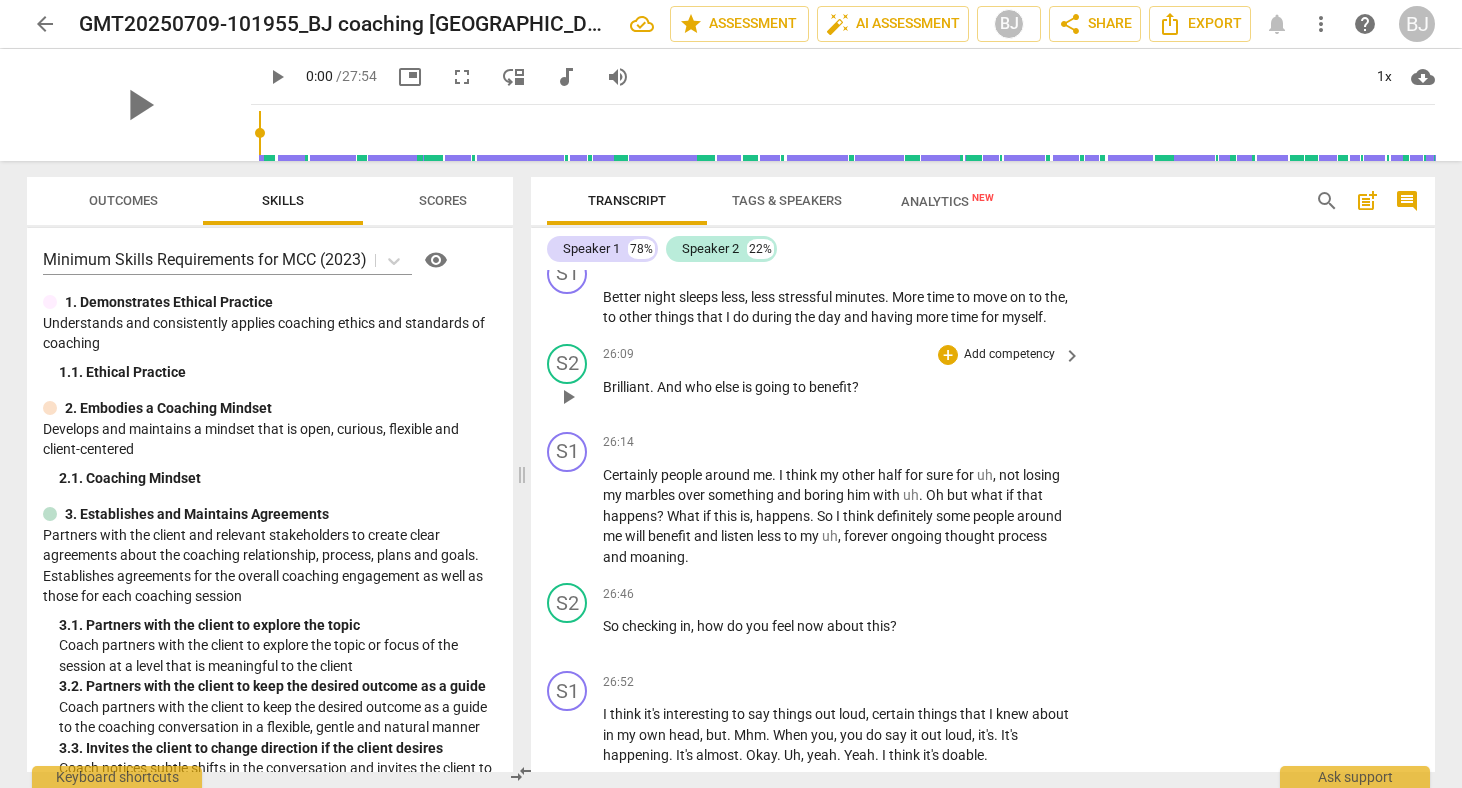 scroll, scrollTop: 8418, scrollLeft: 0, axis: vertical 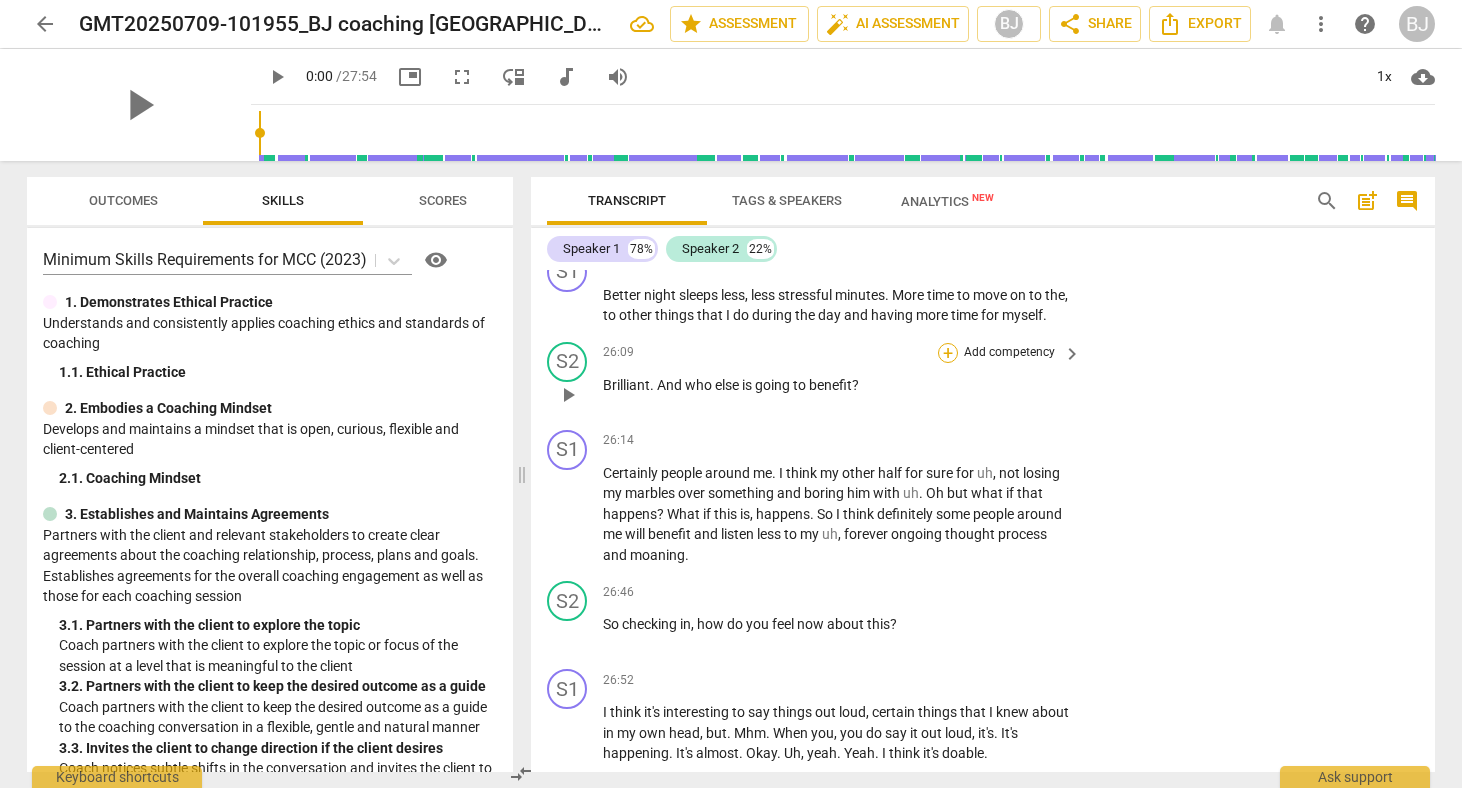 click on "+" at bounding box center [948, 353] 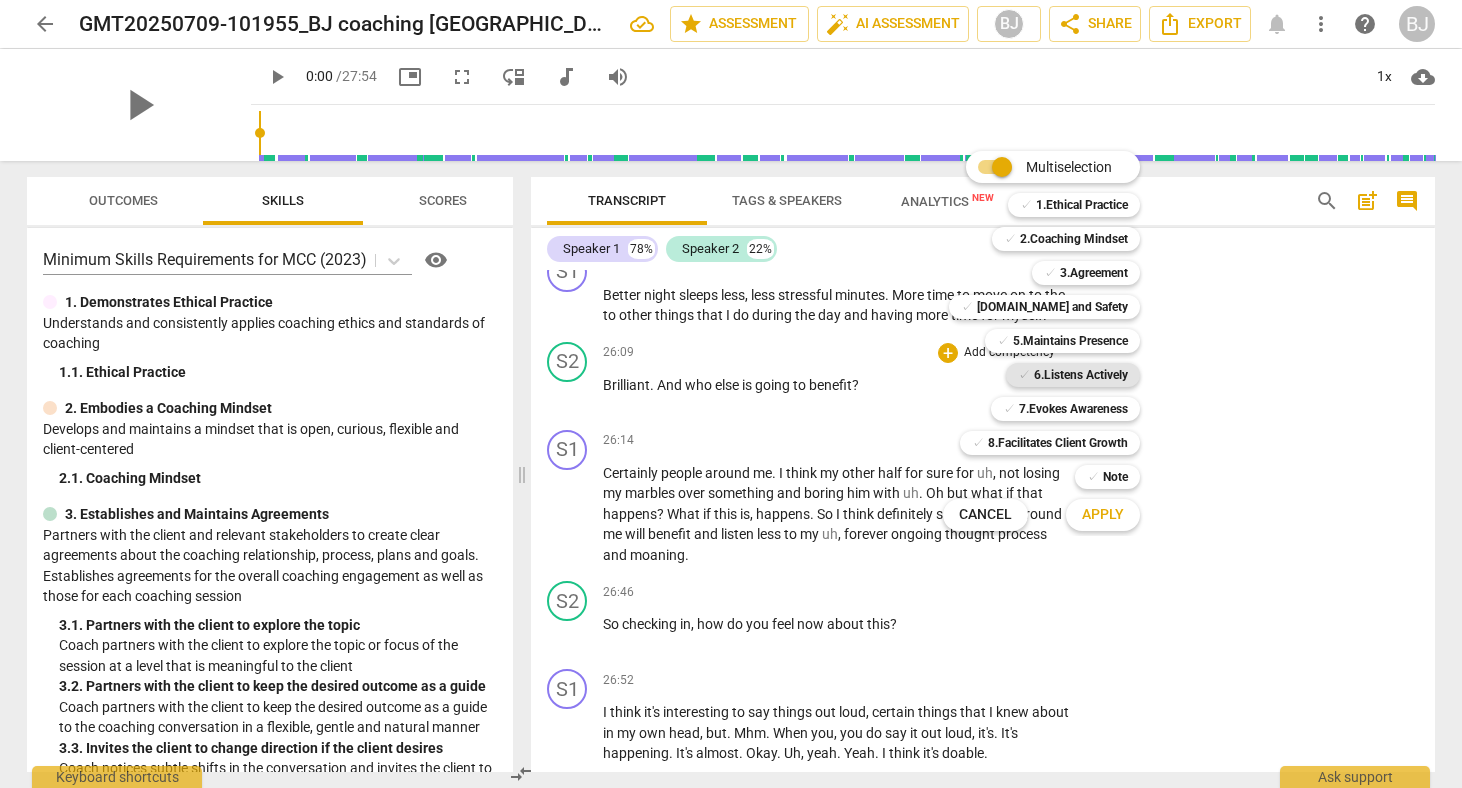 click on "6.Listens Actively" at bounding box center (1081, 375) 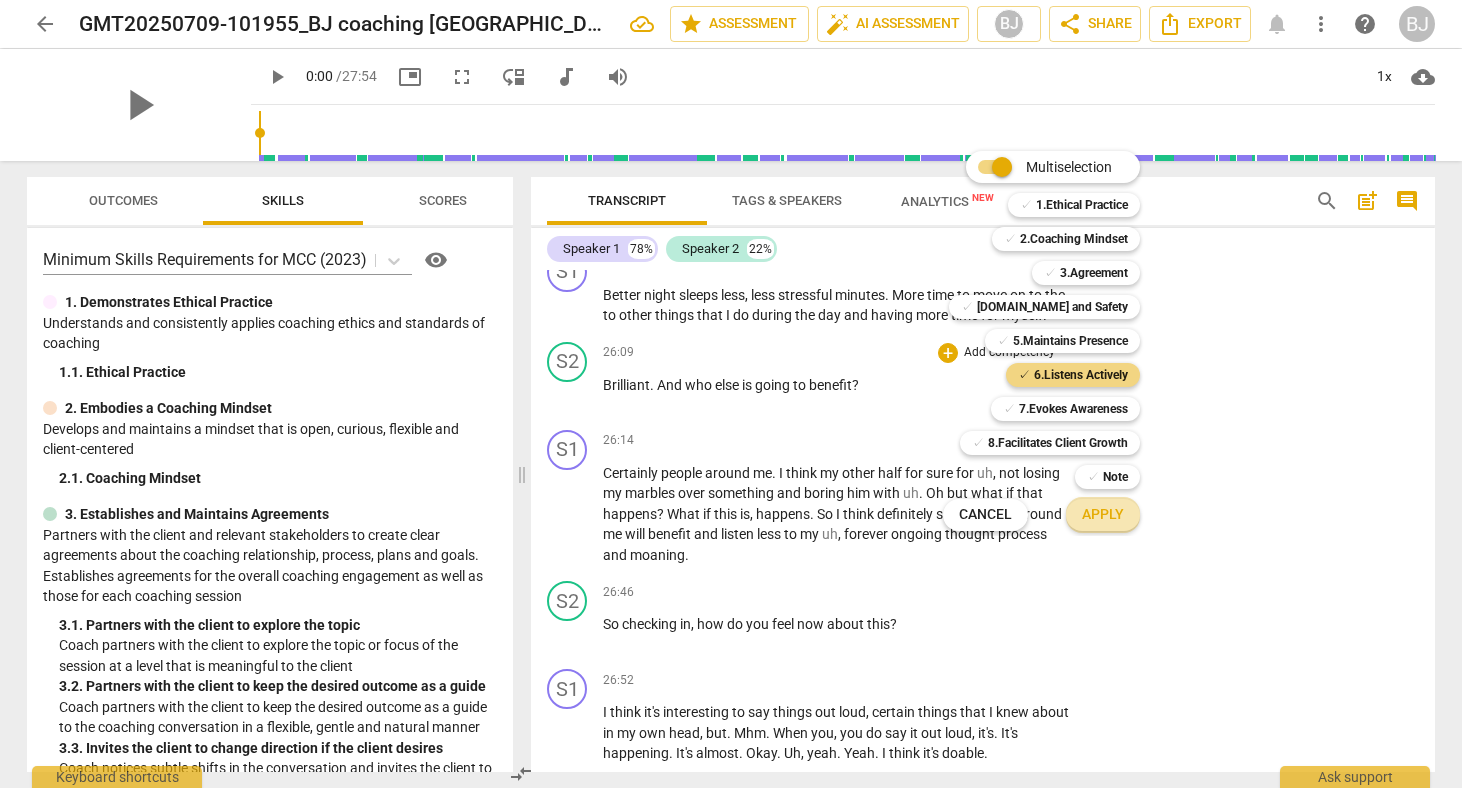 click on "Apply" at bounding box center [1103, 515] 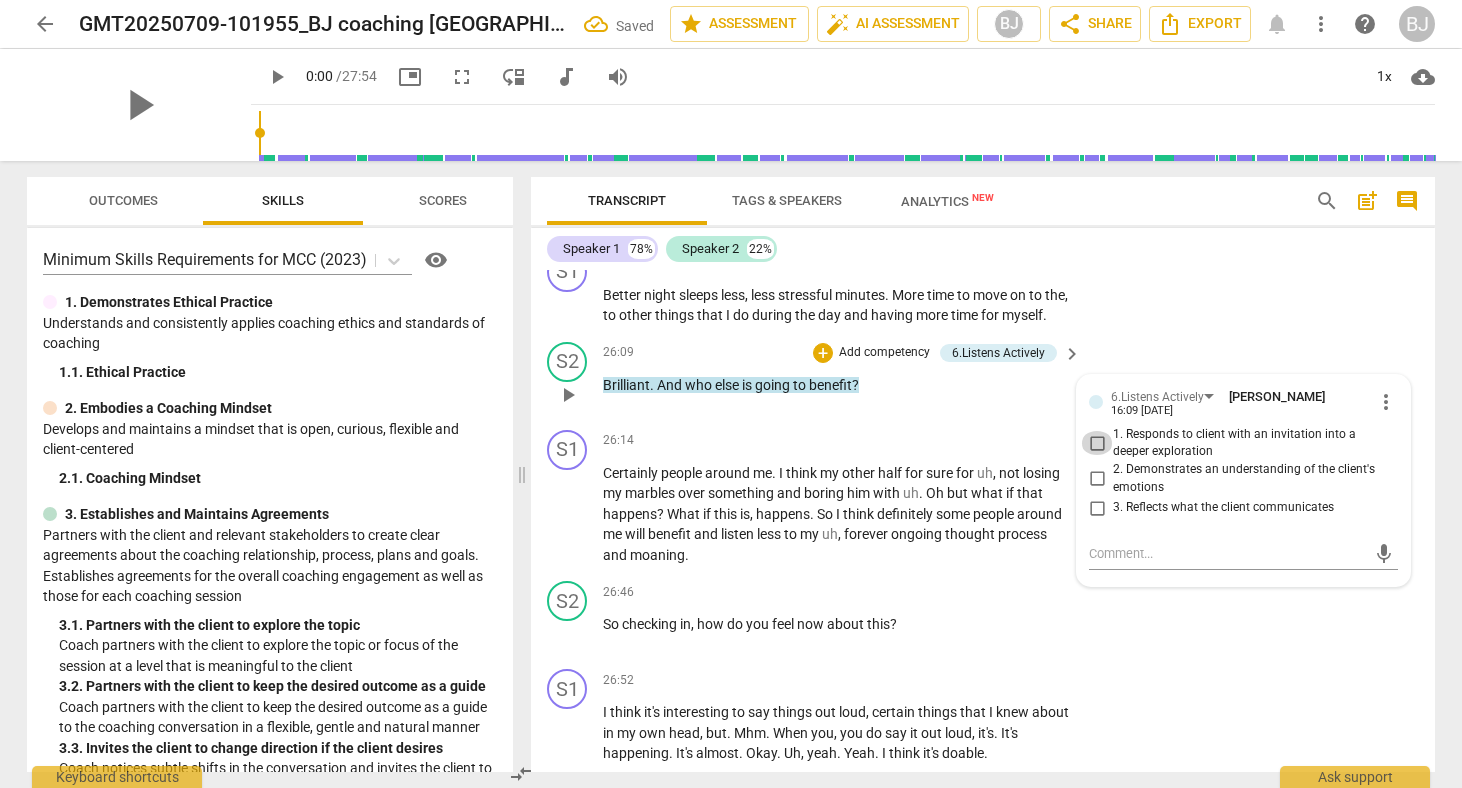click on "1. Responds to client with an invitation into a deeper exploration" at bounding box center [1097, 443] 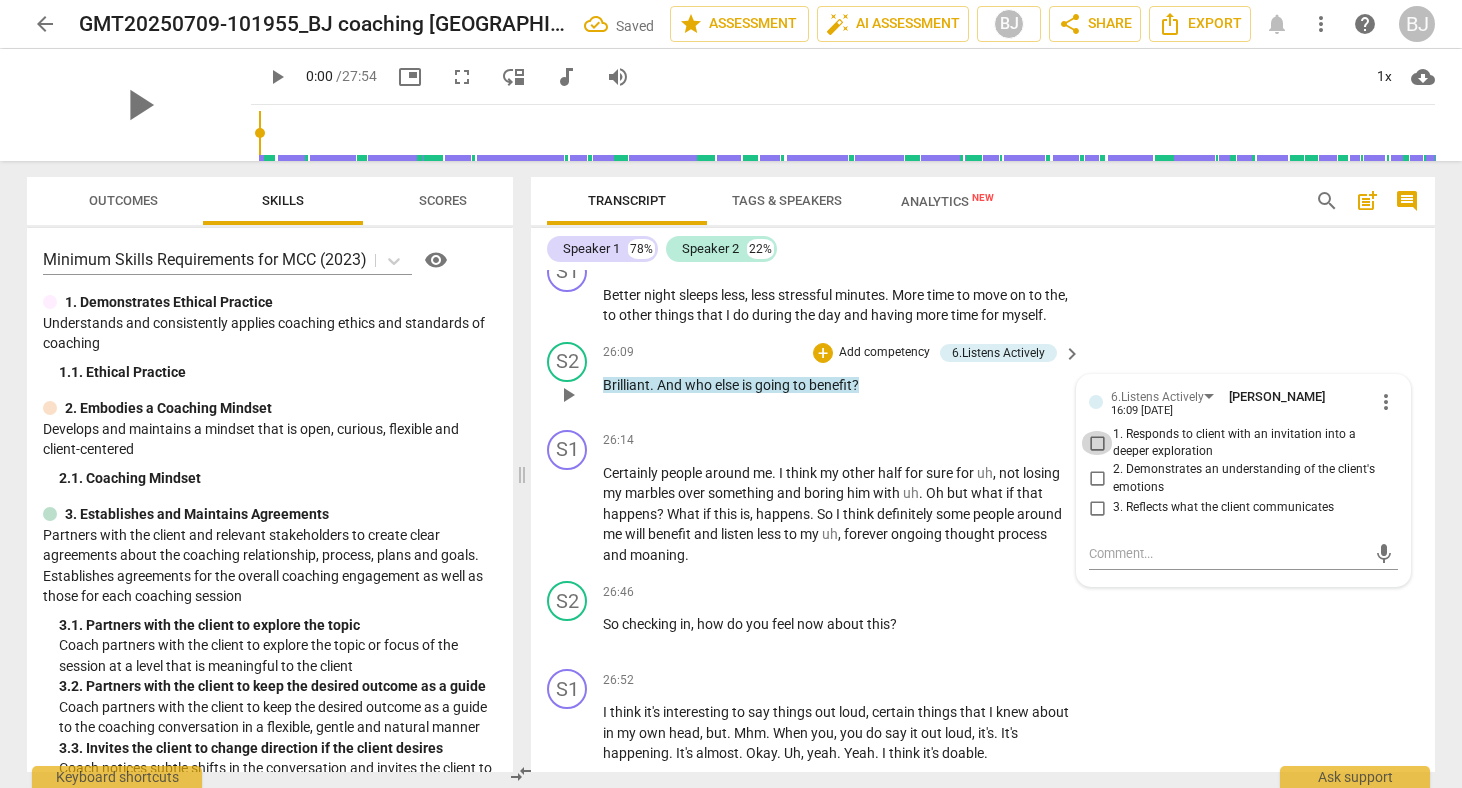checkbox on "true" 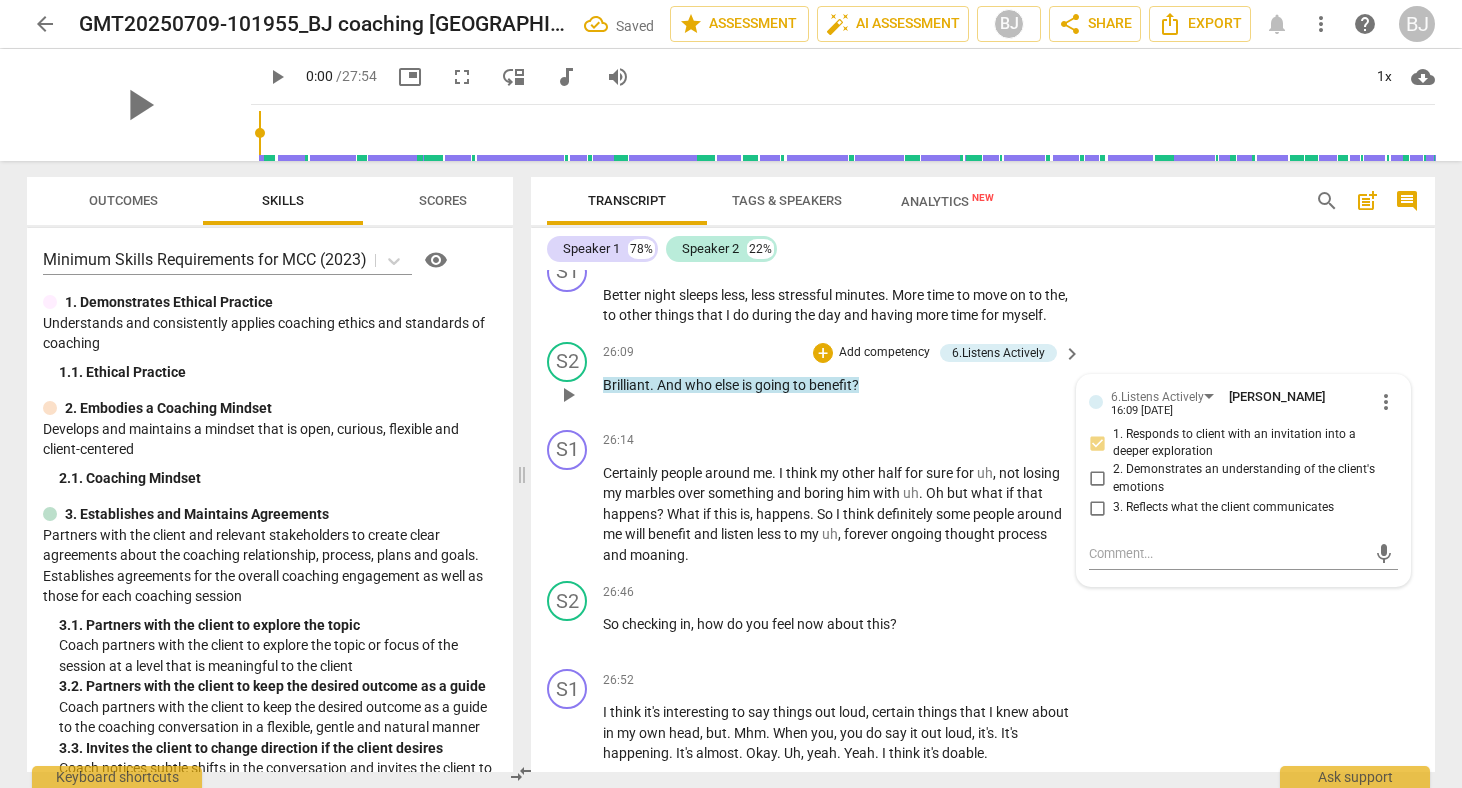 click on "26:09 + Add competency 6.Listens Actively keyboard_arrow_right Brilliant .   And   who   else   is   going   to   benefit ?" at bounding box center (843, 378) 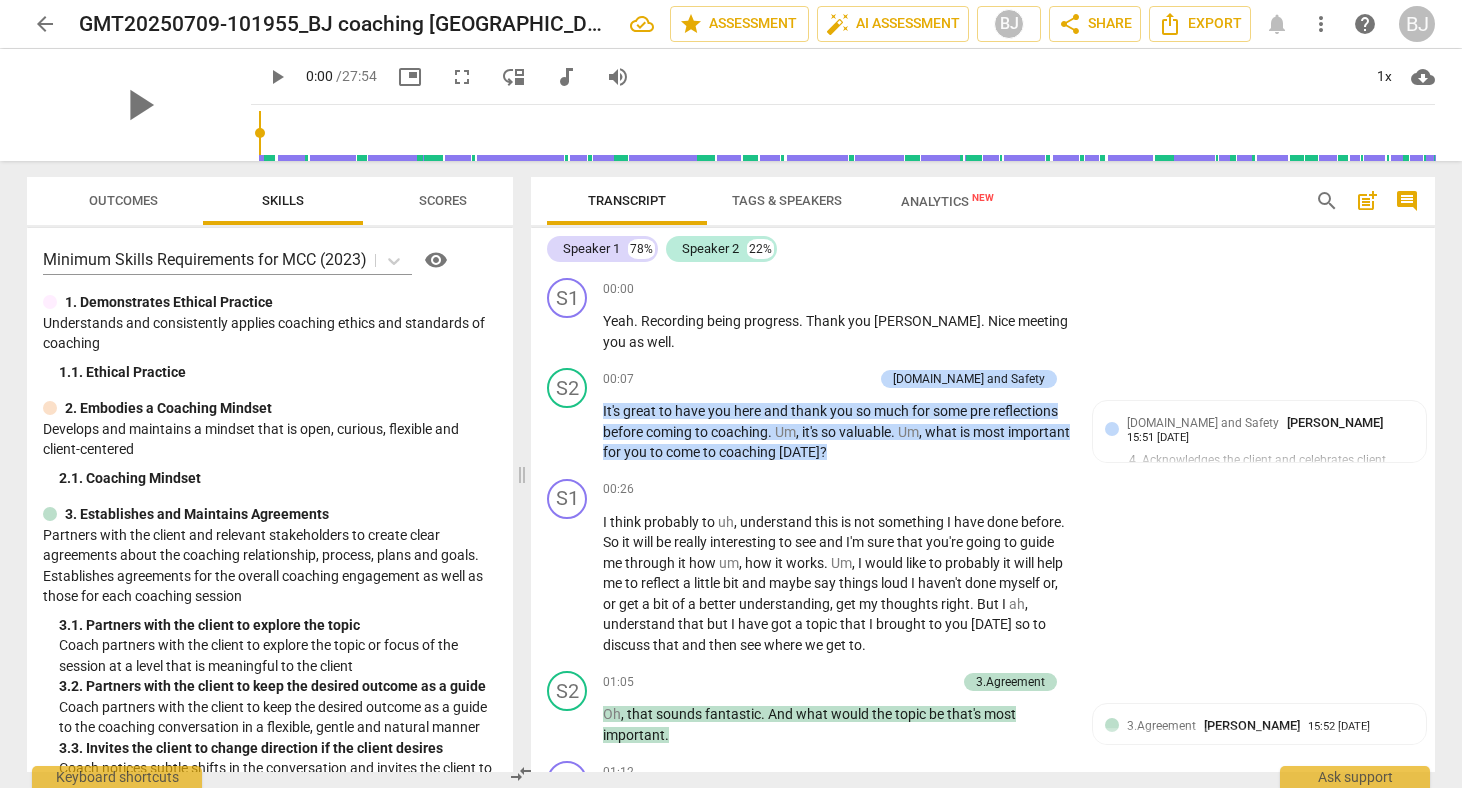 scroll, scrollTop: 0, scrollLeft: 0, axis: both 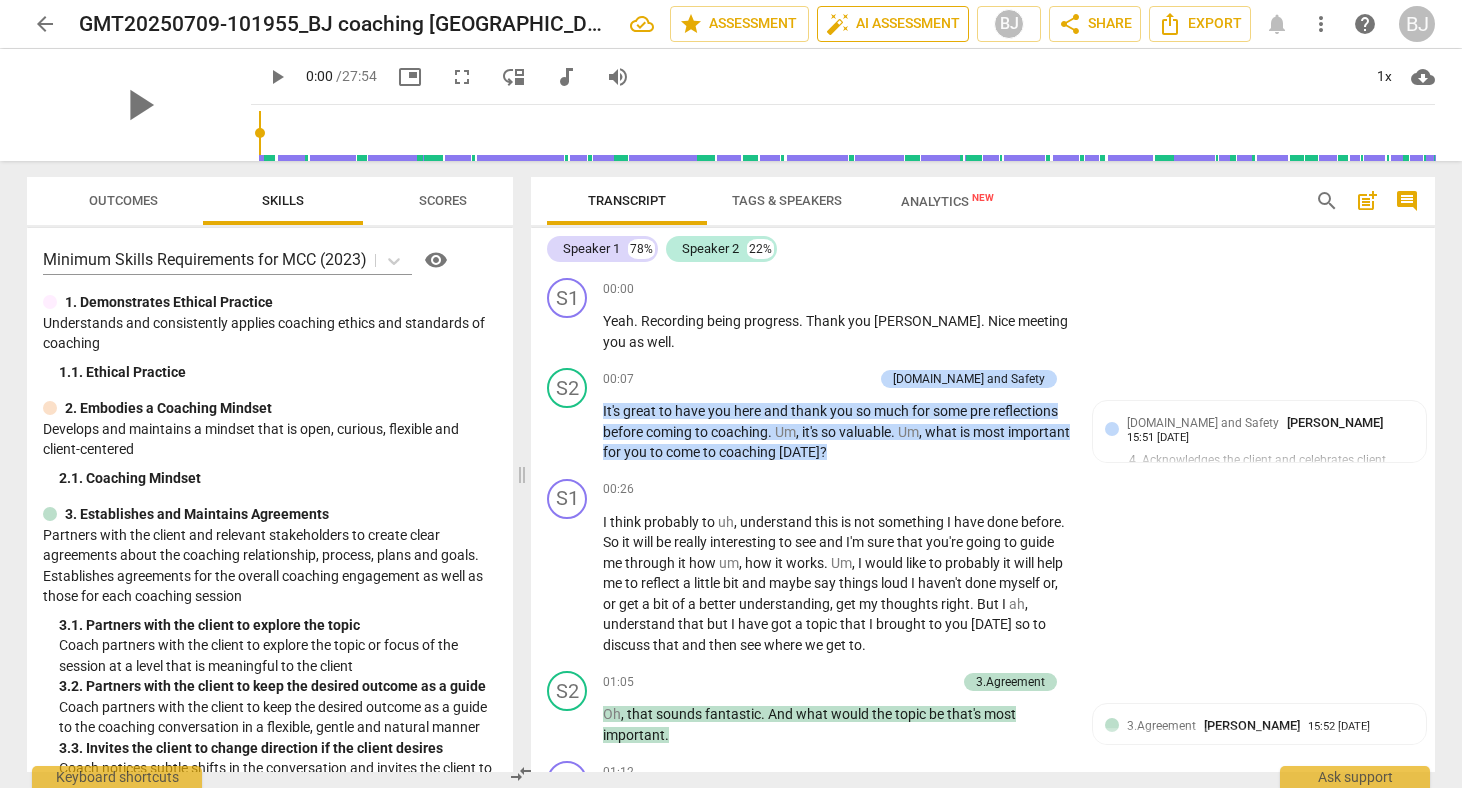 click on "auto_fix_high    AI Assessment" at bounding box center [893, 24] 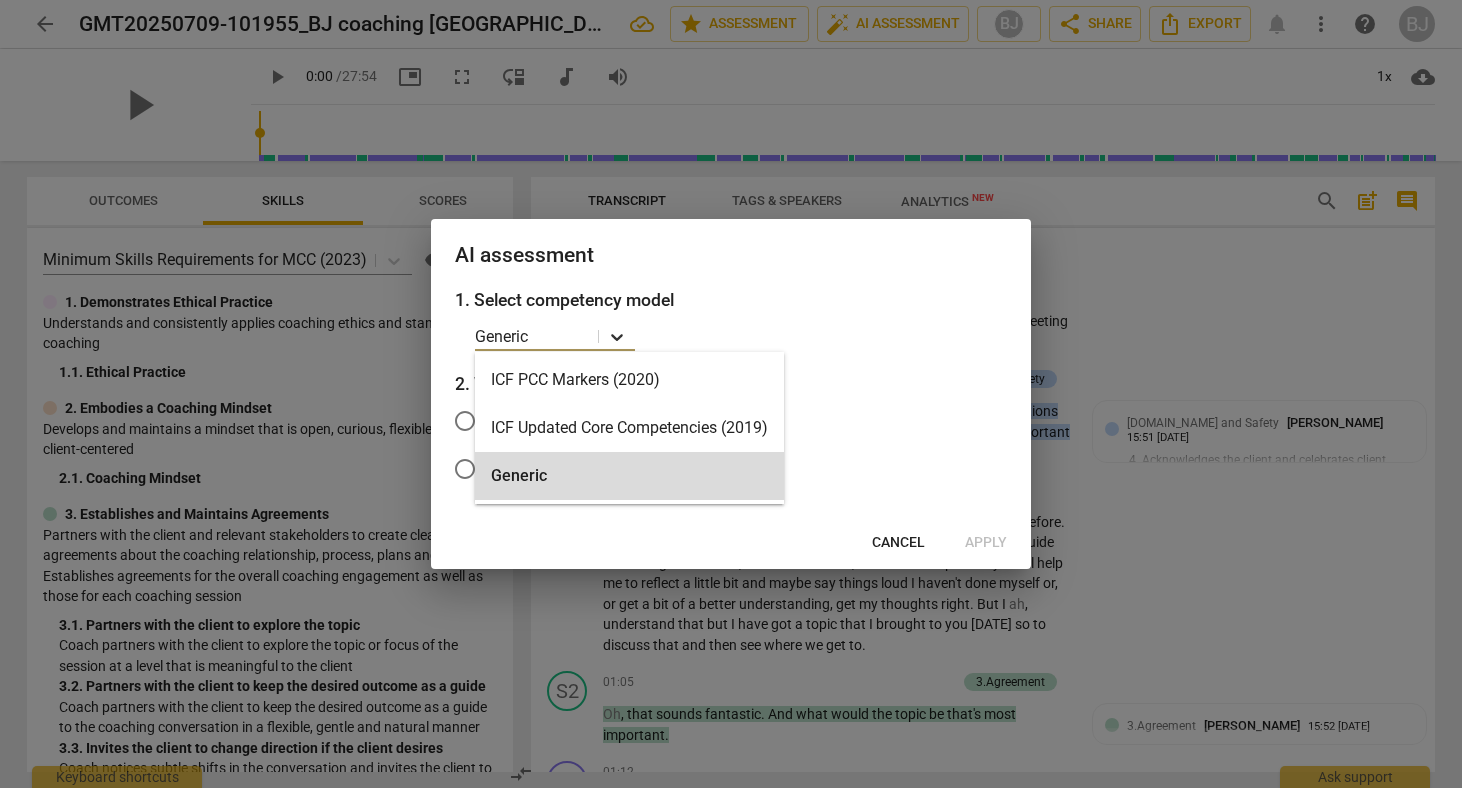click 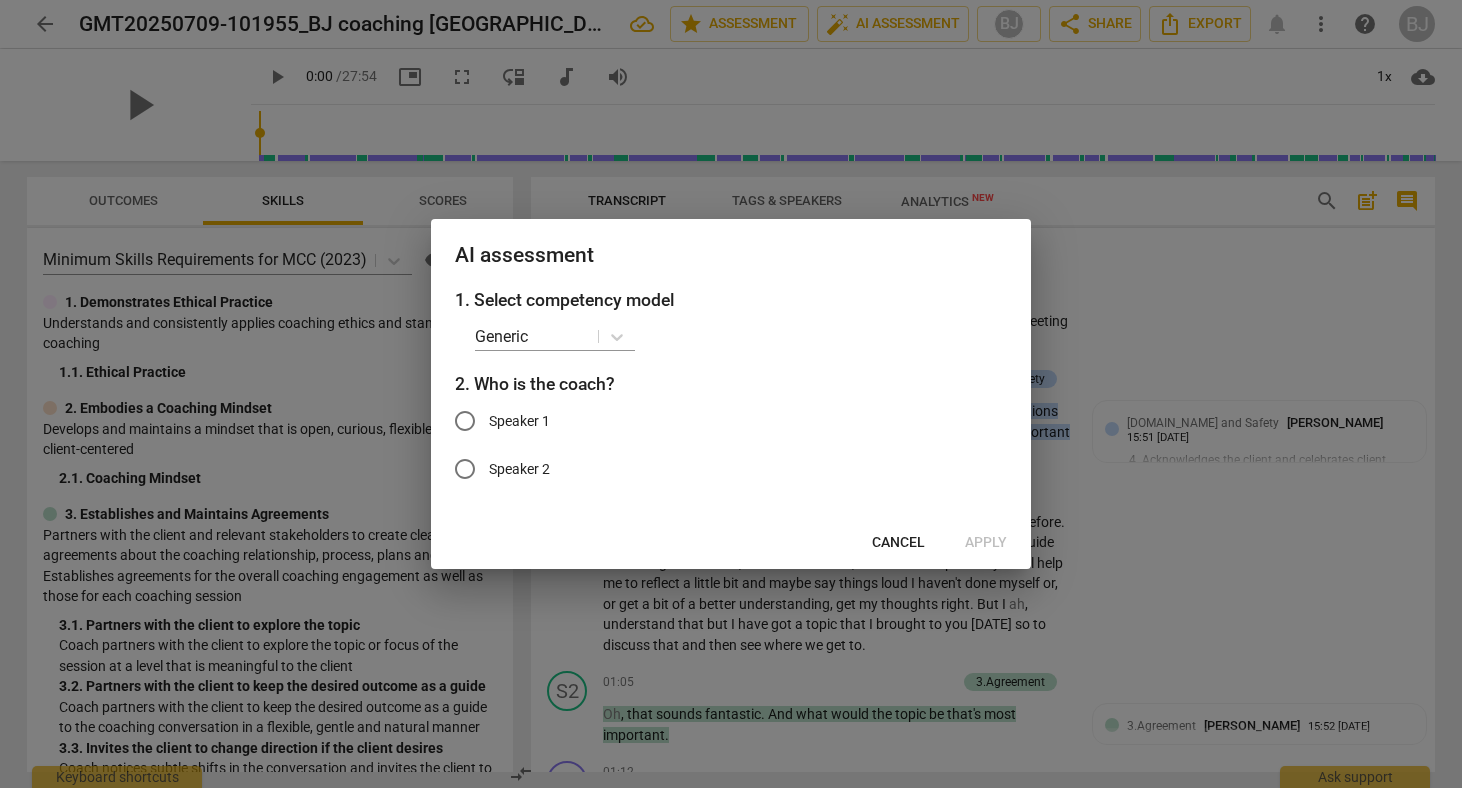 click on "AI assessment" at bounding box center [731, 253] 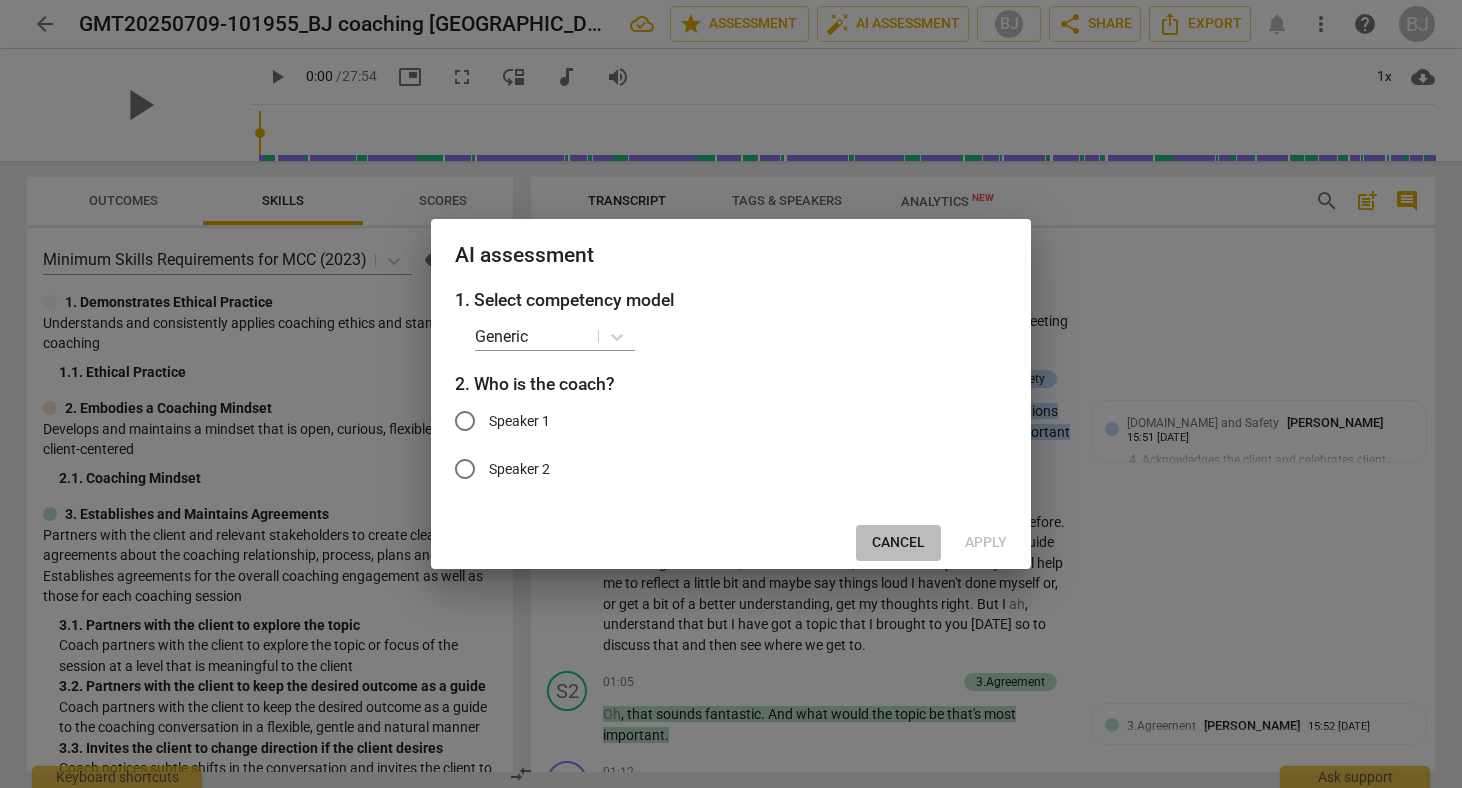 click on "Cancel" at bounding box center (898, 543) 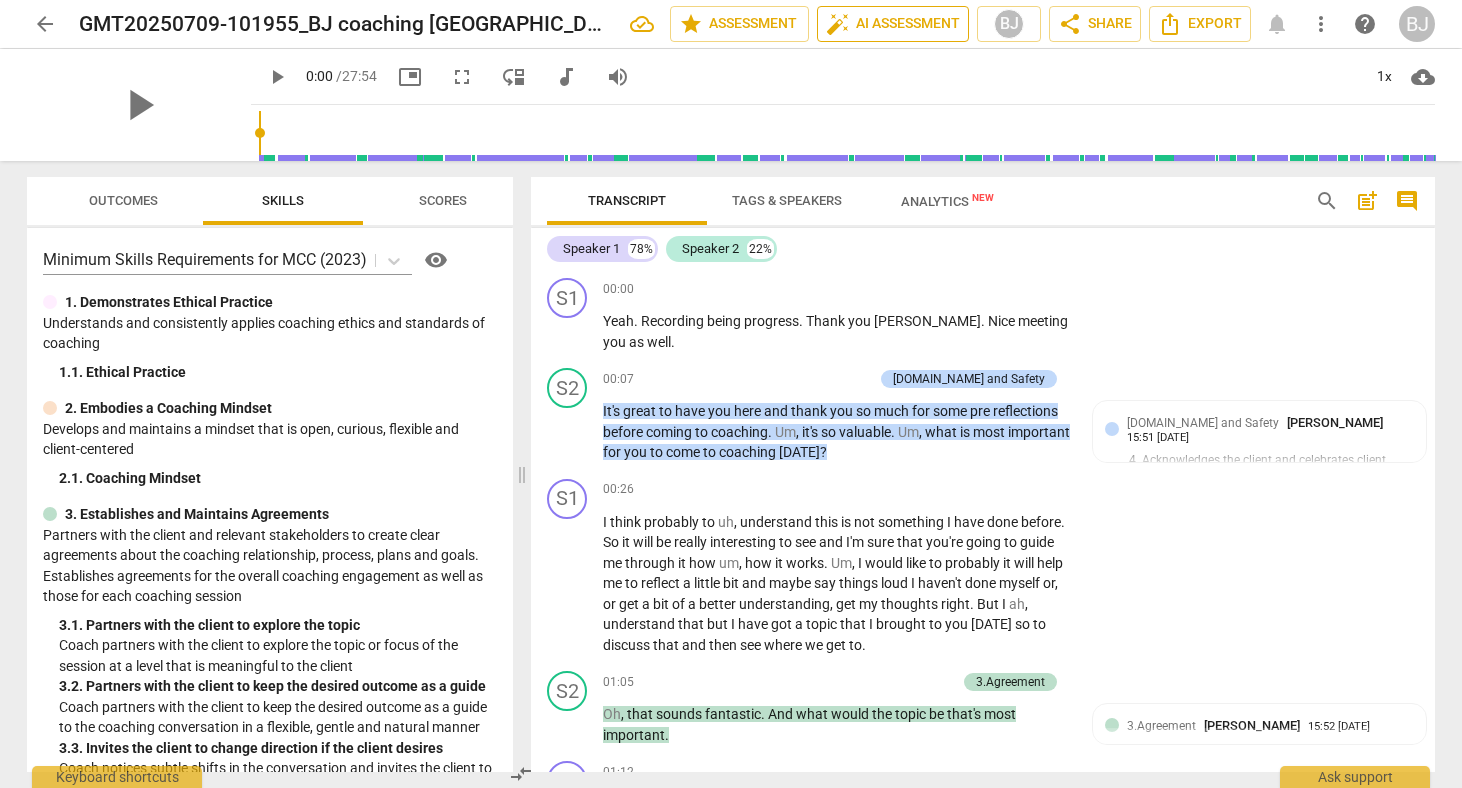 click on "auto_fix_high    AI Assessment" at bounding box center [893, 24] 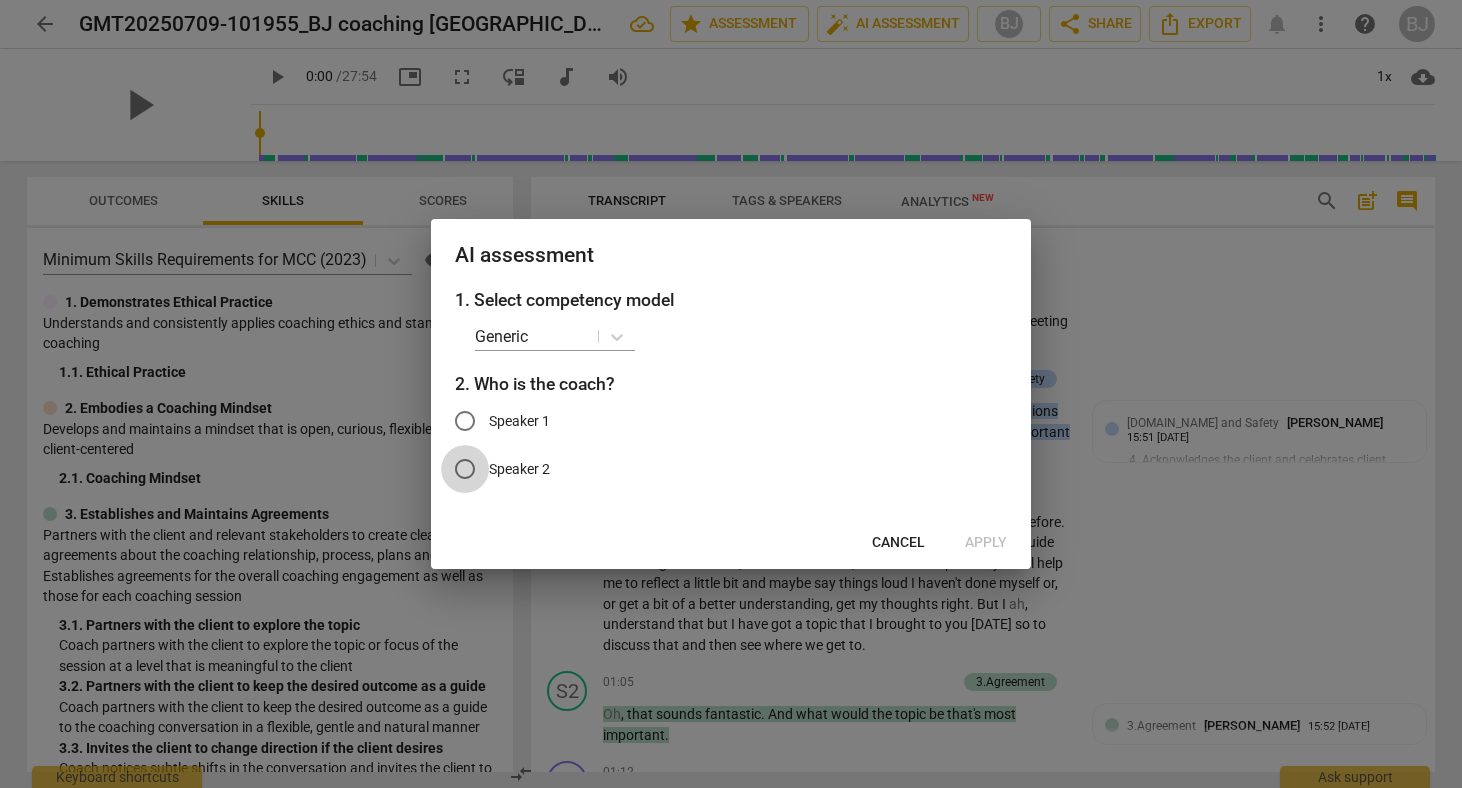 click on "Speaker 2" at bounding box center (465, 469) 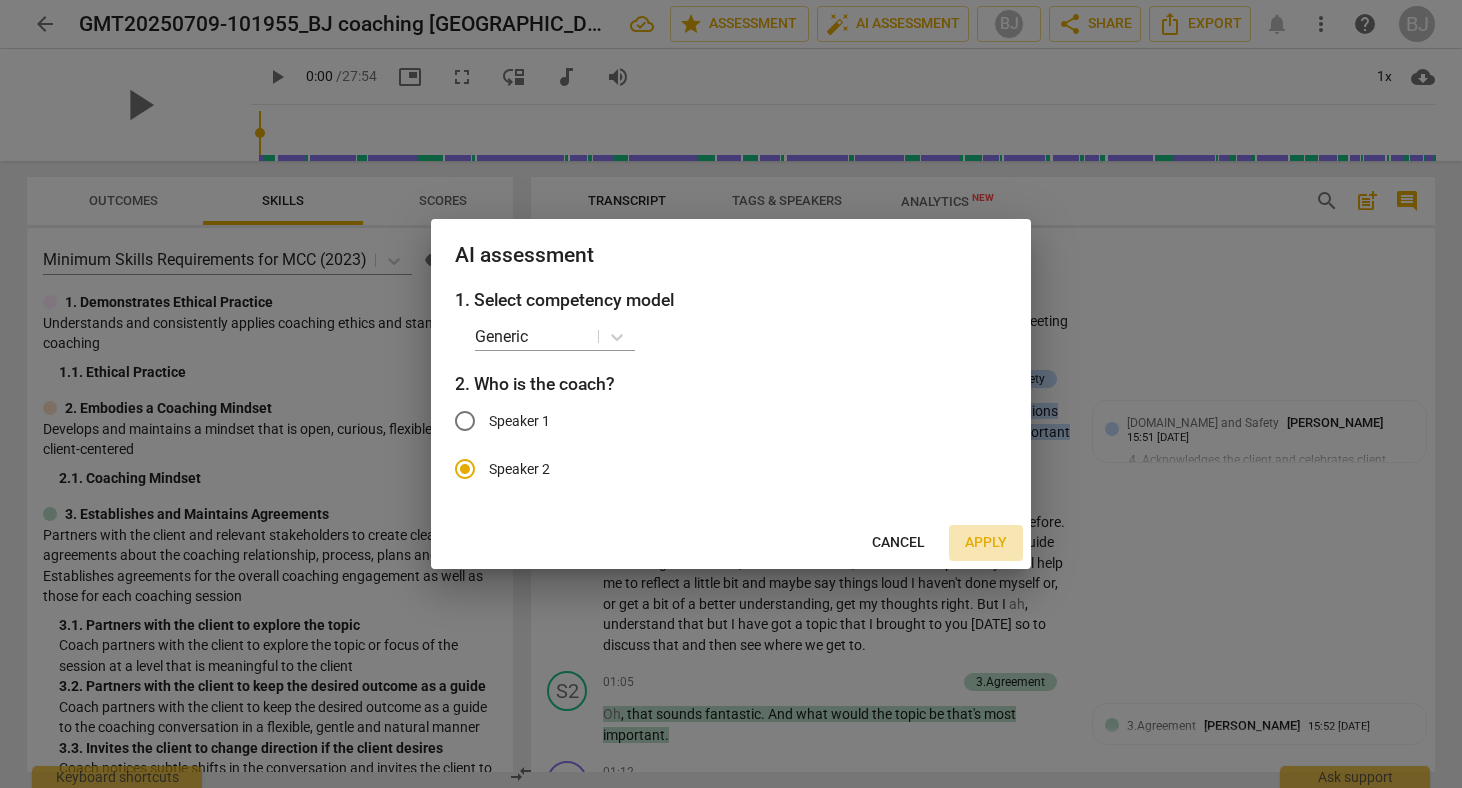 click on "Apply" at bounding box center [986, 543] 